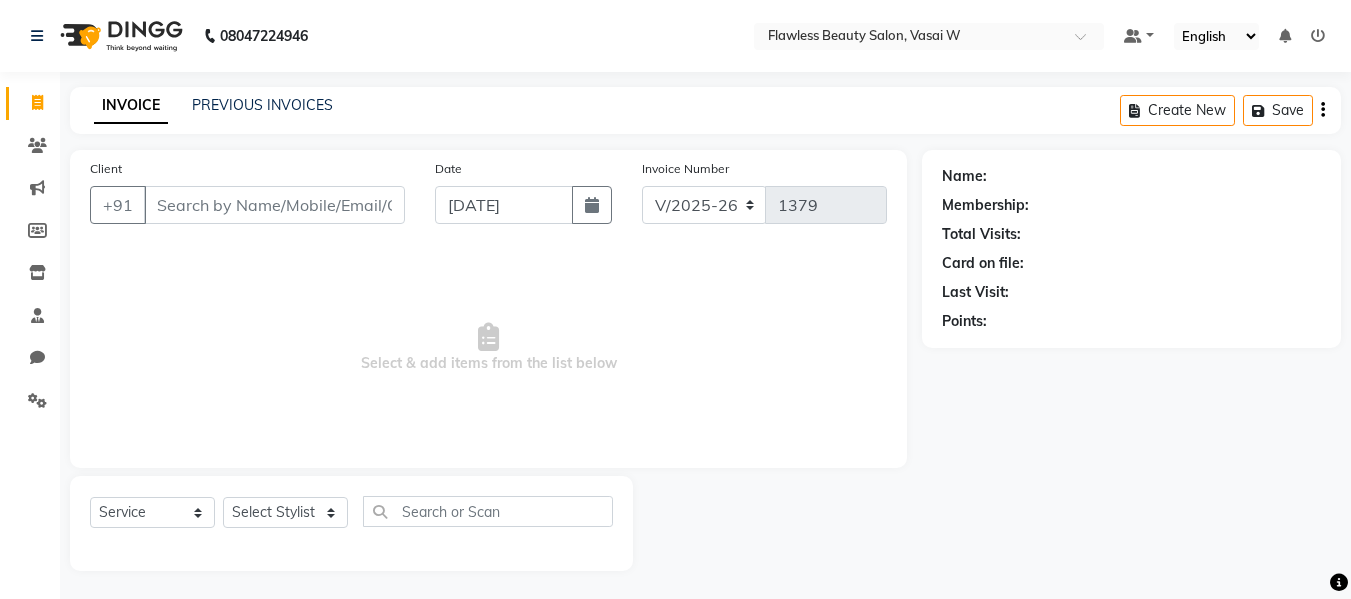 select on "8090" 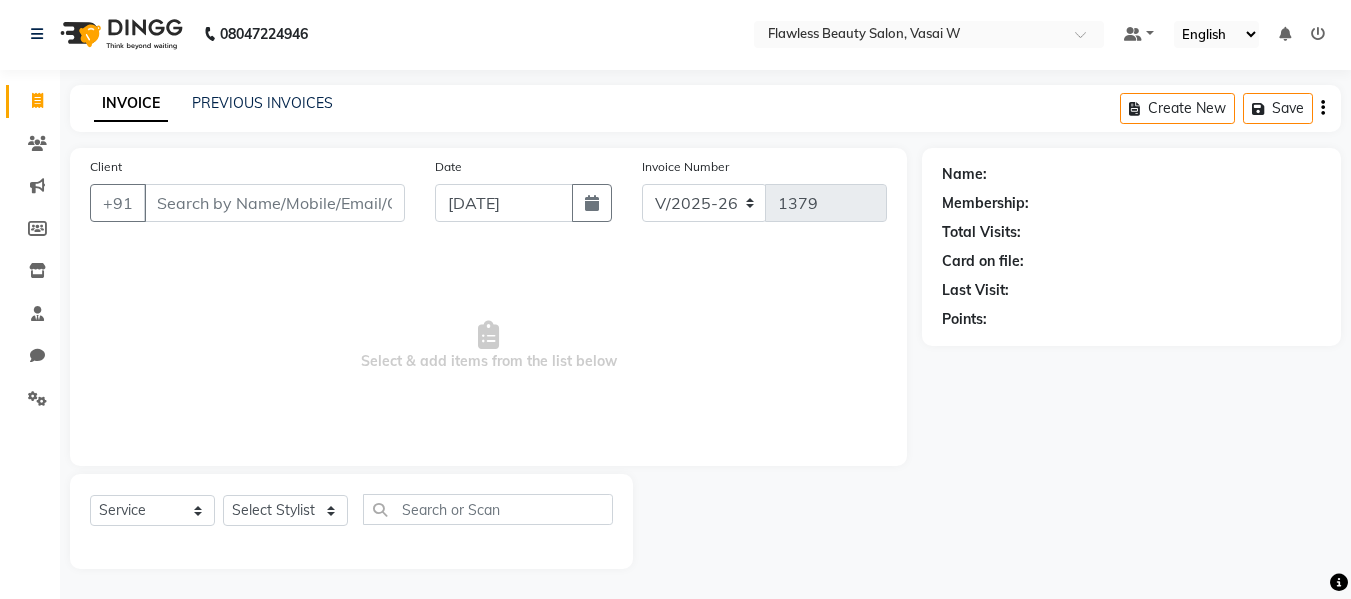 scroll, scrollTop: 0, scrollLeft: 0, axis: both 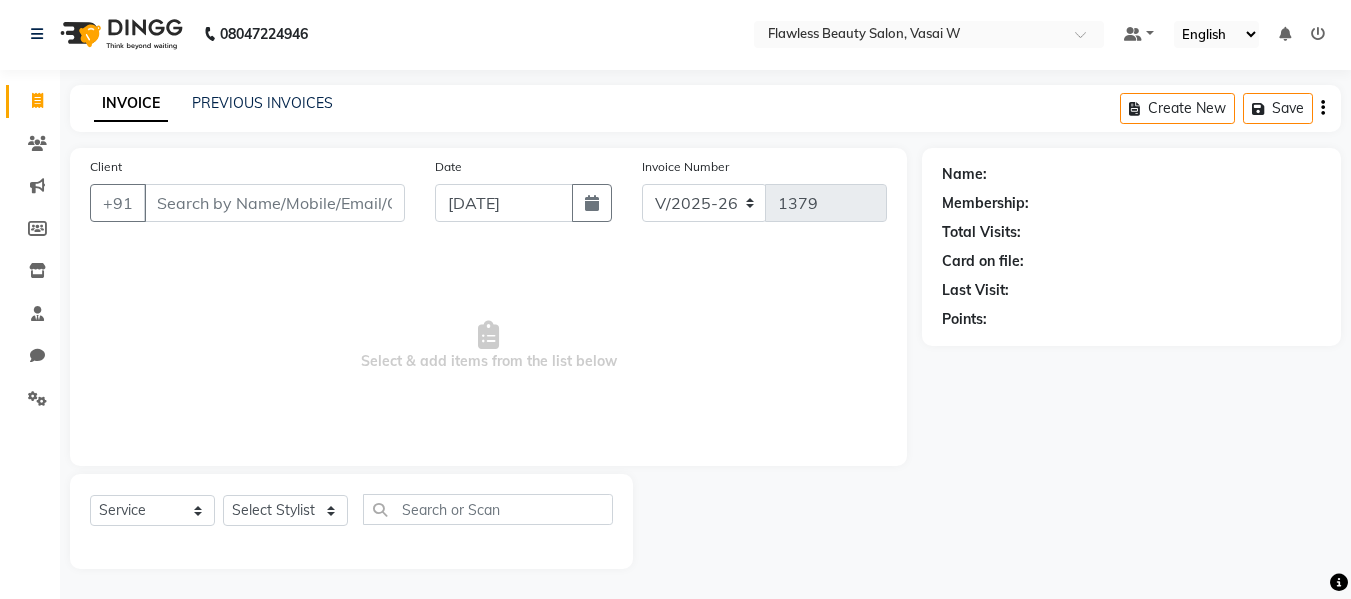 click on "Client" at bounding box center [274, 203] 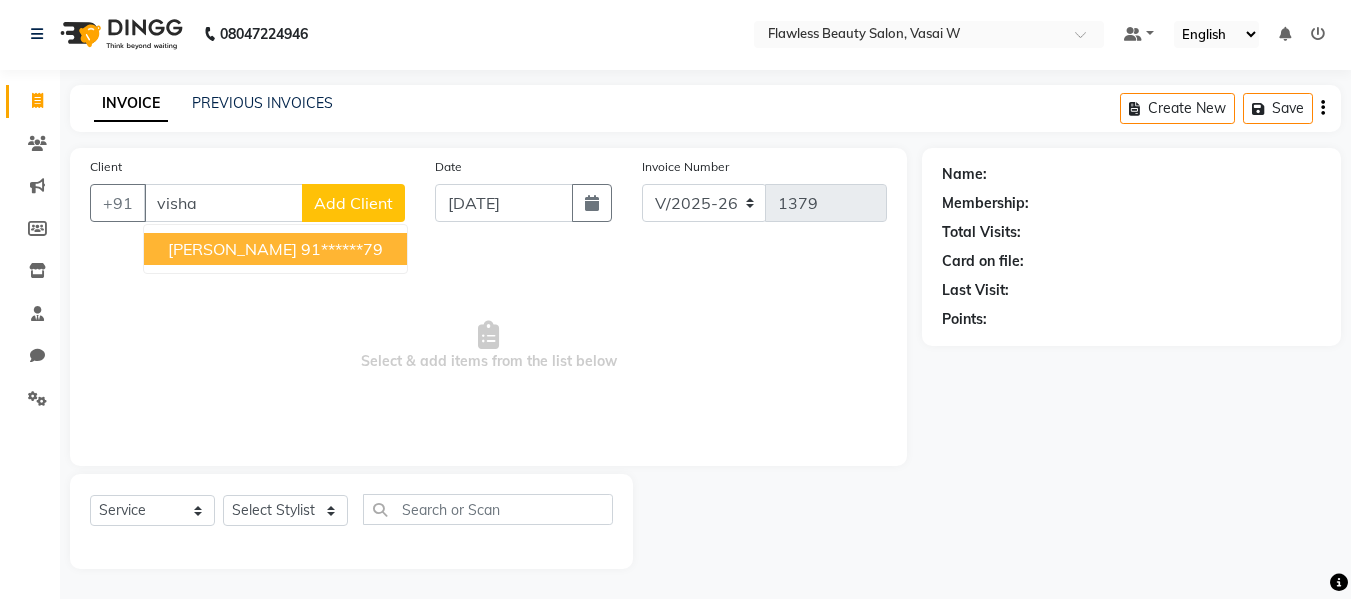 click on "91******79" at bounding box center [342, 249] 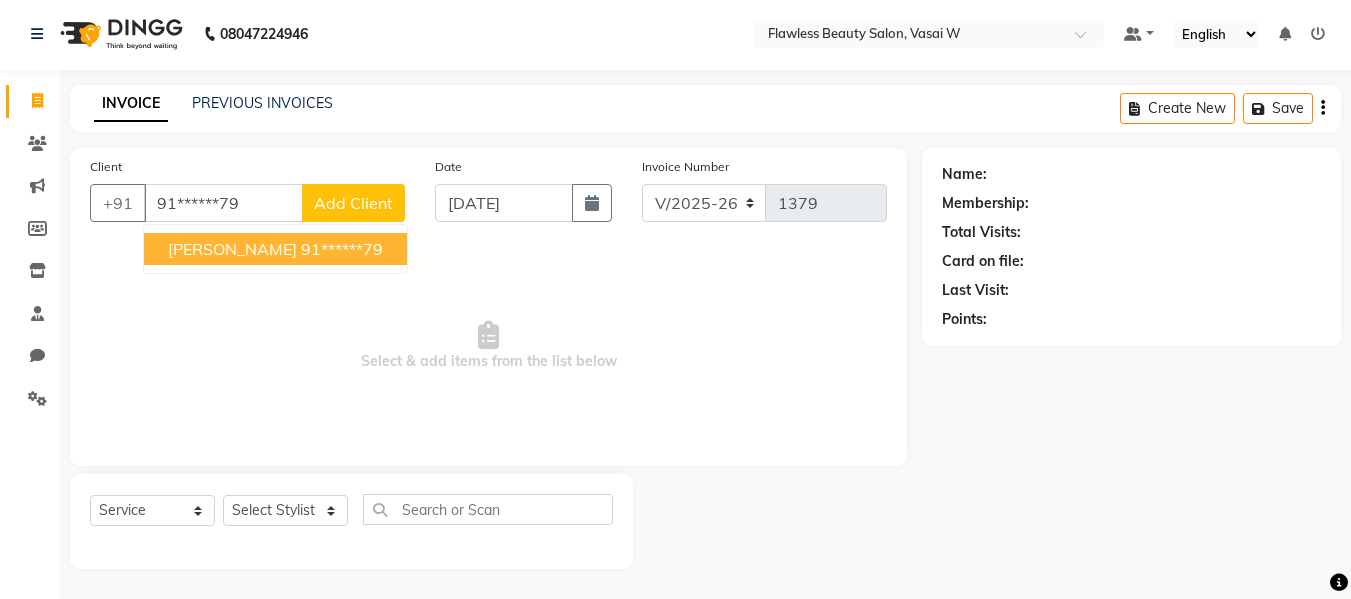 type on "91******79" 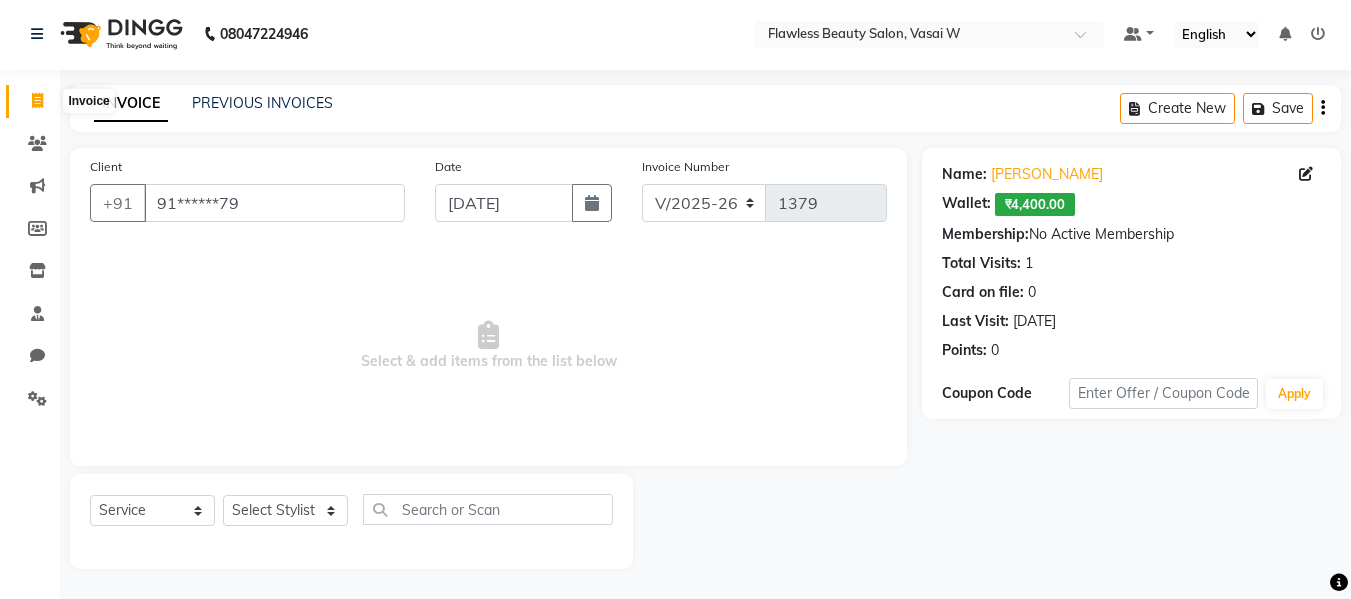 click 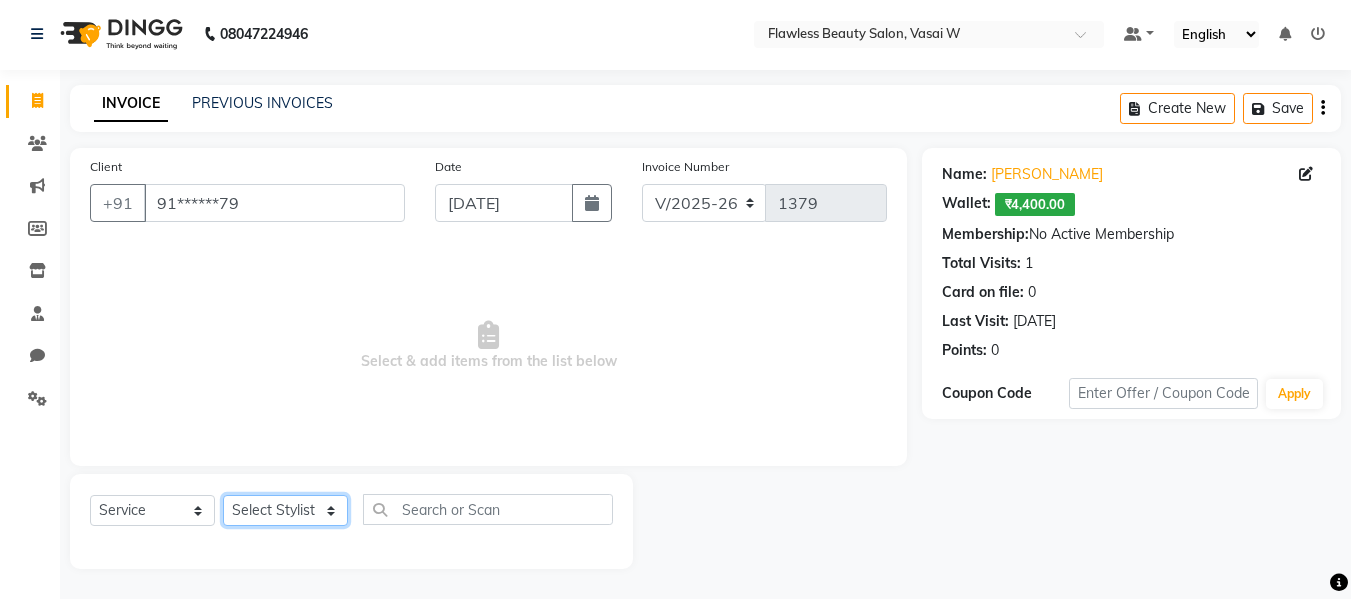 click on "Select Stylist Afsana [PERSON_NAME]  [PERSON_NAME] Maam Nisha  Pari [PERSON_NAME] [PERSON_NAME]" 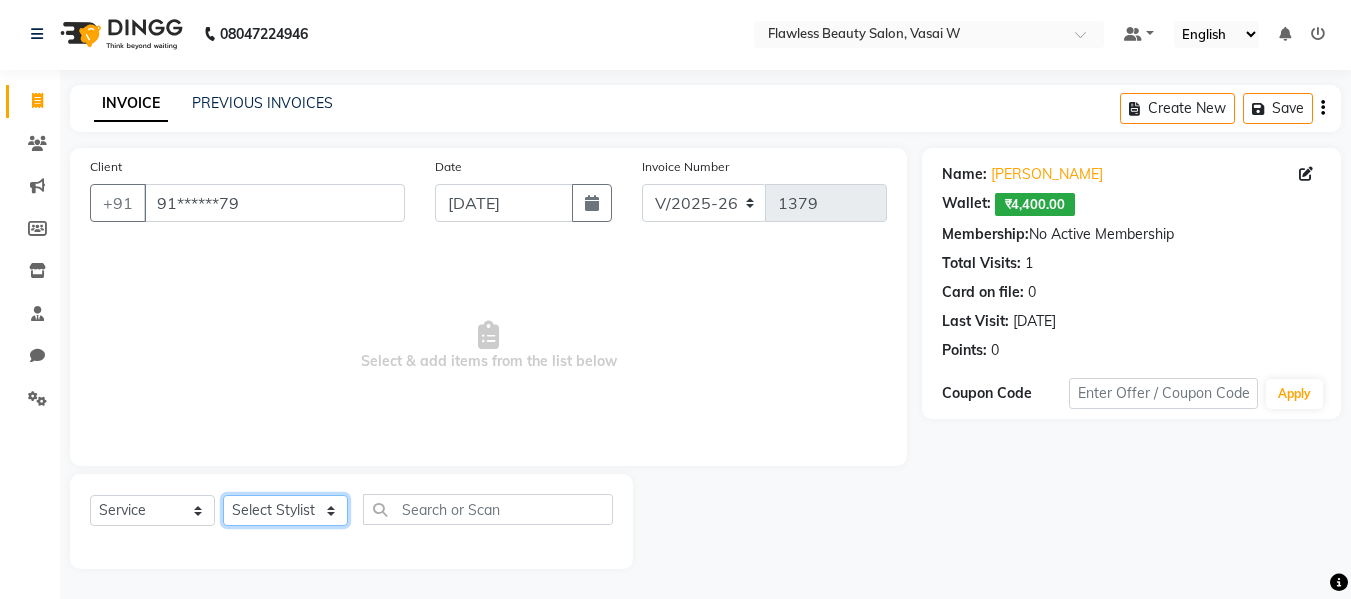 select on "76406" 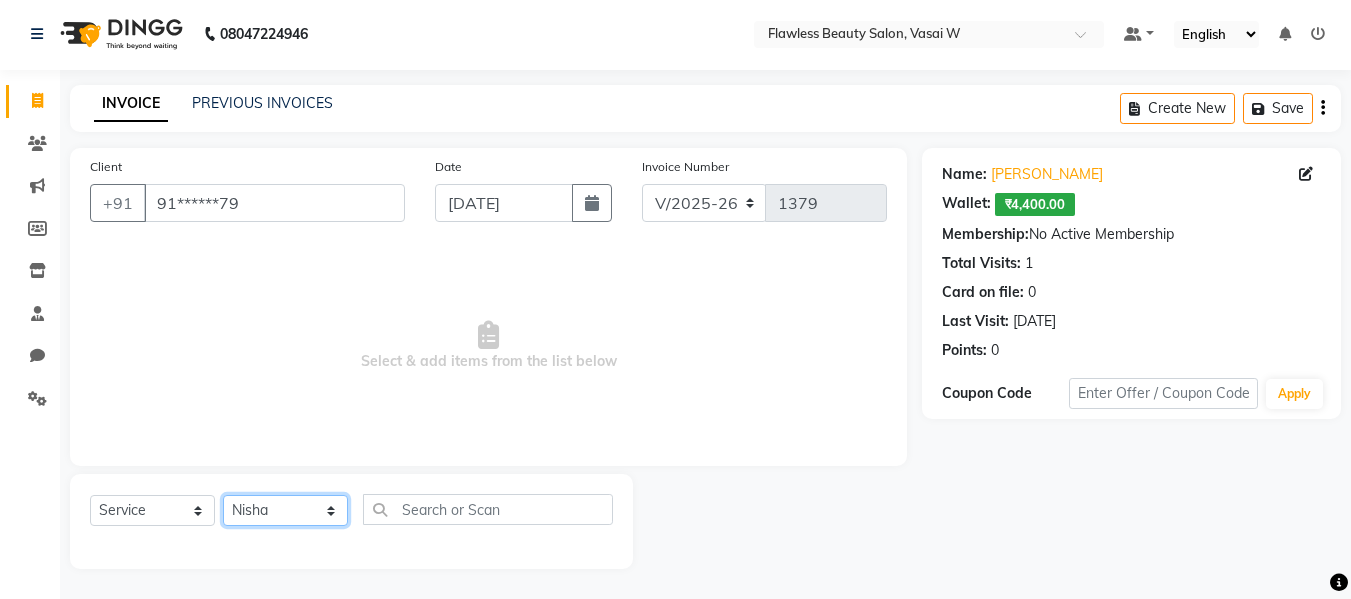 click on "Select Stylist Afsana [PERSON_NAME]  [PERSON_NAME] Maam Nisha  Pari [PERSON_NAME] [PERSON_NAME]" 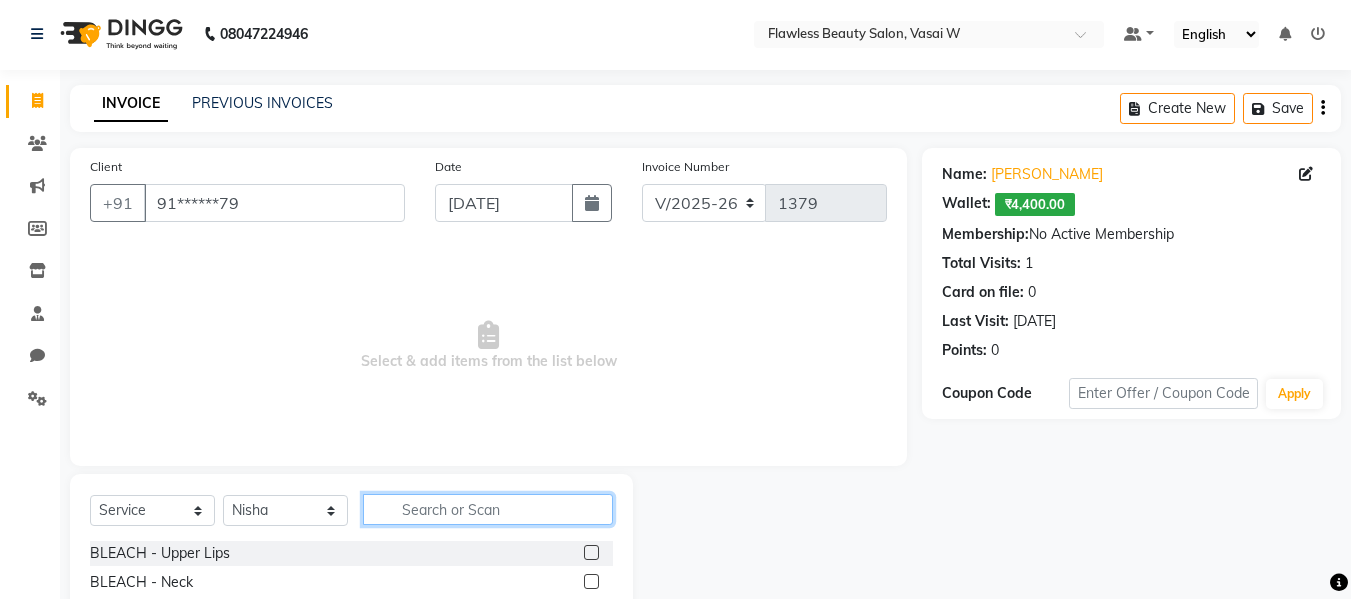 click 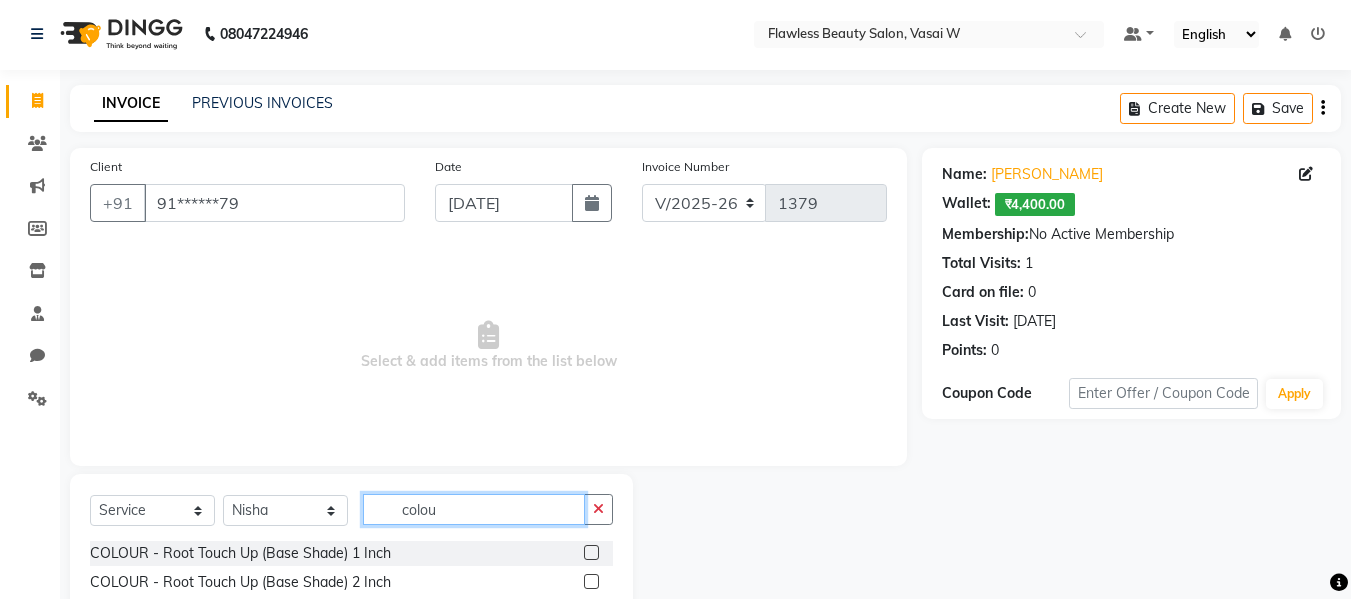 type on "colou" 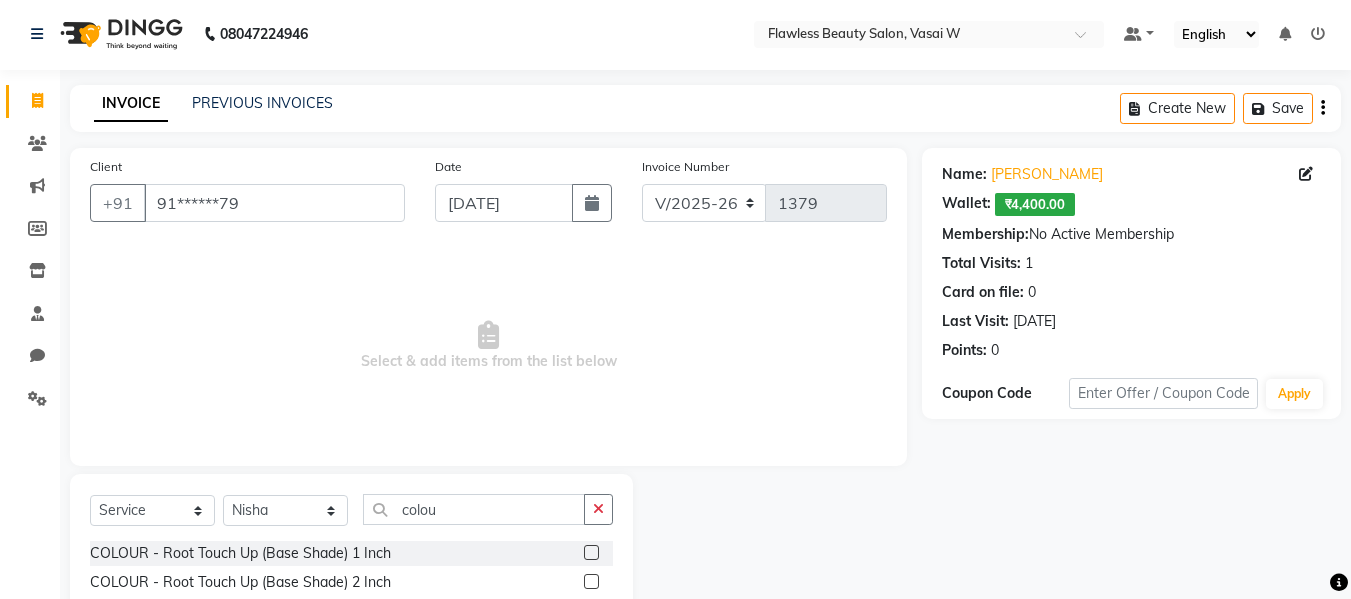 click 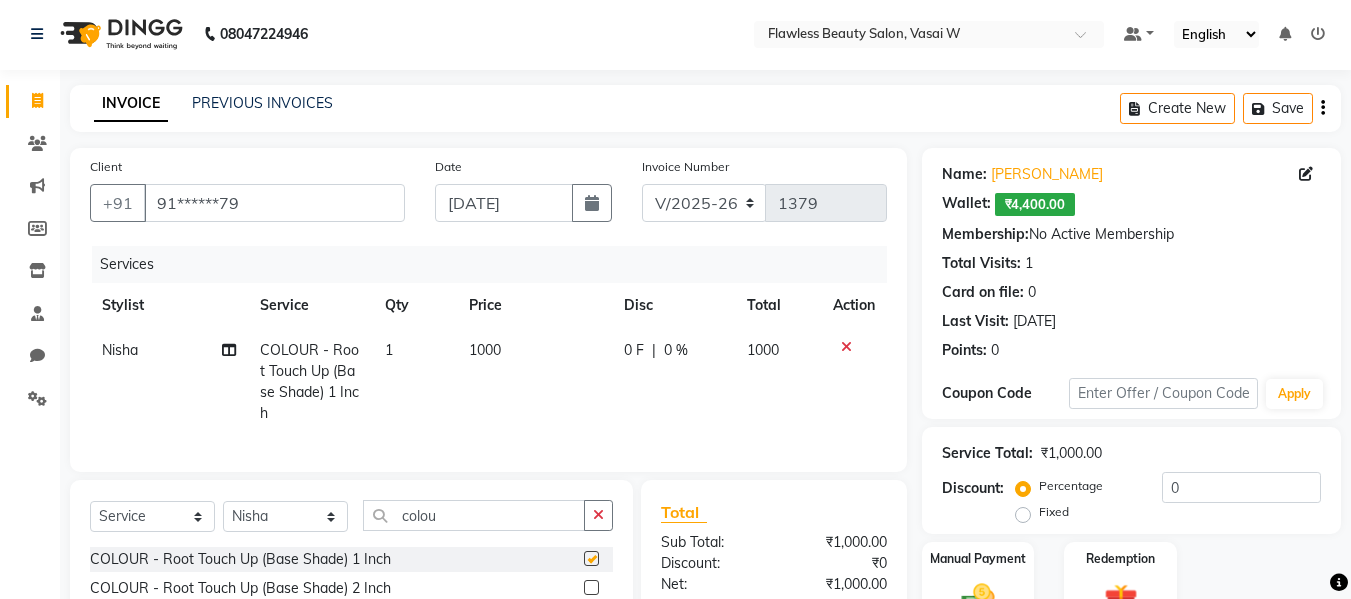 checkbox on "false" 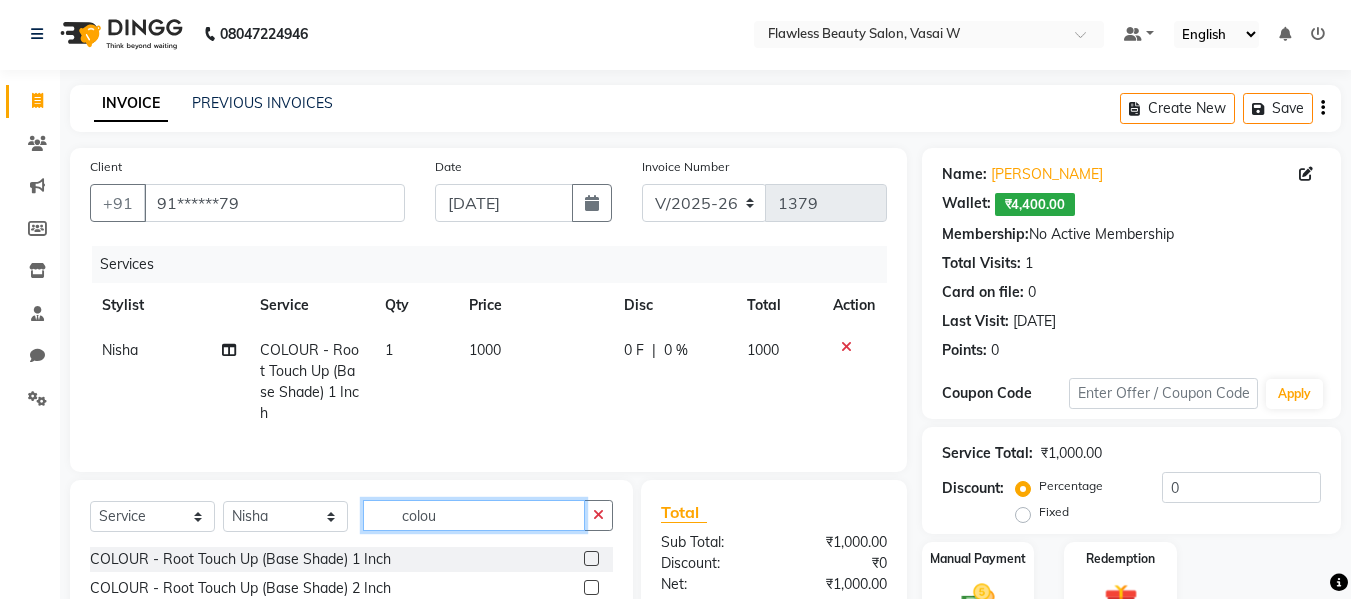click on "colou" 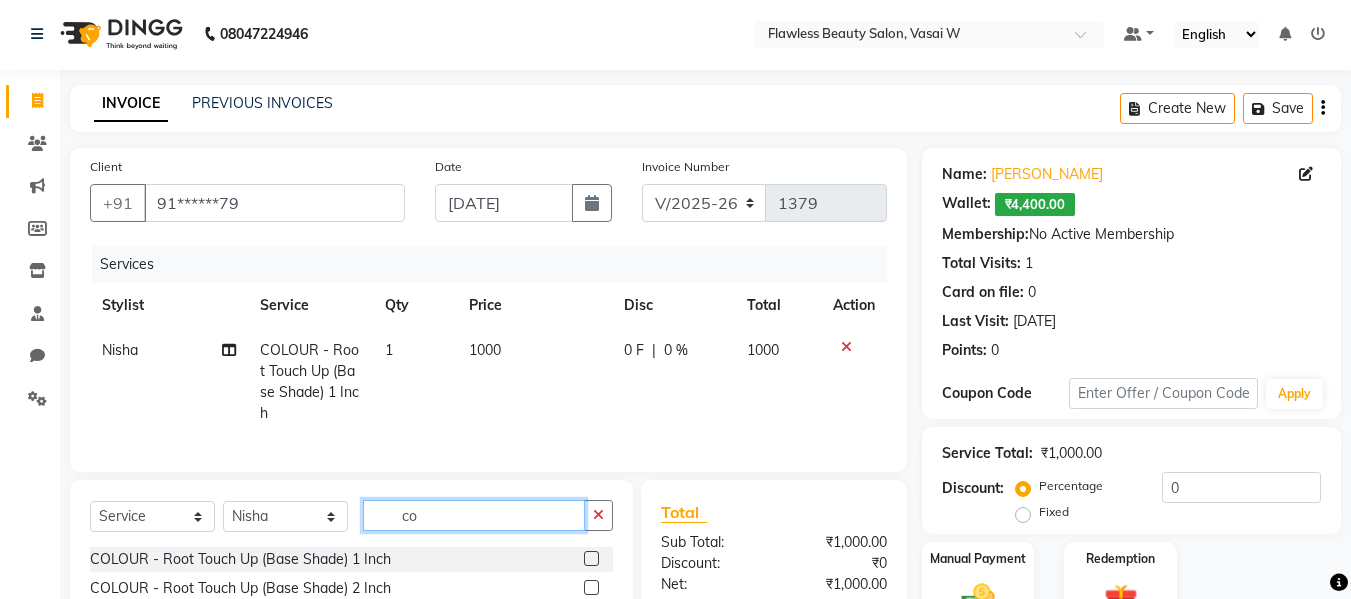 type on "c" 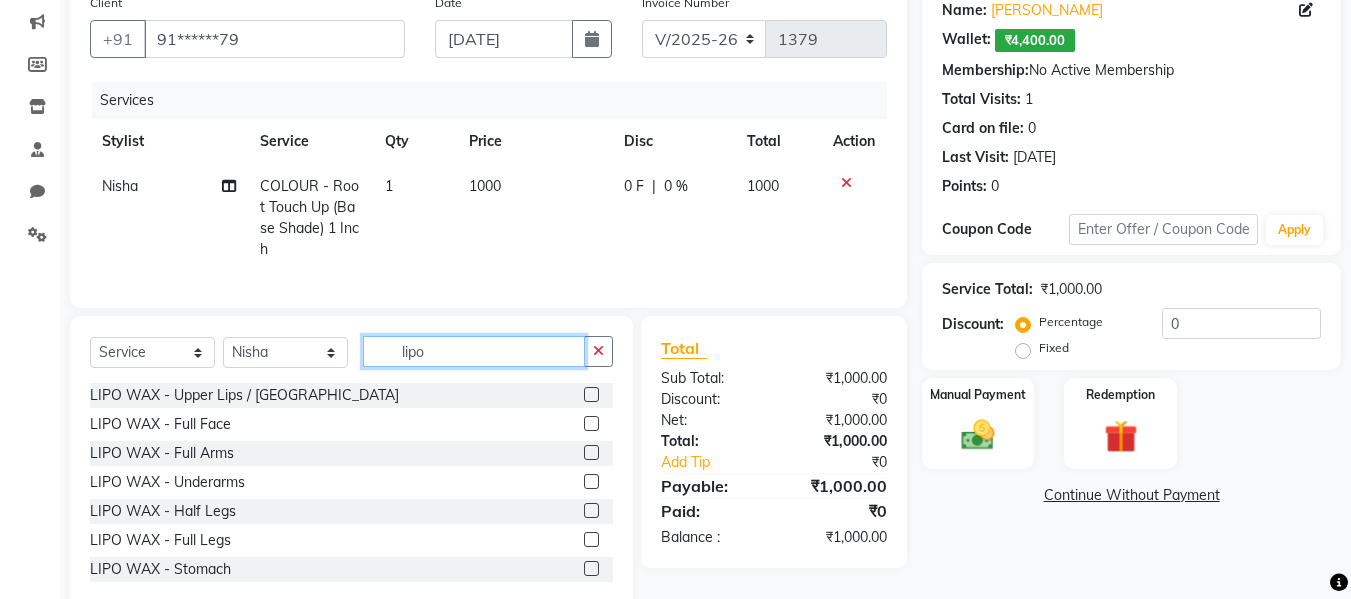 scroll, scrollTop: 203, scrollLeft: 0, axis: vertical 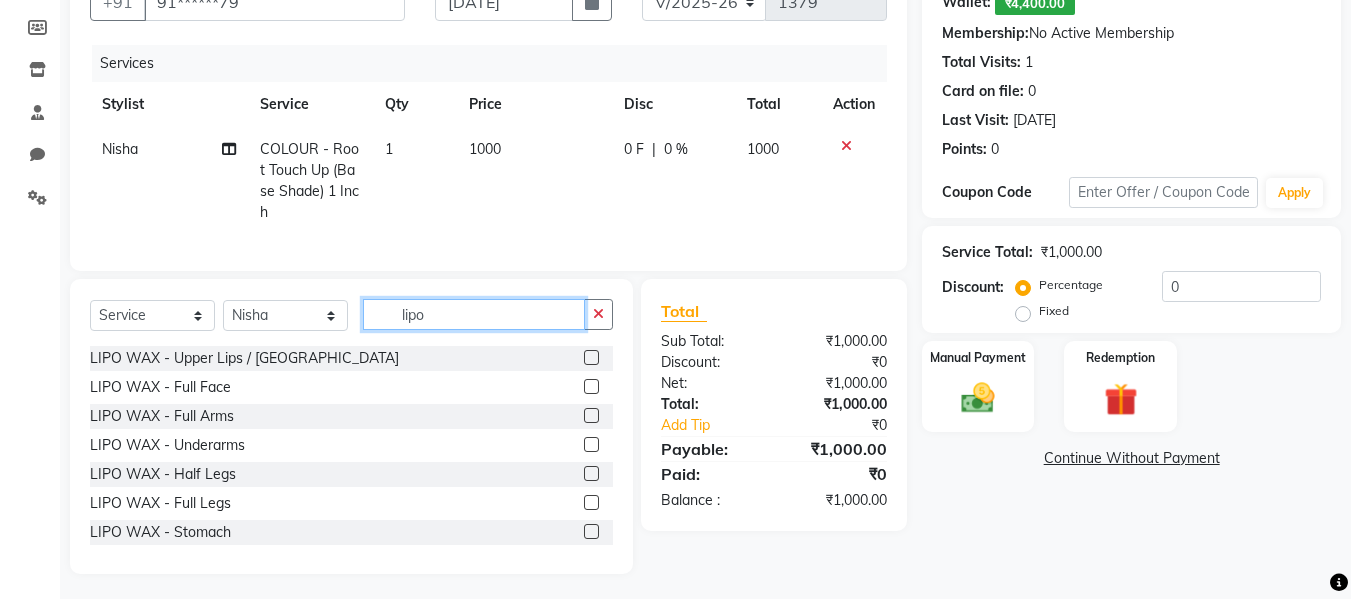 type on "lipo" 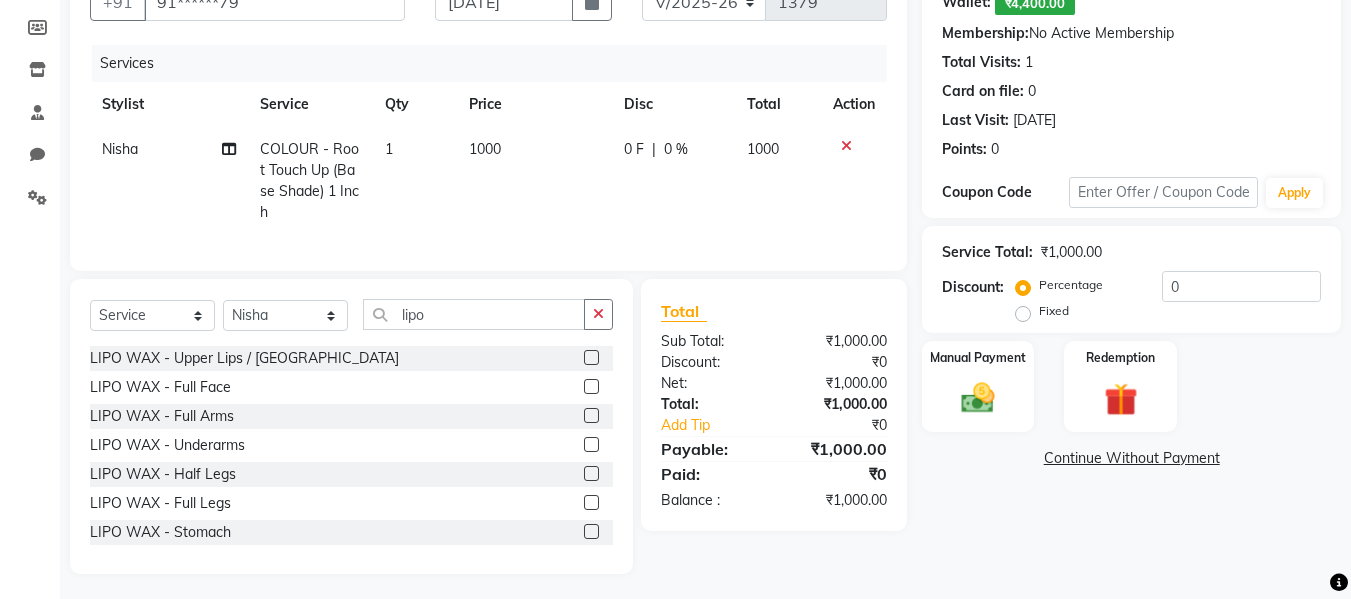 click 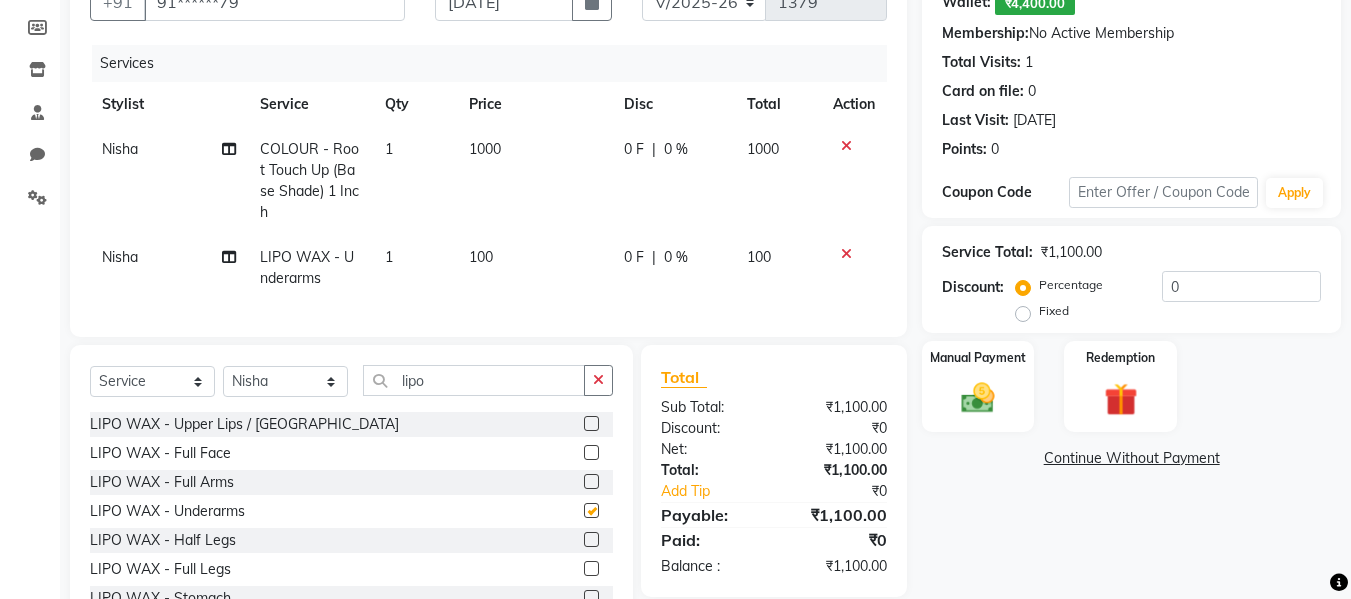 checkbox on "false" 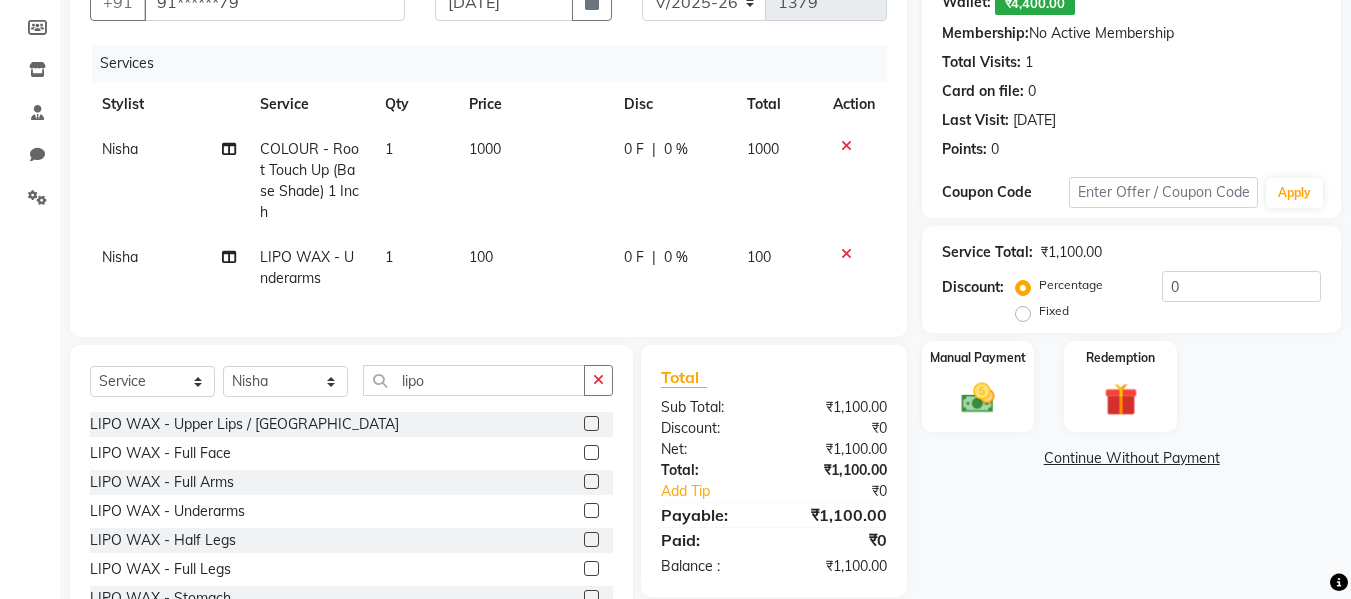 click on "1000" 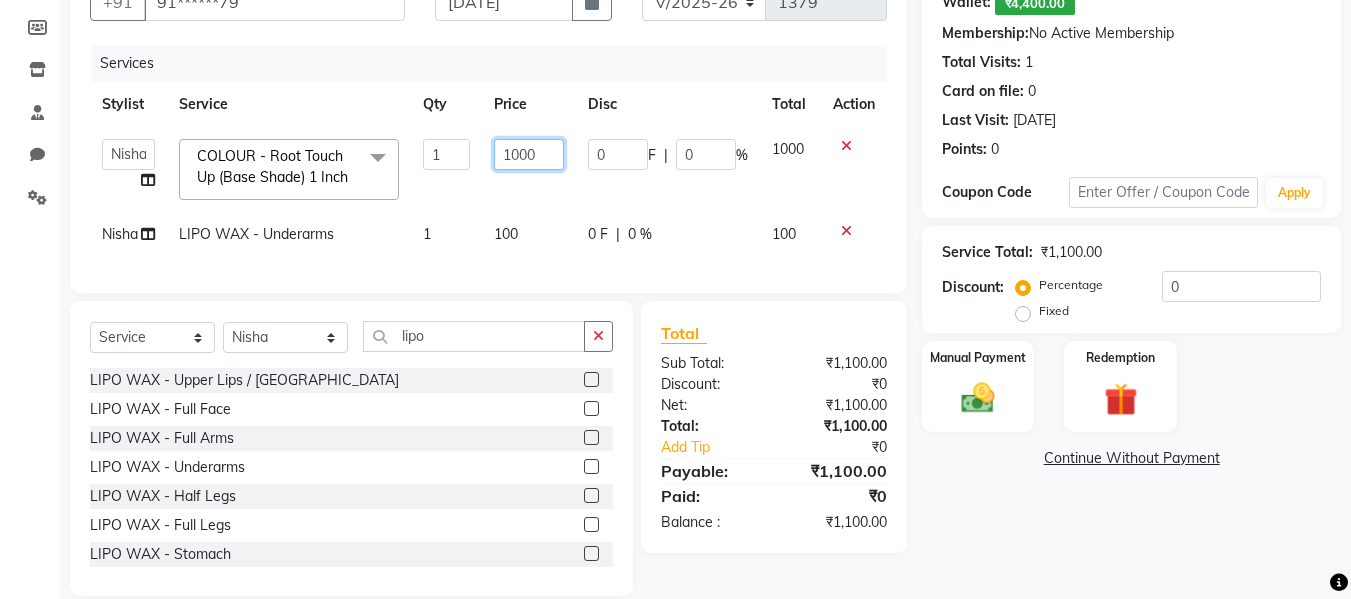 click on "1000" 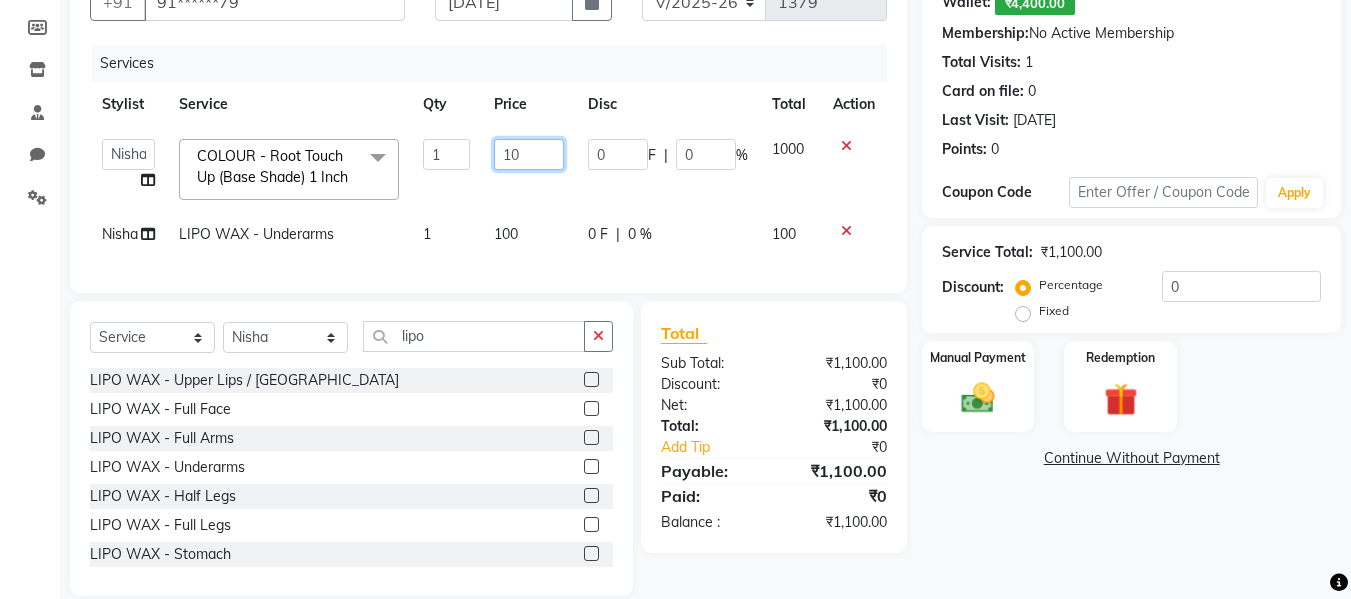 type on "1" 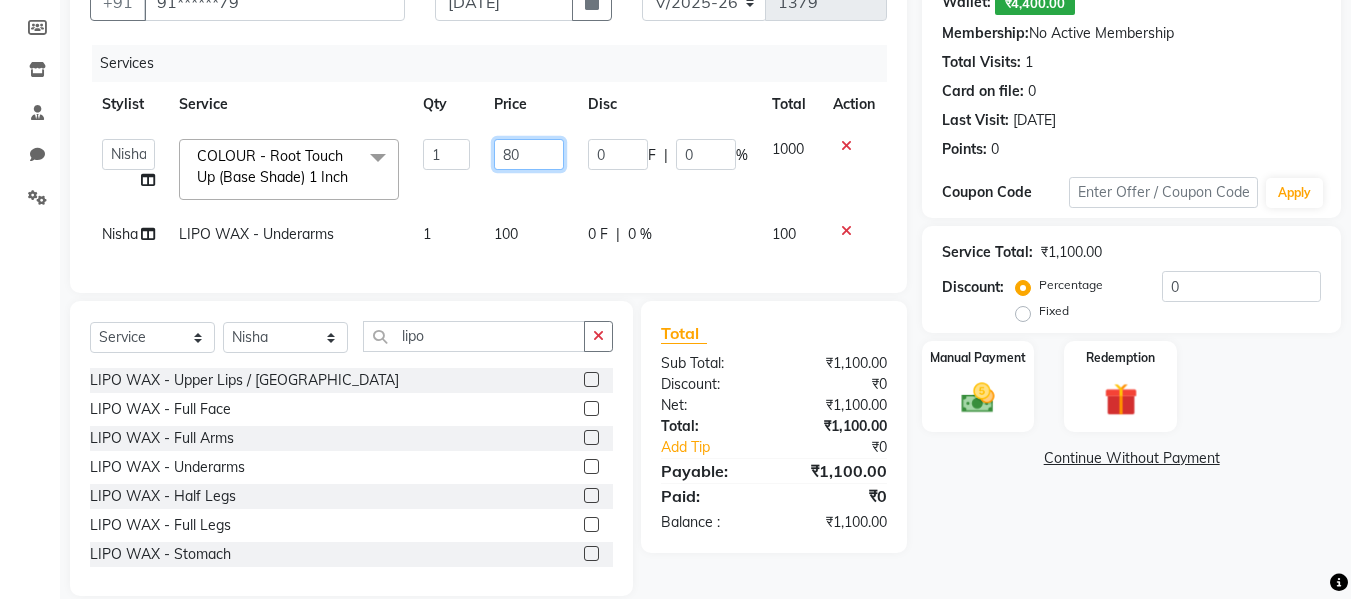 type on "800" 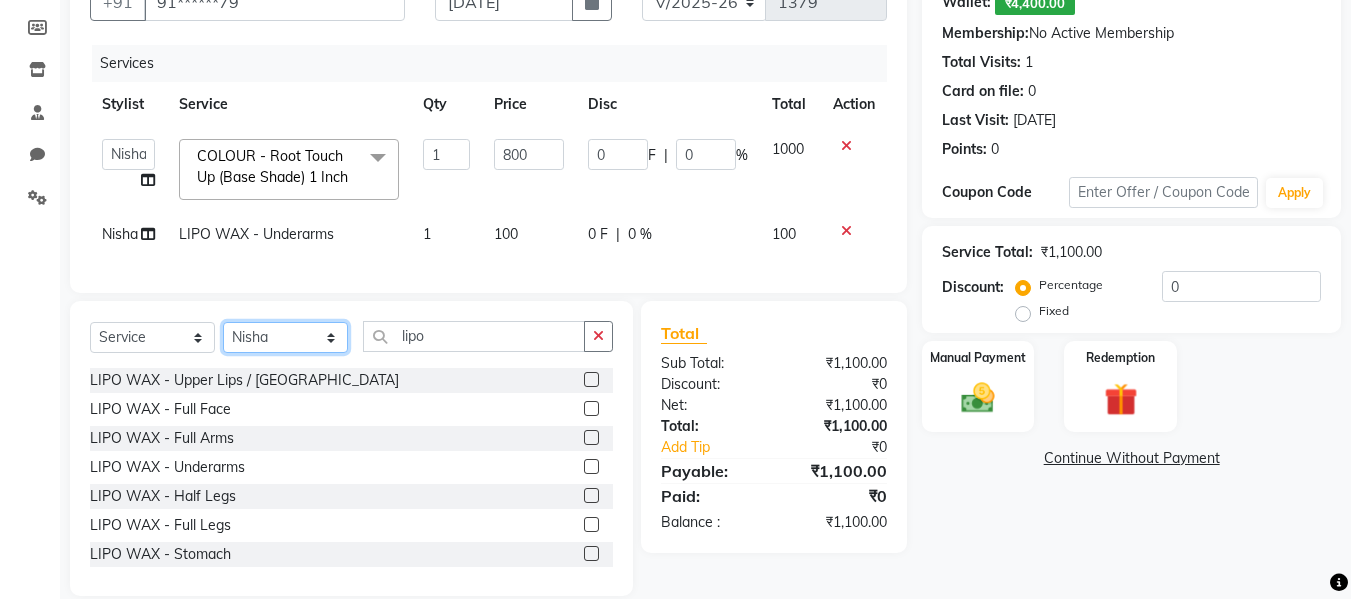 click on "Select  Service  Product  Membership  Package Voucher Prepaid Gift Card  Select Stylist Afsana [PERSON_NAME]  [PERSON_NAME] Maam Nisha  Pari [PERSON_NAME] [PERSON_NAME] Vidya lipo LIPO WAX - Upper Lips / Chin  LIPO WAX - Full Face  LIPO WAX - Full Arms  LIPO WAX - Underarms  LIPO WAX - Half Legs  LIPO WAX - Full Legs  LIPO WAX - Stomach  LIPO WAX - Half Front / Back  LIPO WAX - Full Front / Back  LIPO WAX - Full Body With Bikini  LIPO WAX - Bikini  LIPO WAX - Full Wax  LIPO WAX - Nose  LIPO WAX - [GEOGRAPHIC_DATA] Legs  LIPO WAX - Sidelocks" 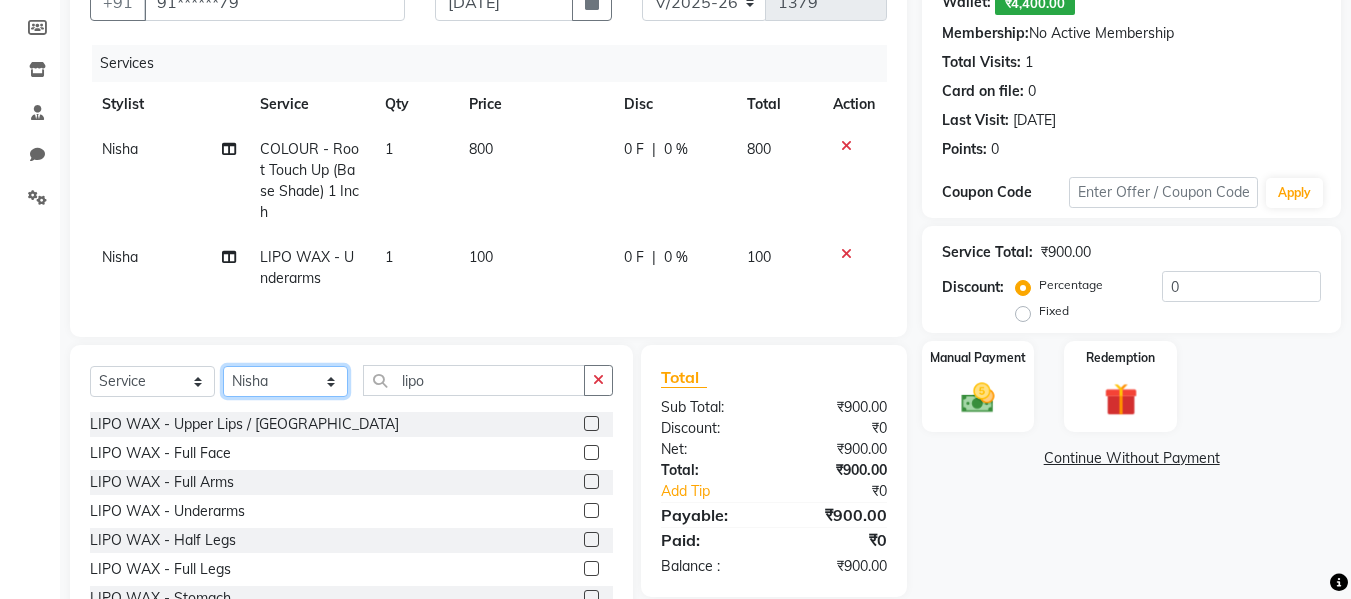 select on "76405" 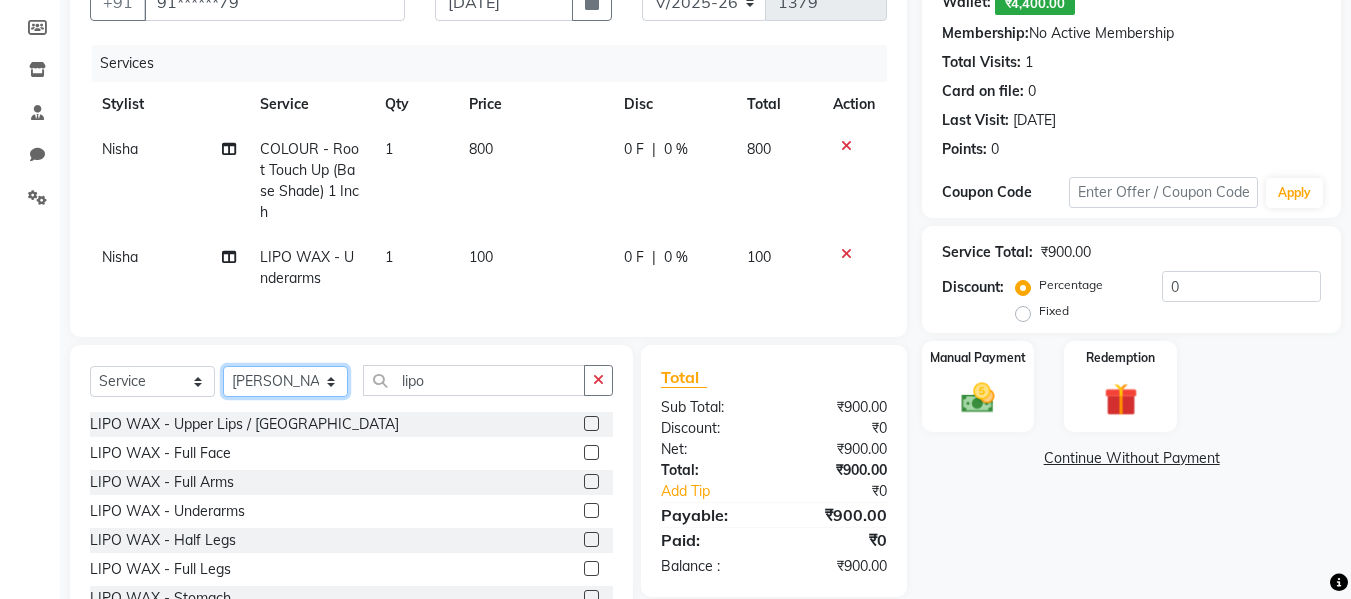 click on "Select Stylist Afsana [PERSON_NAME]  [PERSON_NAME] Maam Nisha  Pari [PERSON_NAME] [PERSON_NAME]" 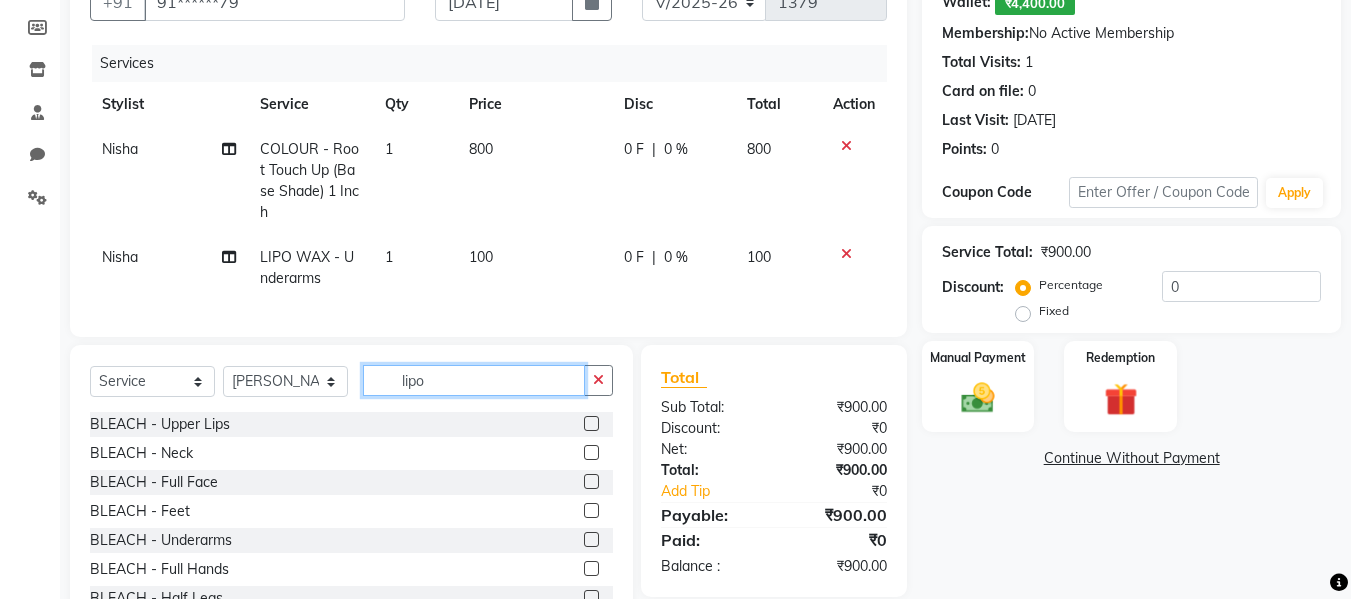 click on "lipo" 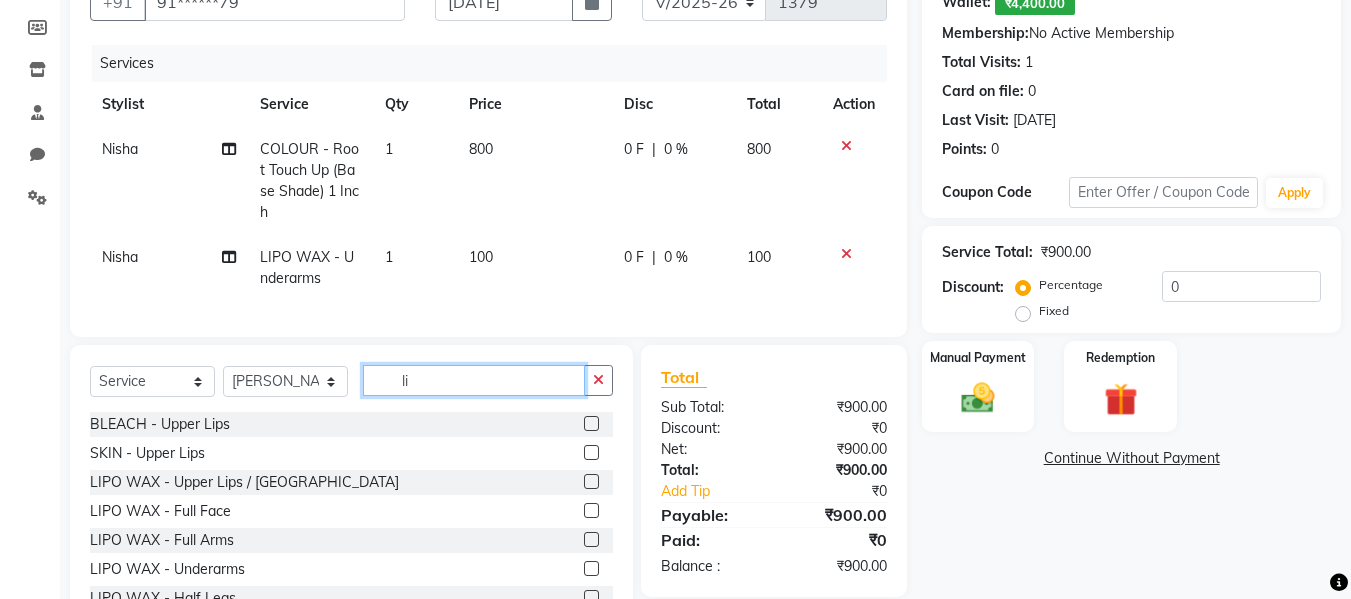 type on "l" 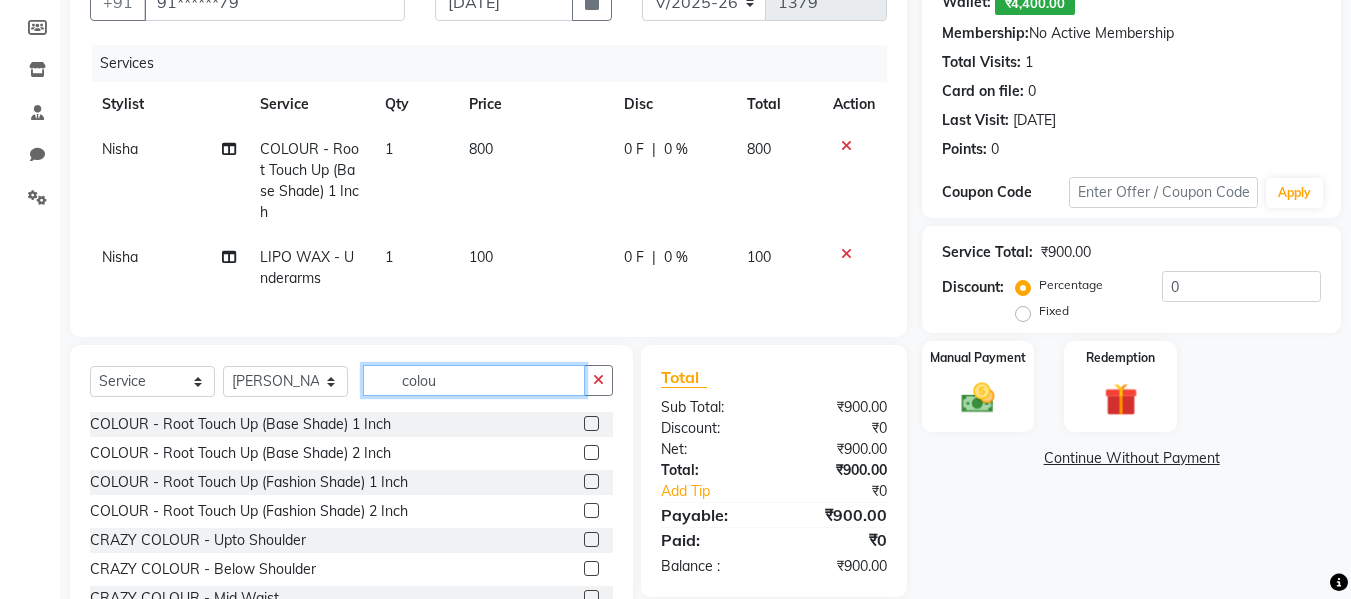 type on "colou" 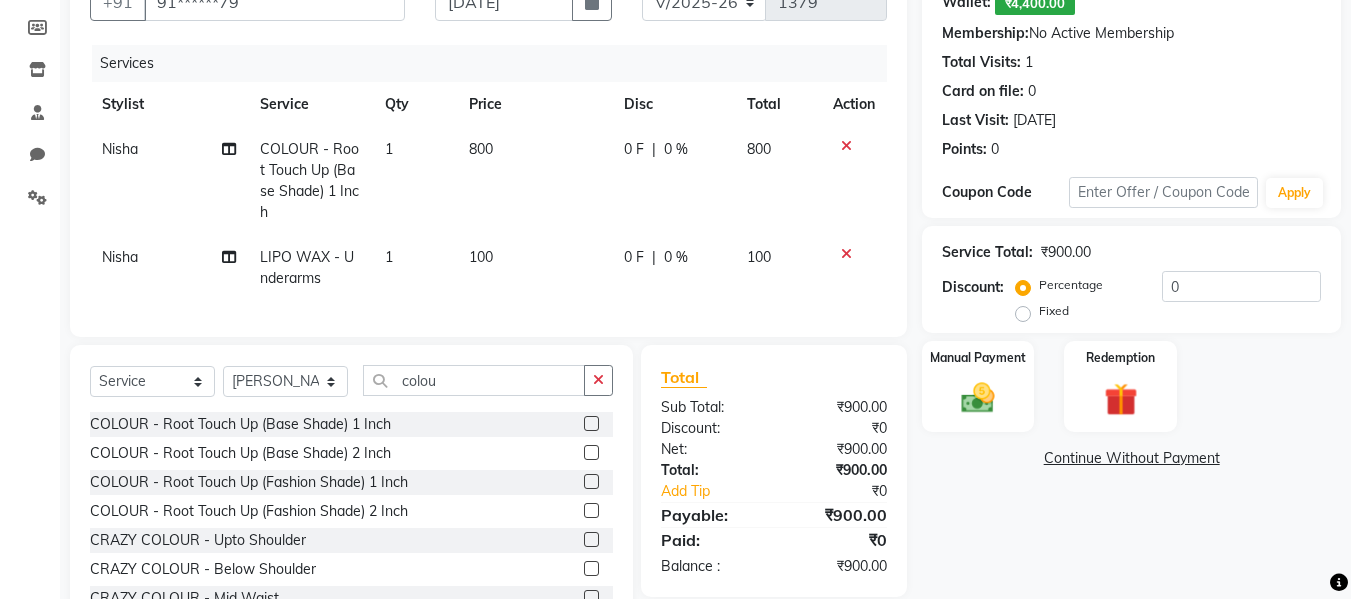 click 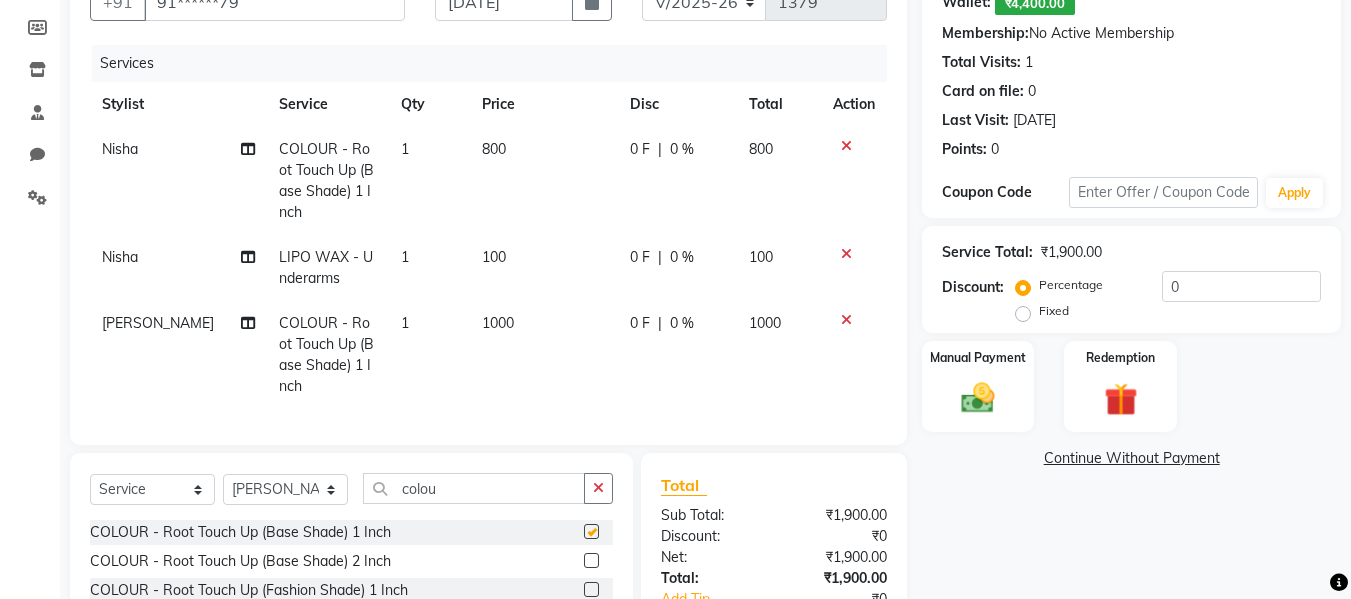 checkbox on "false" 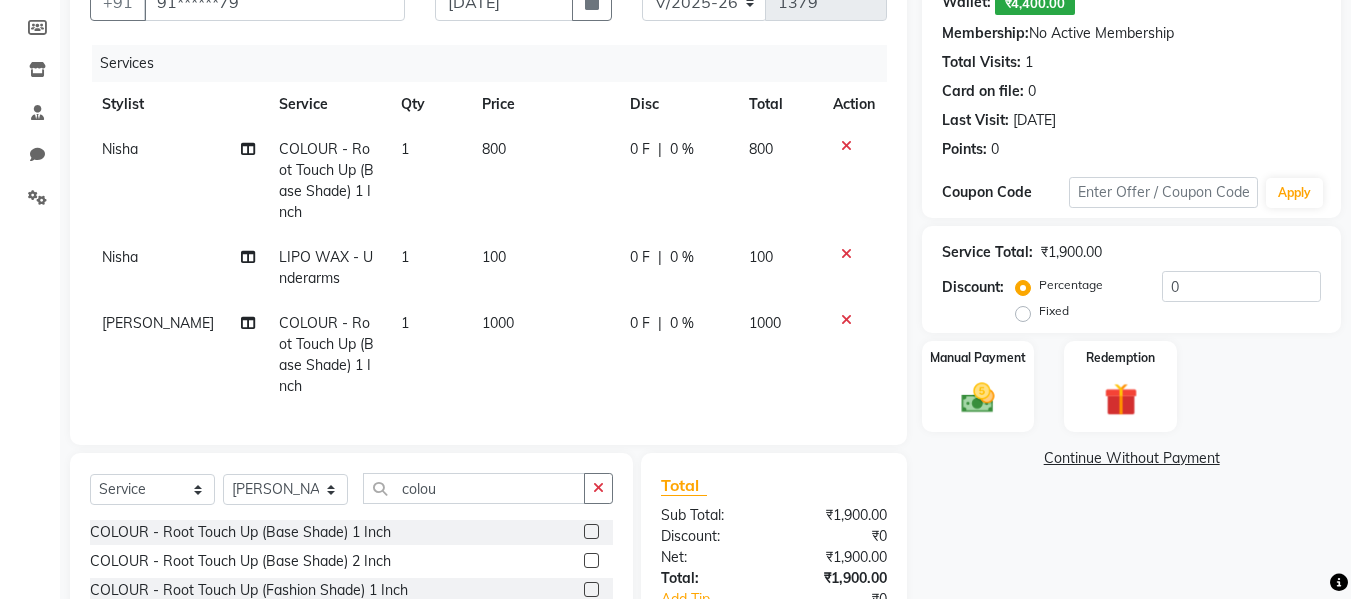click on "1000" 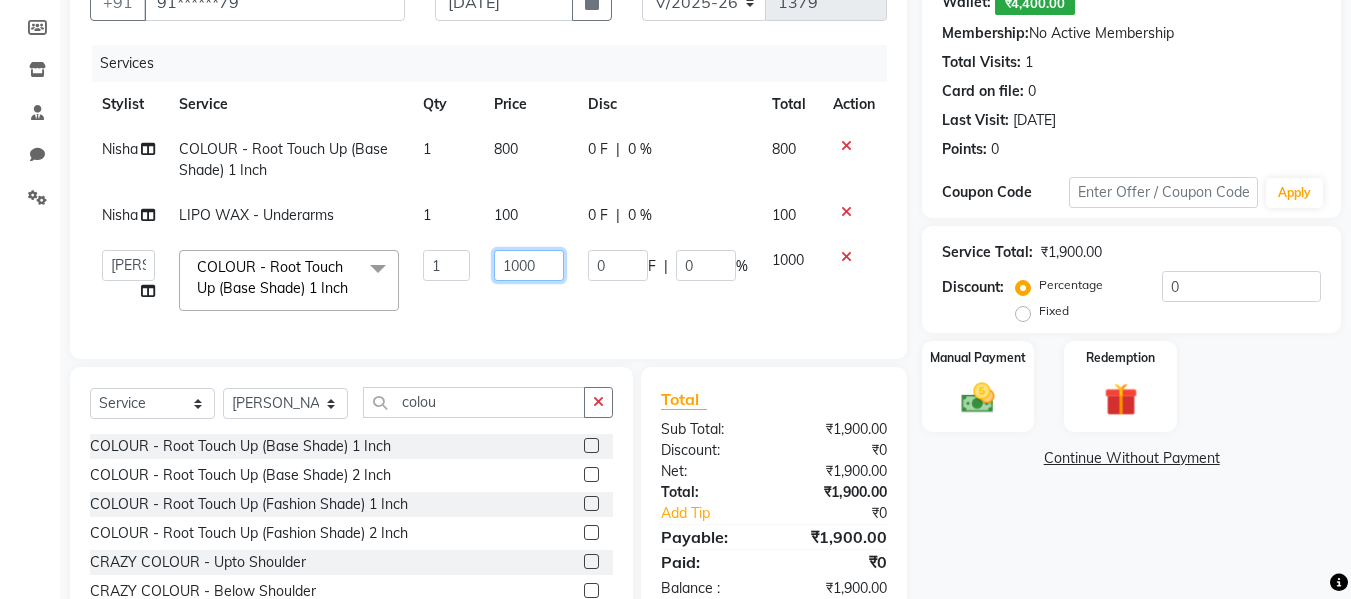 click on "1000" 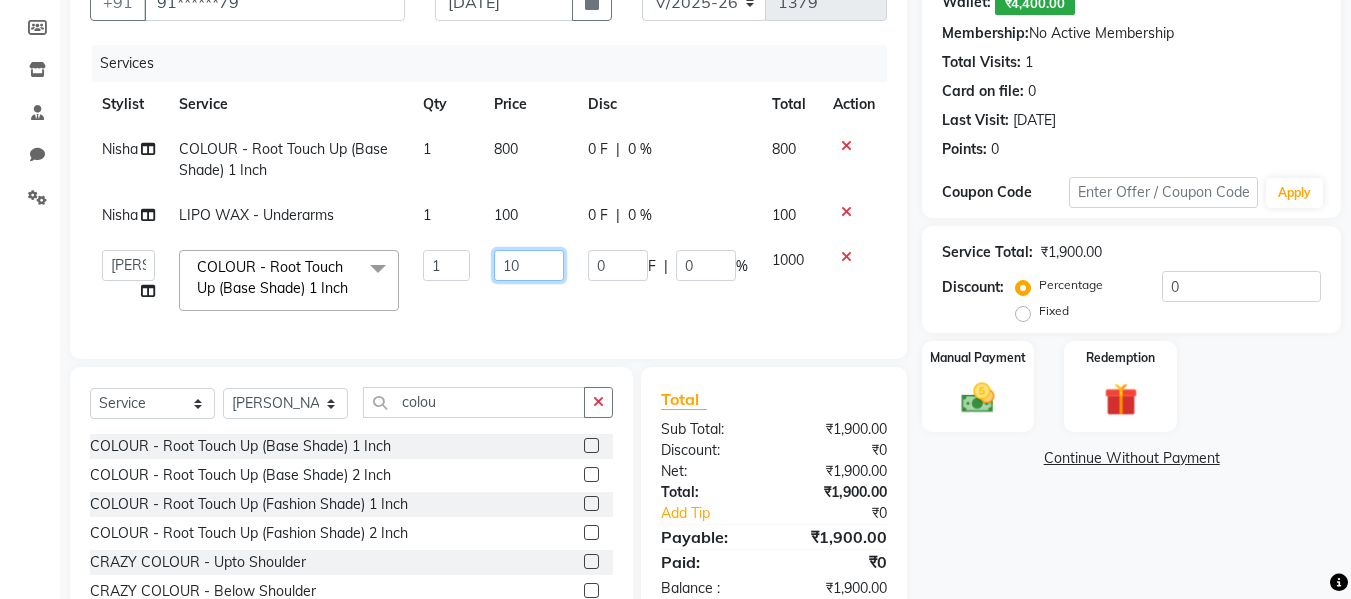 type on "1" 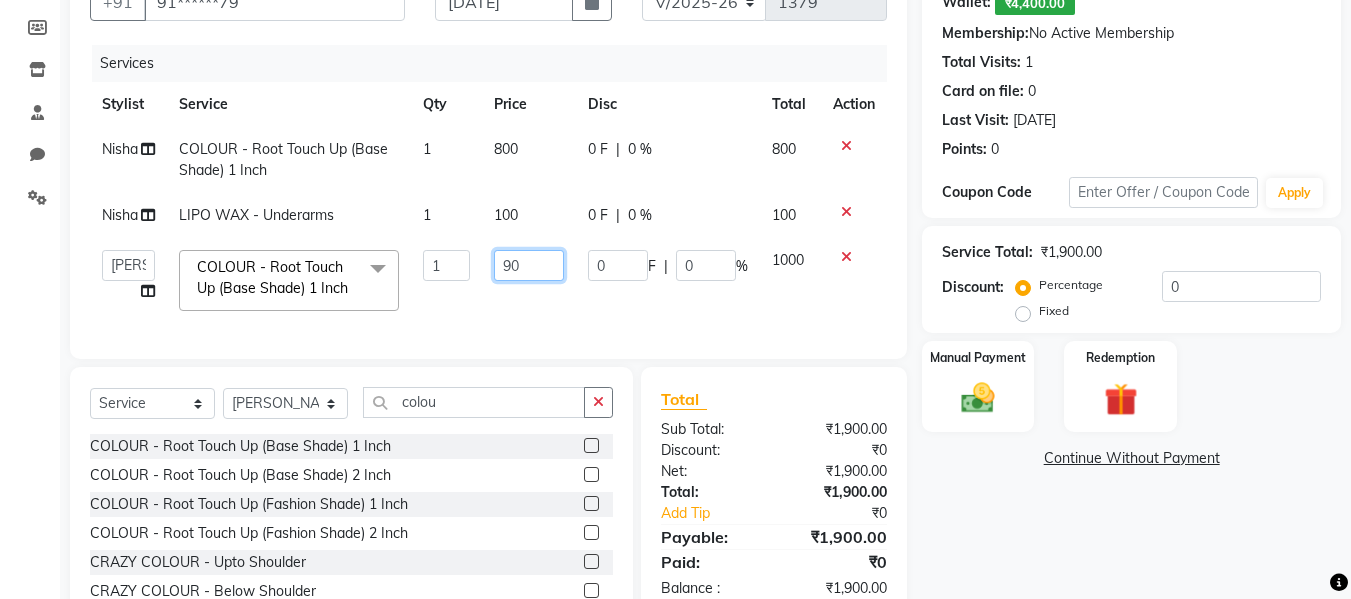 type on "900" 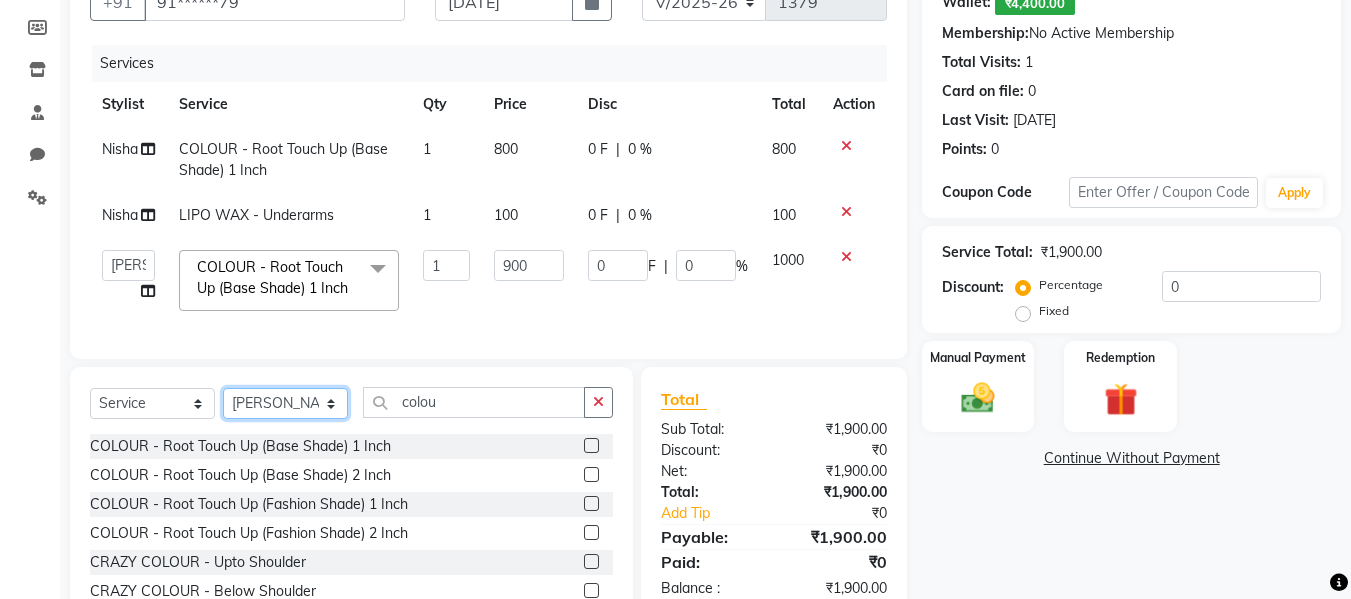 click on "Client +91 91******79 Date [DATE] Invoice Number V/2025 V/[PHONE_NUMBER] Services Stylist Service Qty Price Disc Total Action Nisha  COLOUR - Root Touch Up (Base Shade) 1 Inch 1 800 0 F | 0 % 800 Nisha  LIPO WAX - Underarms 1 100 0 F | 0 % 100  Afsana   [PERSON_NAME]    [PERSON_NAME] Maam   Nisha    Pari   [PERSON_NAME]   [PERSON_NAME]   Vidya  COLOUR - Root Touch Up (Base Shade) 1 Inch  x BLEACH - Upper Lips BLEACH - Neck BLEACH - Full Face BLEACH - Feet BLEACH - Underarms BLEACH - Full Hands BLEACH - Half Legs BLEACH - Half Front / Back BLEACH - Full Body last balance D-TAN - Neck D-TAN - Full Face D-TAN - Full Hand D-TAN - Full Body D-TAN -Feet D-TAN - Front/Back MANICURE - Regular MANICURE - D-Tan MANICURE - Signature PEDICURE - Regular PEDICURE - D-Tan PEDICURE - Signature PEDICURE - Heel Peel Treatment PEDICURE - Ice Cream Pedicure PEDICURE - Foot Peel COMBO - Ice Cream Pedicure & Ice Cream Manicure MASSAGE - Head MASSAGE - Hands MASSAGE - Legs MASSAGE - Back MASSAGE - Body MASSAGE - Body Spa [MEDICAL_DATA] Treatment HAIR WASH" 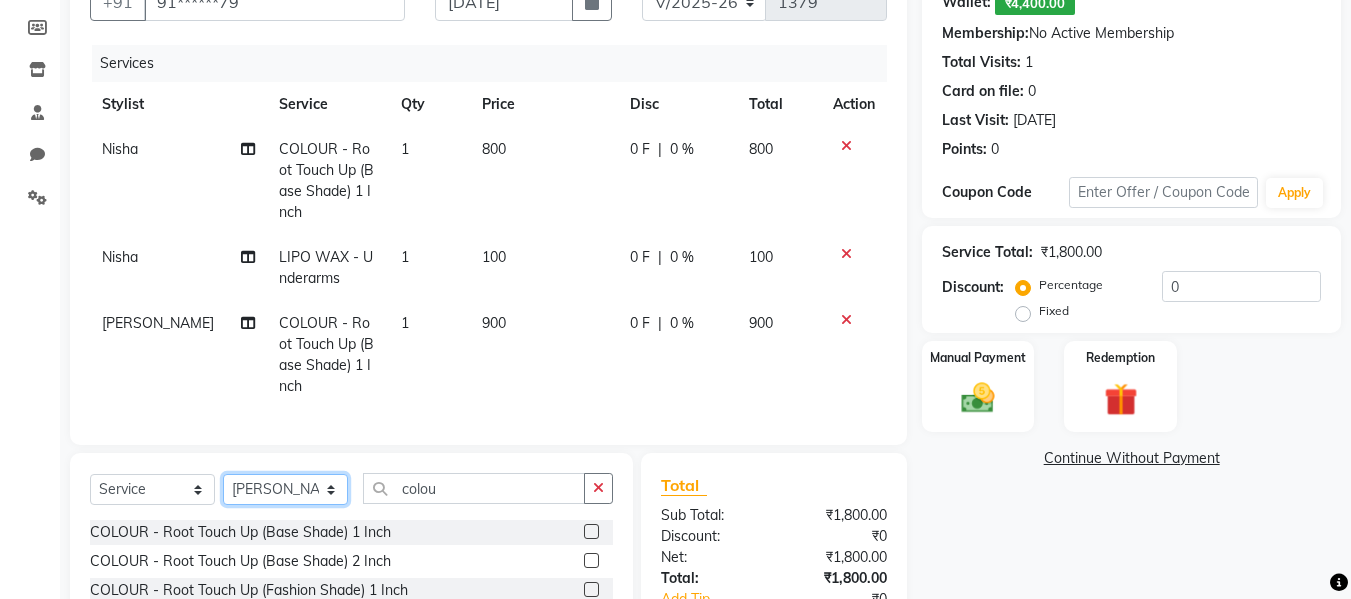 select on "76407" 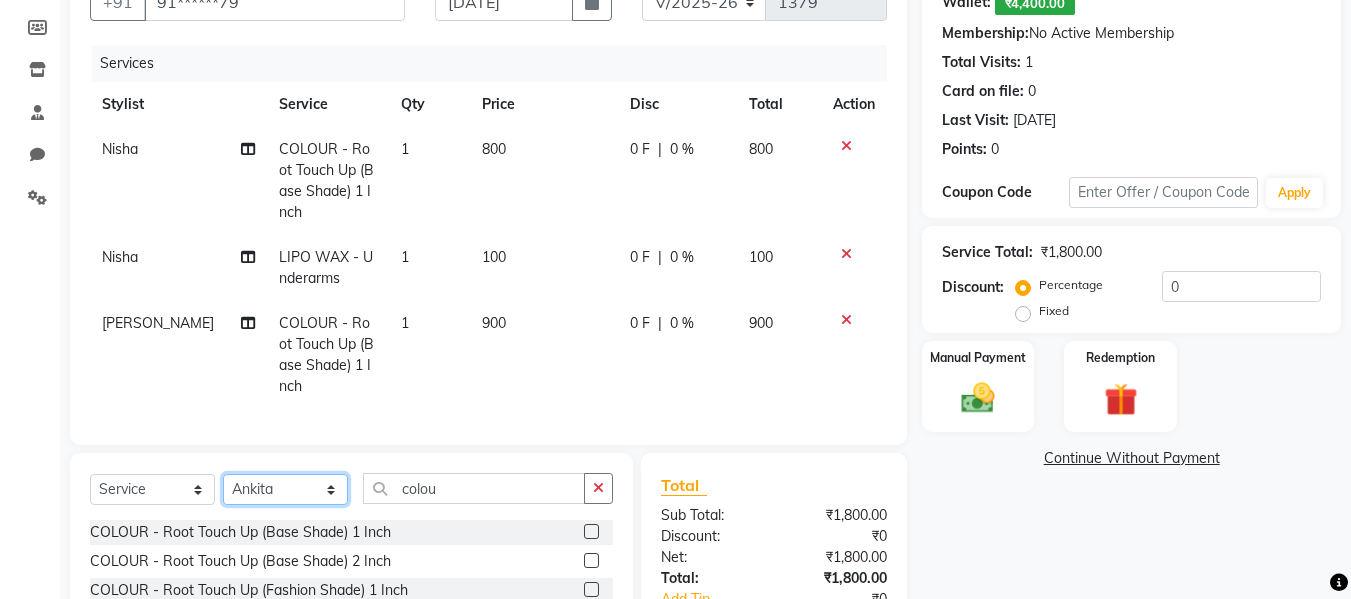 click on "Select Stylist Afsana [PERSON_NAME]  [PERSON_NAME] Maam Nisha  Pari [PERSON_NAME] [PERSON_NAME]" 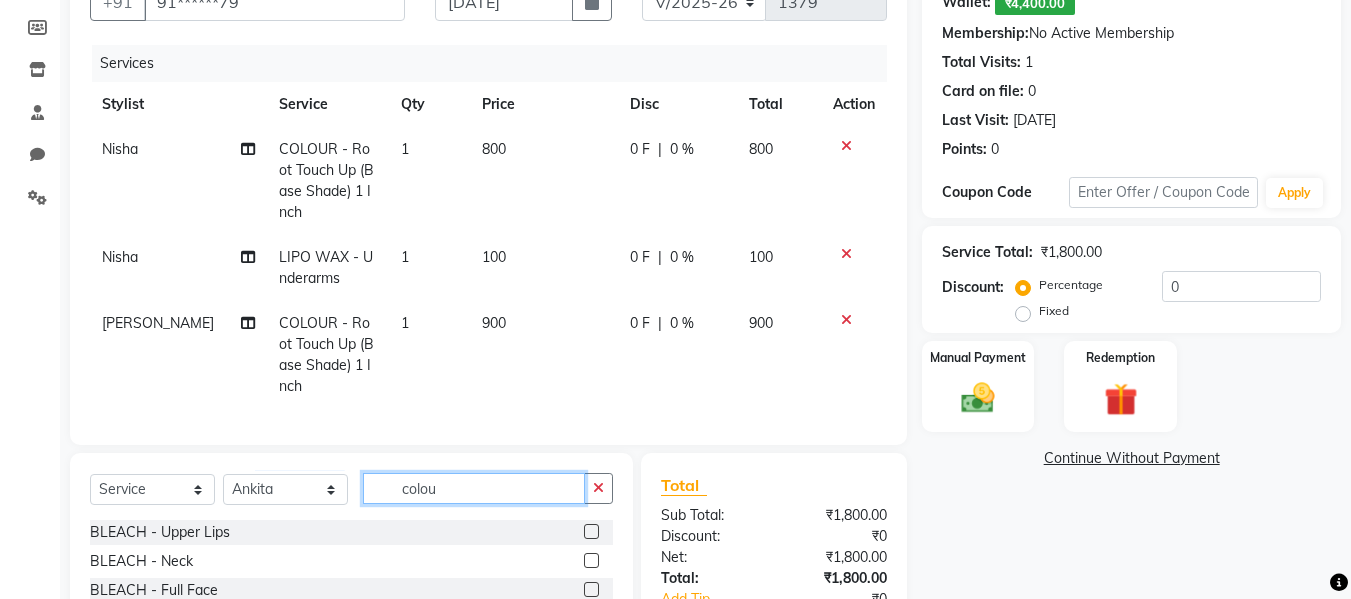 click on "colou" 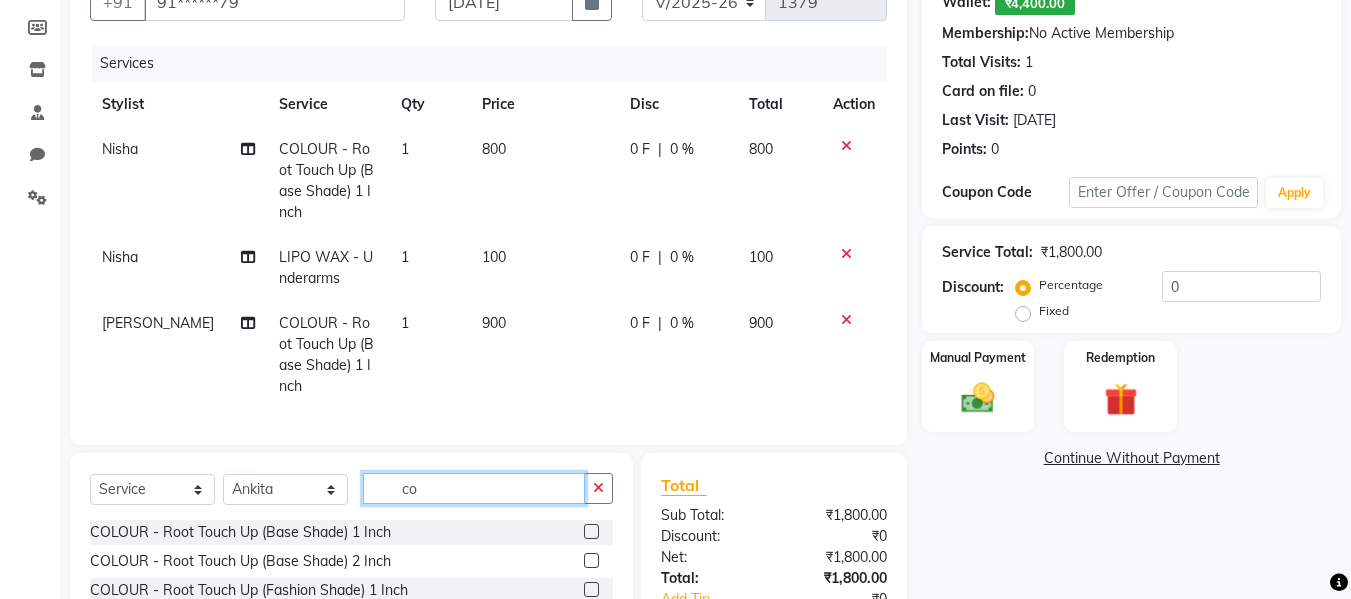 type on "c" 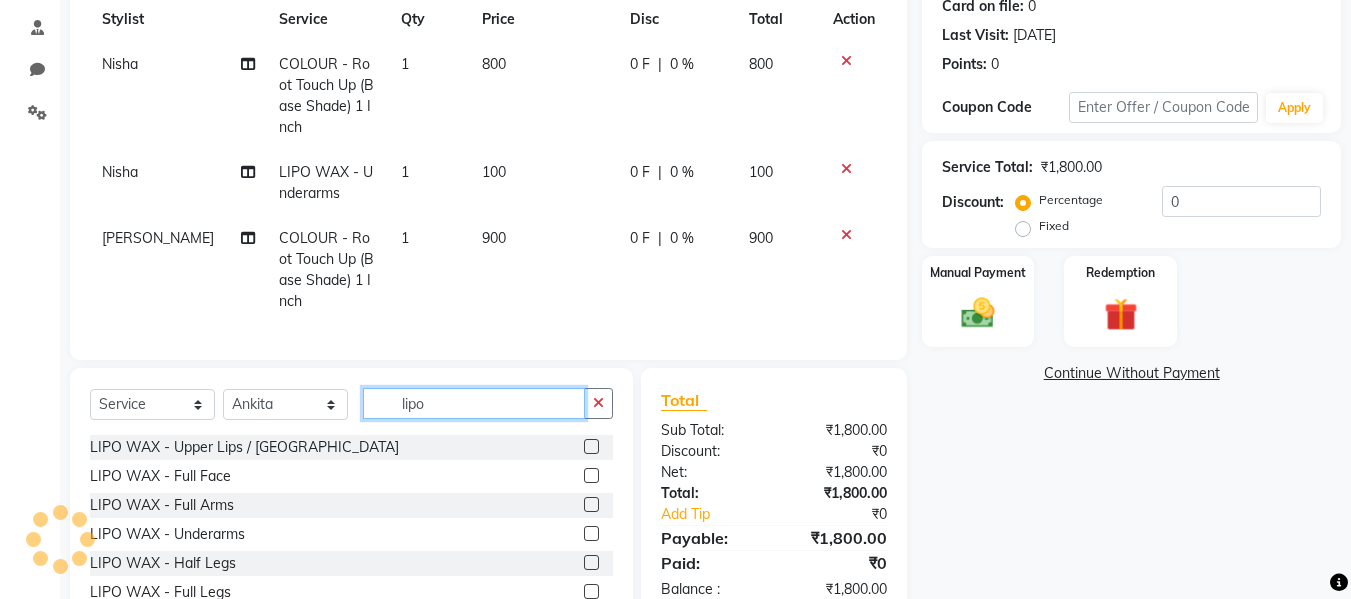 scroll, scrollTop: 302, scrollLeft: 0, axis: vertical 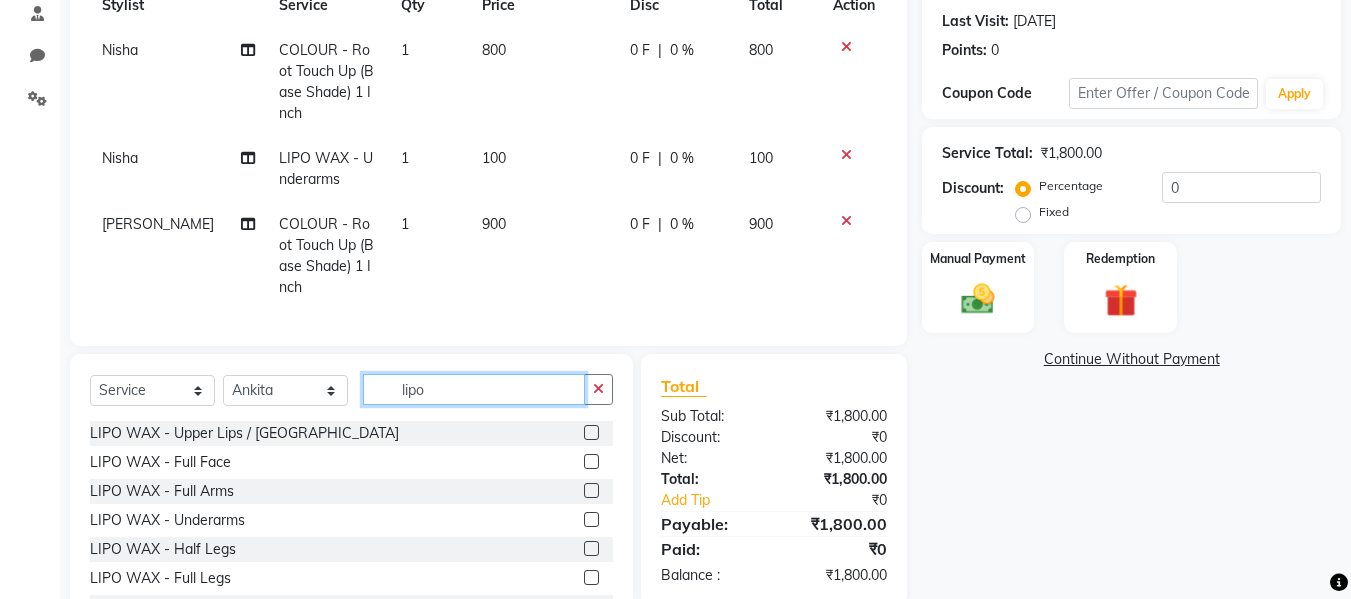 type on "lipo" 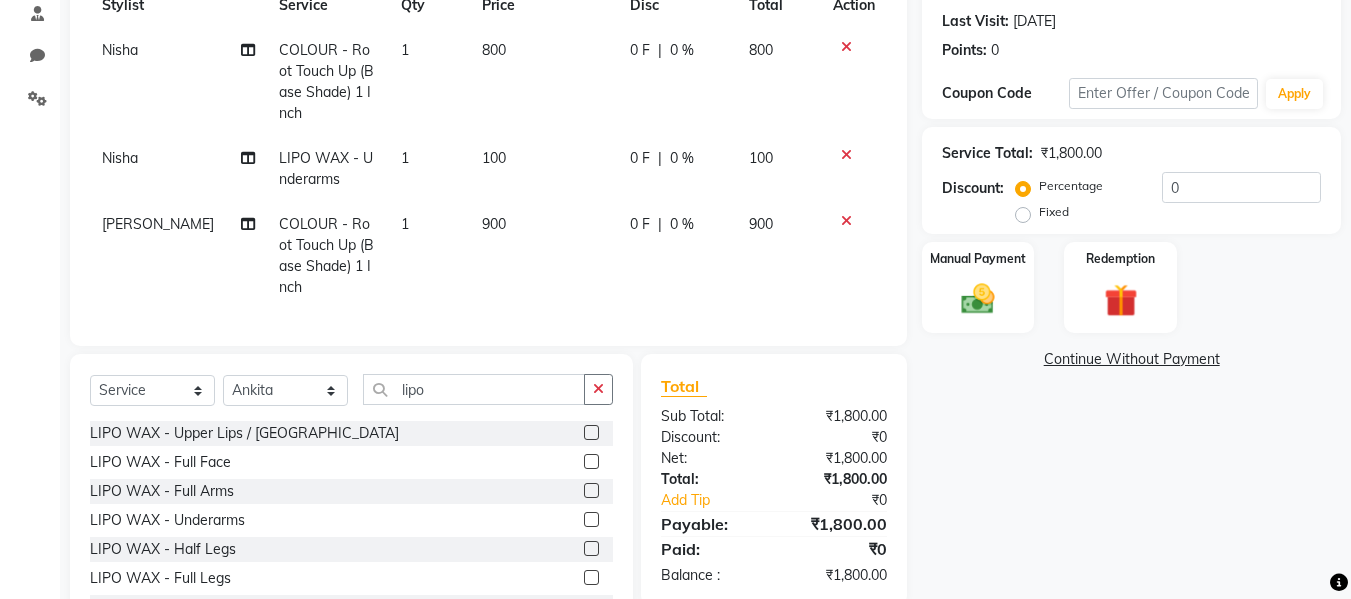 click 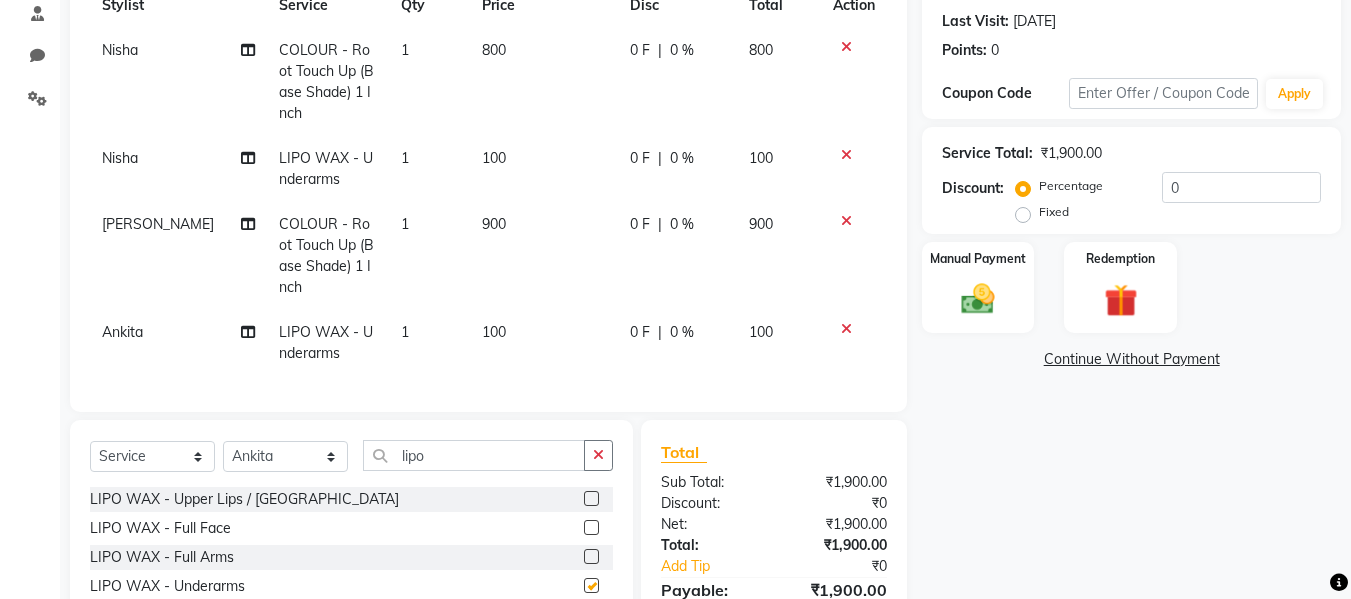 checkbox on "false" 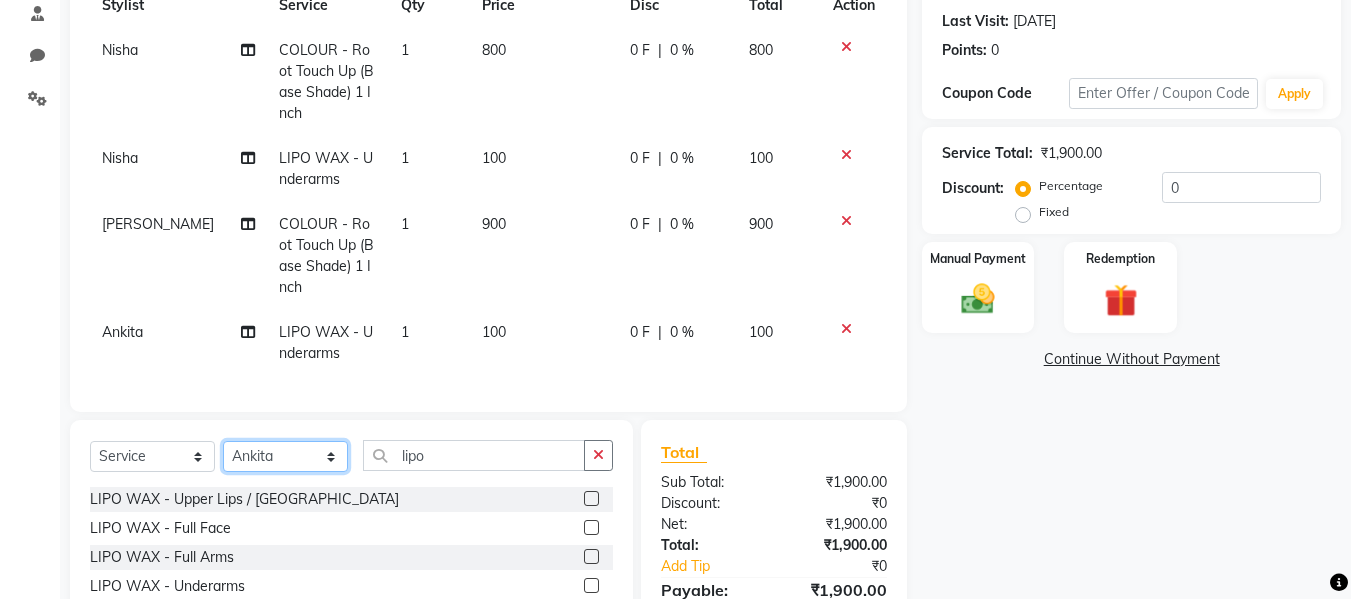 click on "Select Stylist Afsana [PERSON_NAME]  [PERSON_NAME] Maam Nisha  Pari [PERSON_NAME] [PERSON_NAME]" 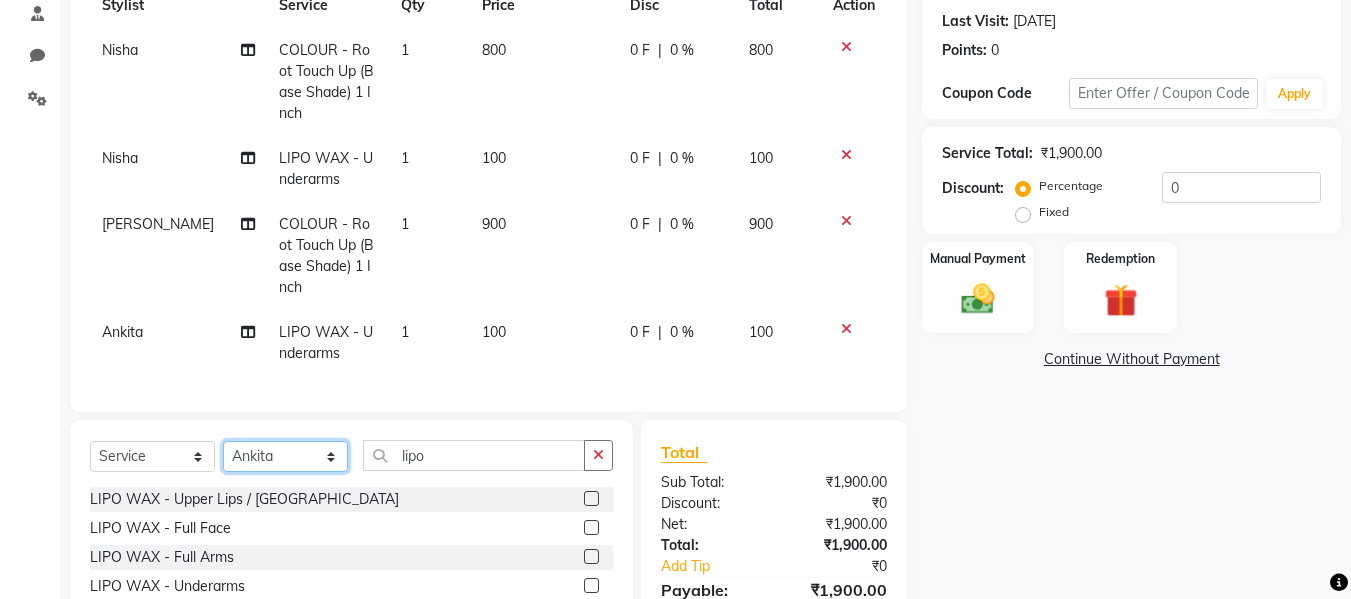 select on "76404" 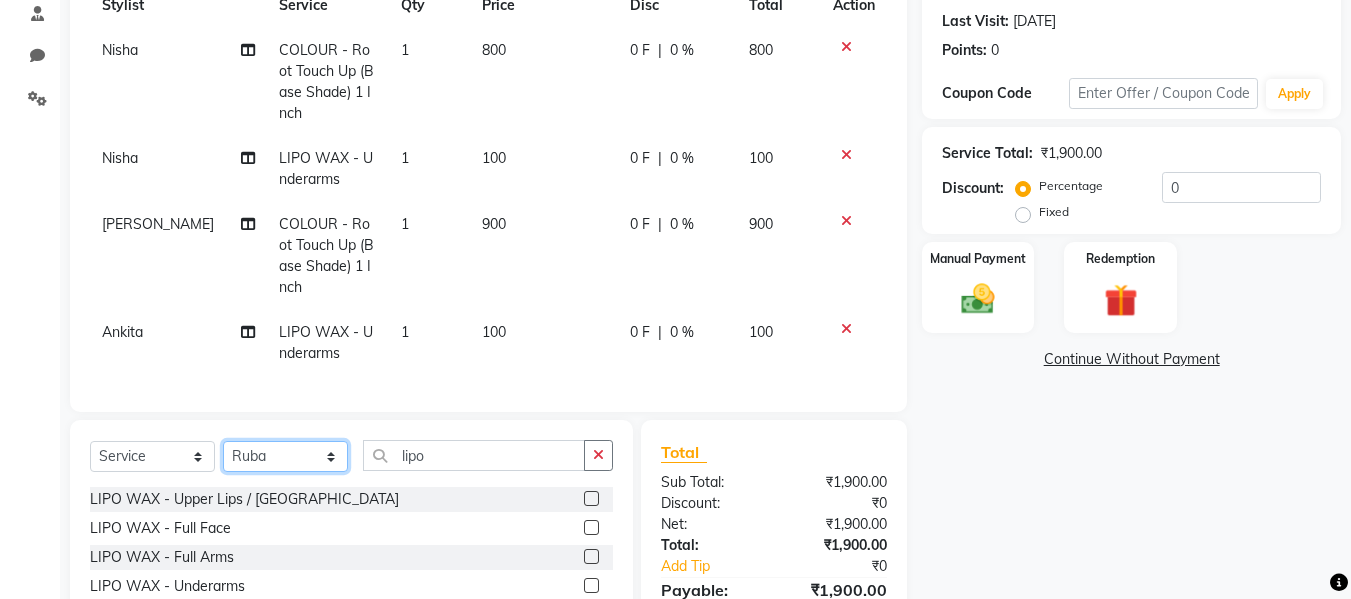 click on "Select Stylist Afsana [PERSON_NAME]  [PERSON_NAME] Maam Nisha  Pari [PERSON_NAME] [PERSON_NAME]" 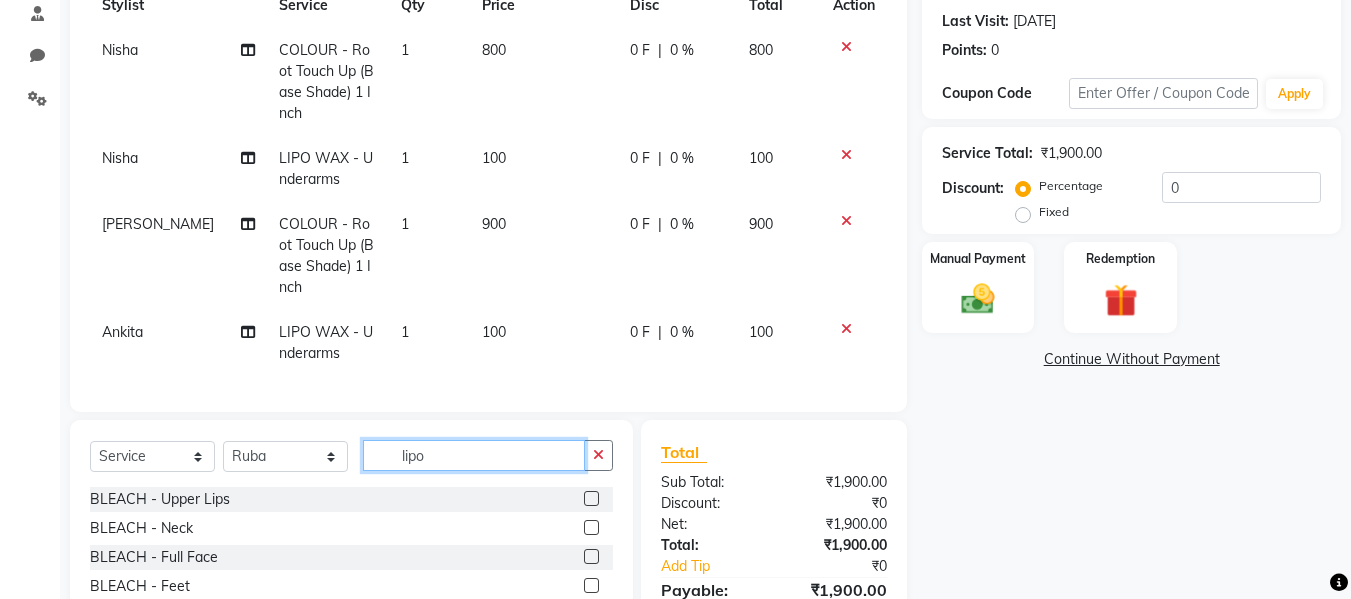 click on "lipo" 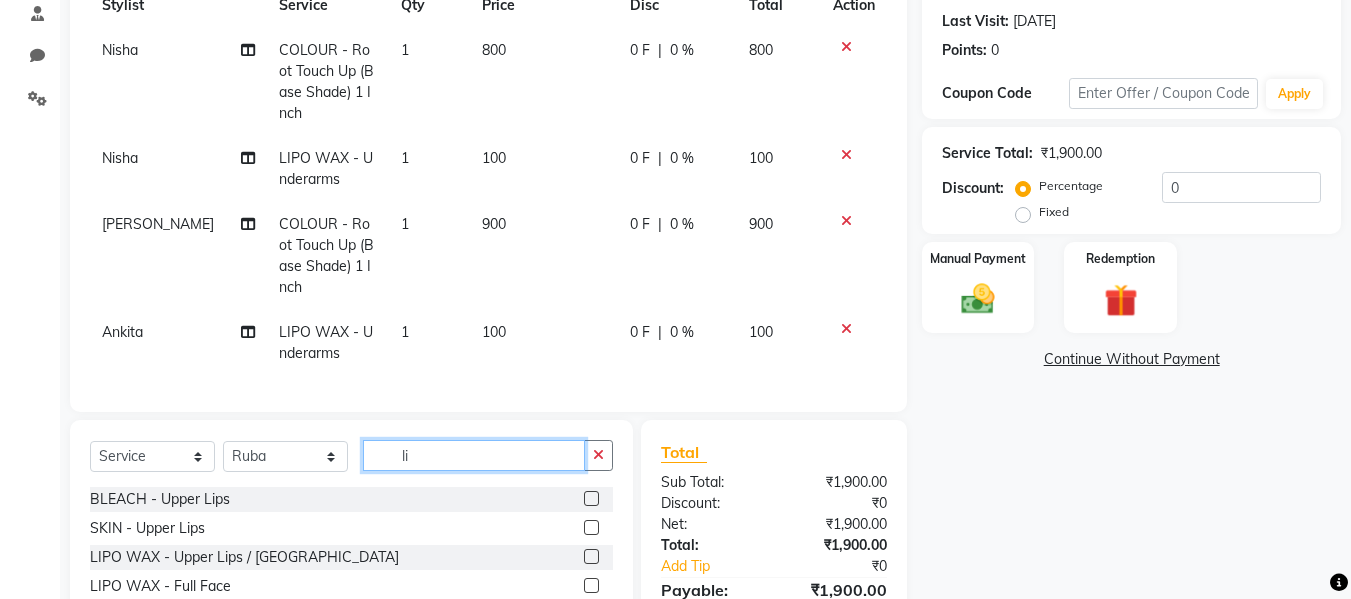 type on "l" 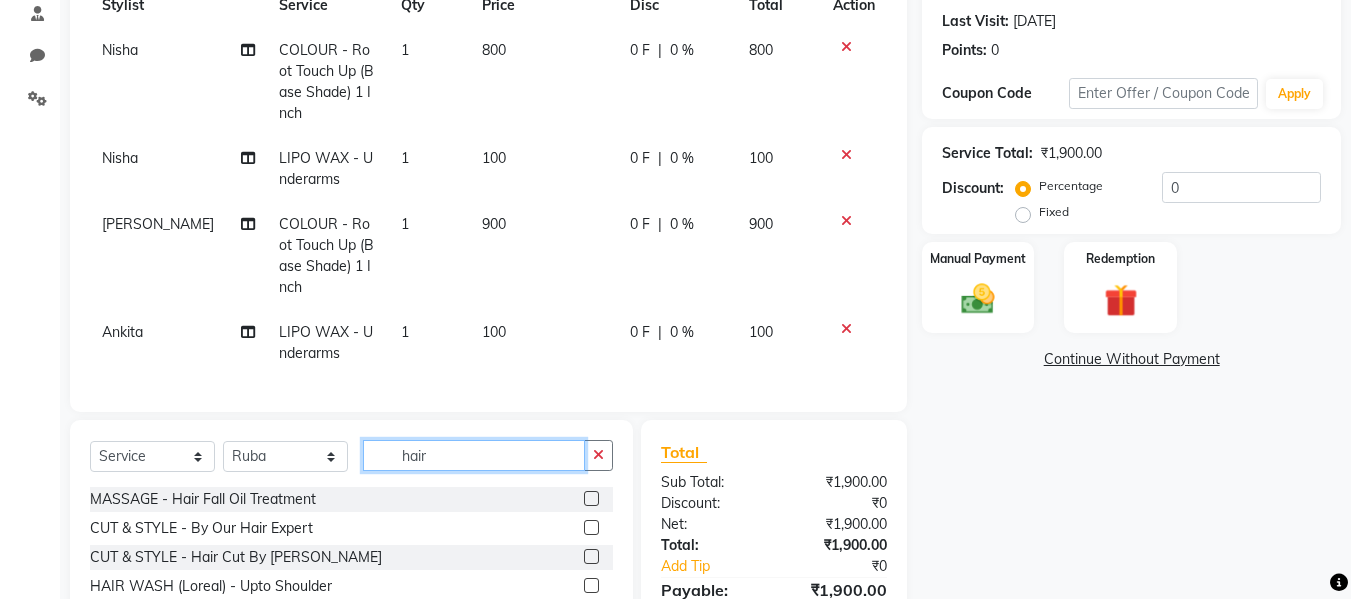 type on "hair" 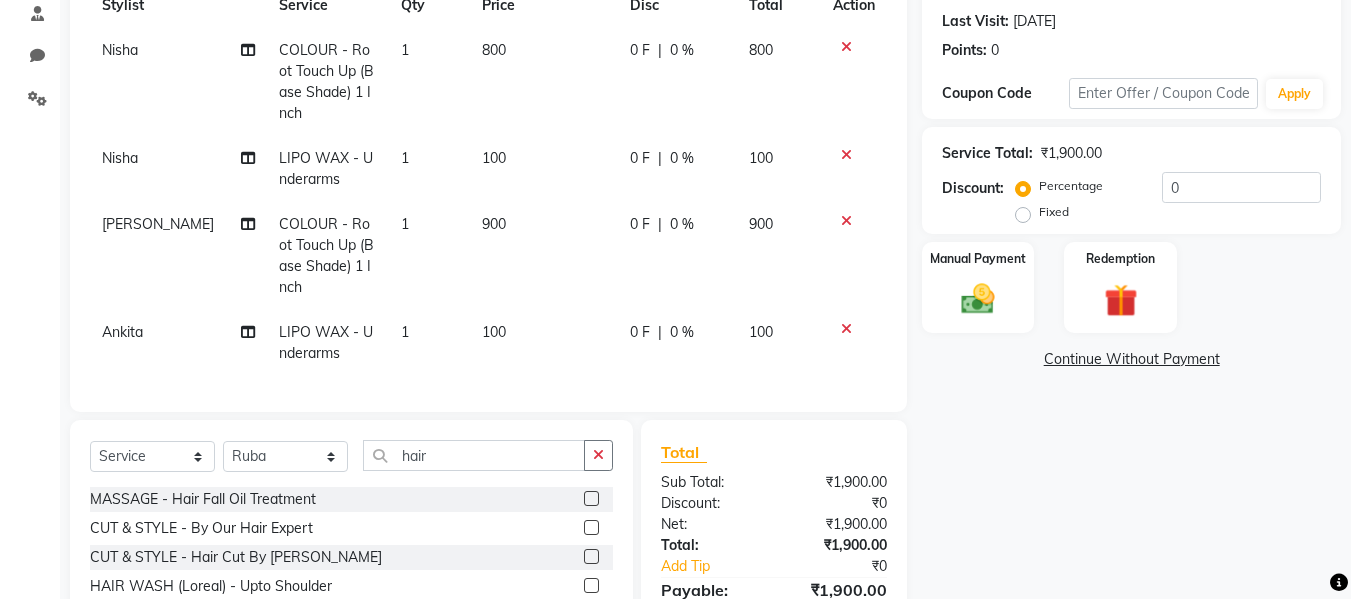 click 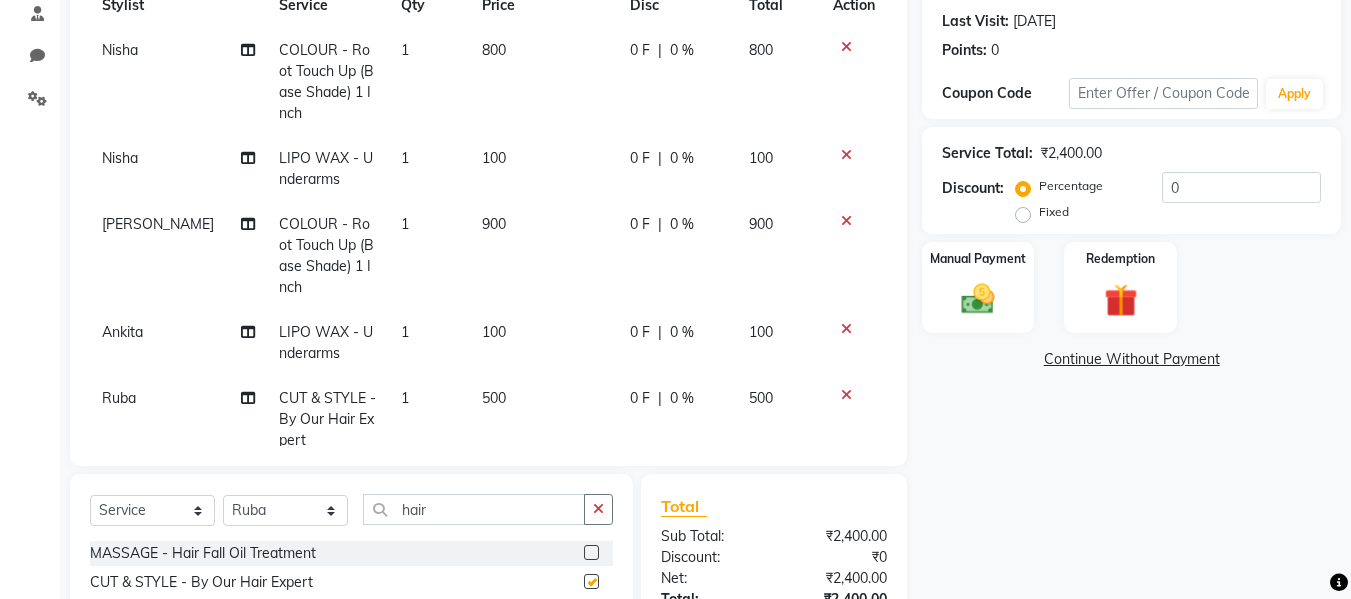 checkbox on "false" 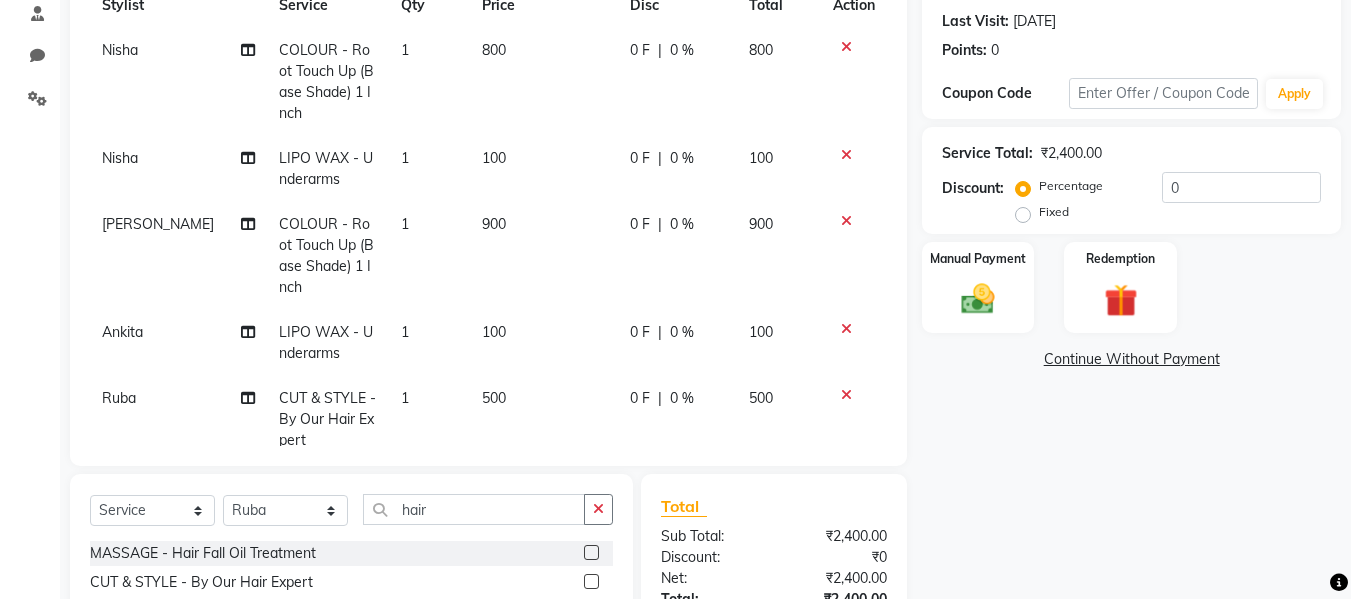 click on "500" 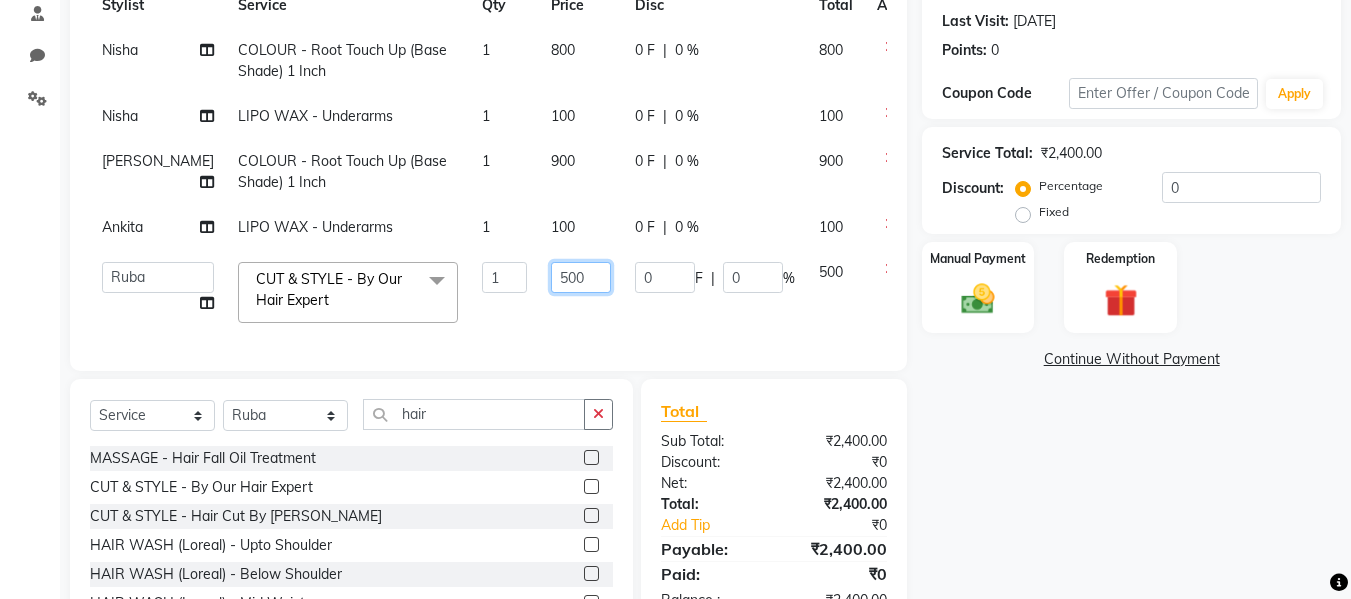 click on "500" 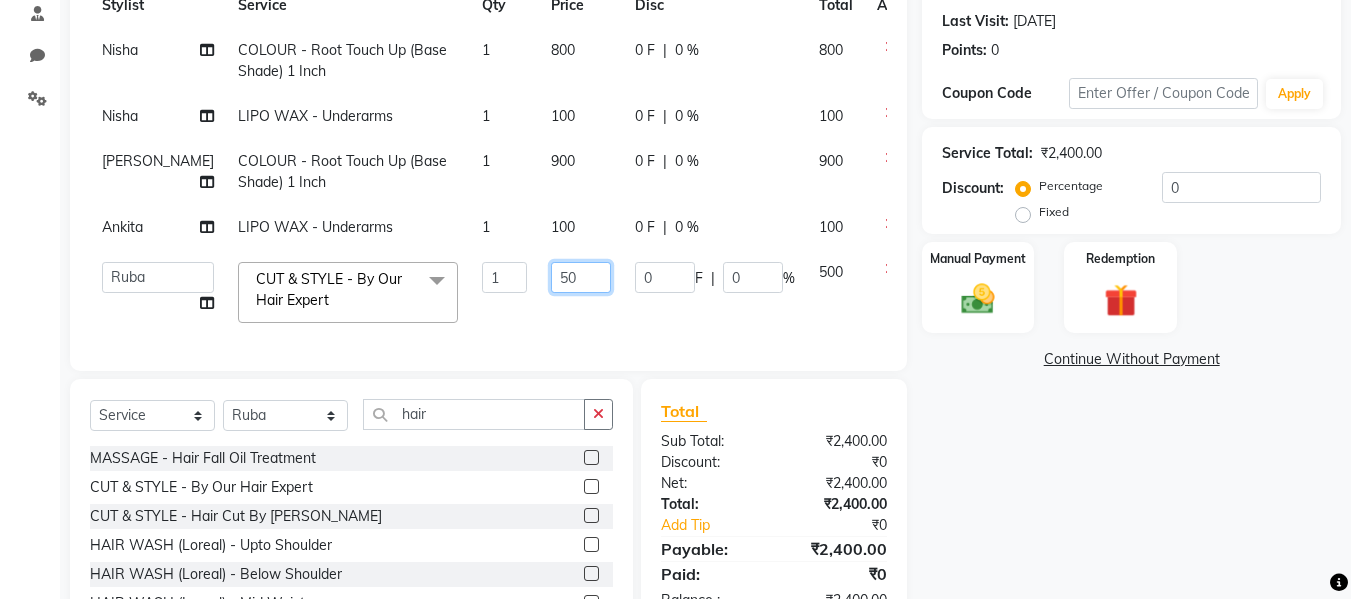 type on "5" 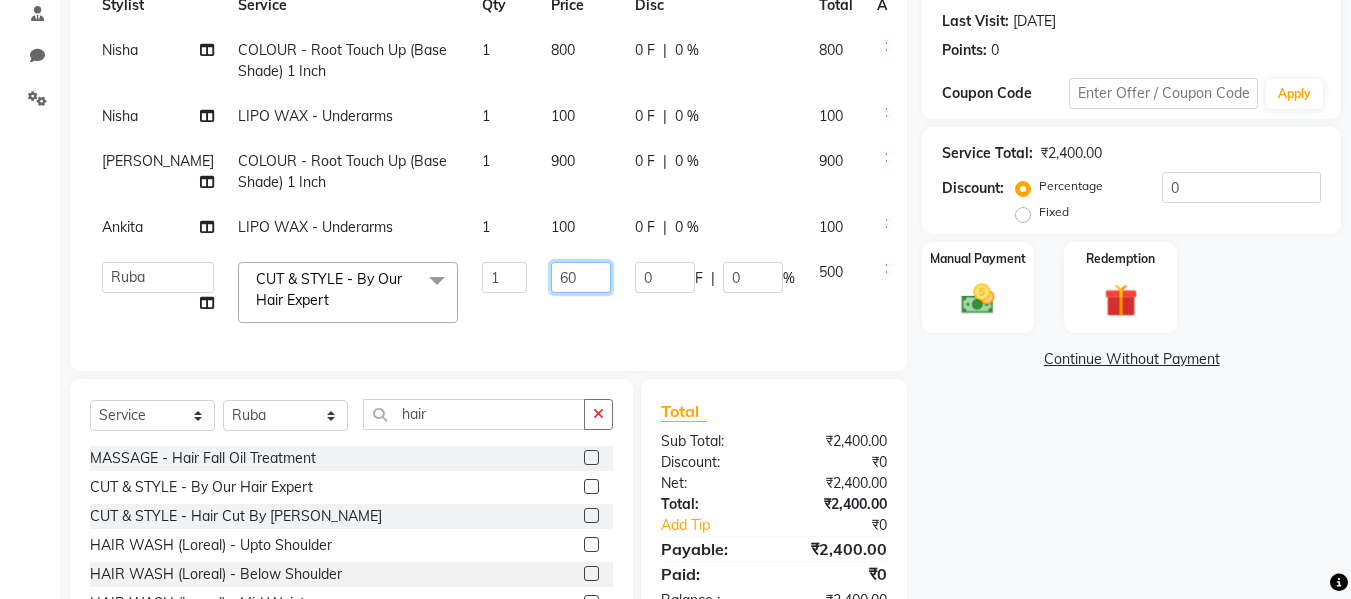 type on "600" 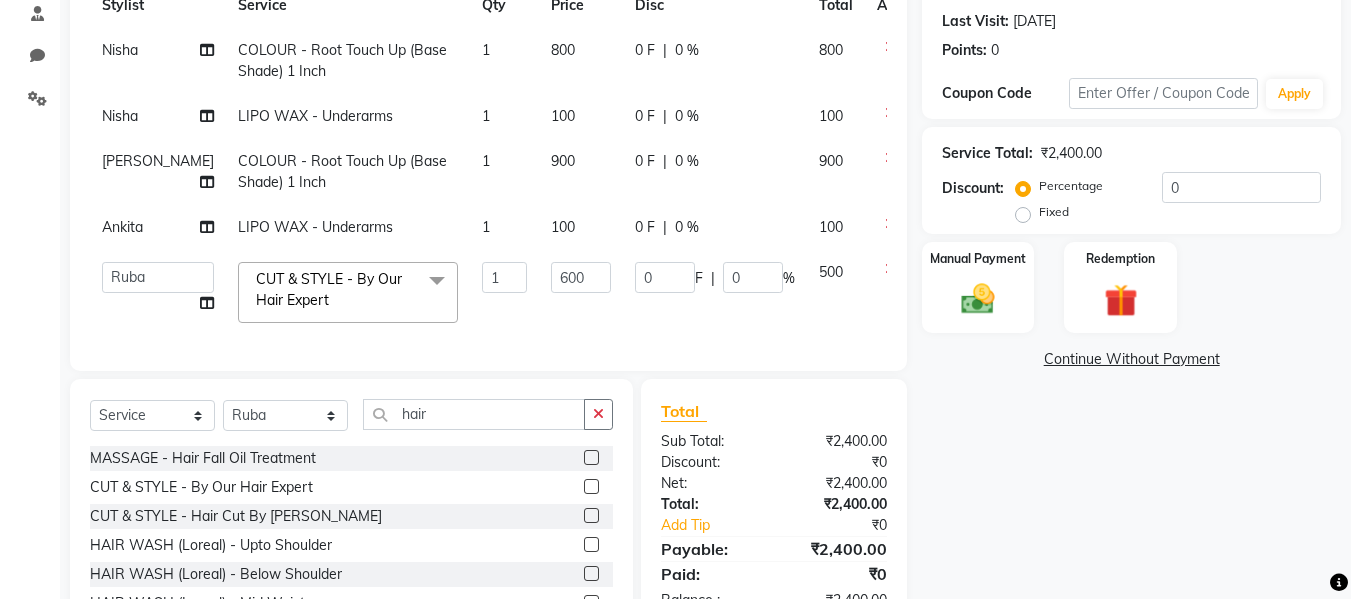 click on "Total Sub Total: ₹2,400.00 Discount: ₹0 Net: ₹2,400.00 Total: ₹2,400.00 Add Tip ₹0 Payable: ₹2,400.00 Paid: ₹0 Balance   : ₹2,400.00" 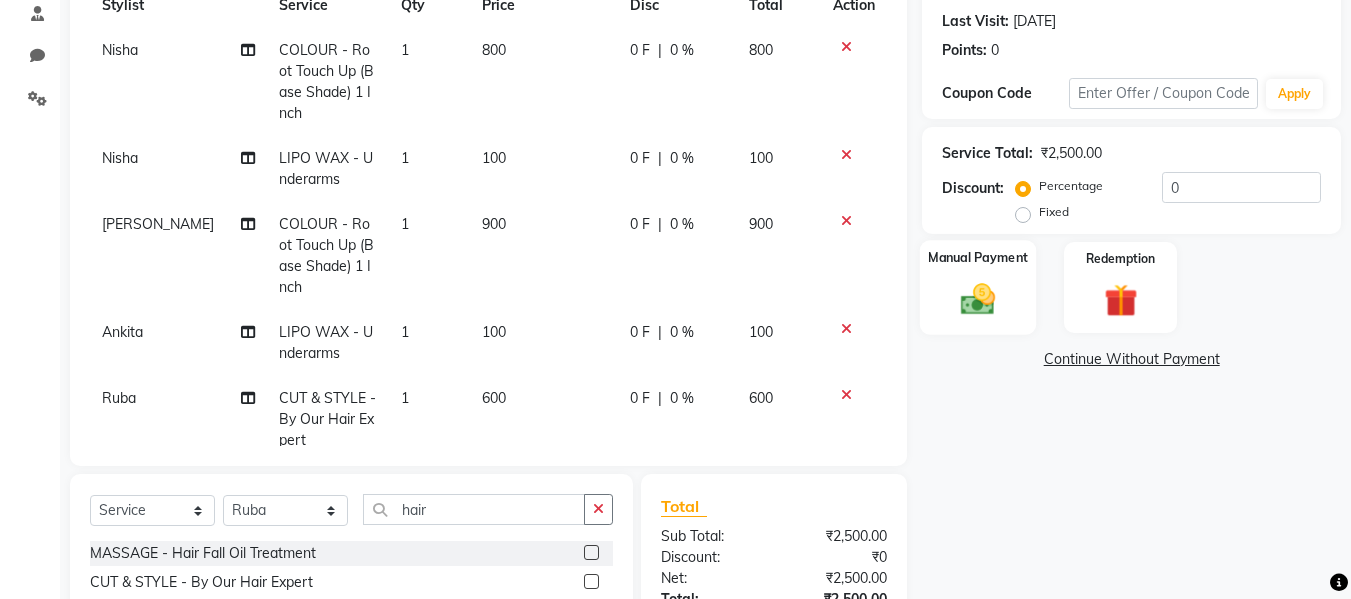 click 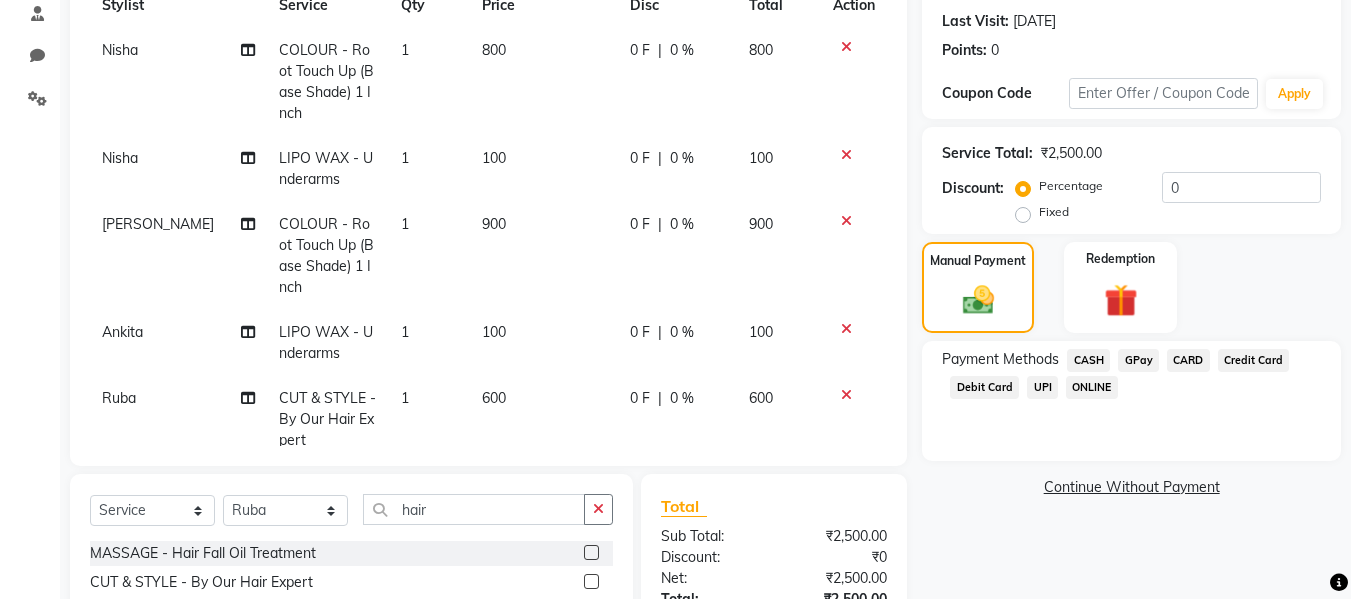 click on "CASH" 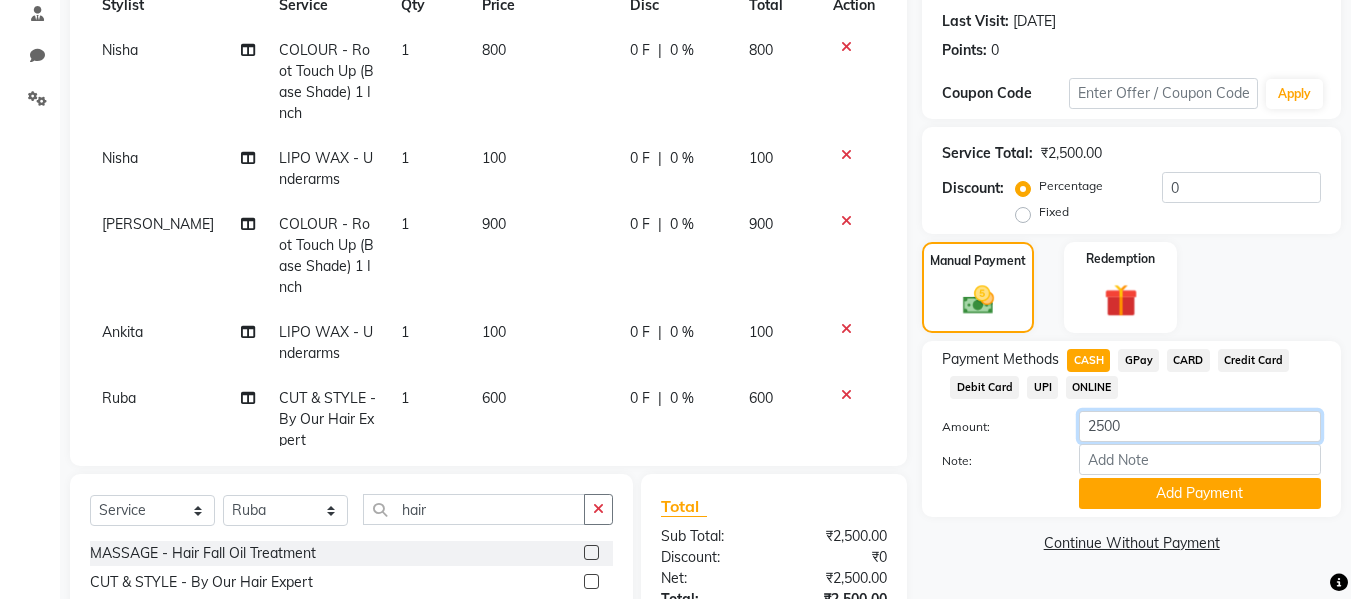click on "2500" 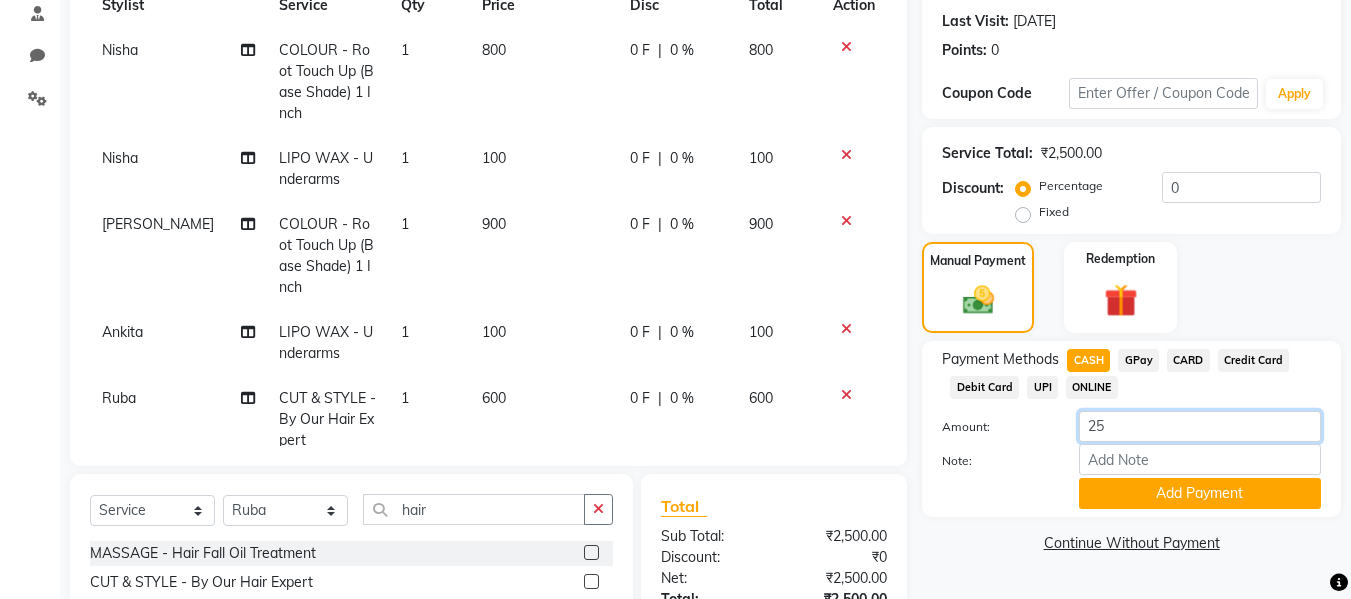 type on "2" 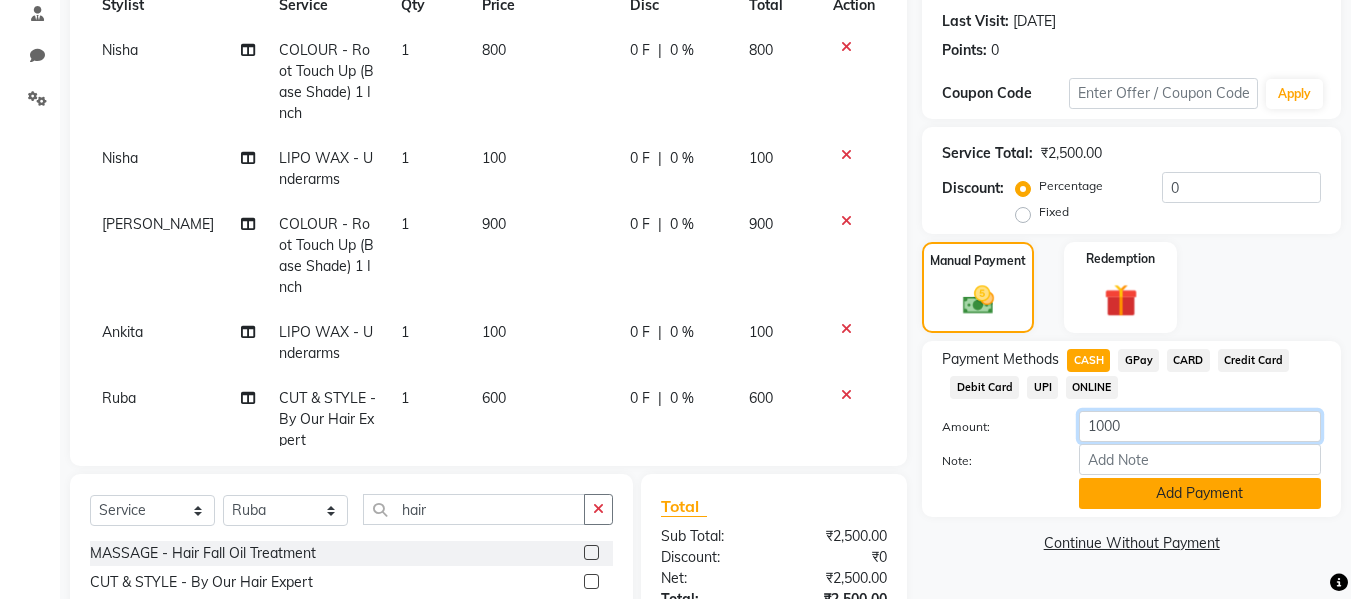 type on "1000" 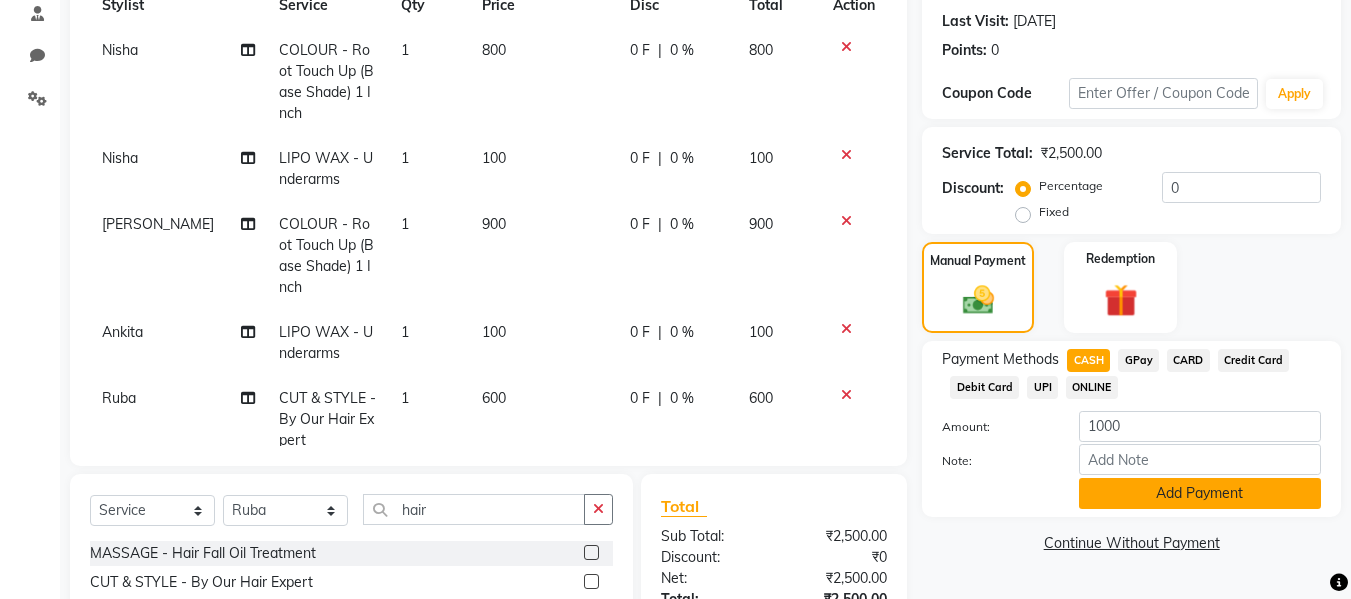 click on "Add Payment" 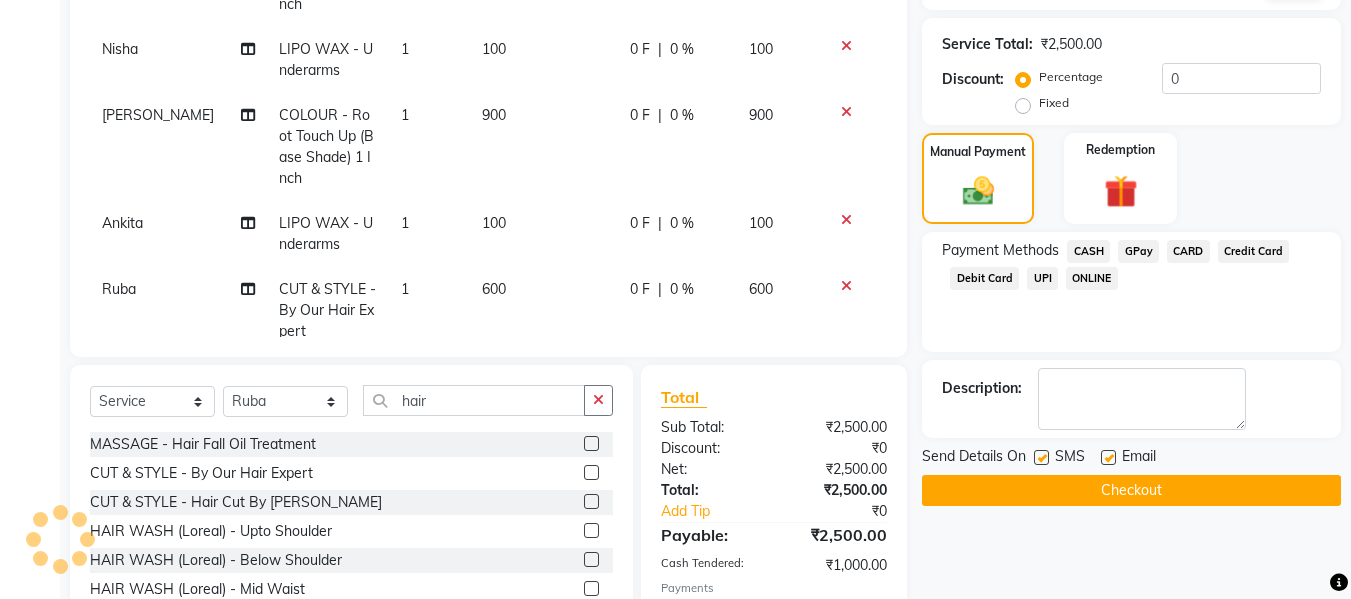 scroll, scrollTop: 483, scrollLeft: 0, axis: vertical 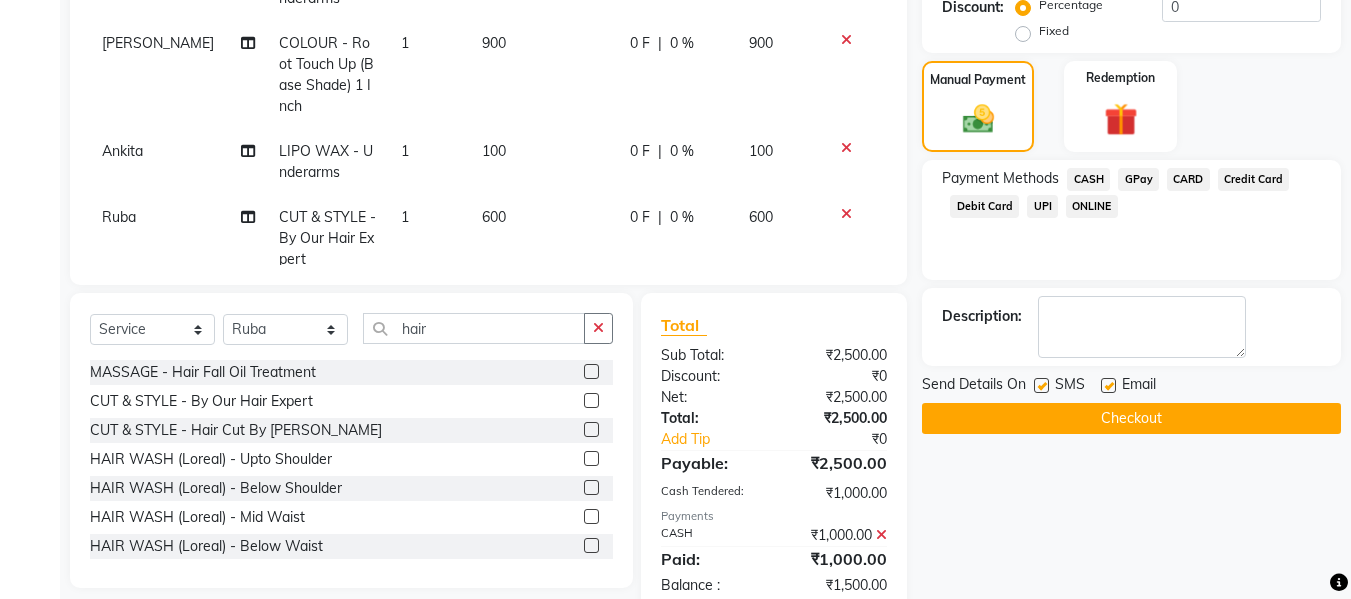 click on "GPay" 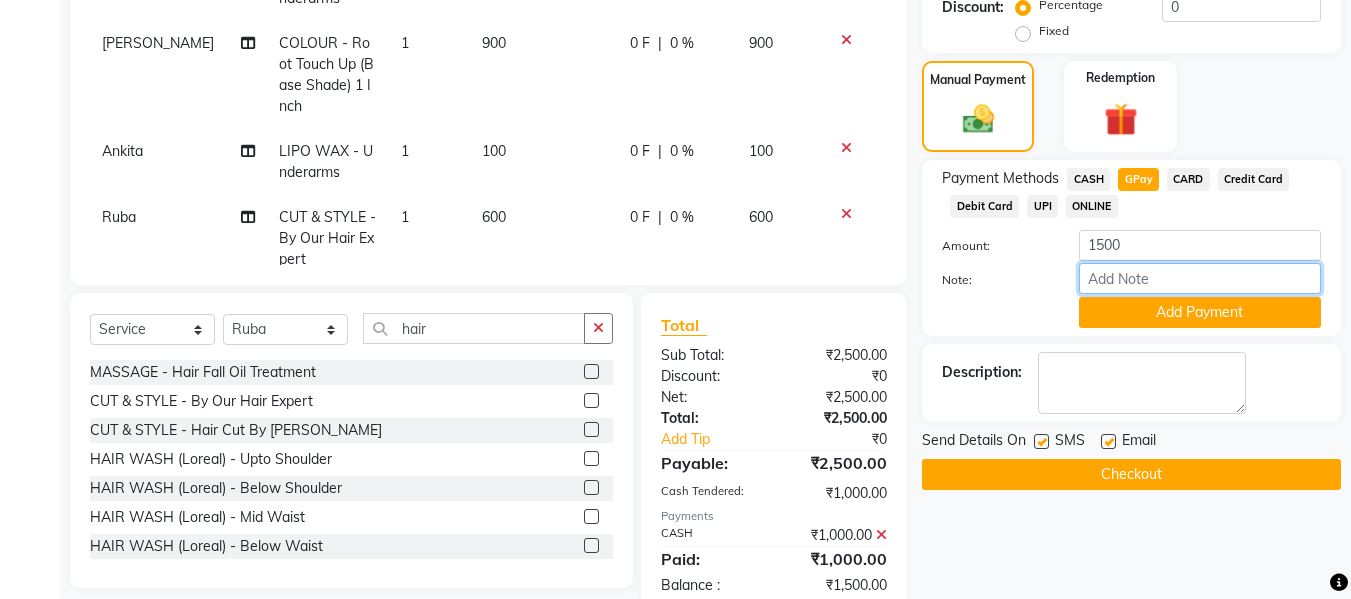 click on "Note:" at bounding box center (1200, 278) 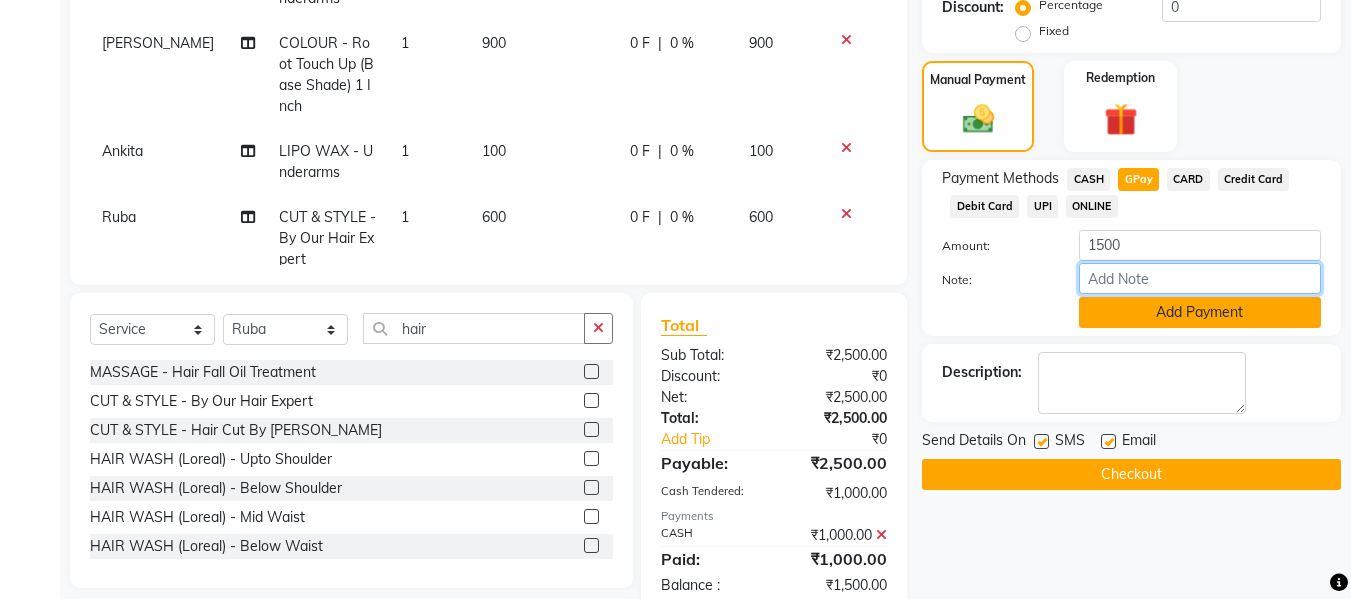 type on "fless" 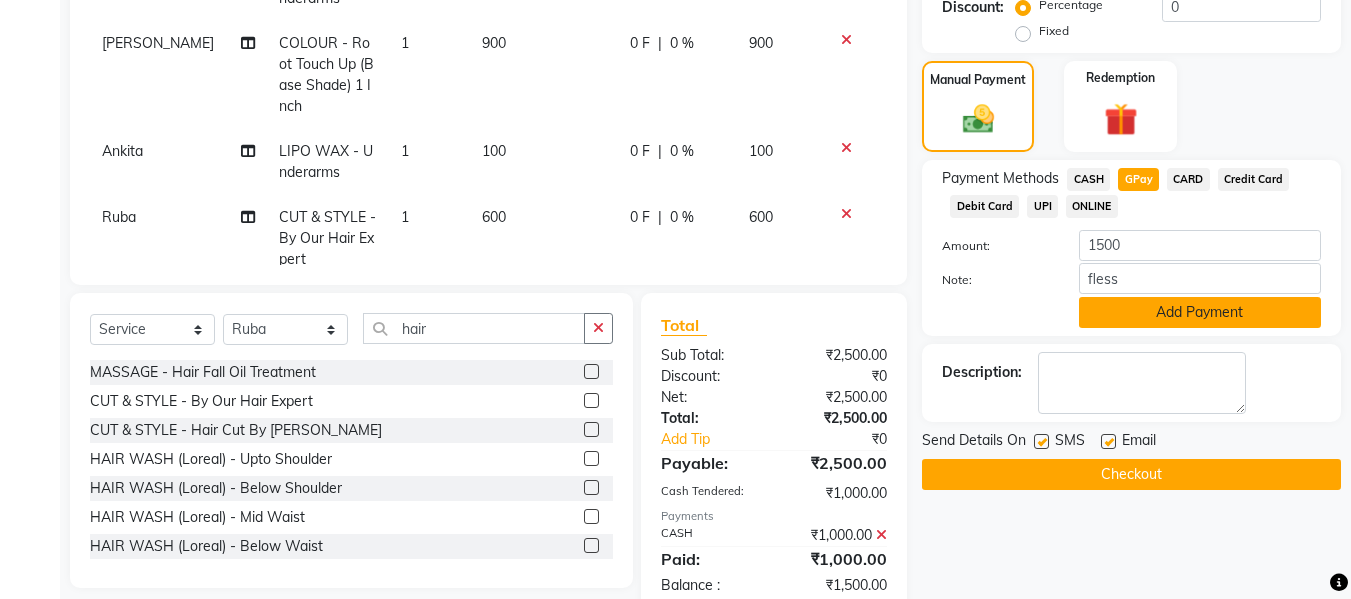 click on "Add Payment" 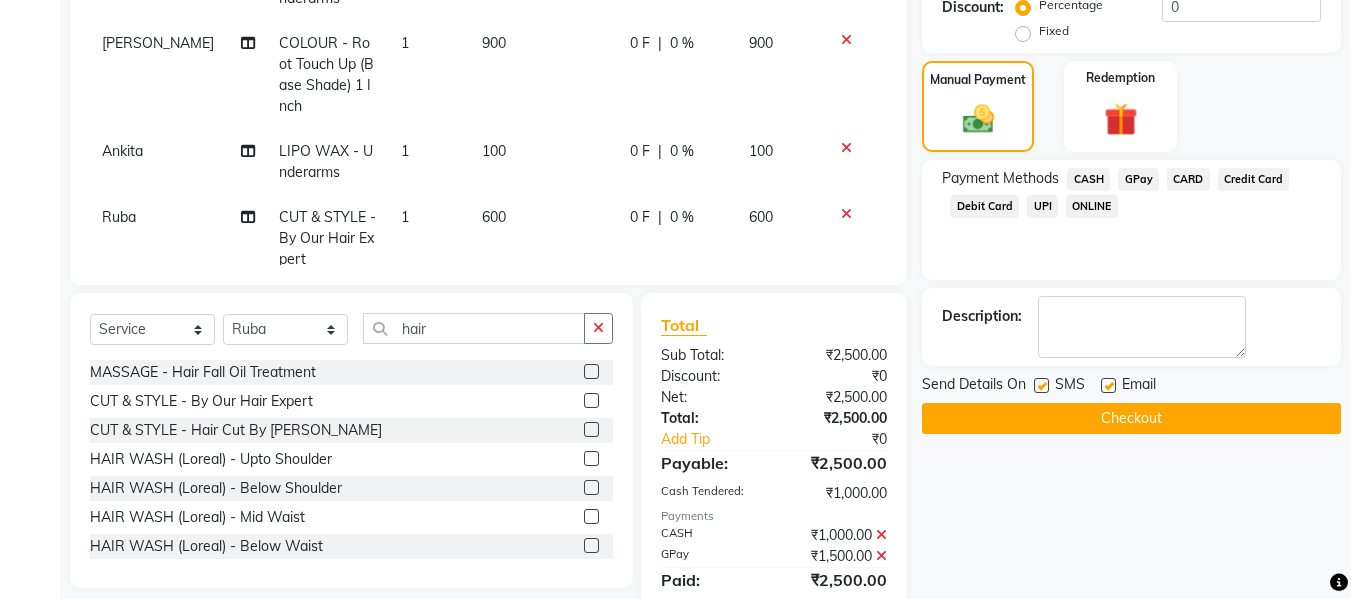 click 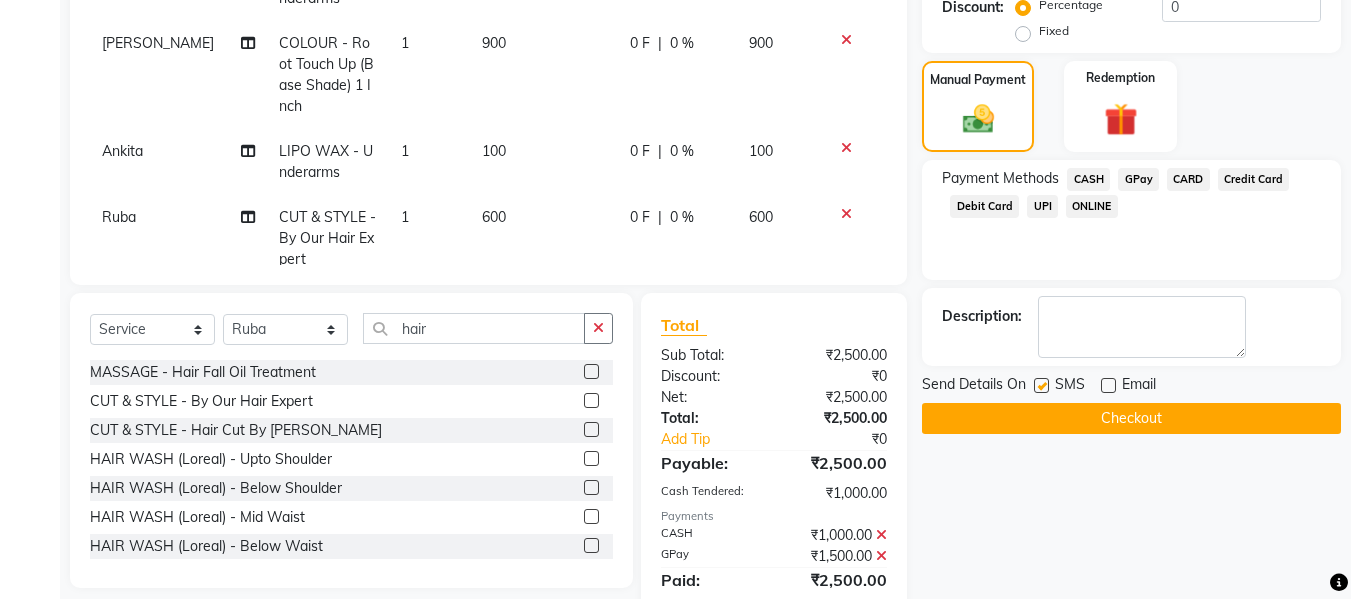 click 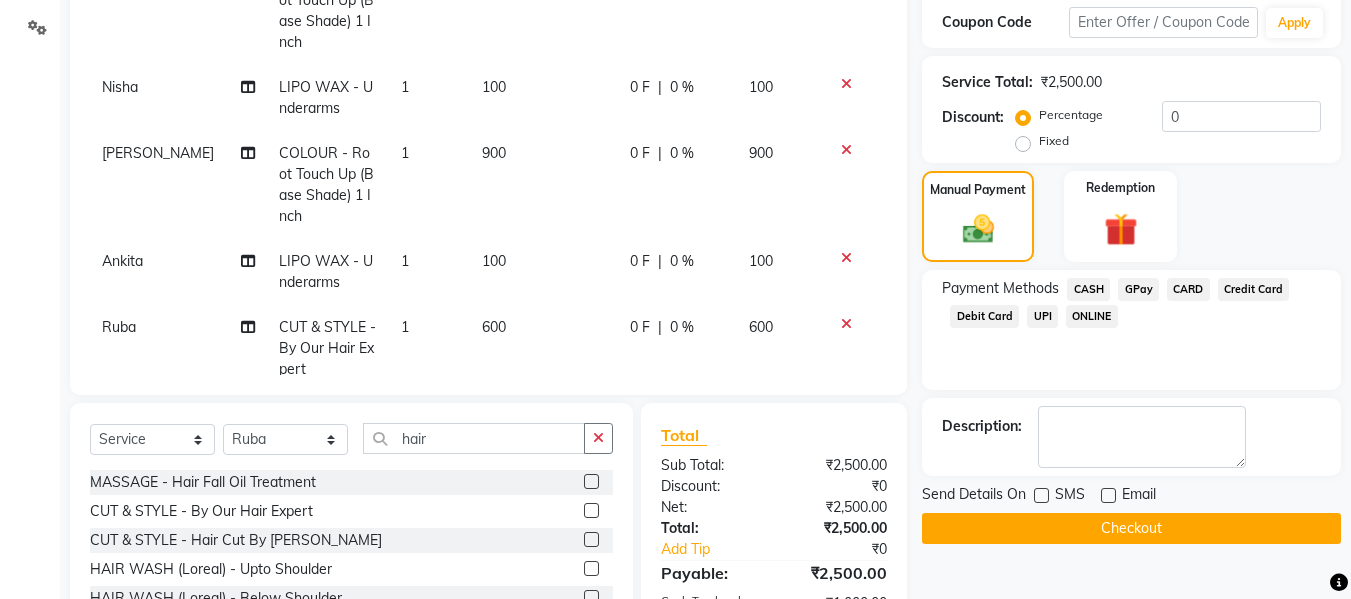 scroll, scrollTop: 344, scrollLeft: 0, axis: vertical 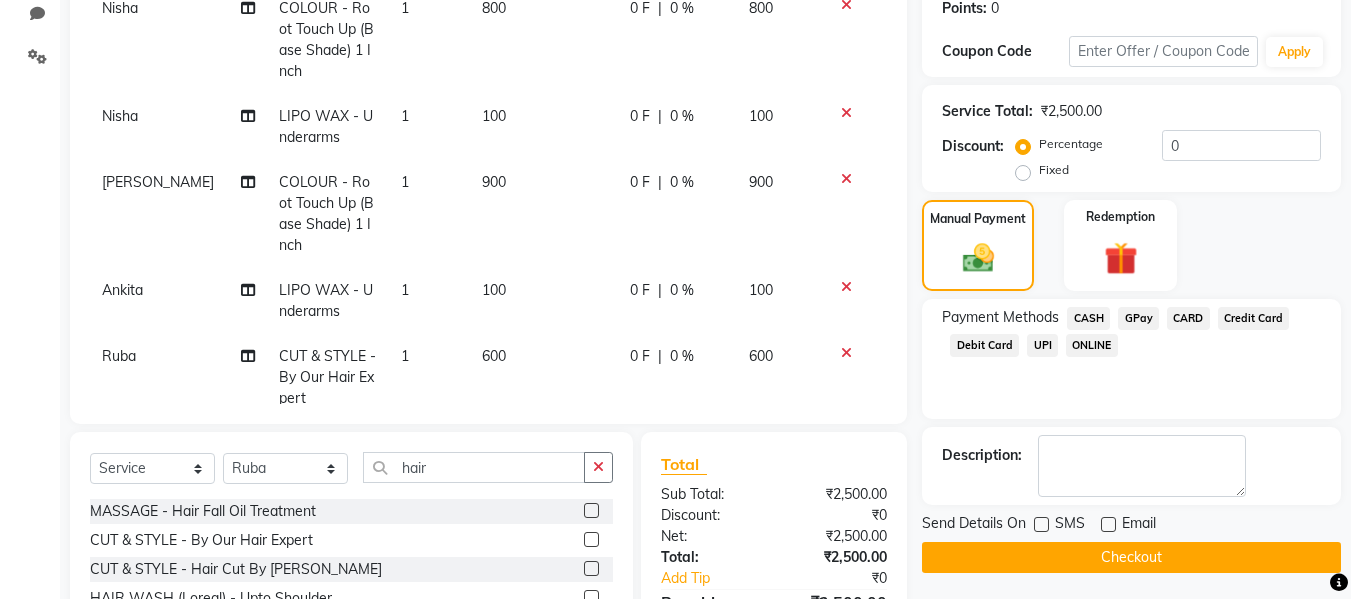 click on "Checkout" 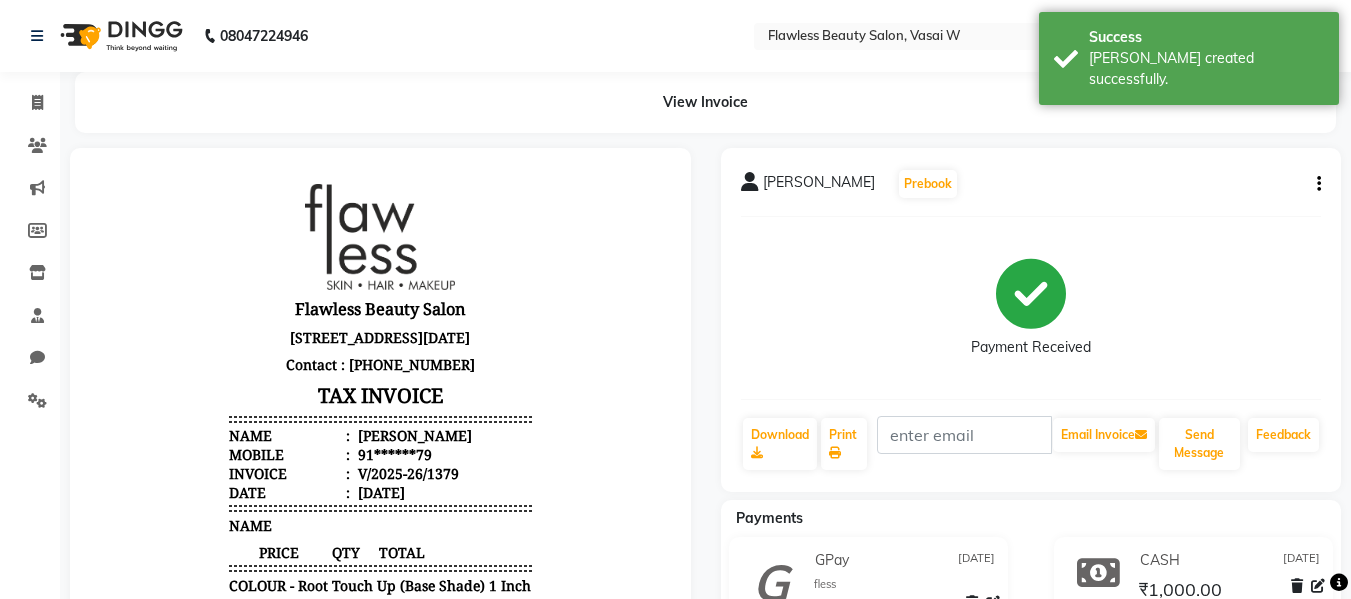 scroll, scrollTop: 0, scrollLeft: 0, axis: both 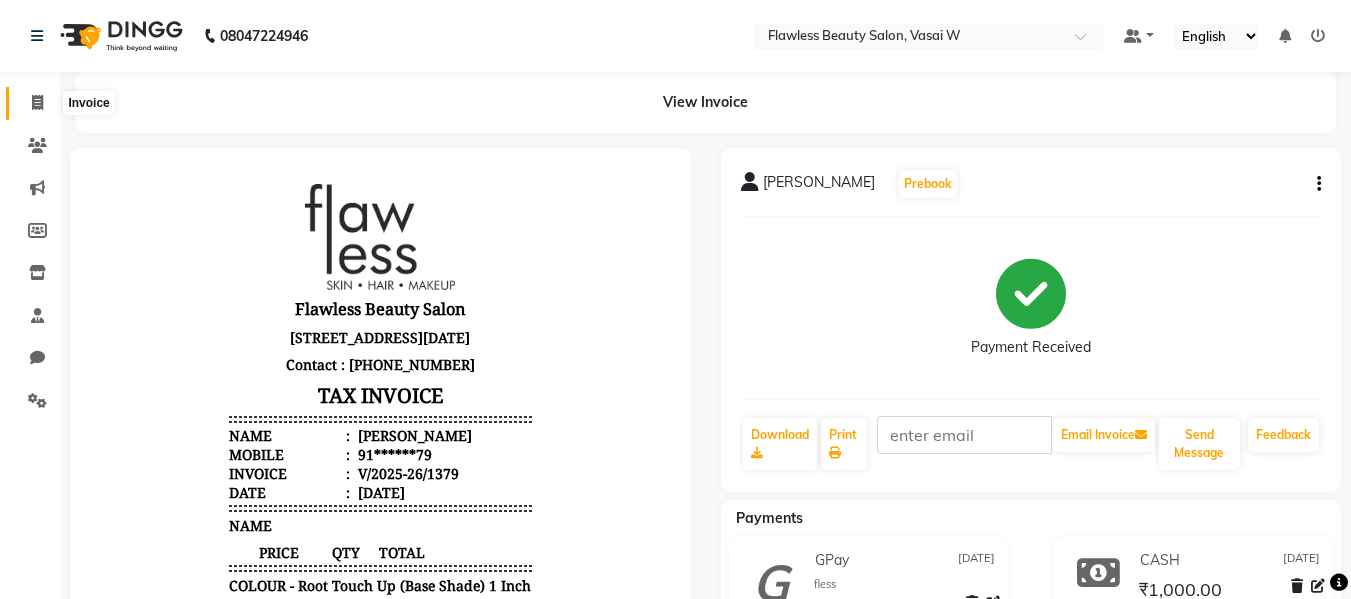 click 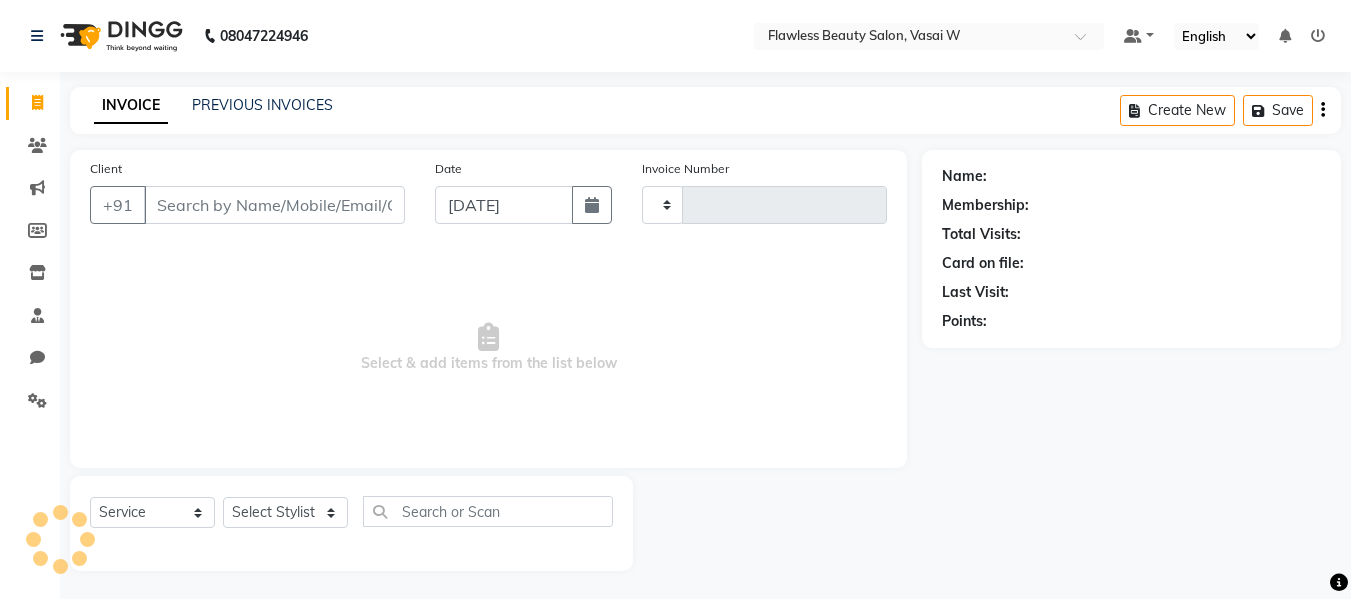 scroll, scrollTop: 2, scrollLeft: 0, axis: vertical 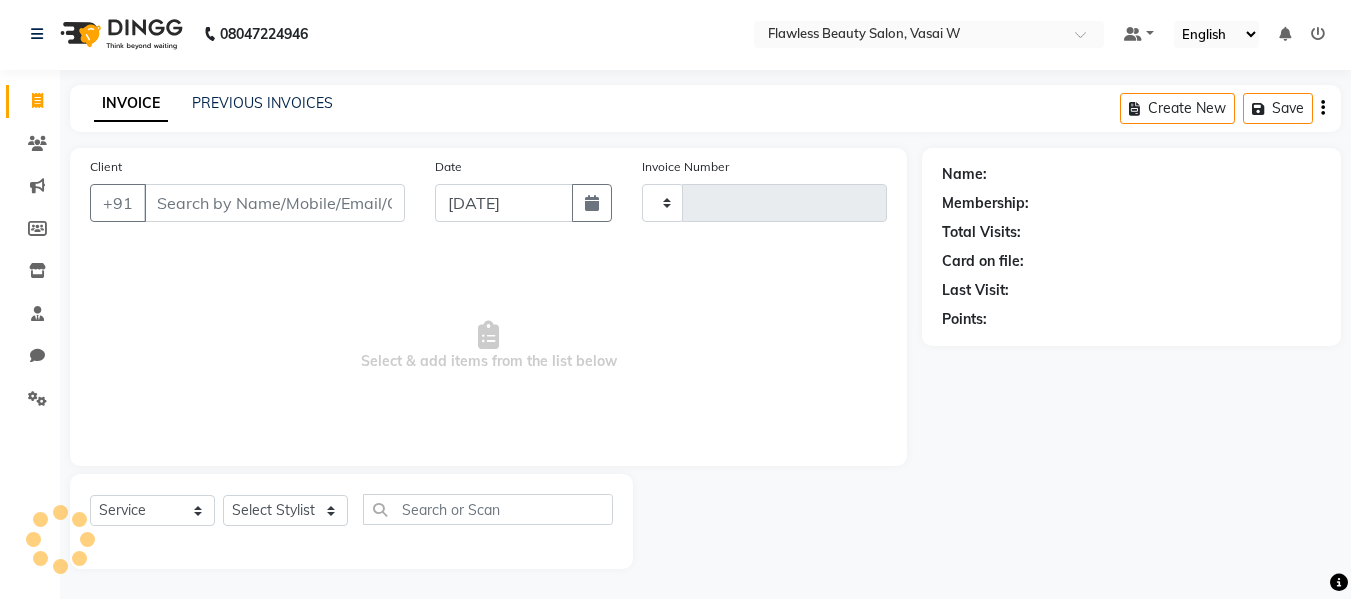 type on "1380" 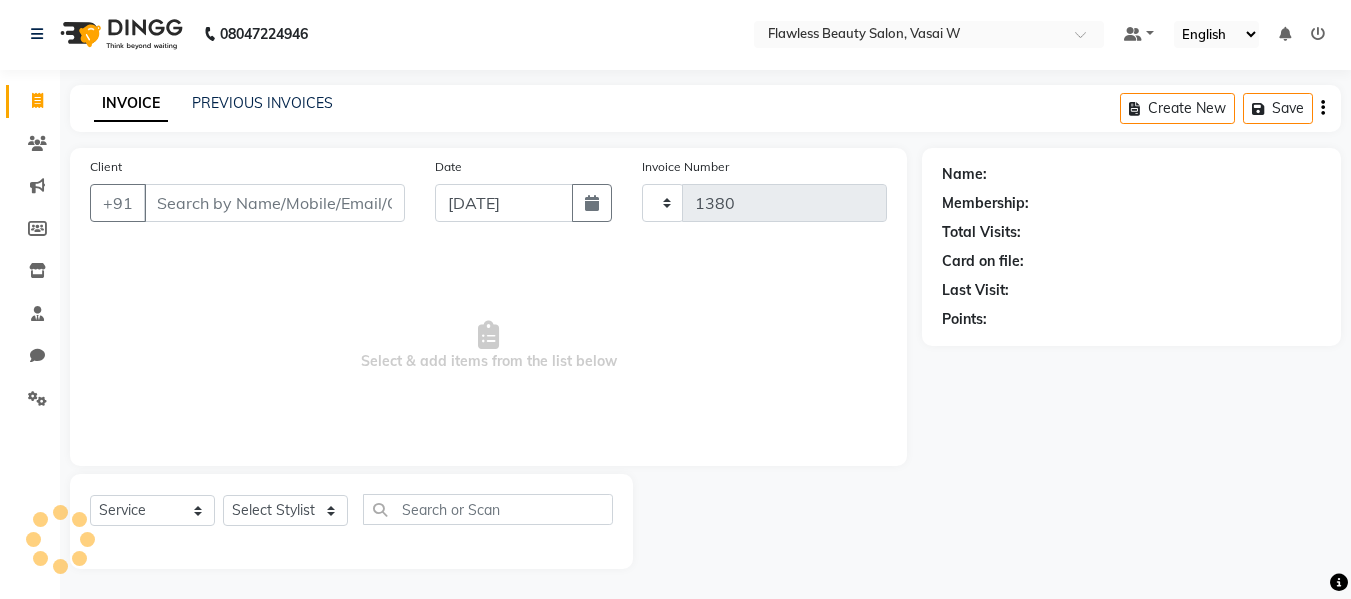 select on "8090" 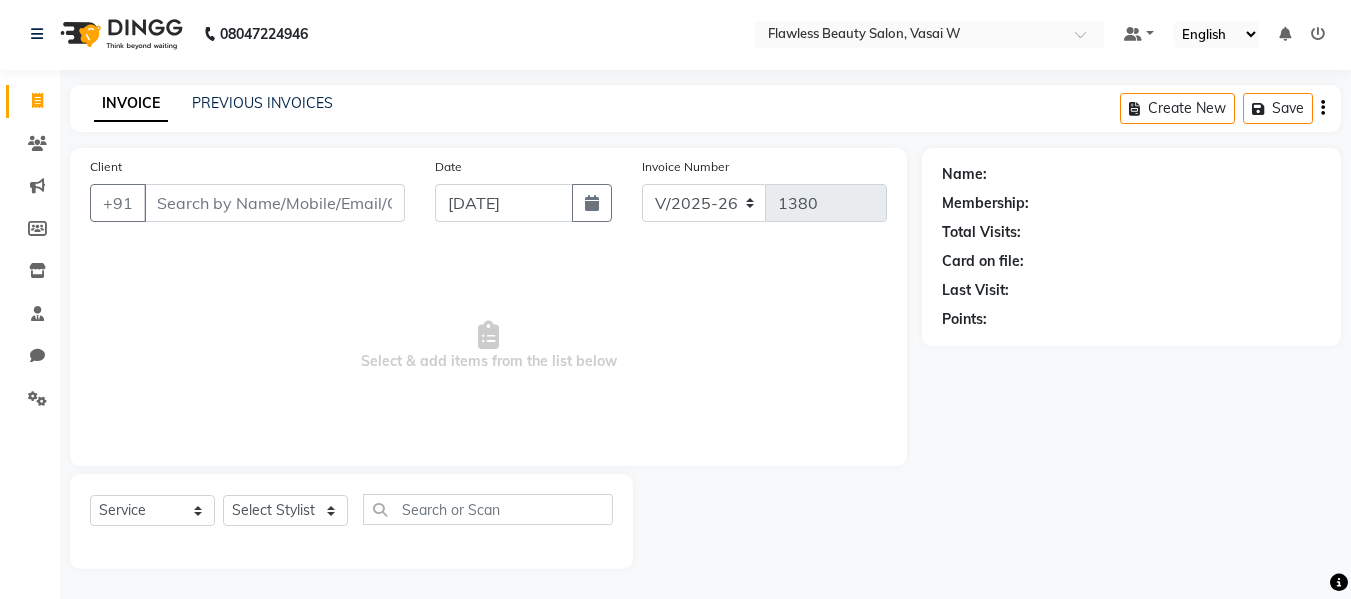 click on "Client" at bounding box center [274, 203] 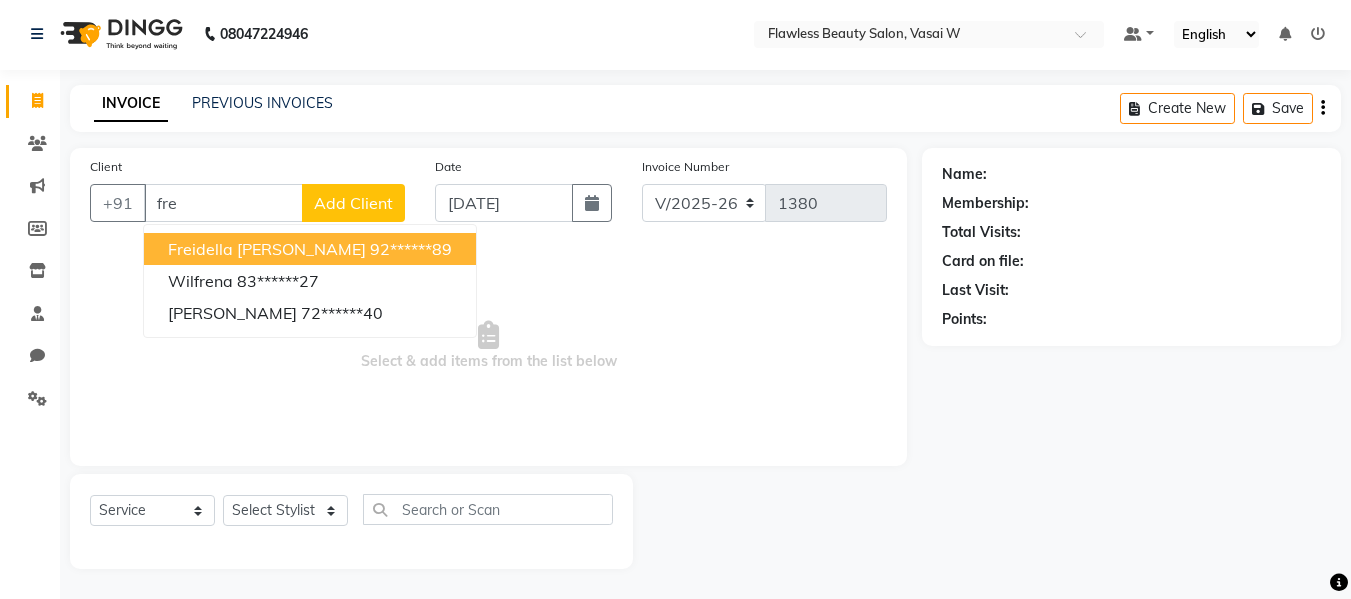 click on "Freidella [PERSON_NAME]" at bounding box center (267, 249) 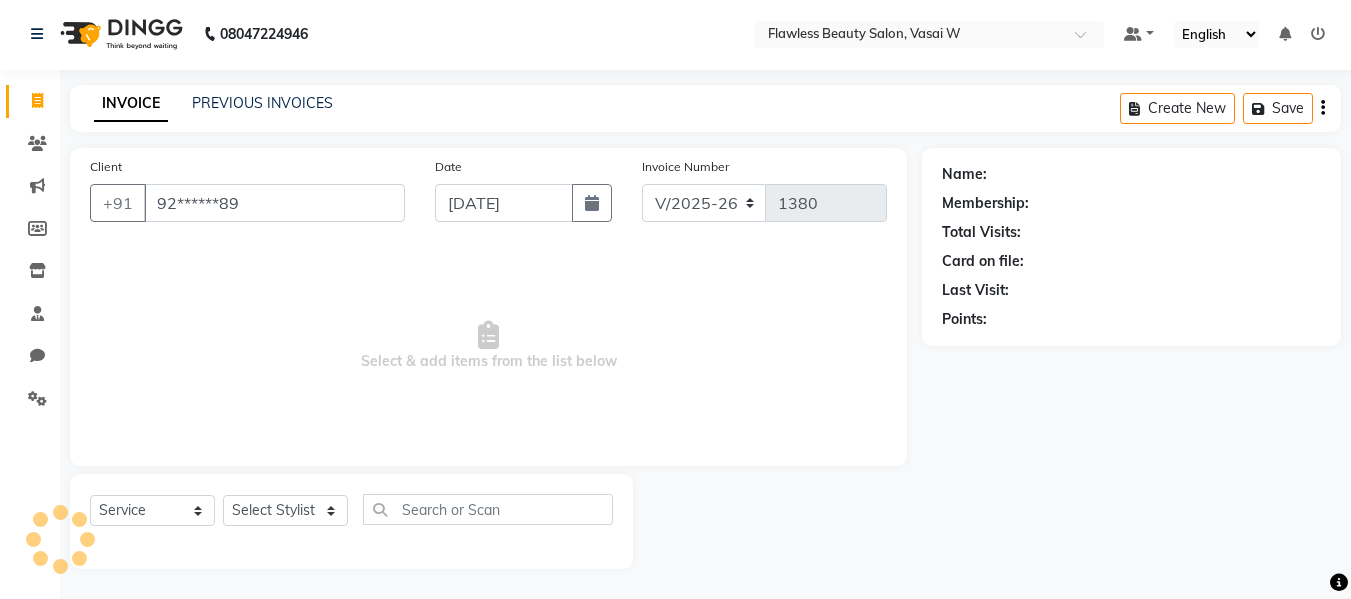 type on "92******89" 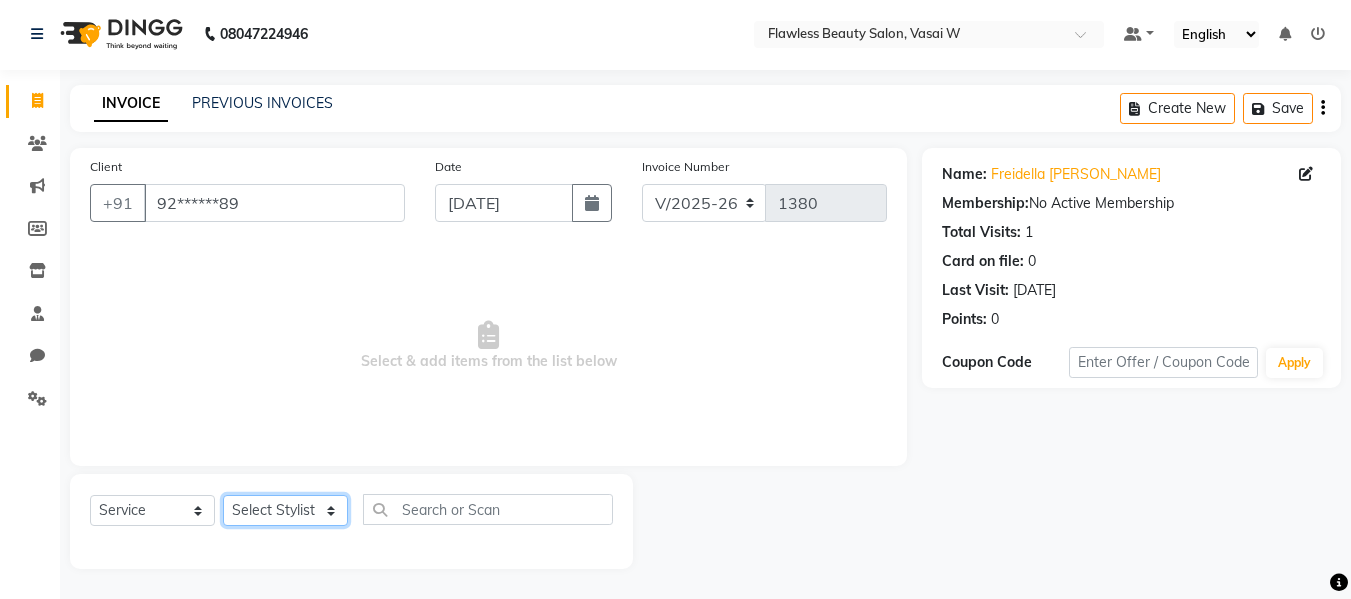 click on "Select Stylist Afsana [PERSON_NAME]  [PERSON_NAME] Maam Nisha  Pari [PERSON_NAME] [PERSON_NAME]" 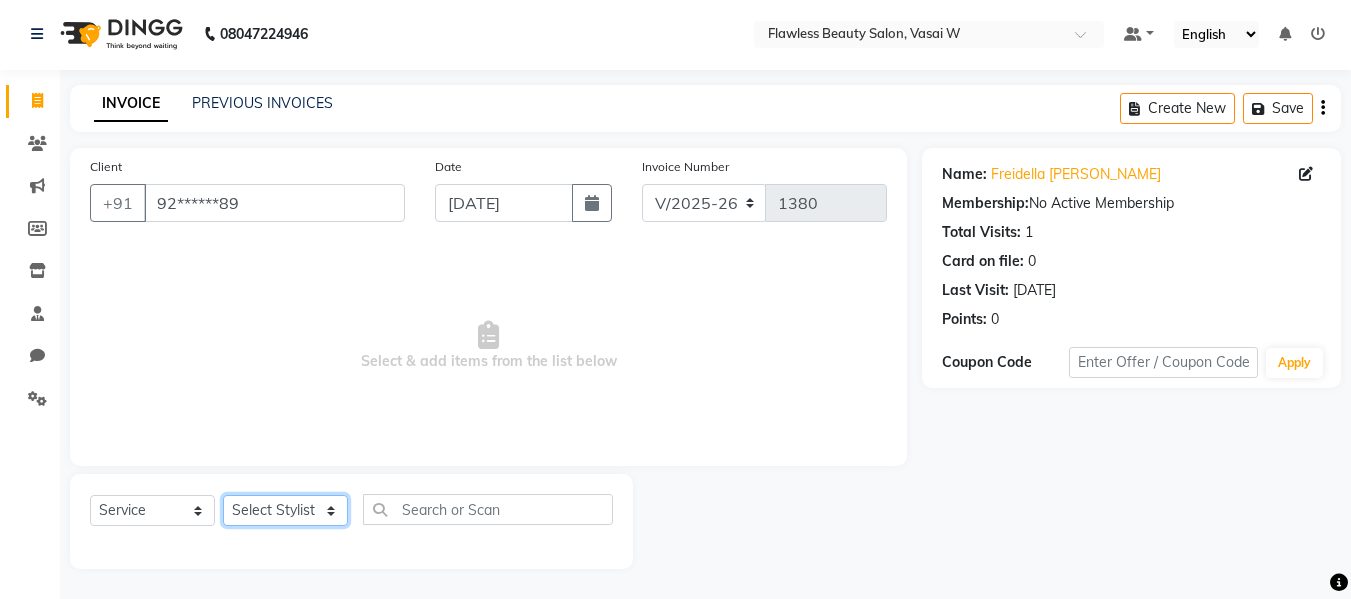 select on "76408" 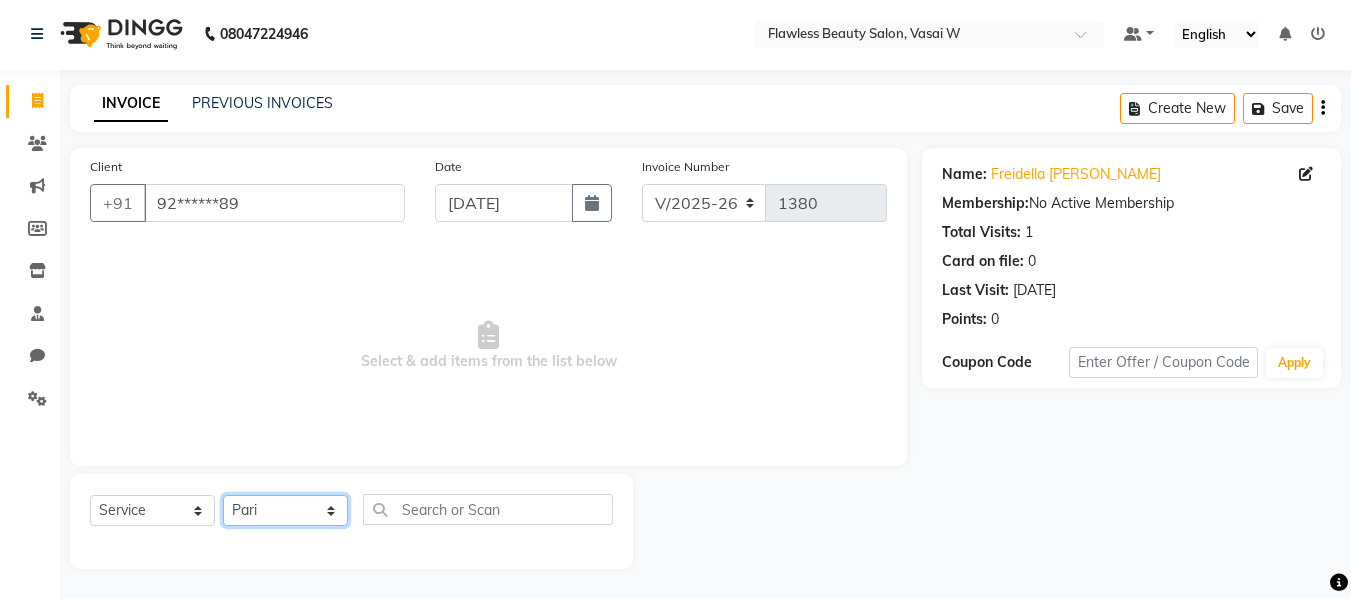 click on "Select Stylist Afsana [PERSON_NAME]  [PERSON_NAME] Maam Nisha  Pari [PERSON_NAME] [PERSON_NAME]" 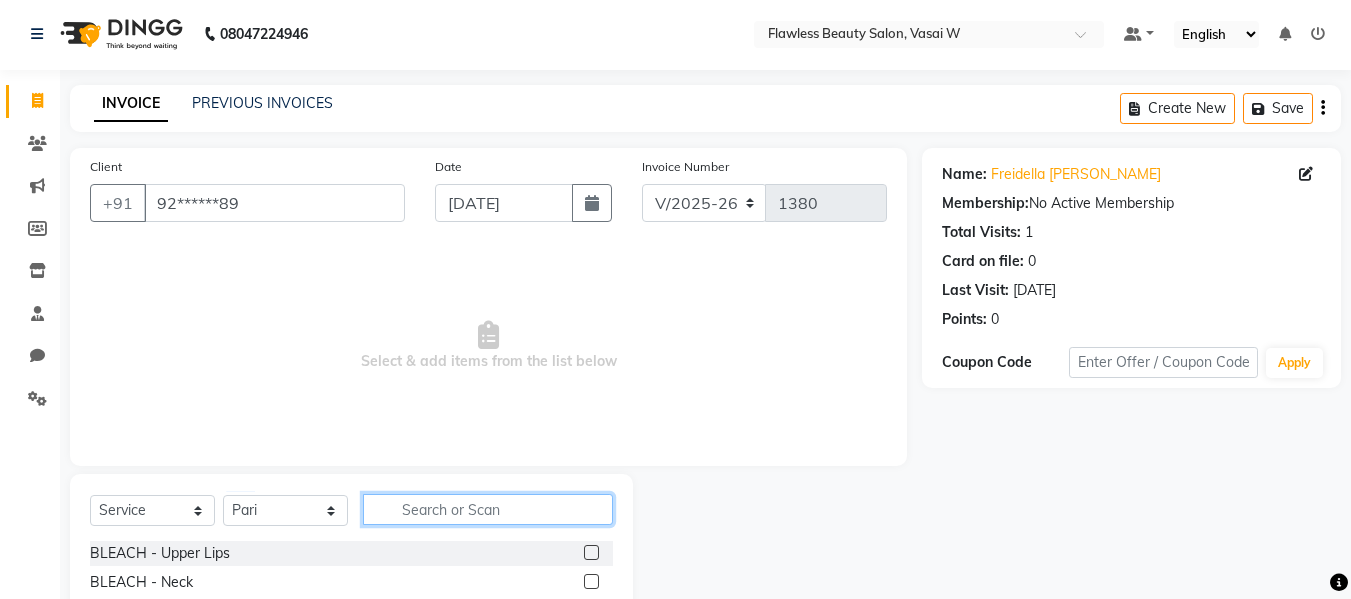 click 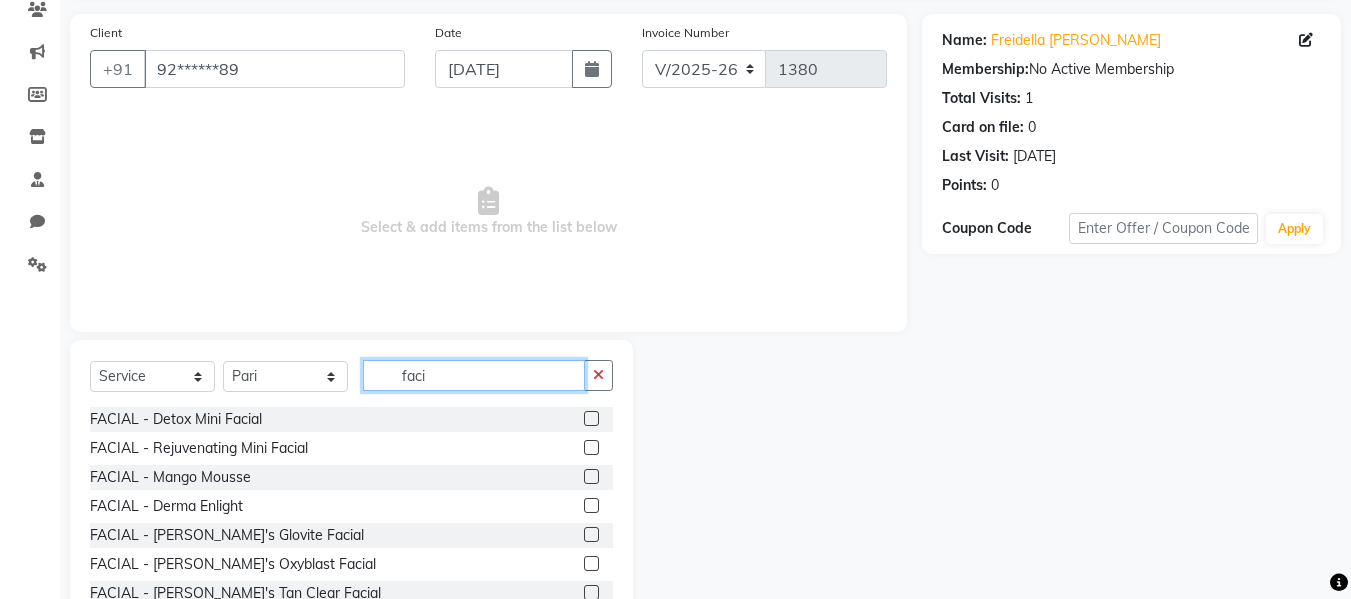scroll, scrollTop: 135, scrollLeft: 0, axis: vertical 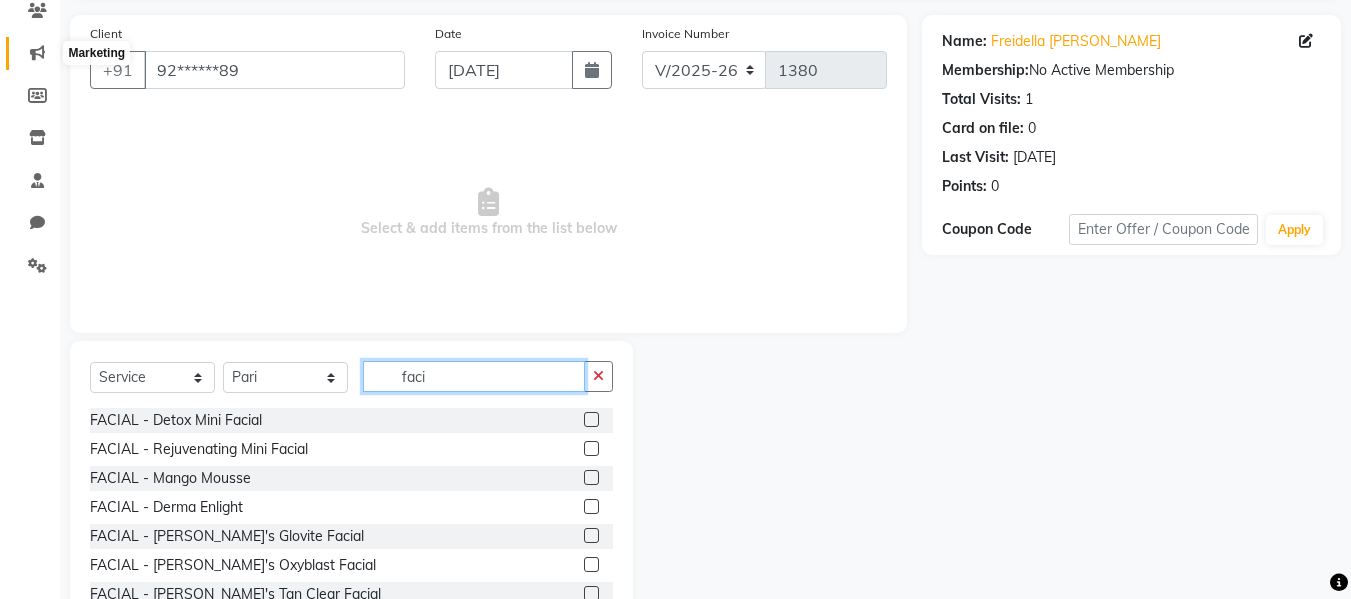 type on "faci" 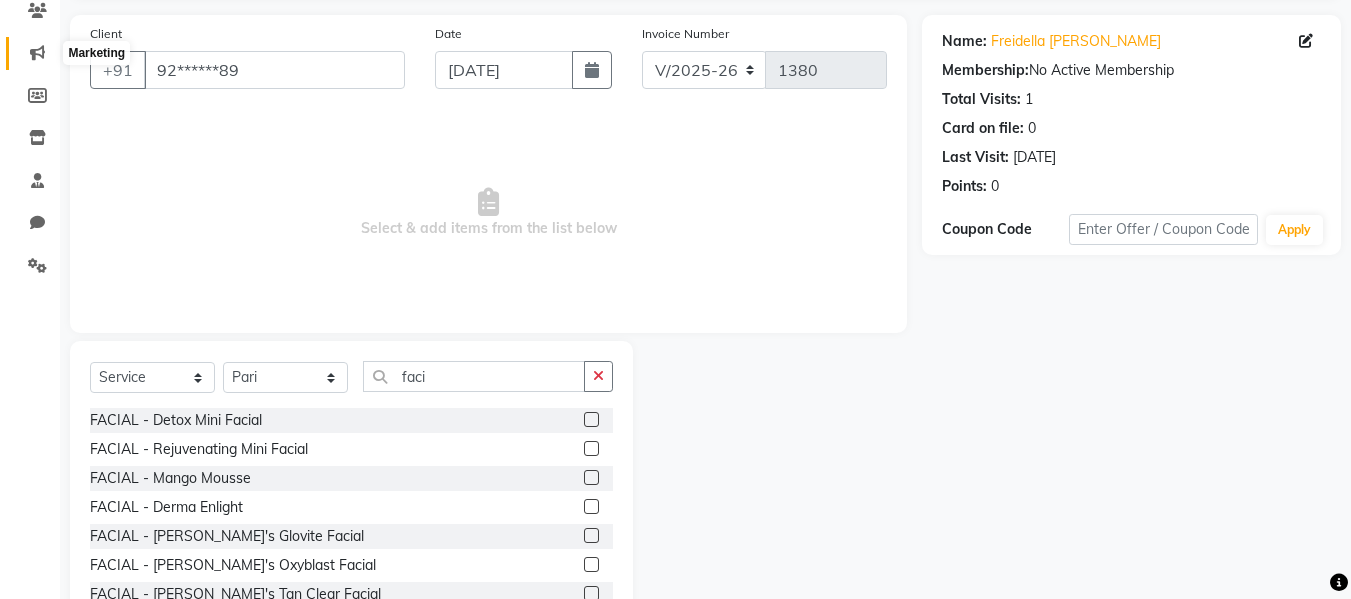 click 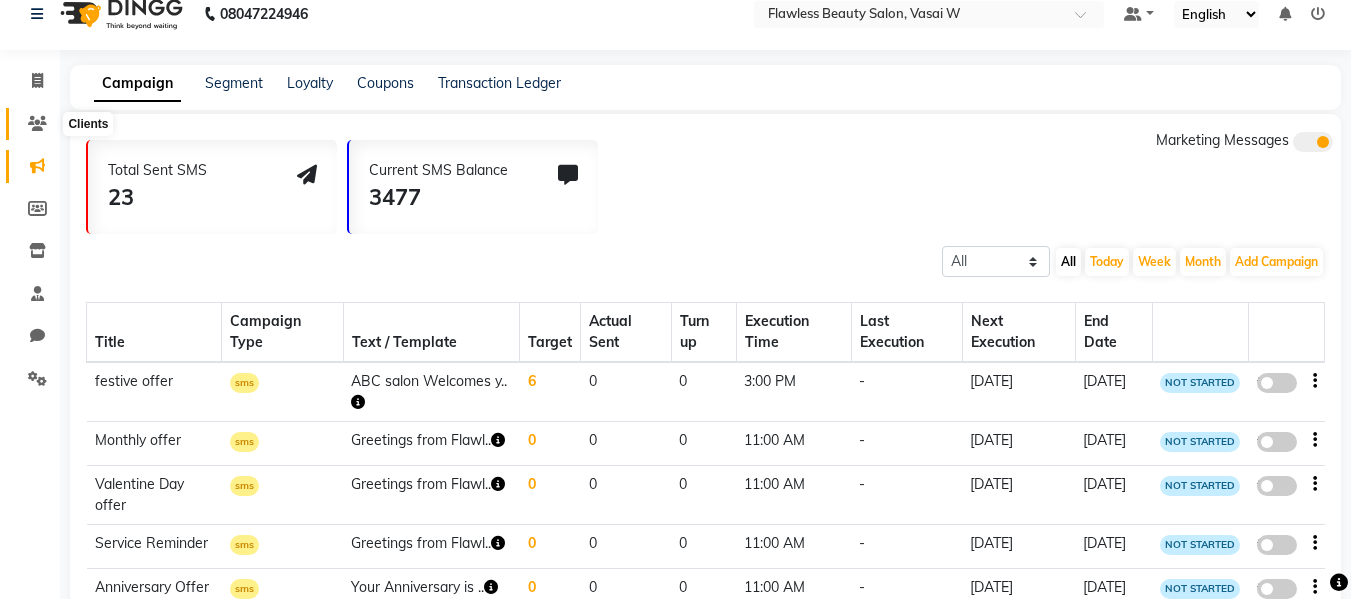 scroll, scrollTop: 0, scrollLeft: 0, axis: both 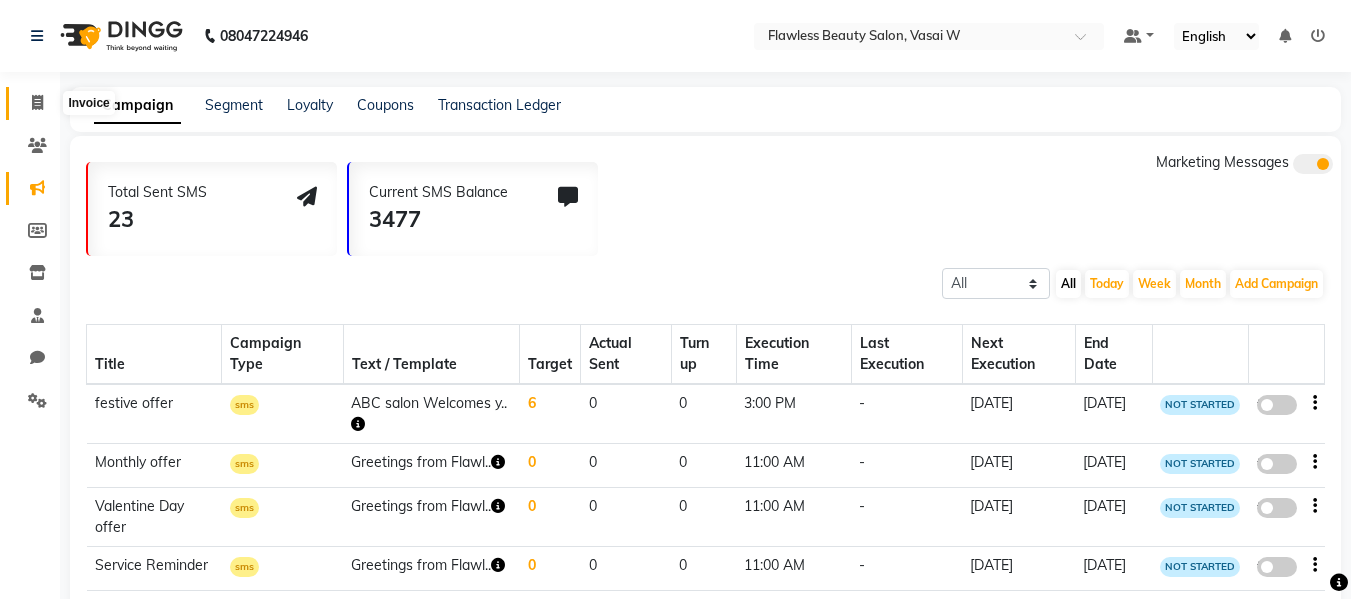 click 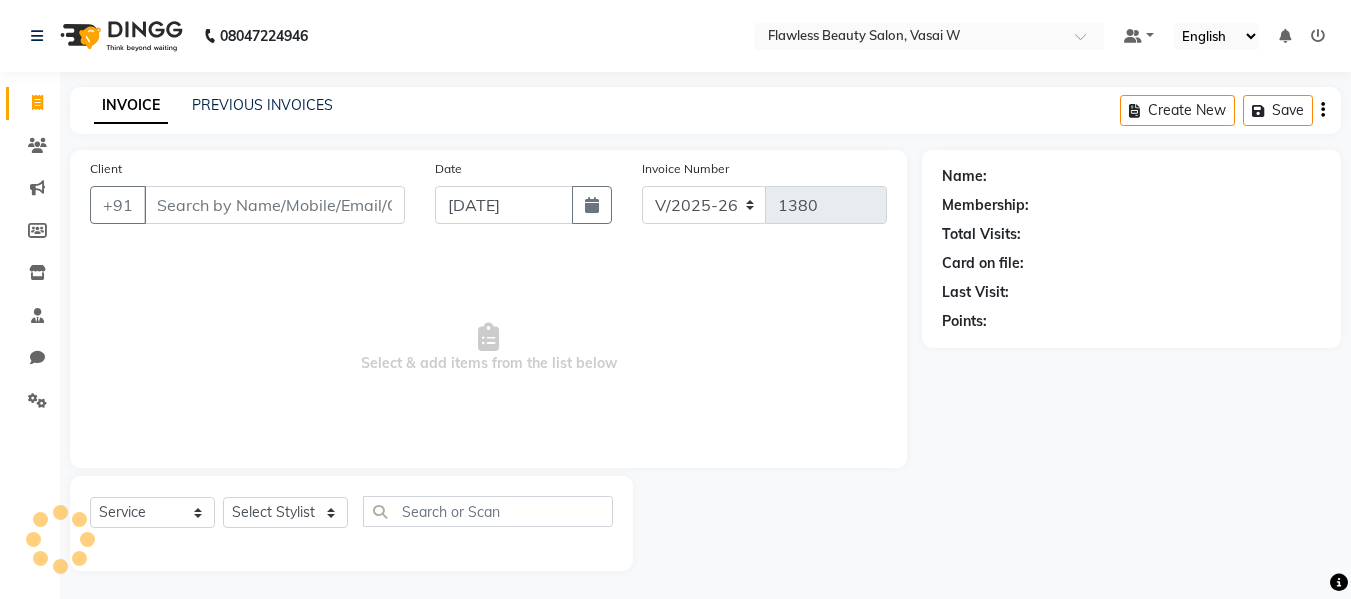 scroll, scrollTop: 2, scrollLeft: 0, axis: vertical 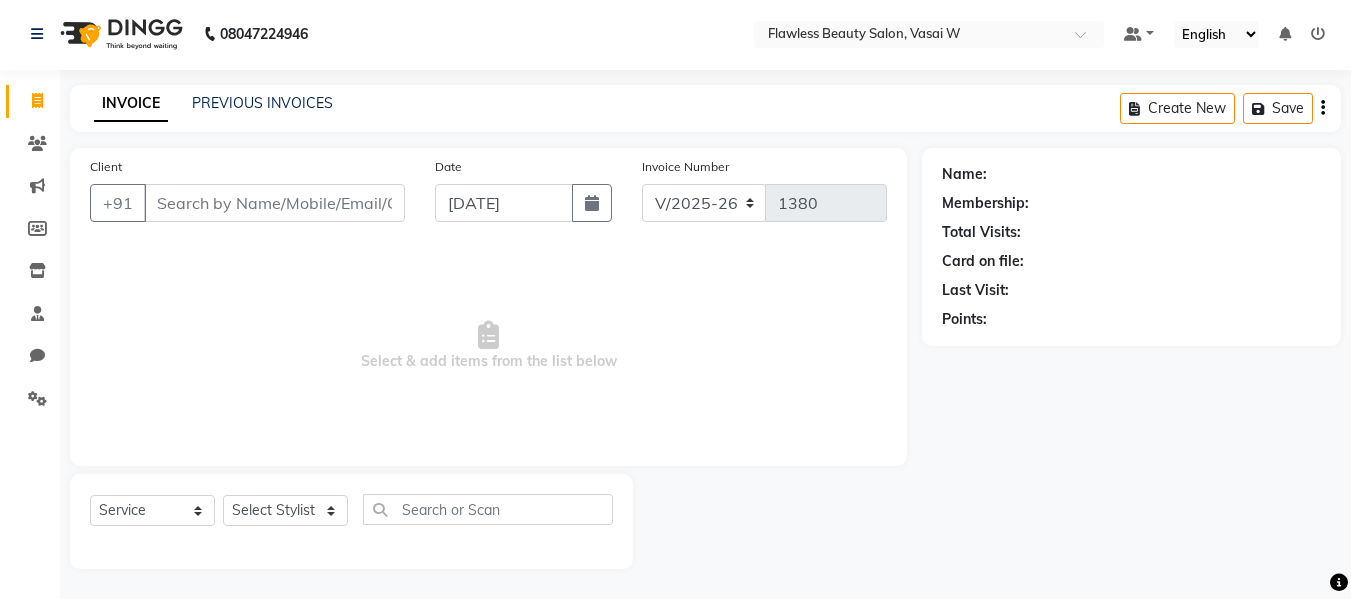 click on "Client" at bounding box center [274, 203] 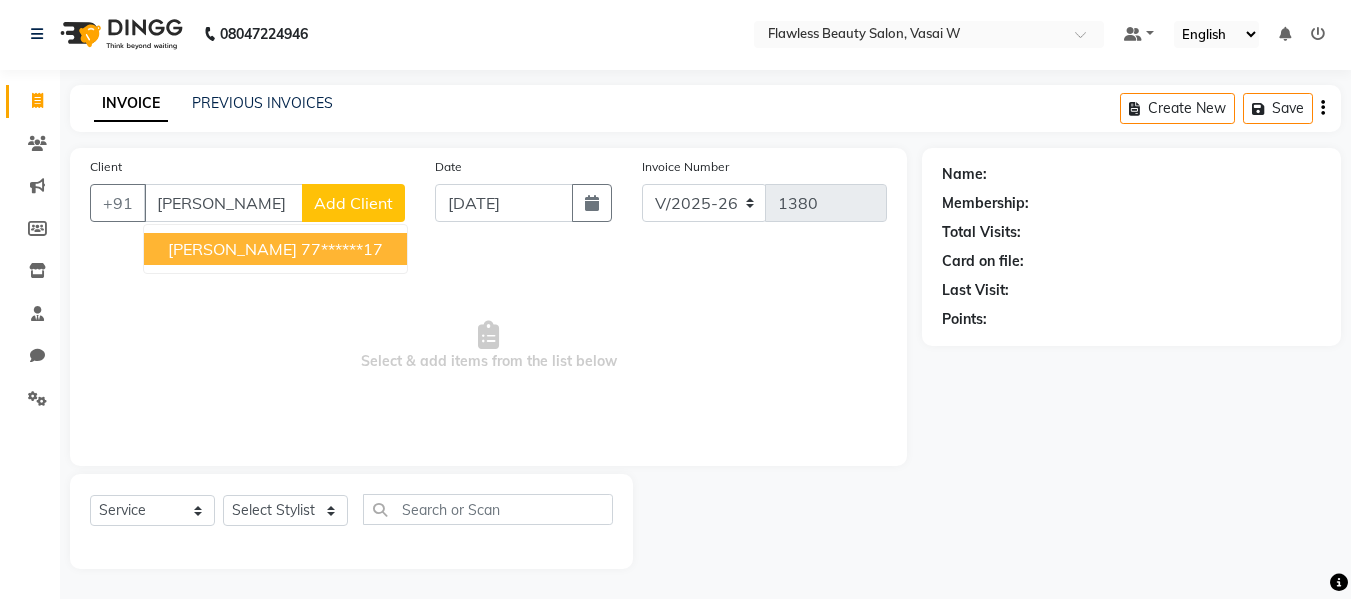 click on "[PERSON_NAME]" at bounding box center [232, 249] 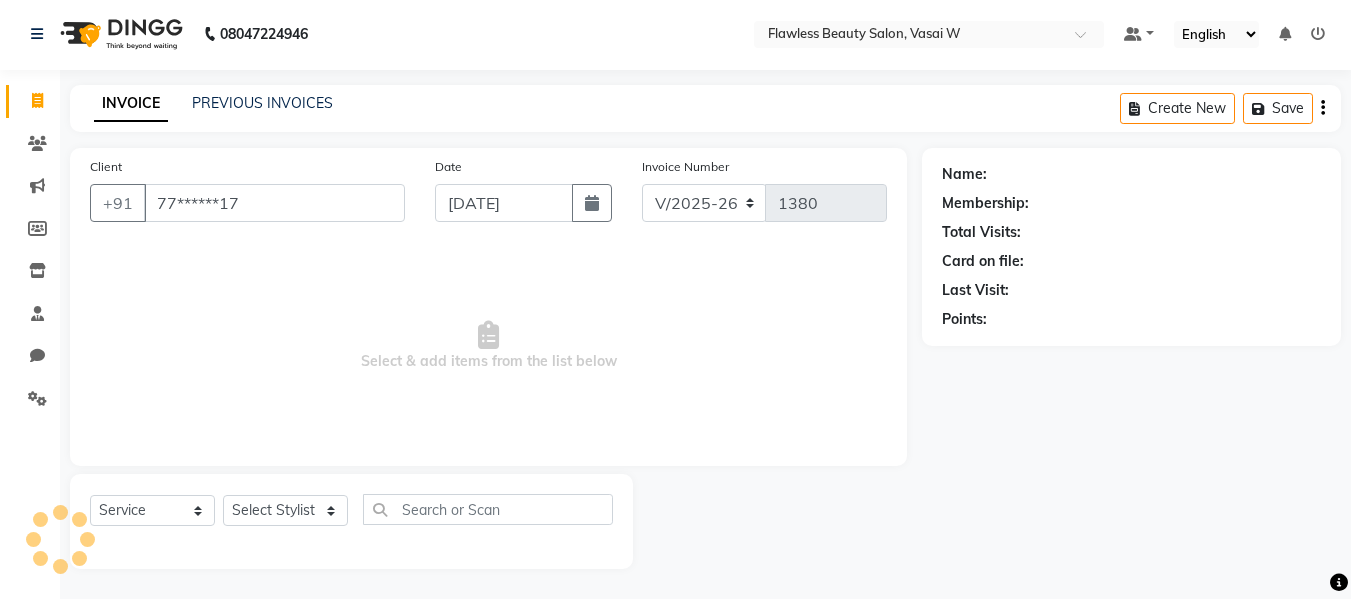 type on "77******17" 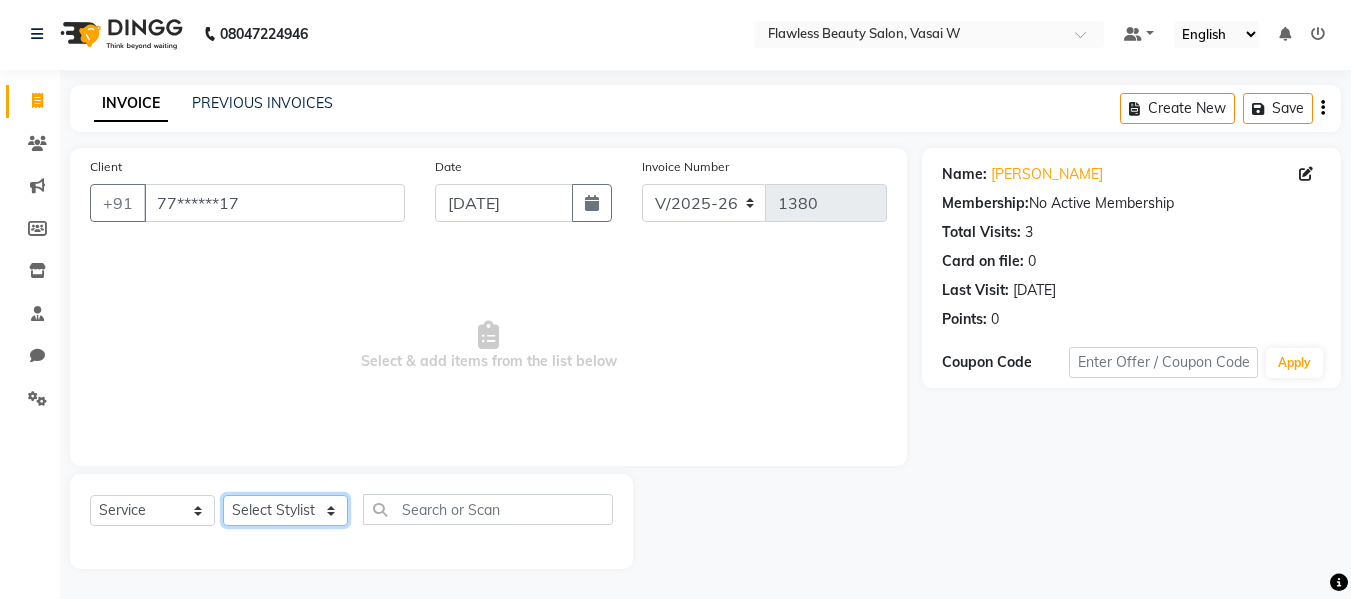 click on "Select Stylist Afsana [PERSON_NAME]  [PERSON_NAME] Maam Nisha  Pari [PERSON_NAME] [PERSON_NAME]" 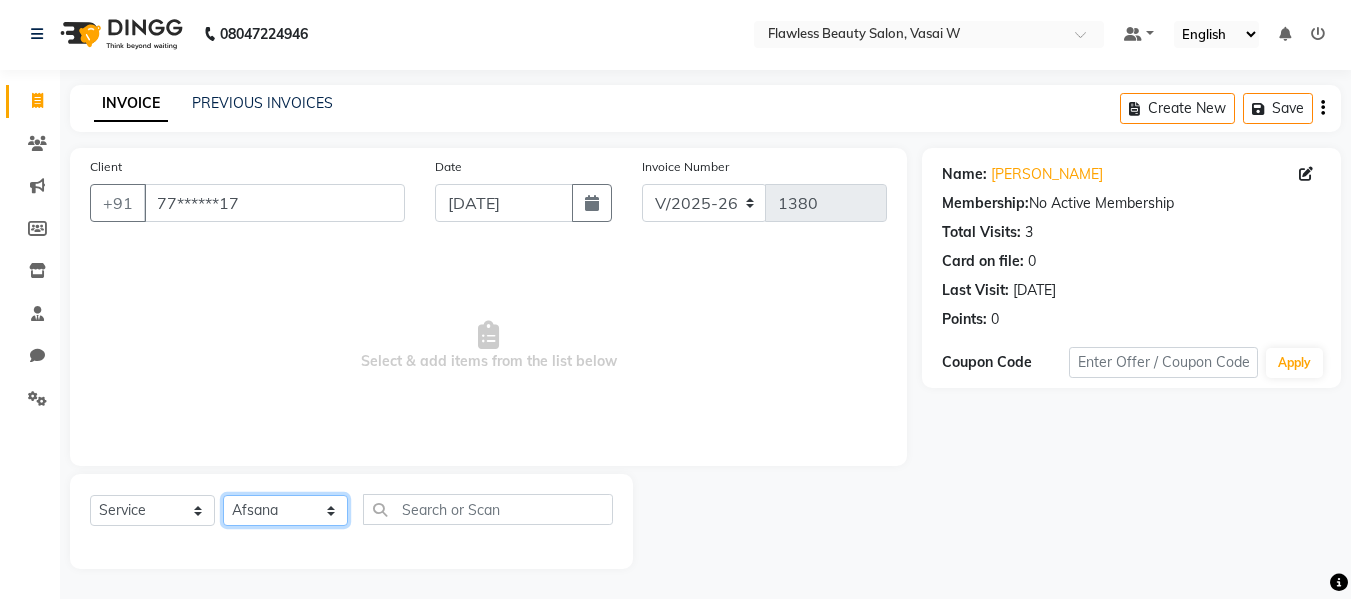 click on "Select Stylist Afsana [PERSON_NAME]  [PERSON_NAME] Maam Nisha  Pari [PERSON_NAME] [PERSON_NAME]" 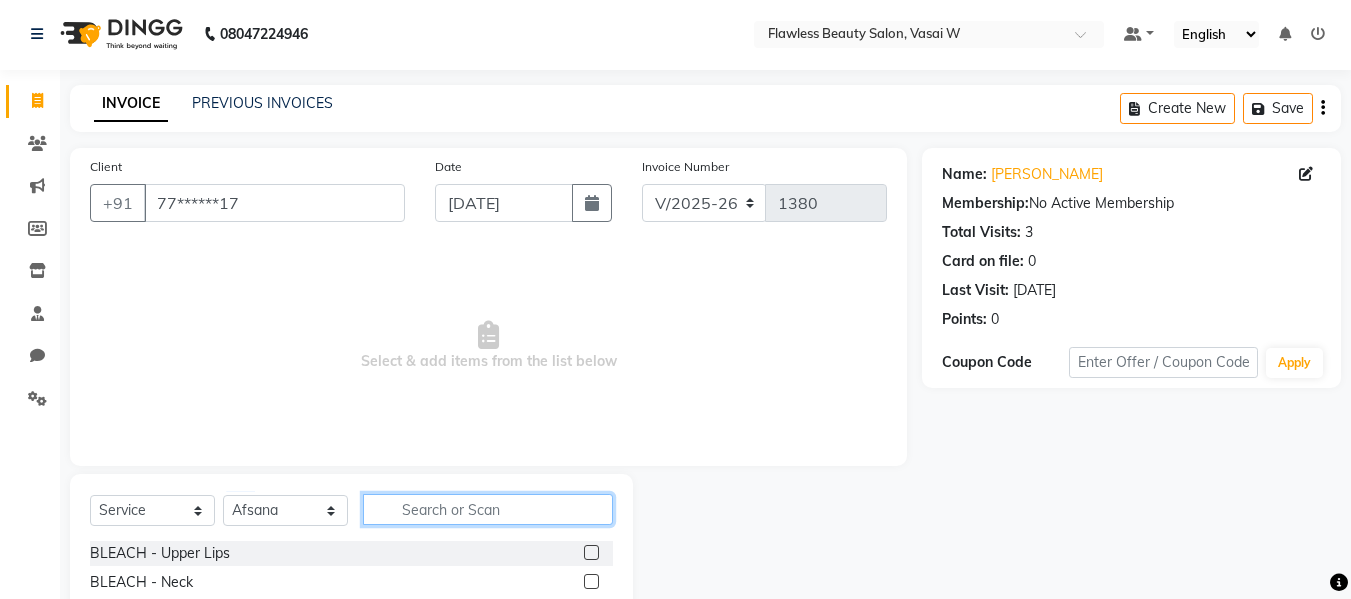 click 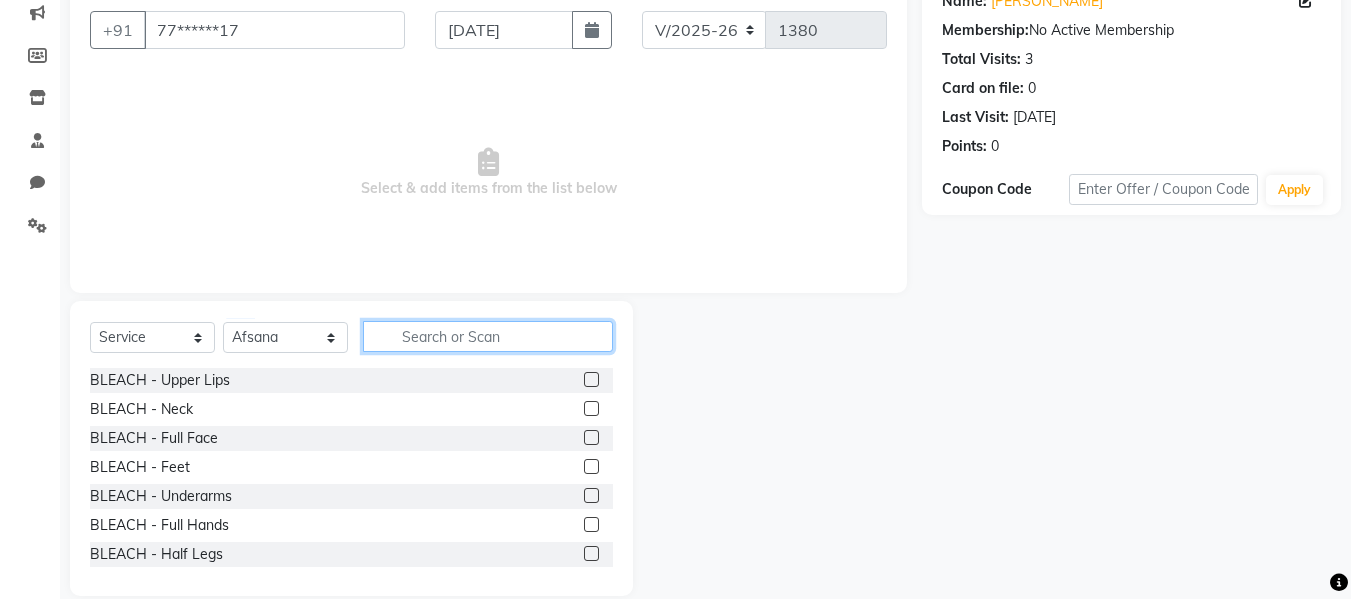 scroll, scrollTop: 202, scrollLeft: 0, axis: vertical 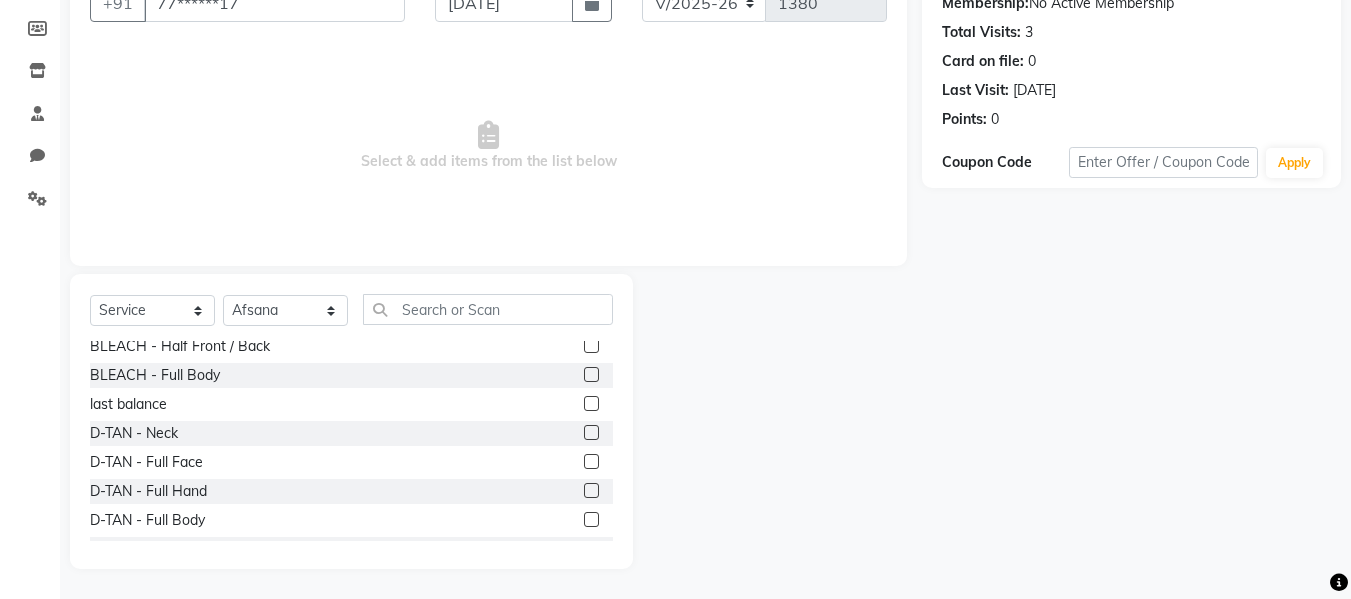 click 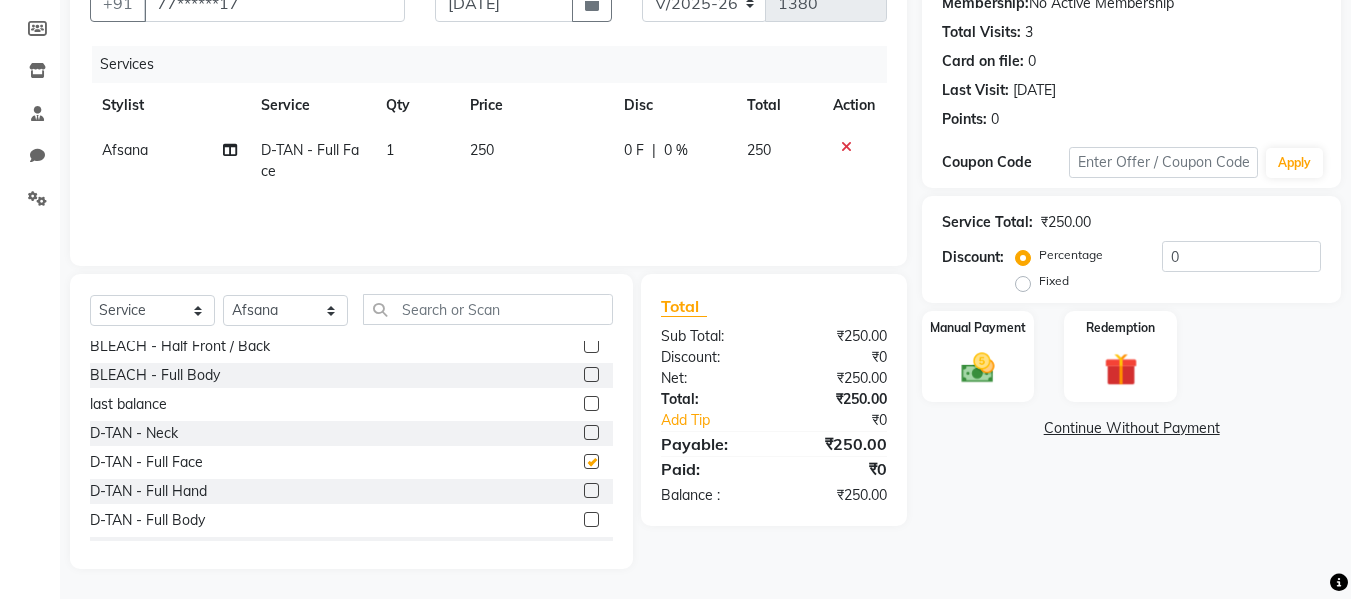 checkbox on "false" 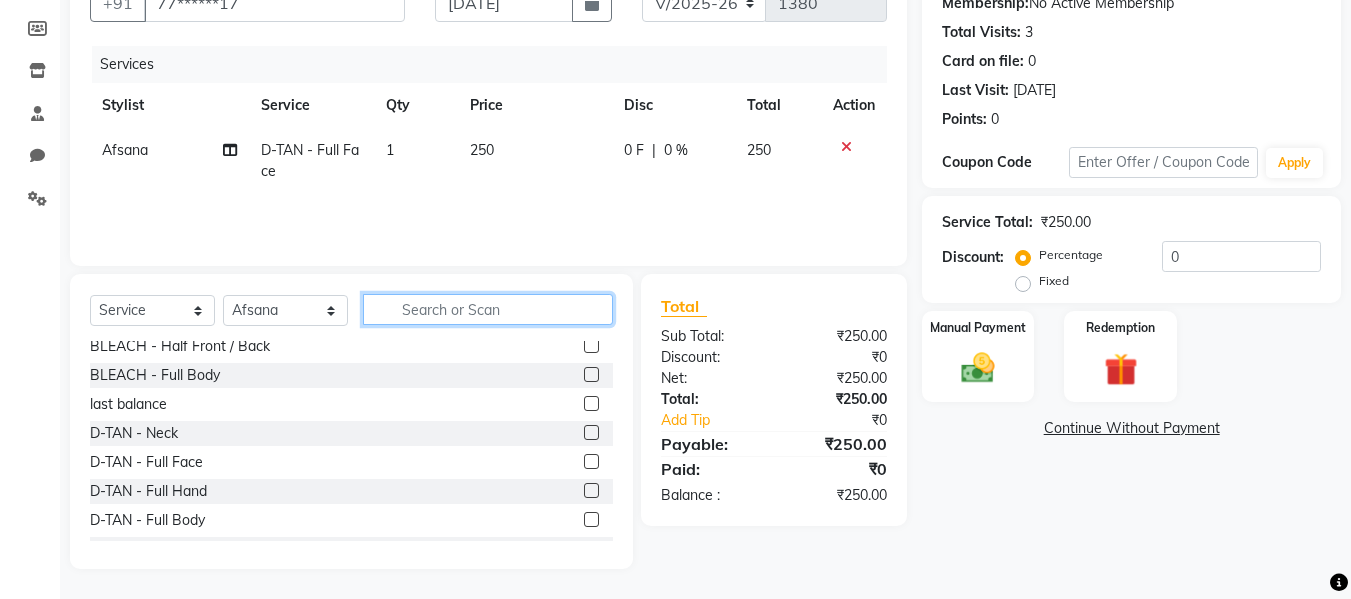 click 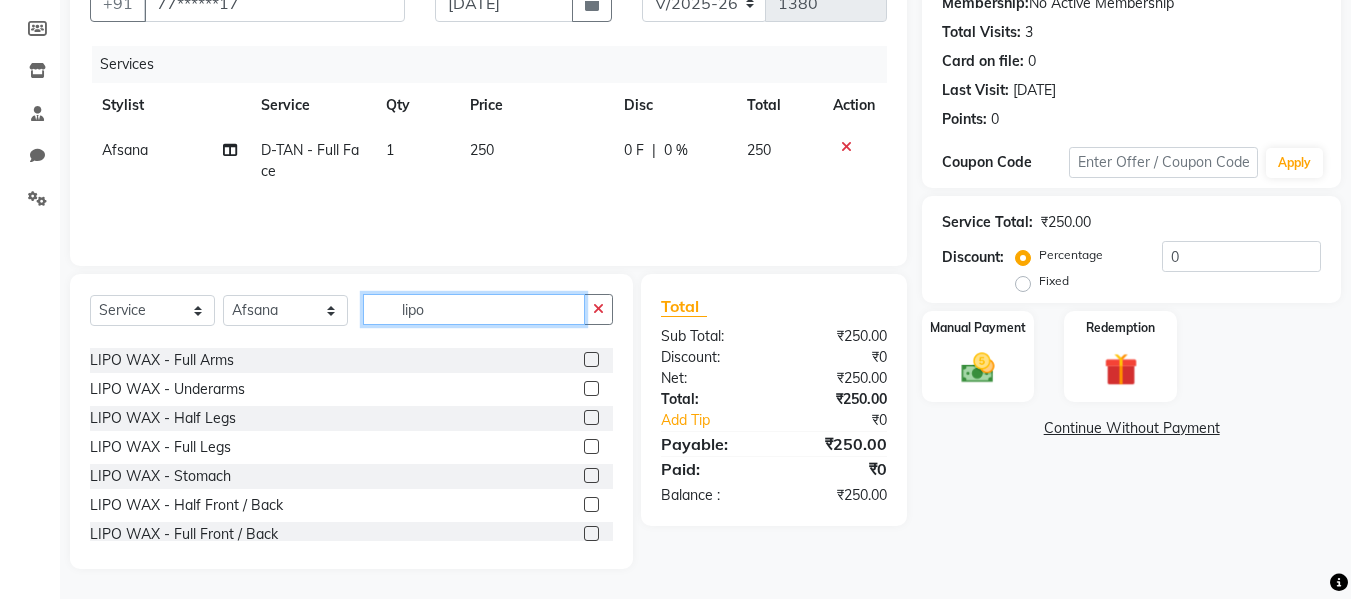 scroll, scrollTop: 50, scrollLeft: 0, axis: vertical 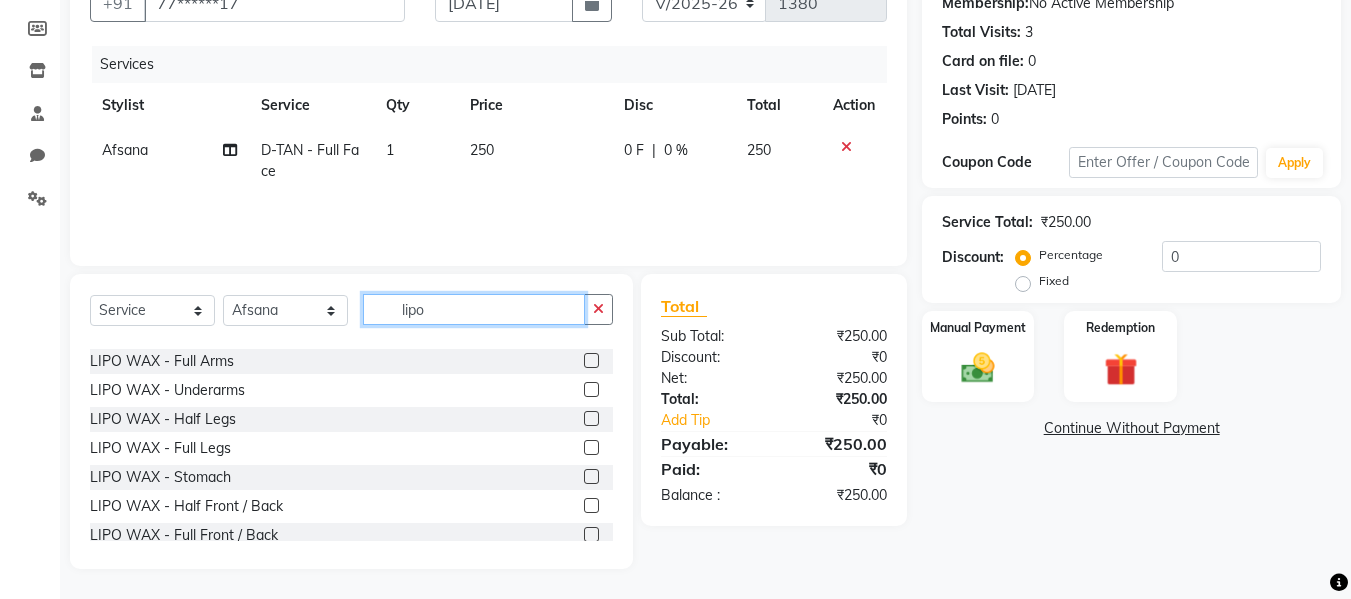 type on "lipo" 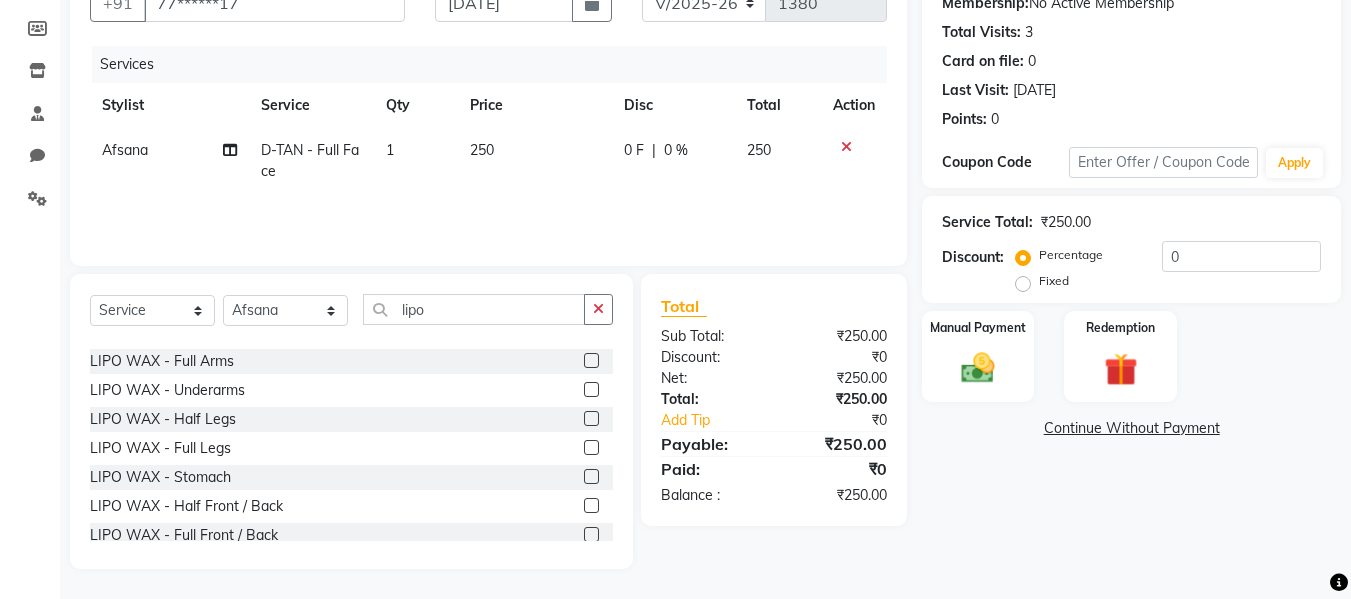click 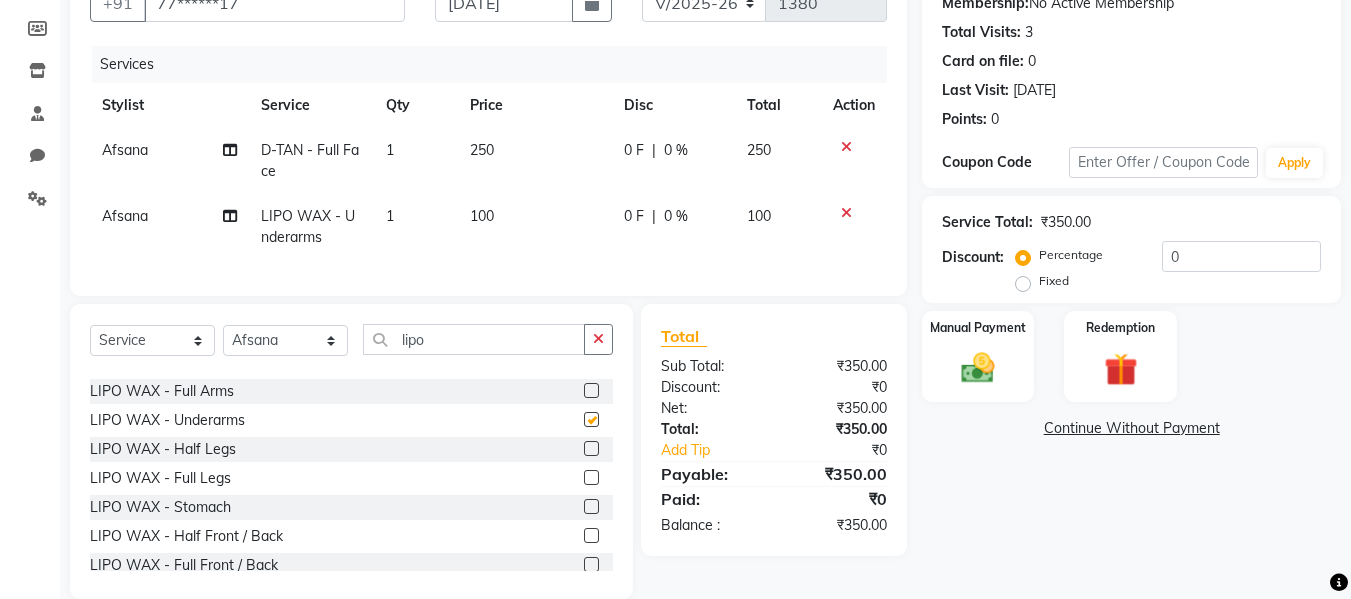checkbox on "false" 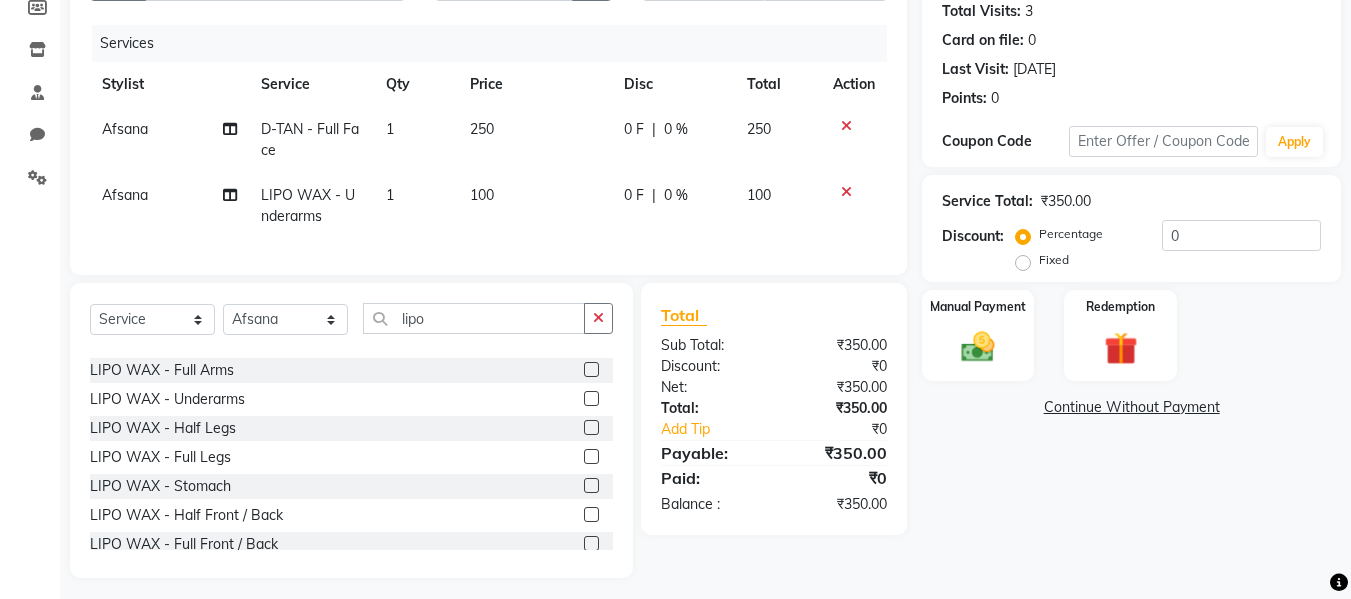 scroll, scrollTop: 247, scrollLeft: 0, axis: vertical 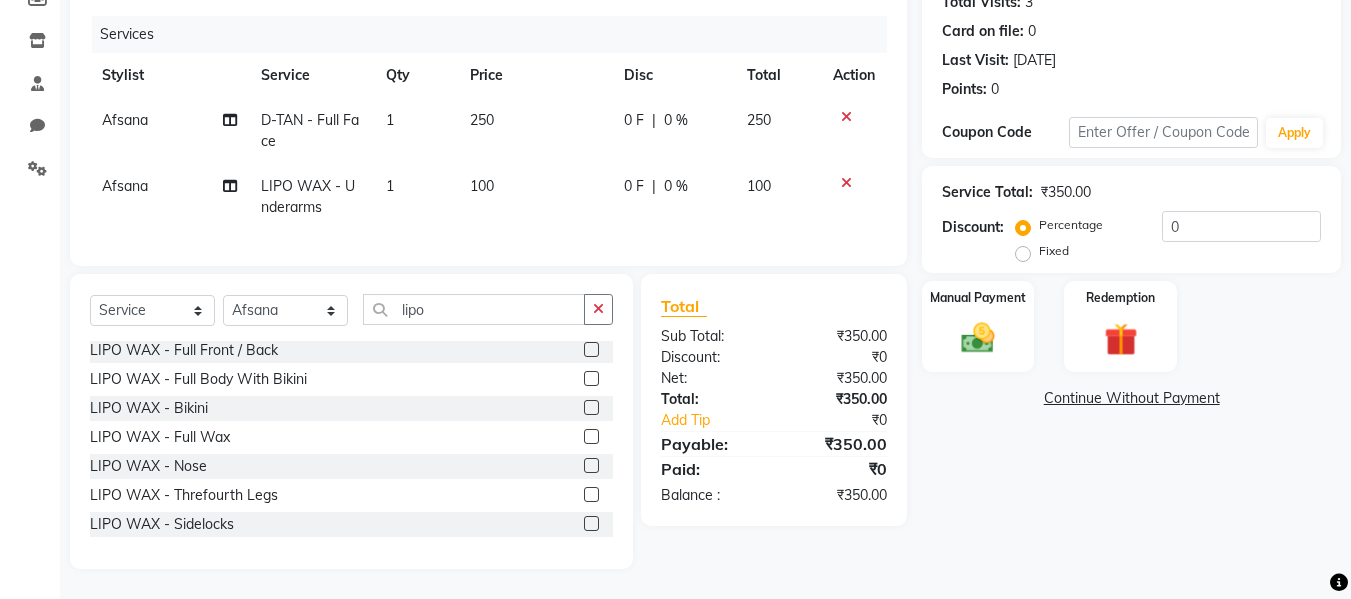 click 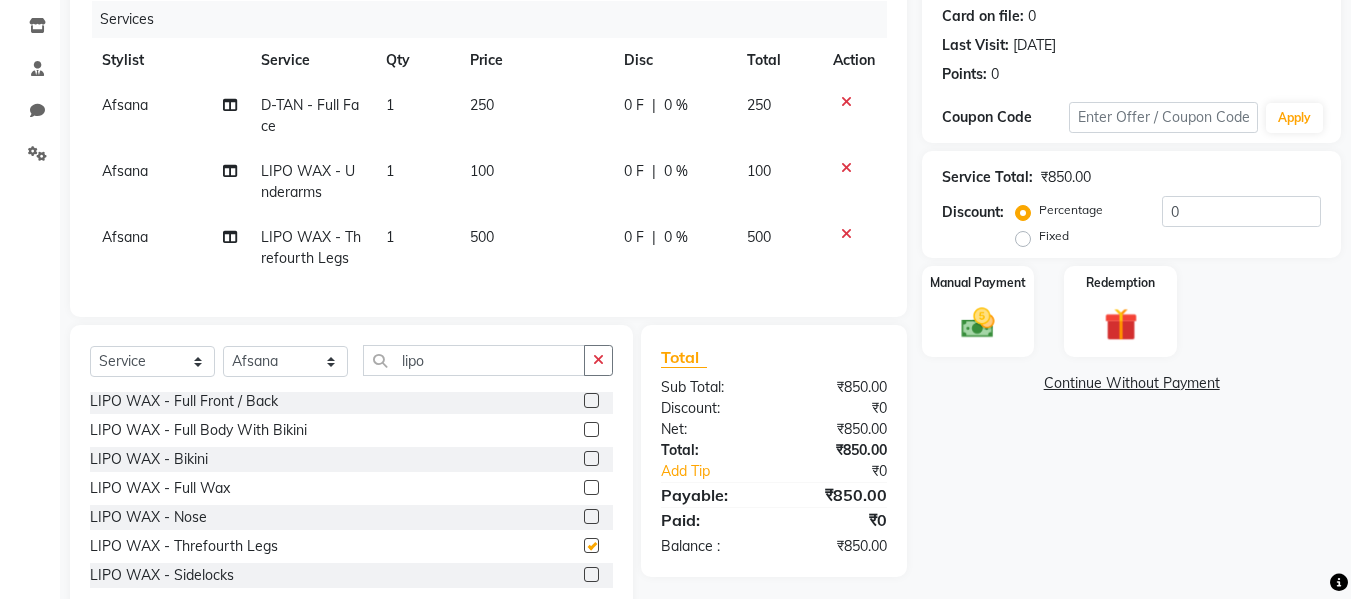 checkbox on "false" 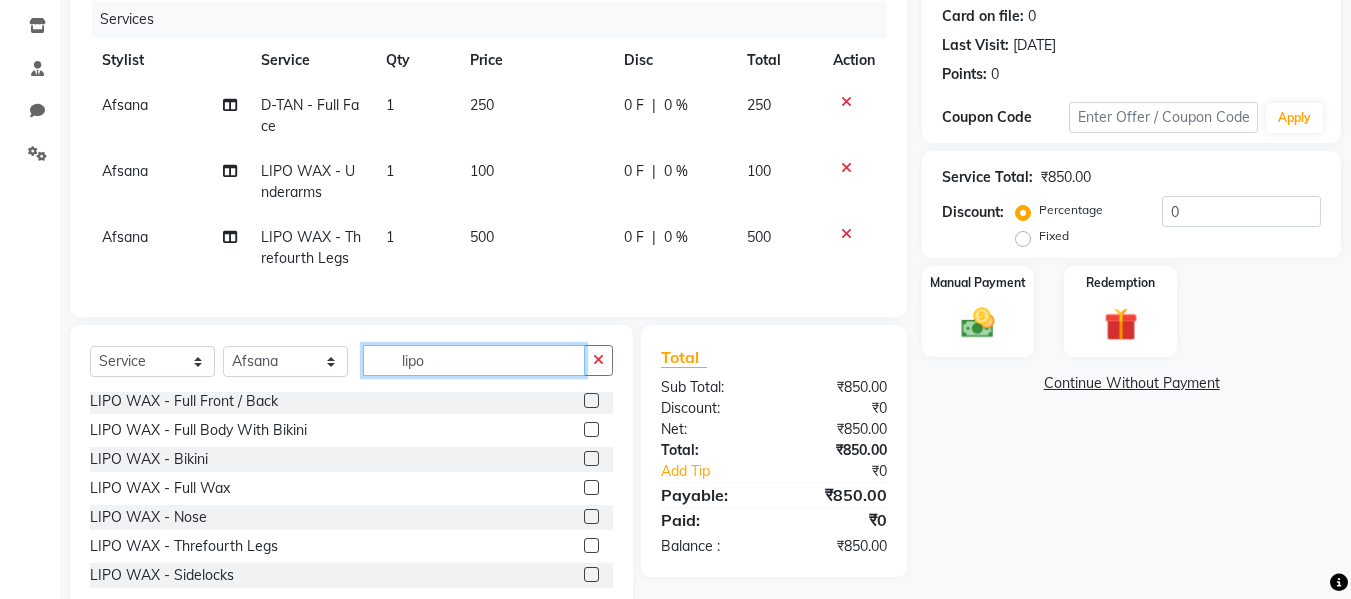 click on "lipo" 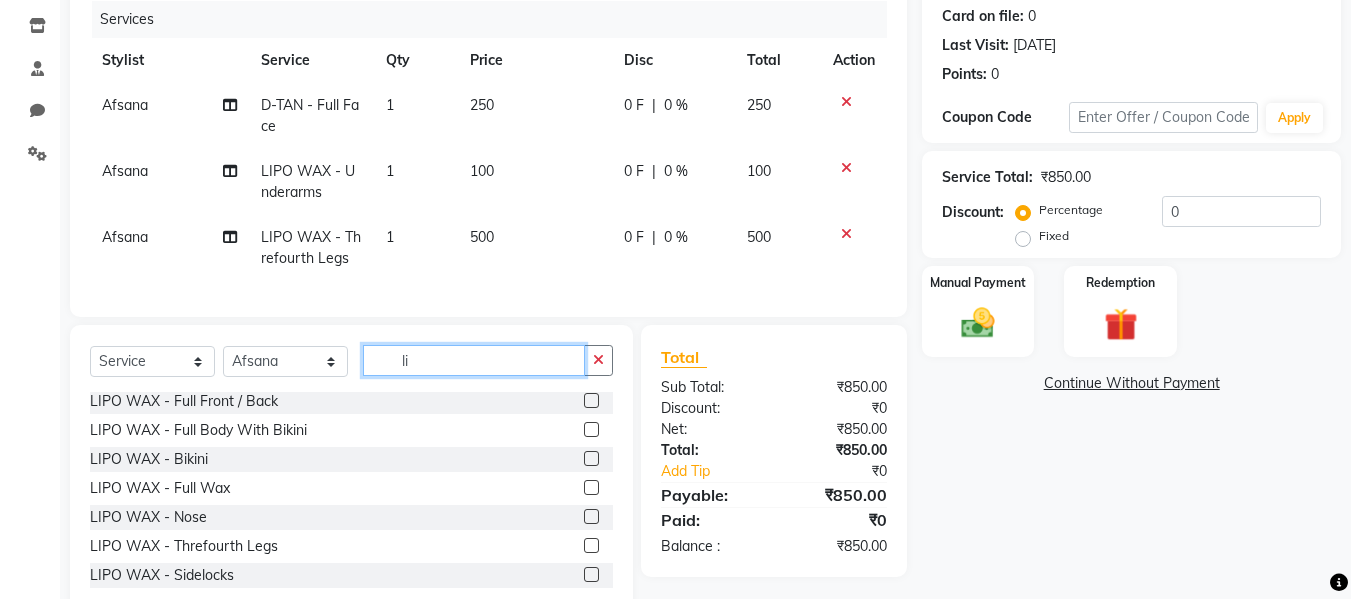 type on "l" 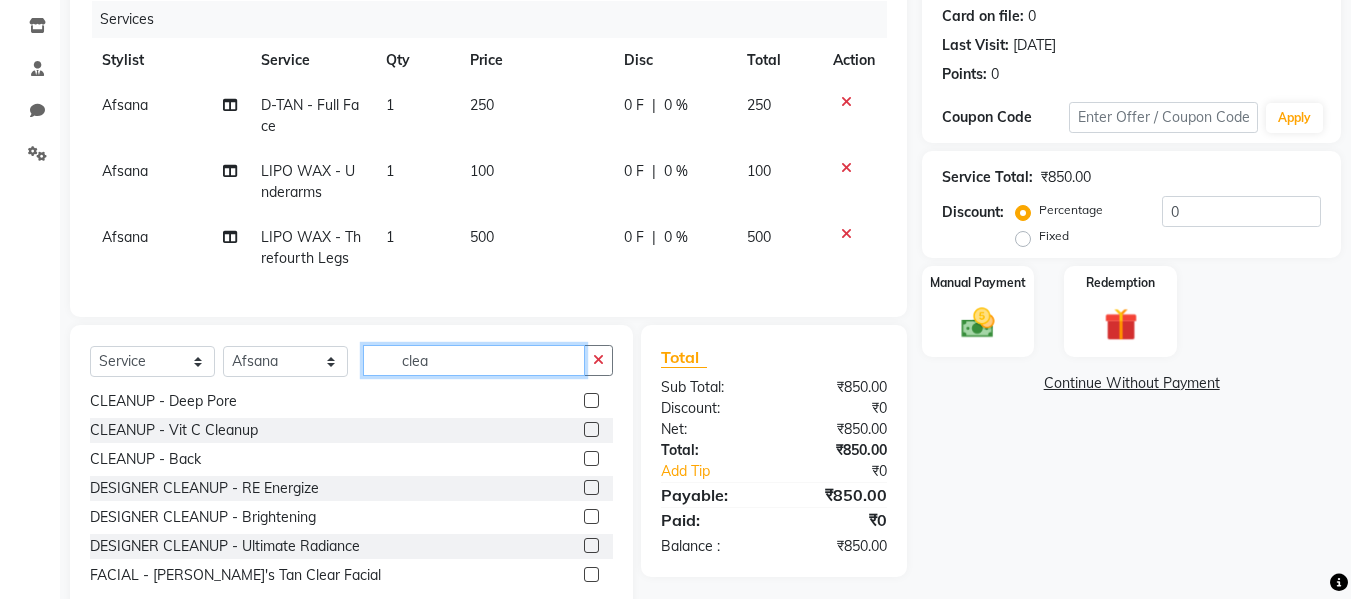 scroll, scrollTop: 32, scrollLeft: 0, axis: vertical 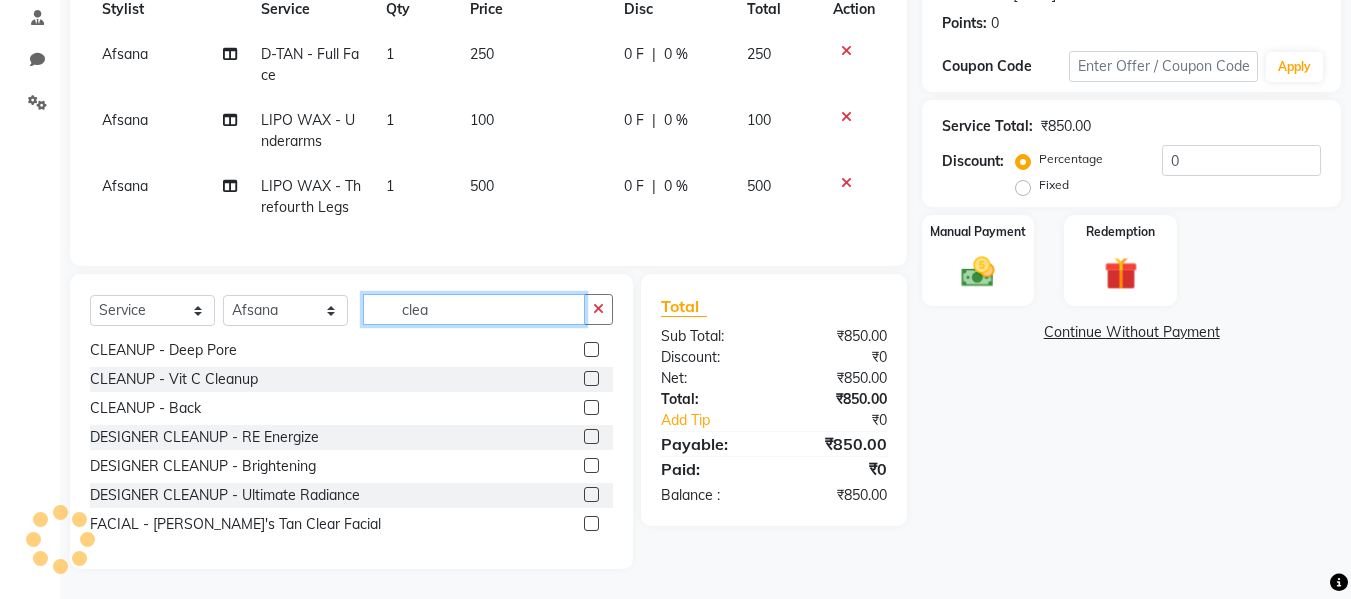 type on "clea" 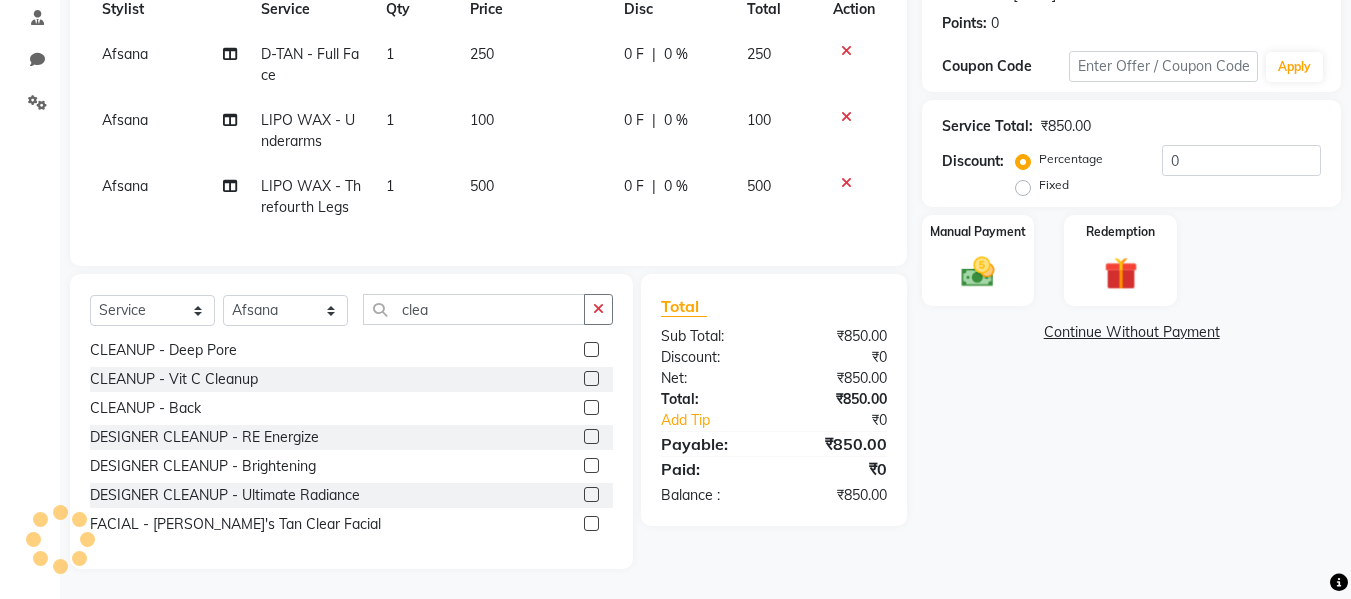 click 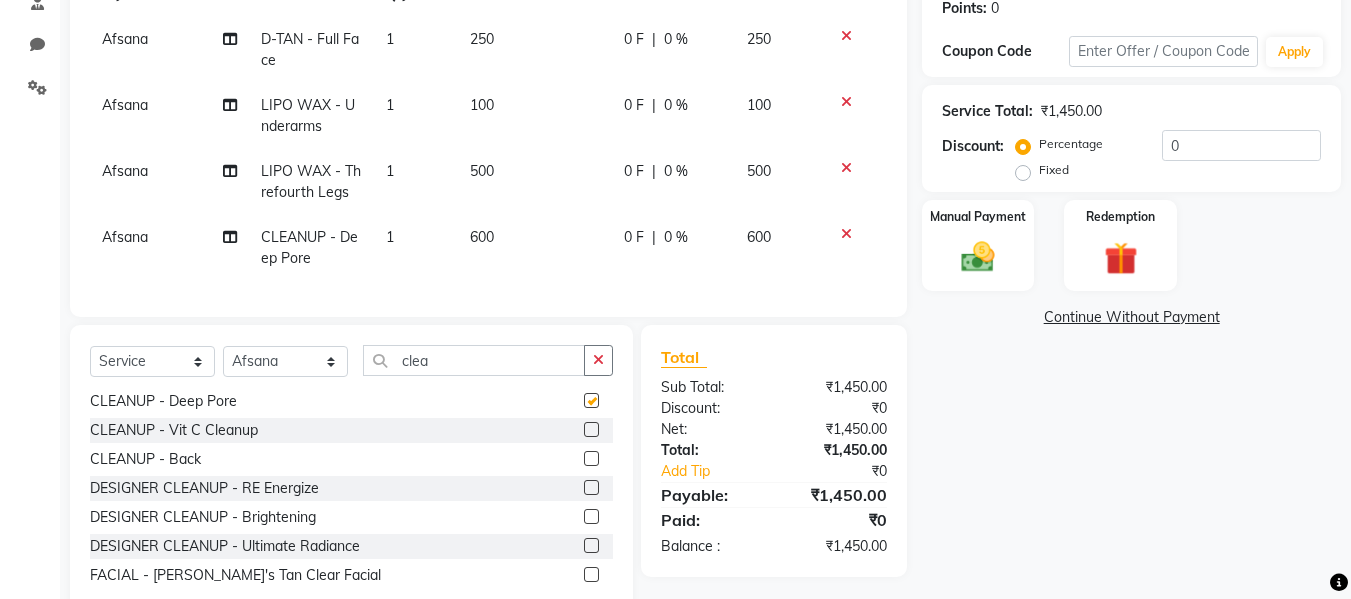 checkbox on "false" 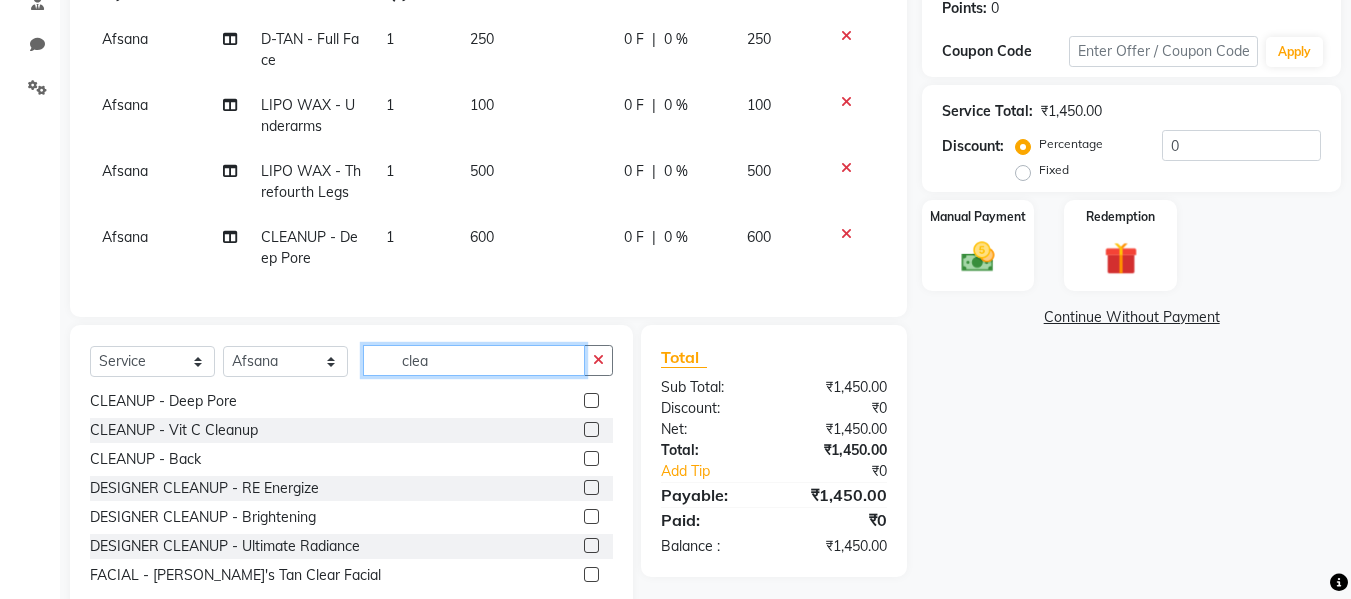 click on "clea" 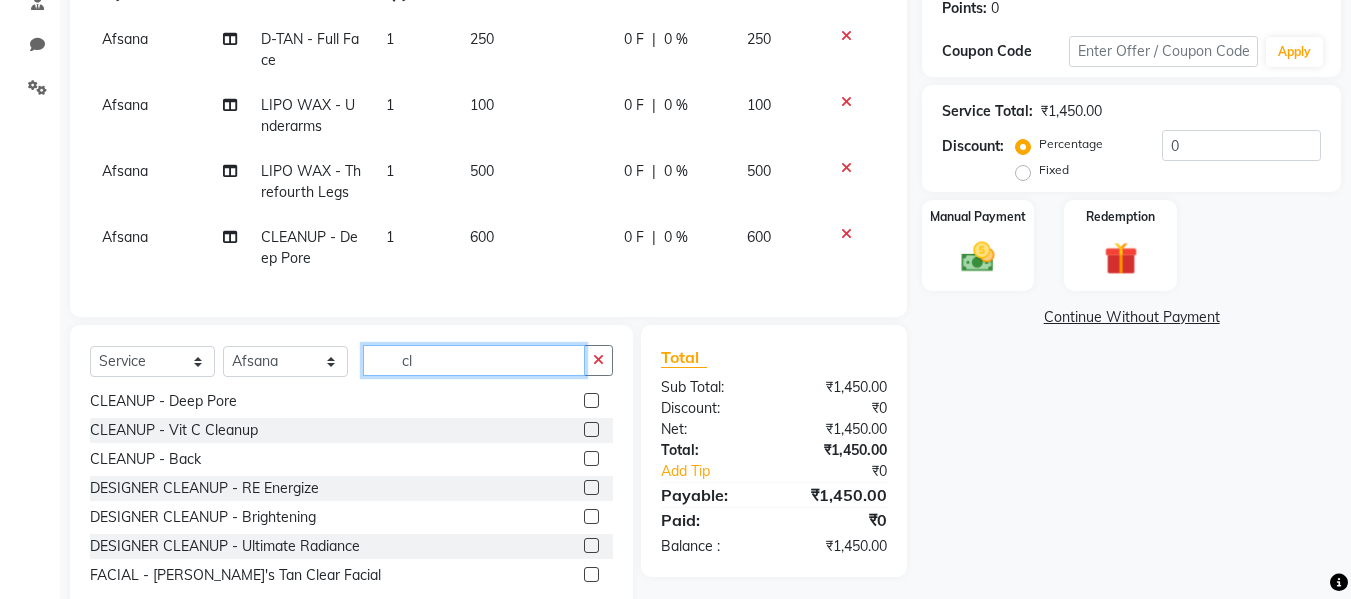 type on "c" 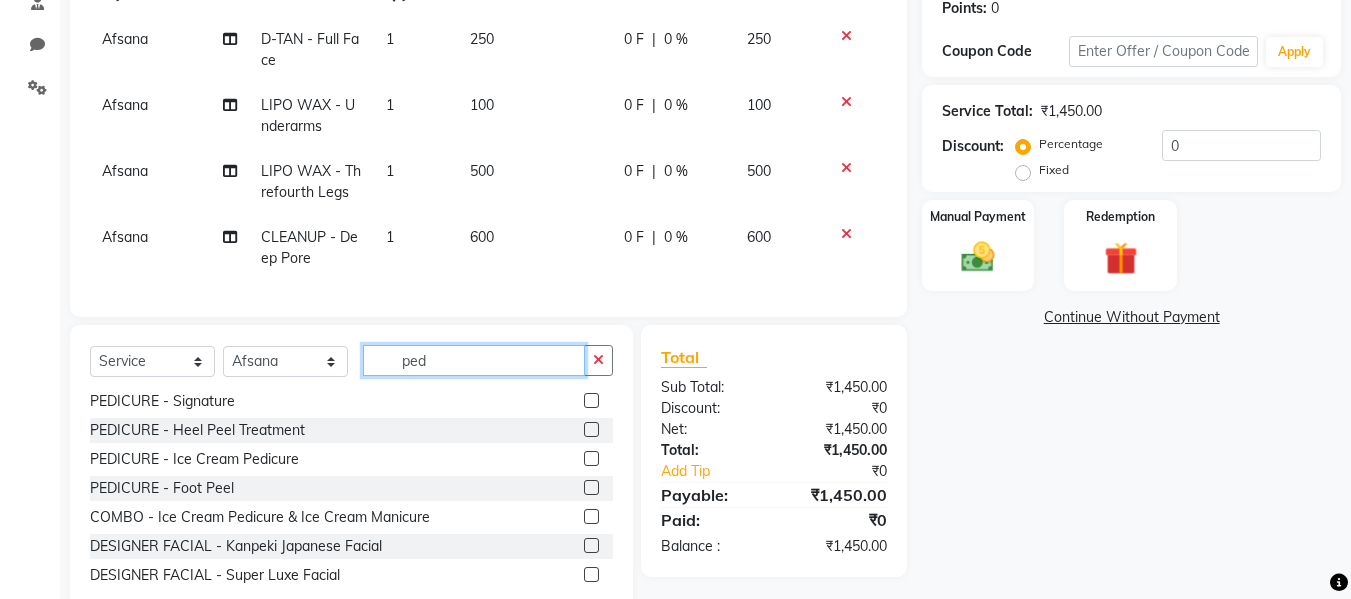 scroll, scrollTop: 3, scrollLeft: 0, axis: vertical 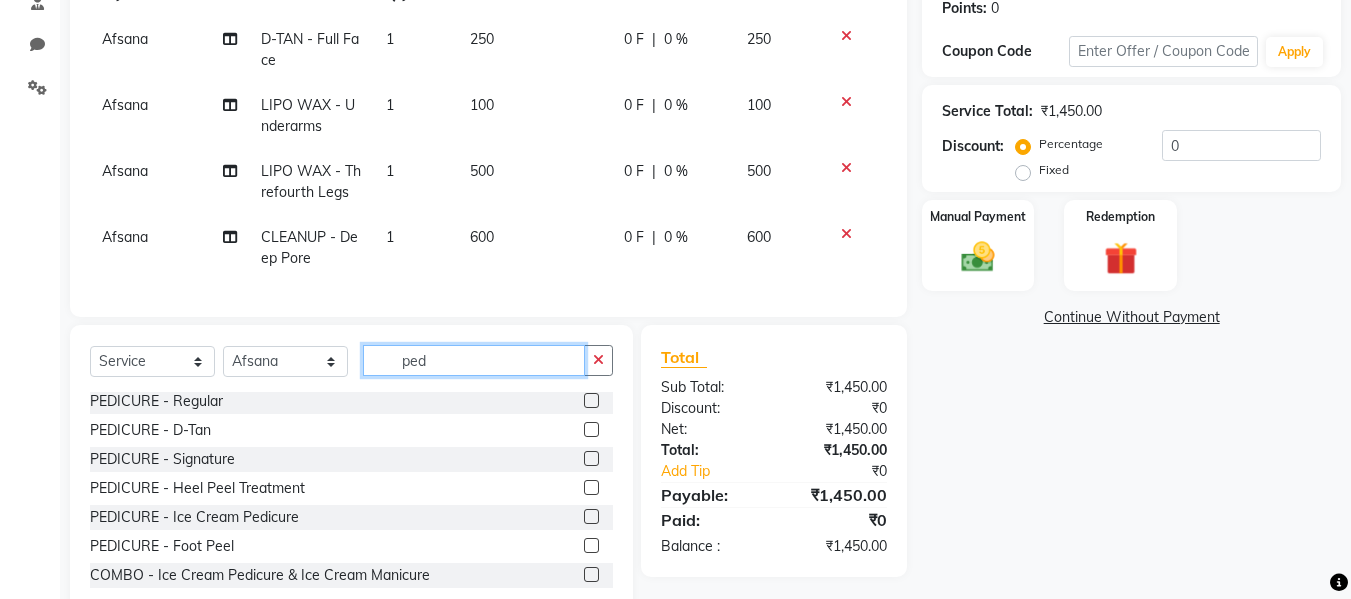 type on "ped" 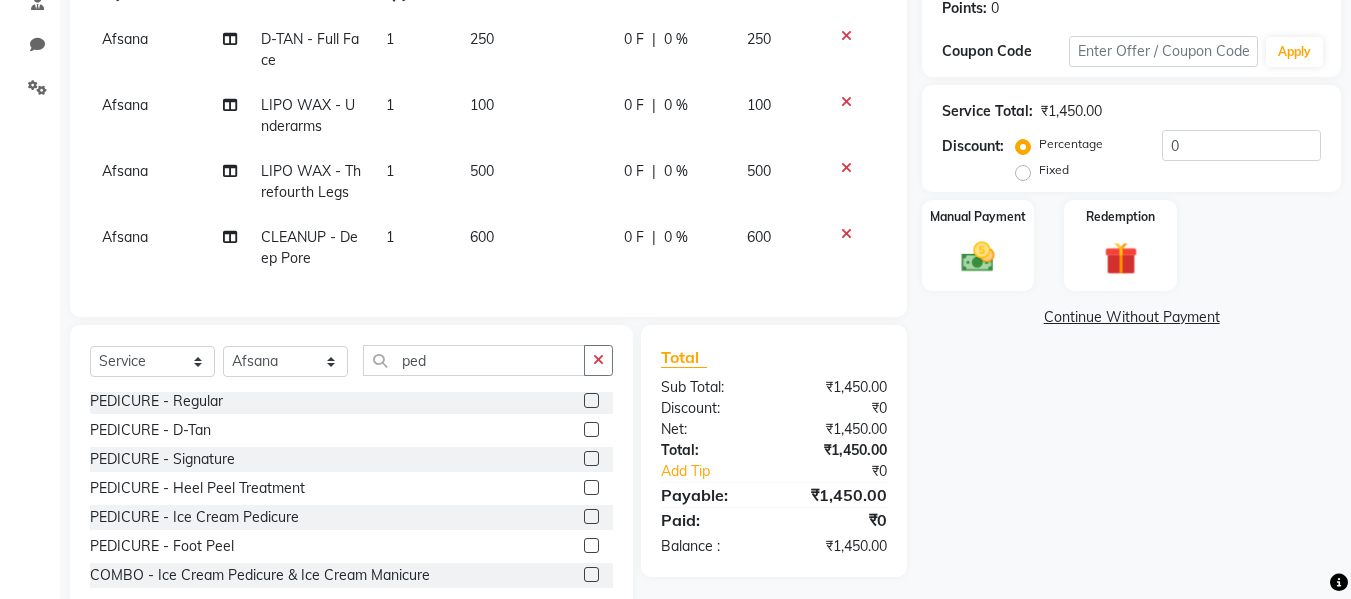 click 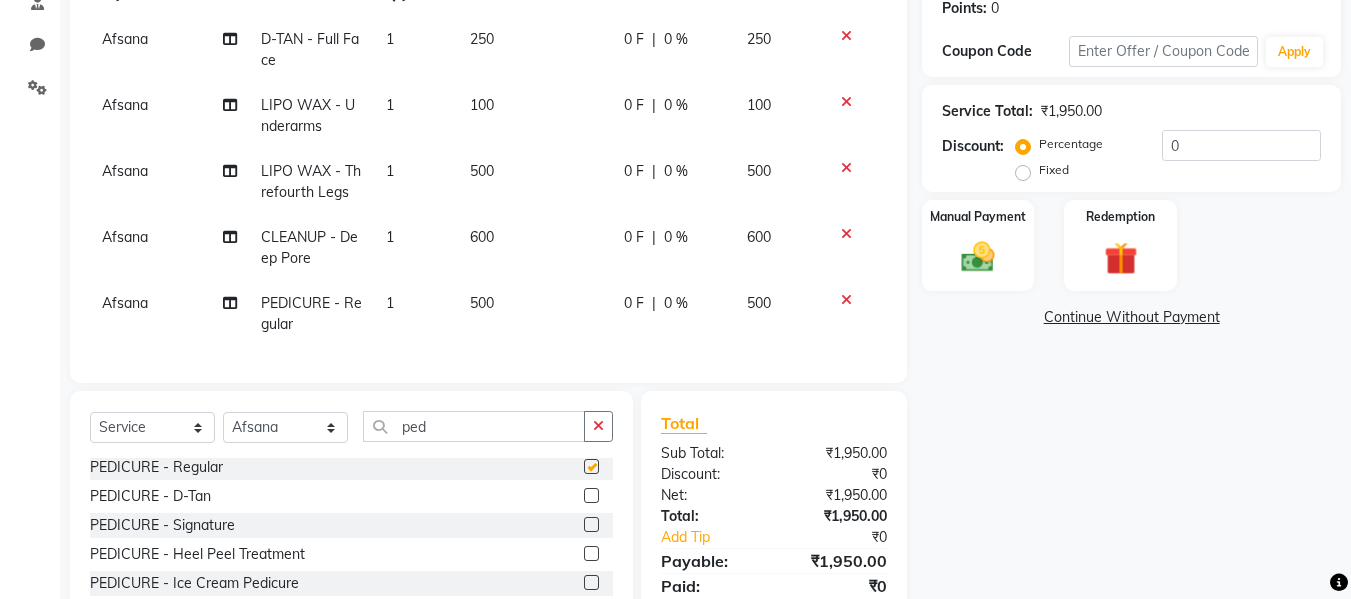 checkbox on "false" 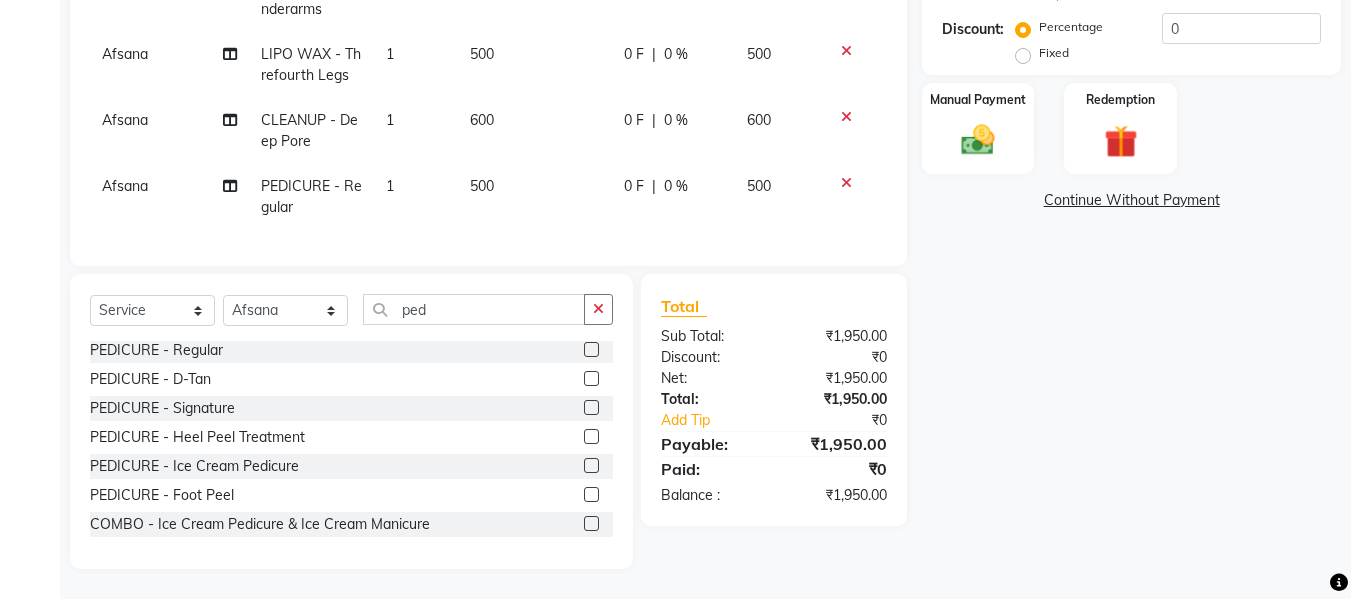 scroll, scrollTop: 445, scrollLeft: 0, axis: vertical 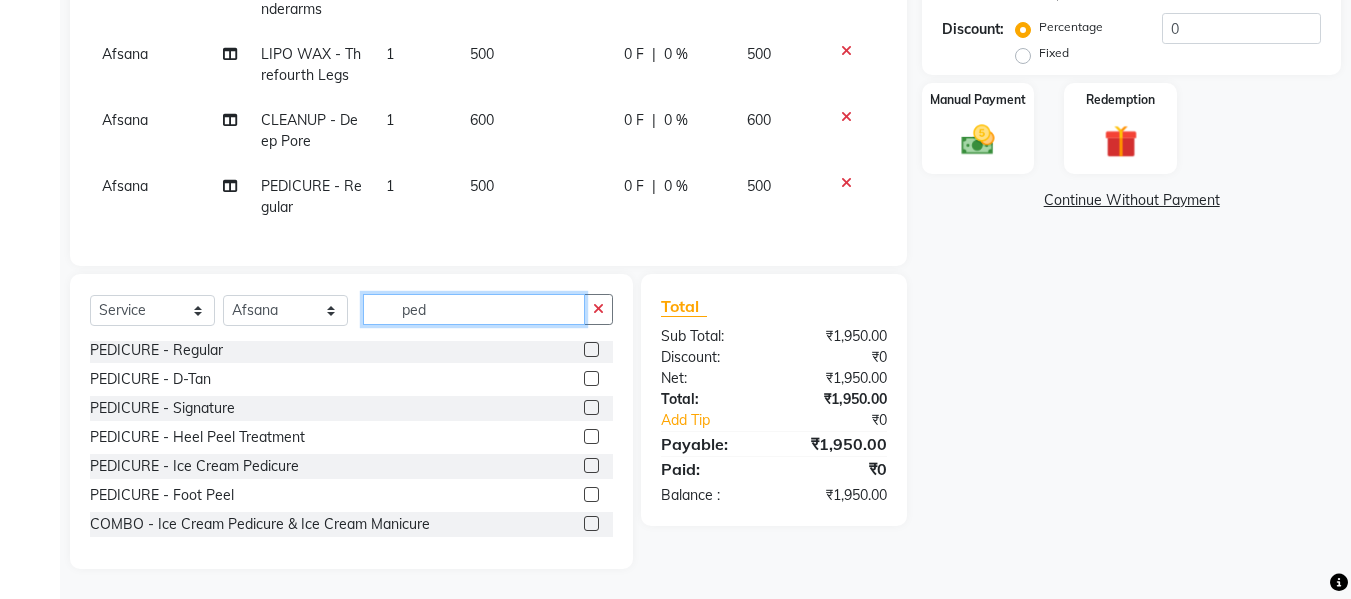 click on "ped" 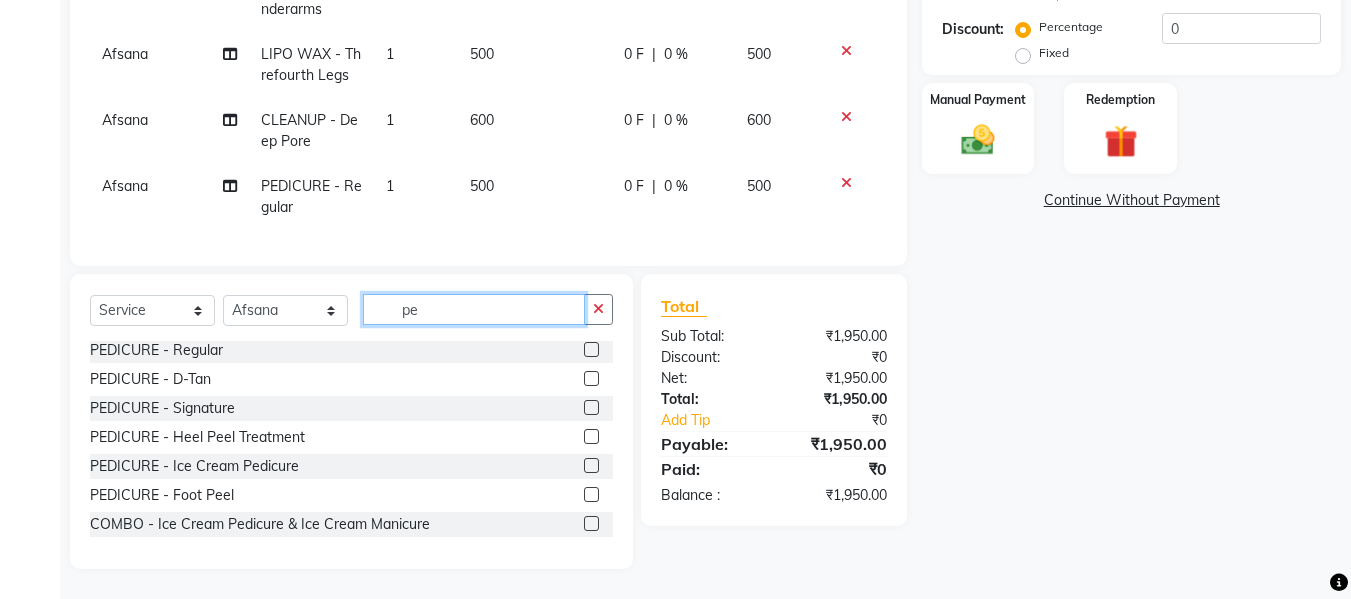 type on "p" 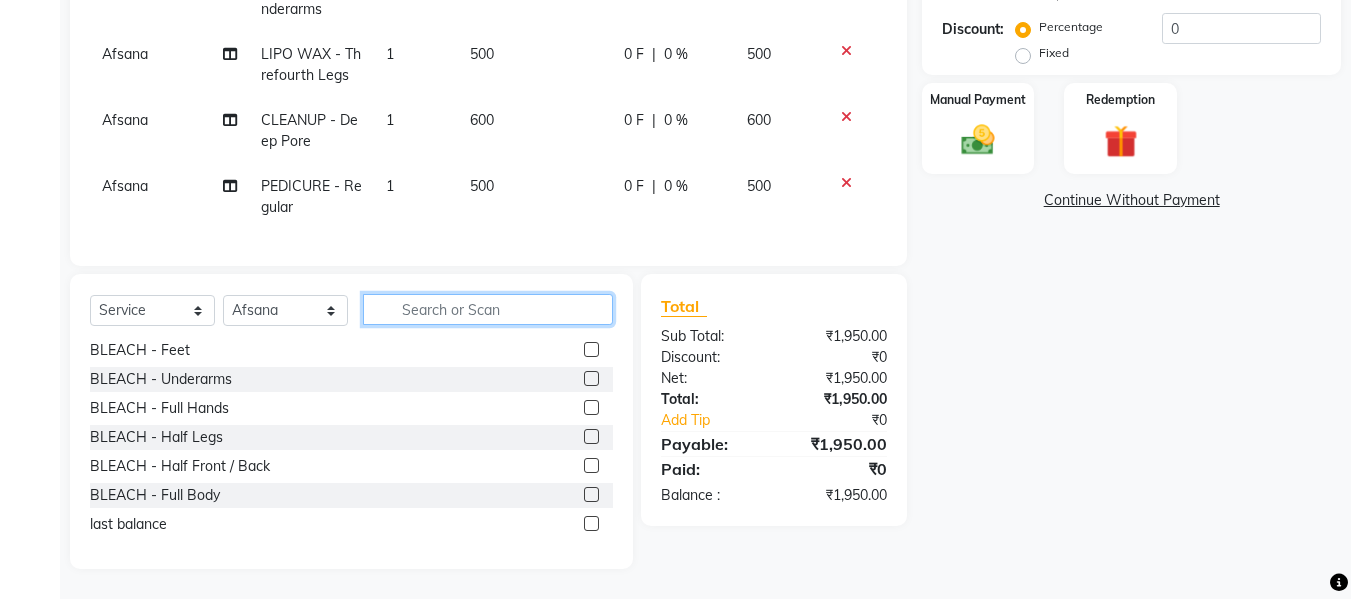 scroll, scrollTop: 612, scrollLeft: 0, axis: vertical 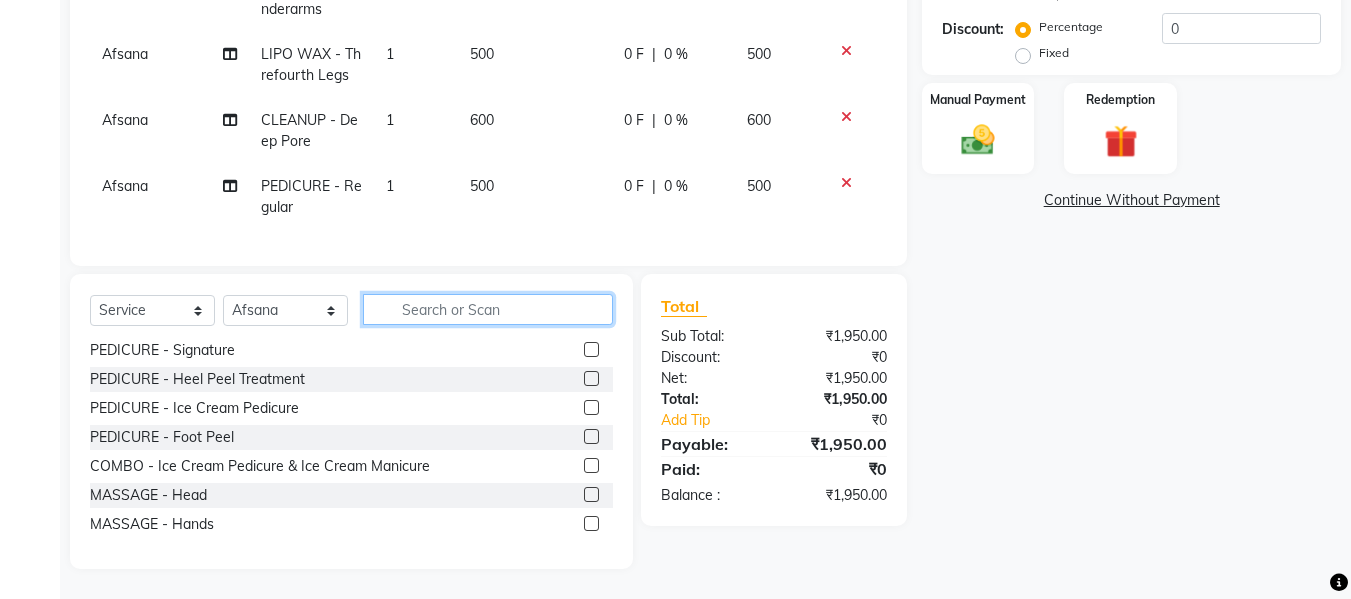 click 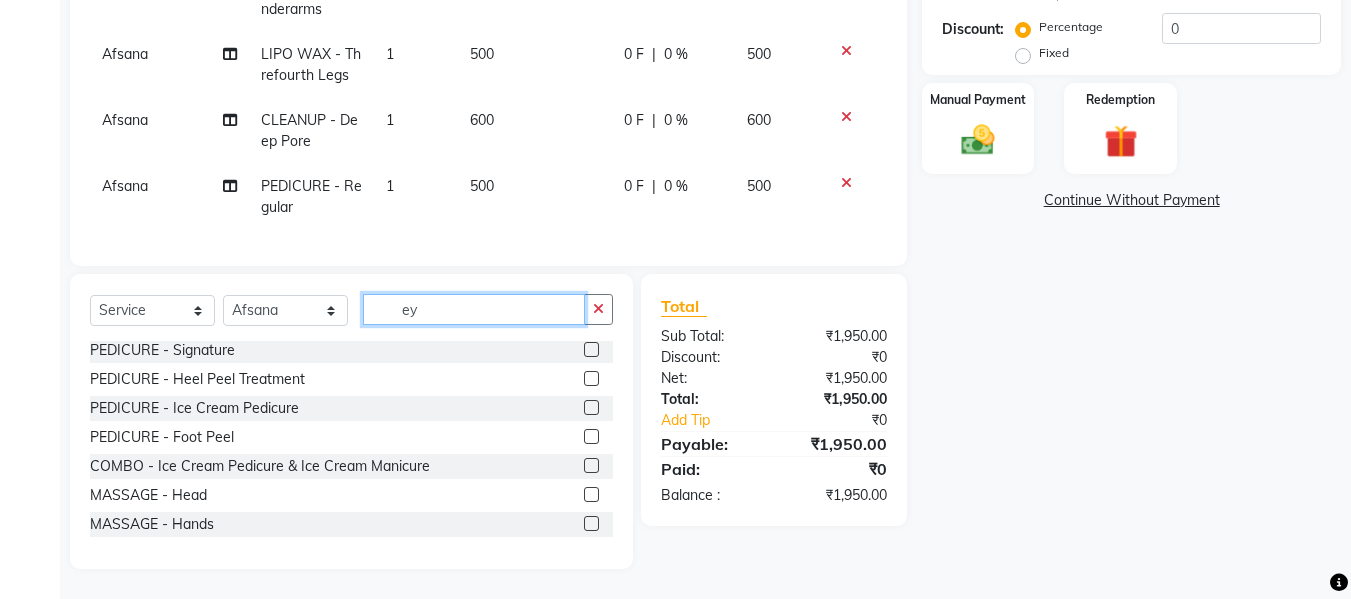 scroll, scrollTop: 0, scrollLeft: 0, axis: both 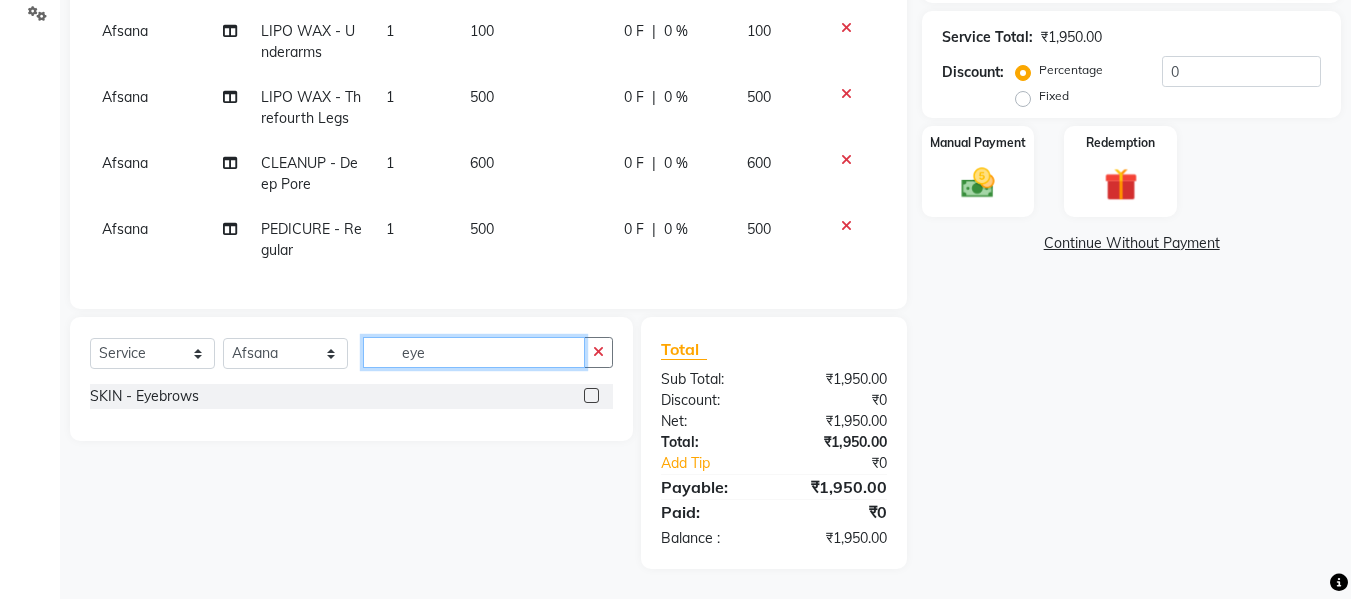 type on "eye" 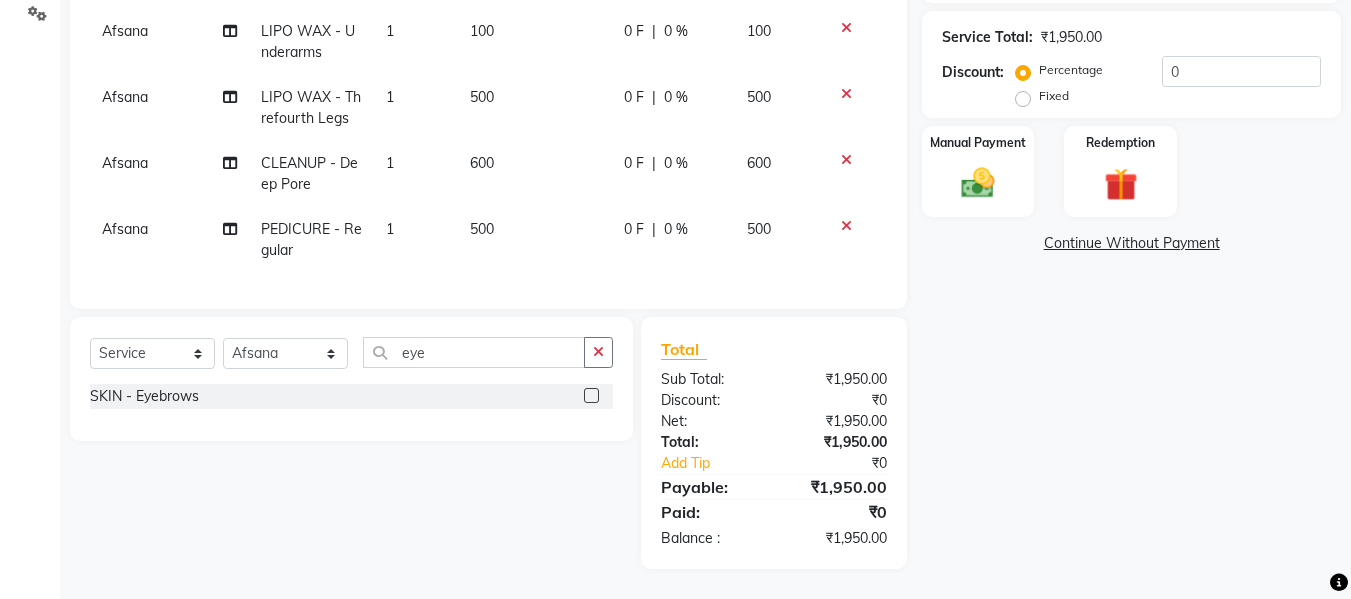 click 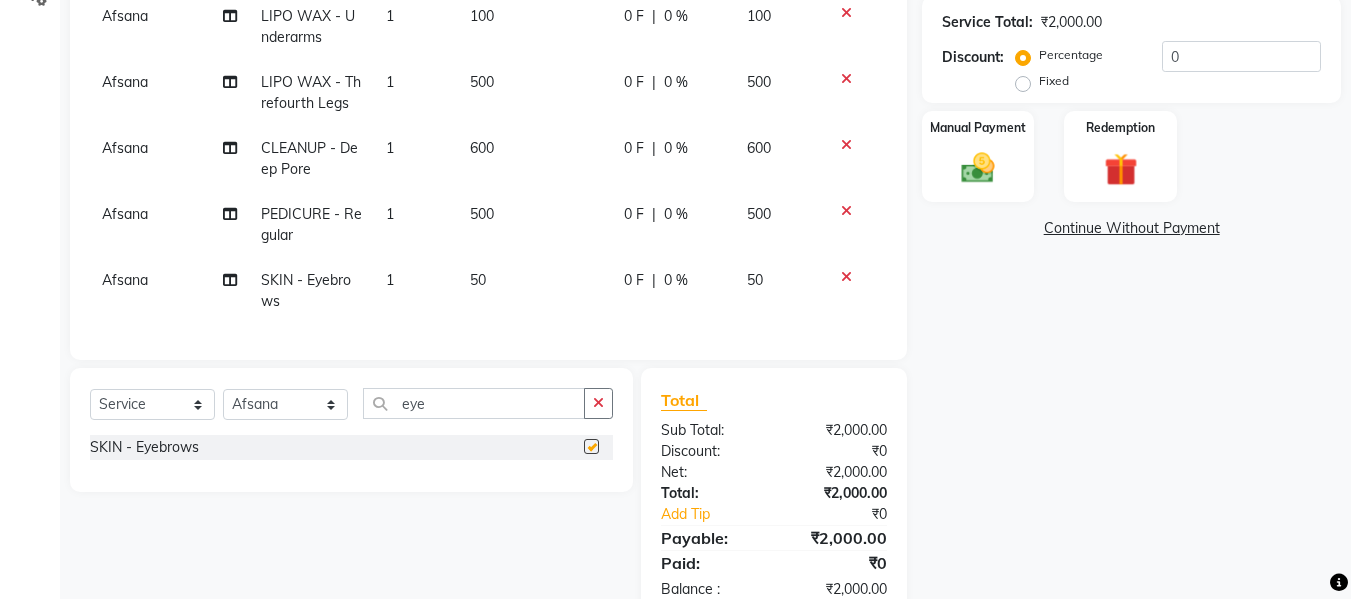 checkbox on "false" 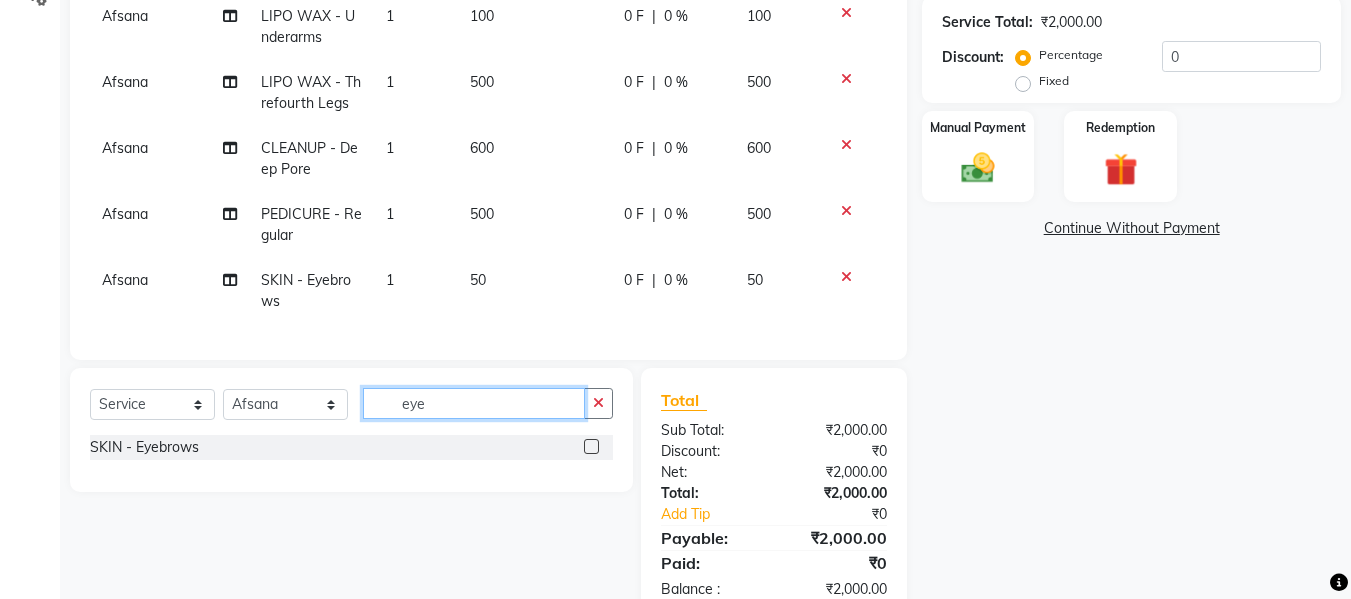 click on "eye" 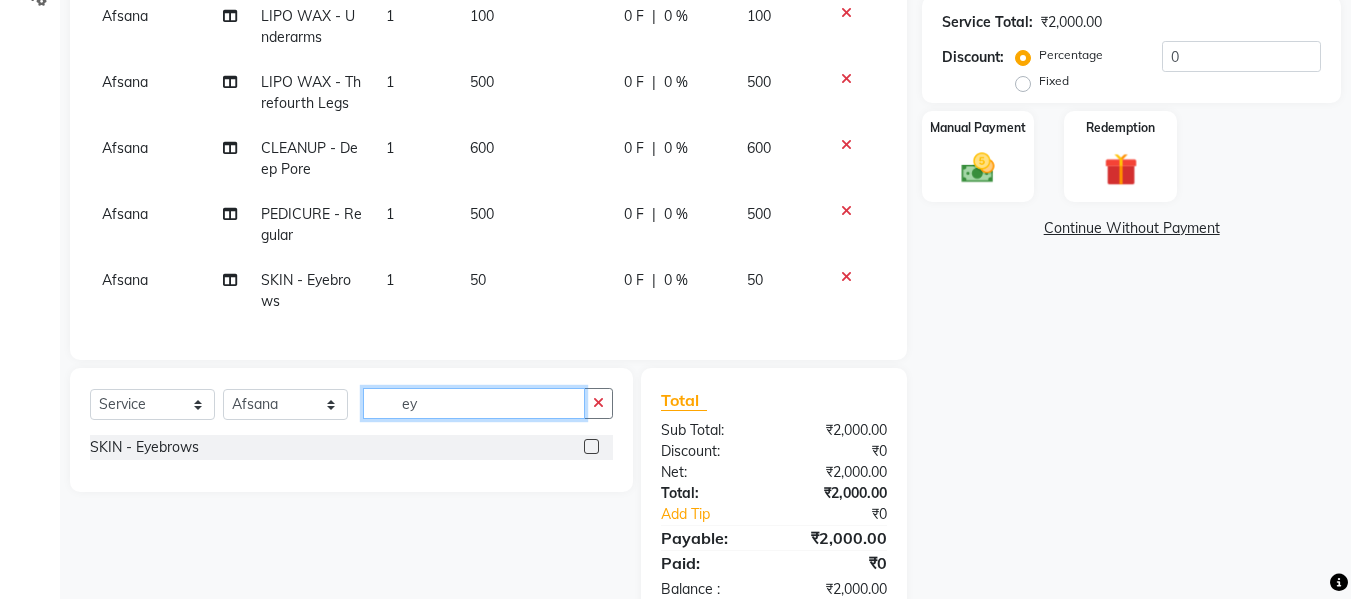 type on "e" 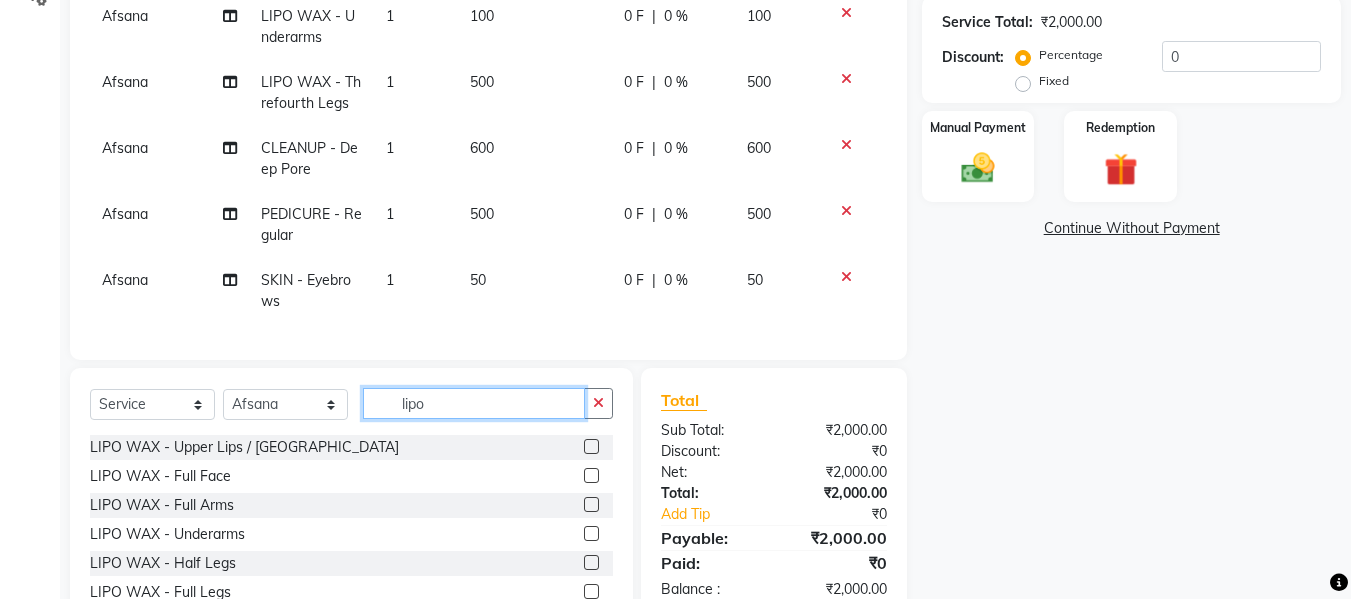 type on "lipo" 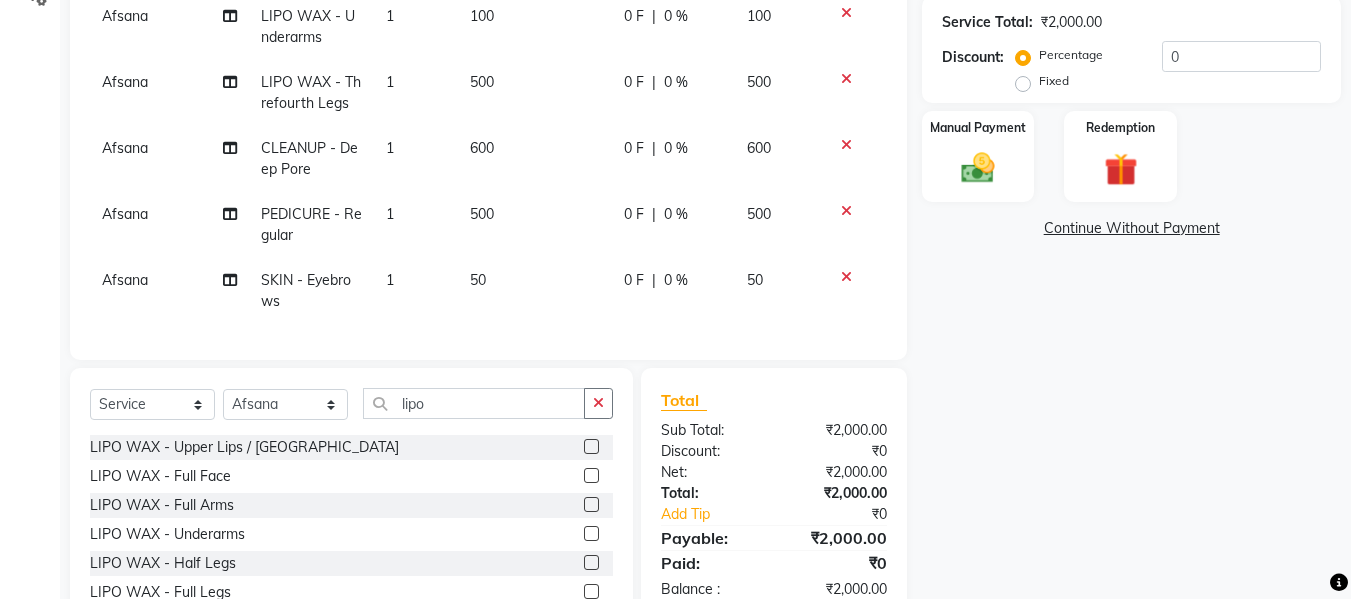 click 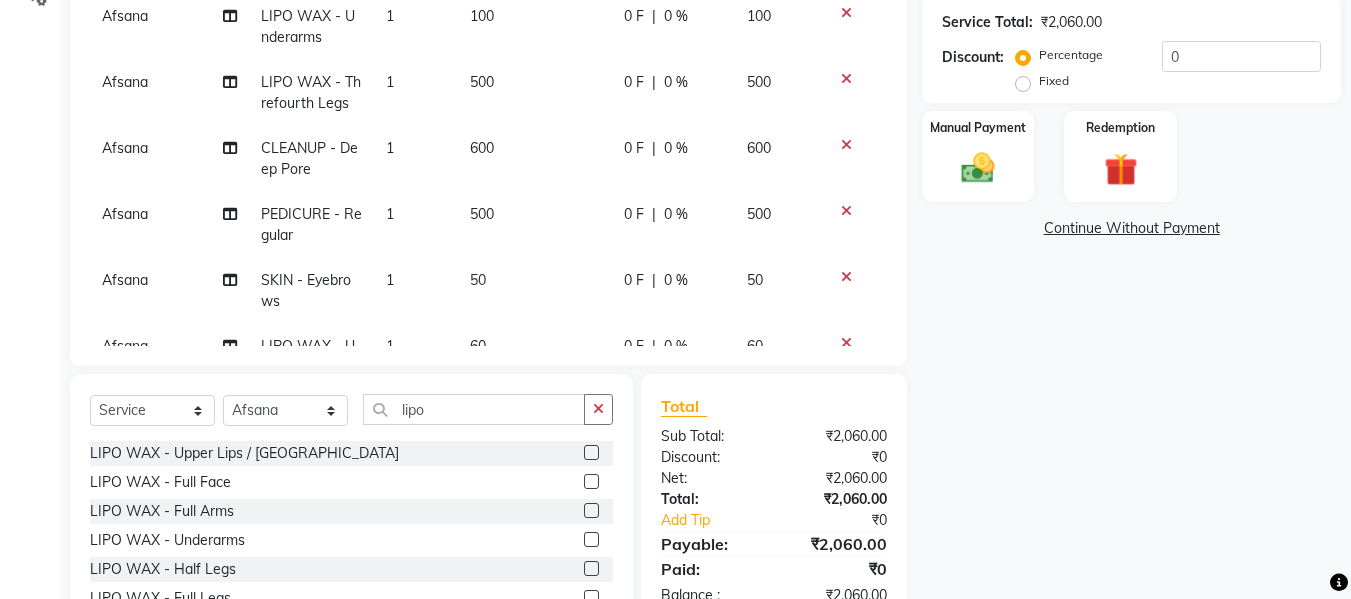 click 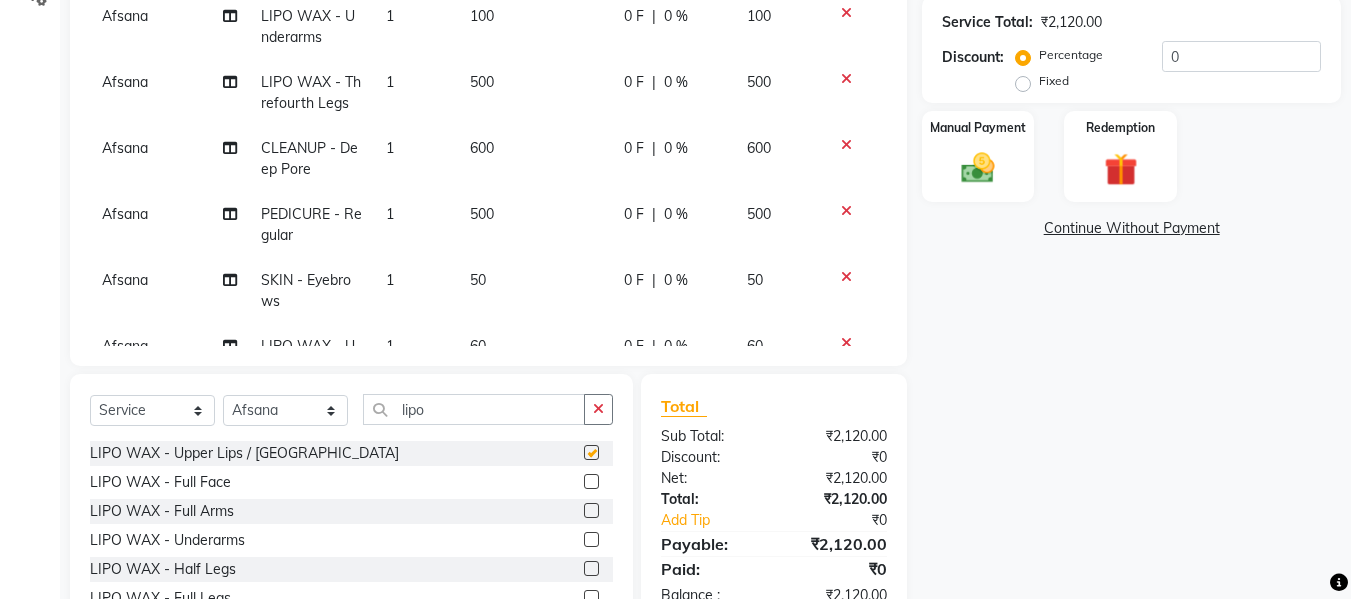 checkbox on "false" 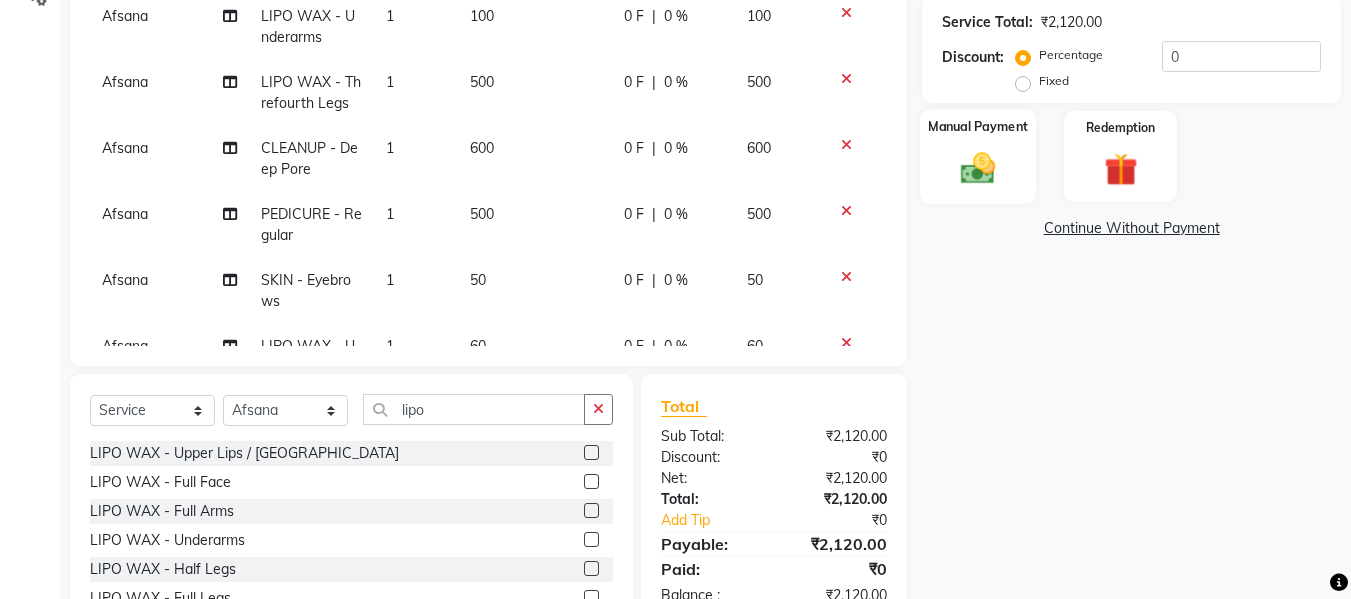 click 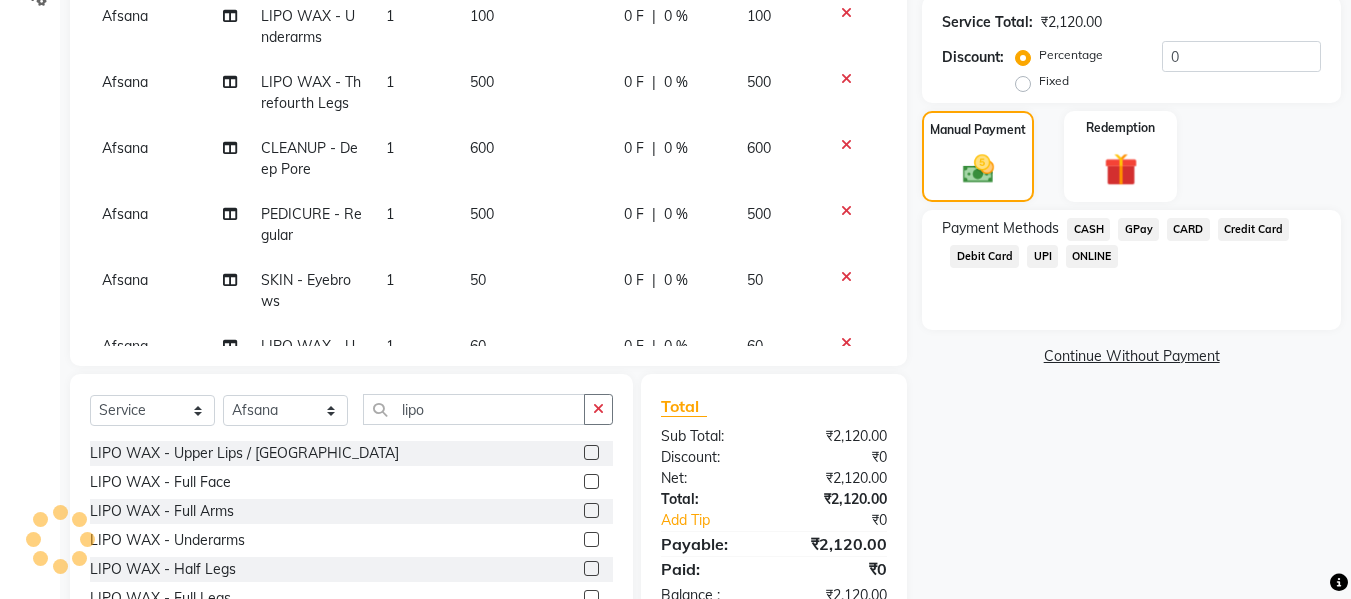 click on "GPay" 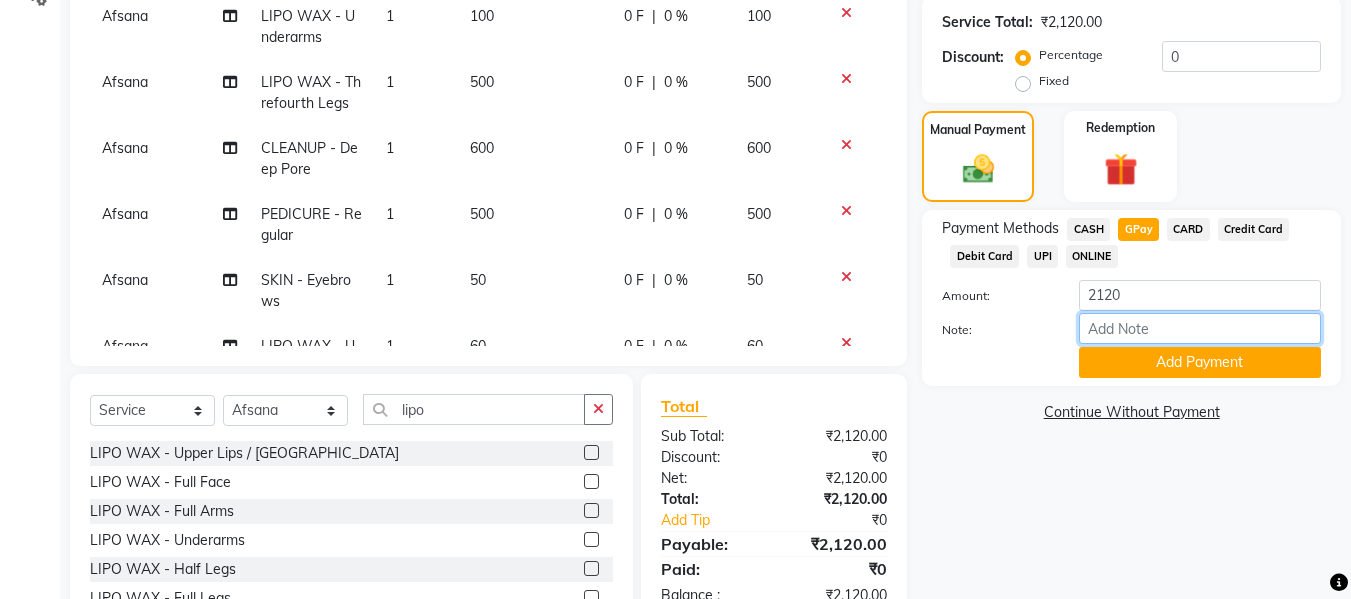 click on "Note:" at bounding box center (1200, 328) 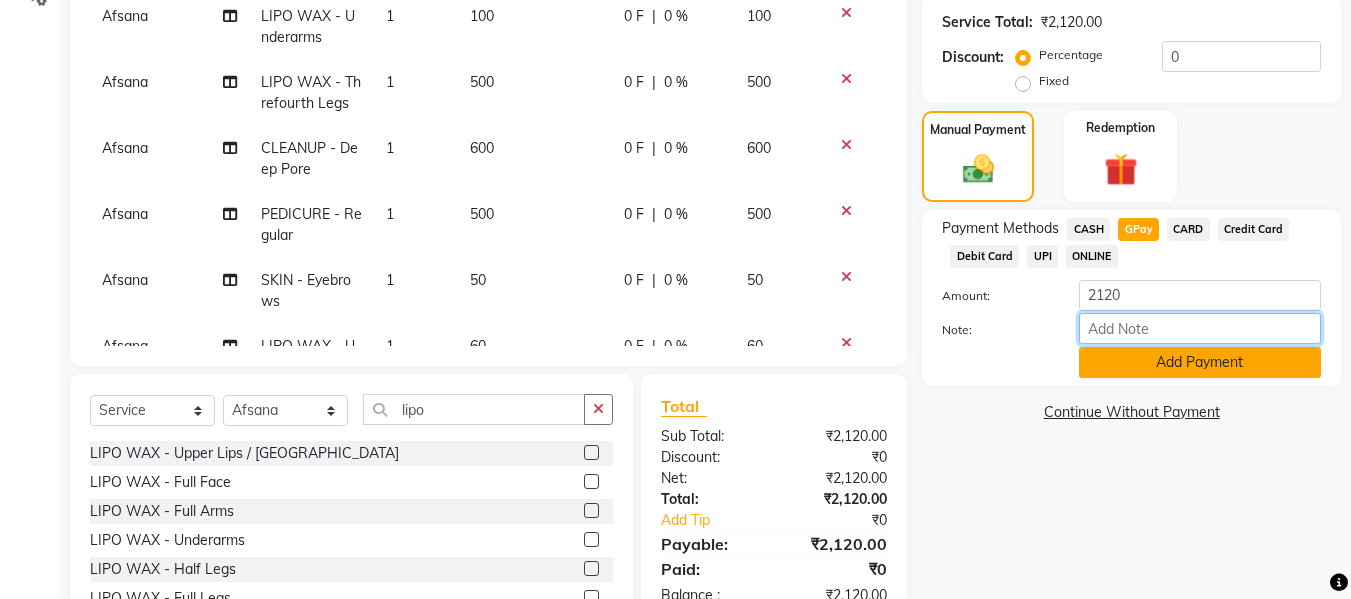 type on "fless" 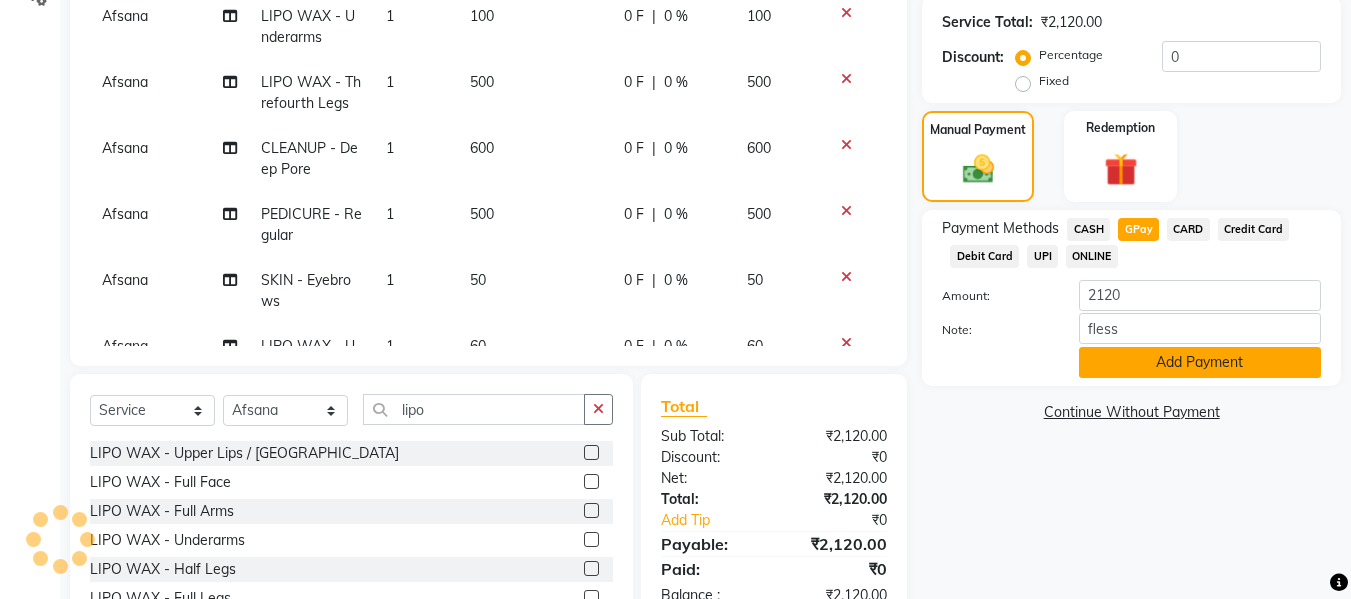 click on "Add Payment" 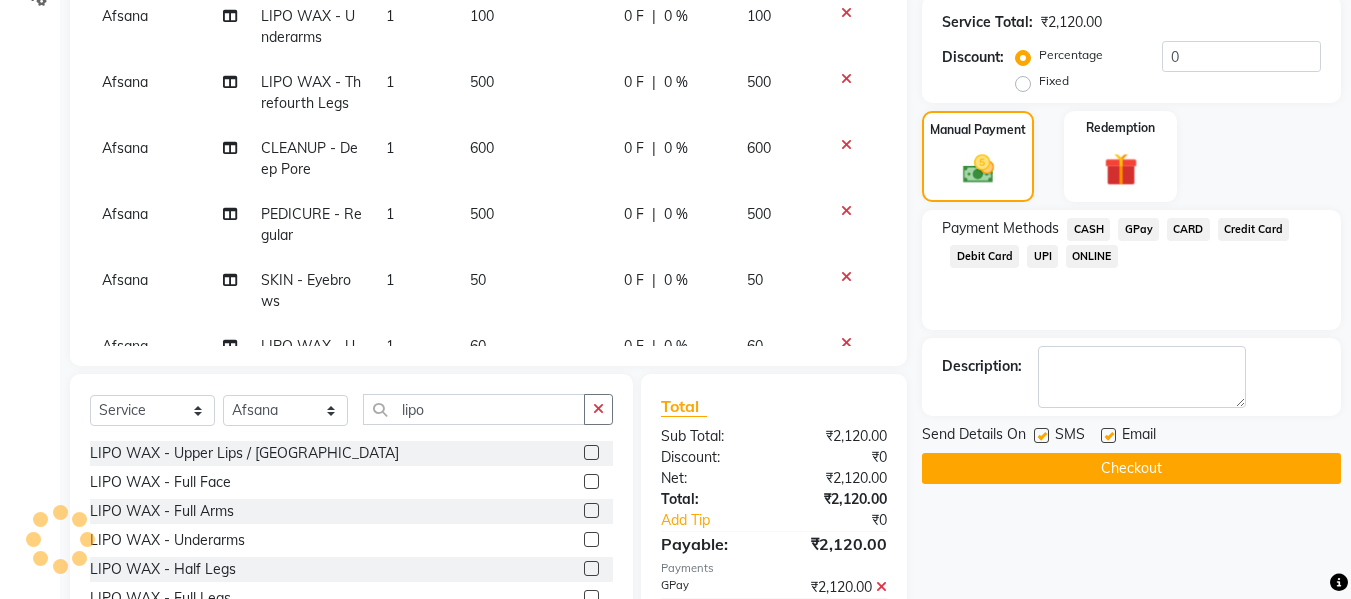click 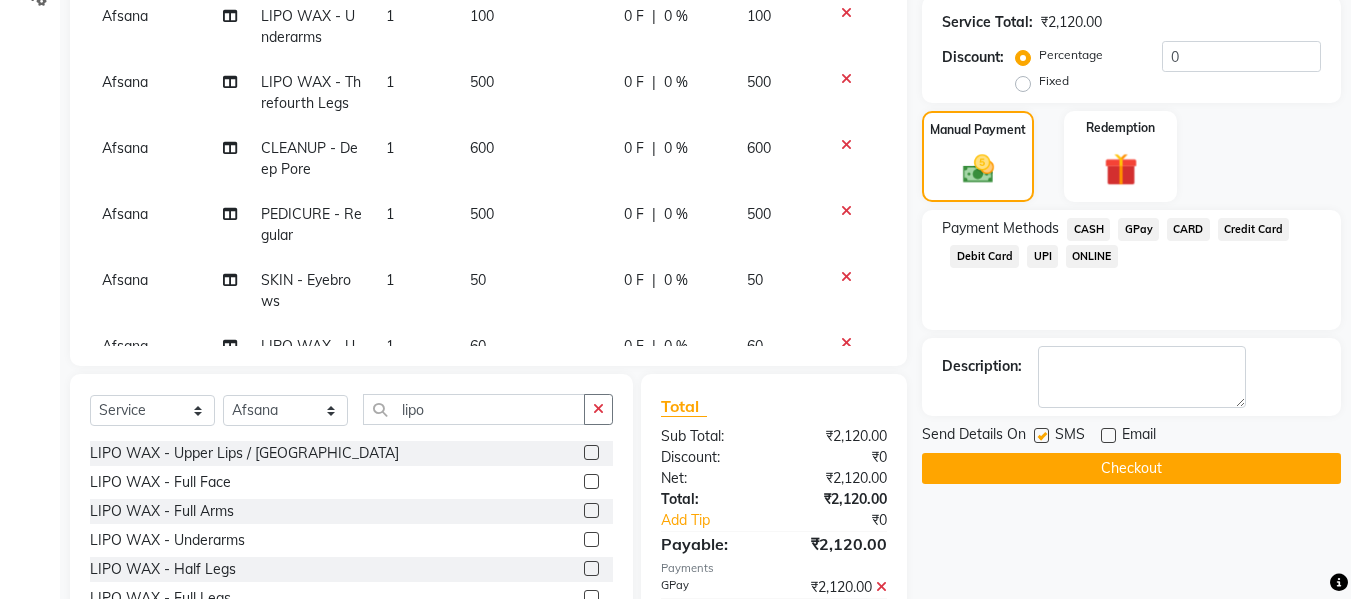 click 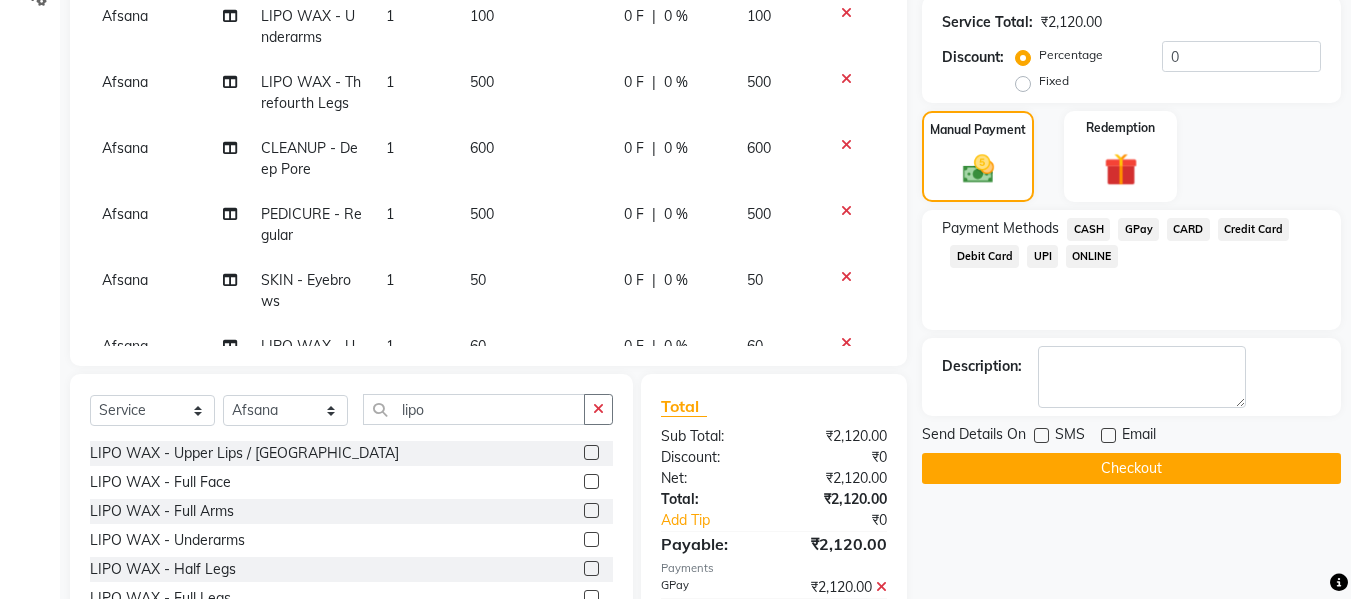 click on "Checkout" 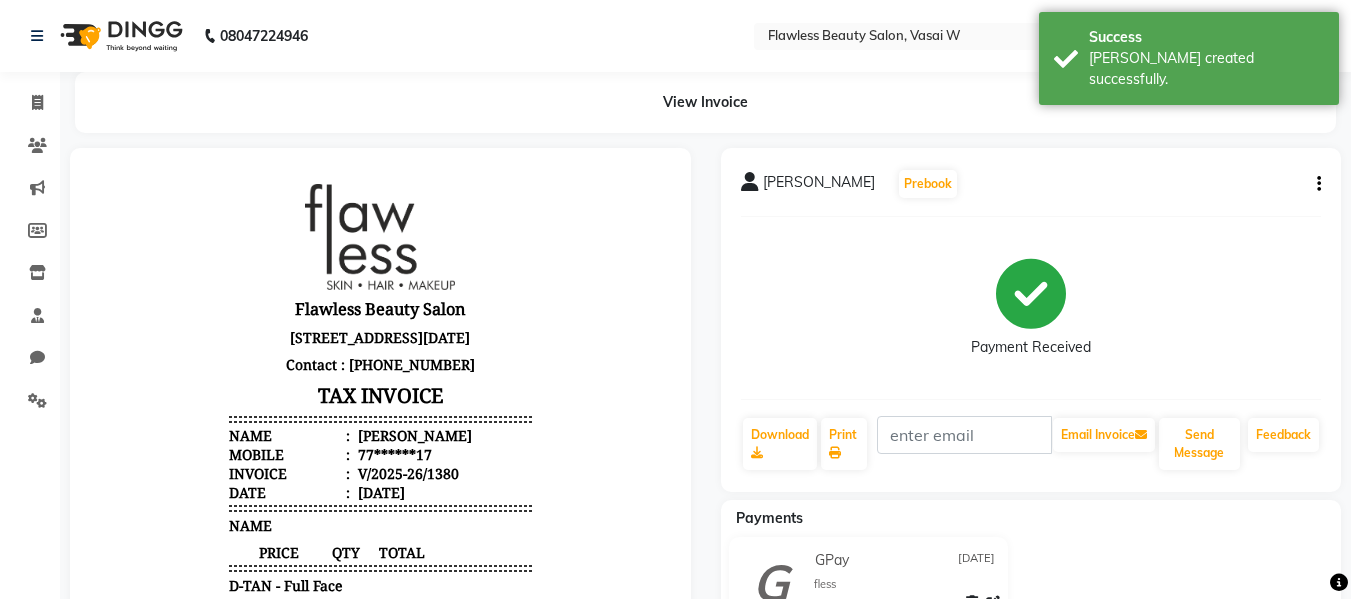 scroll, scrollTop: 0, scrollLeft: 0, axis: both 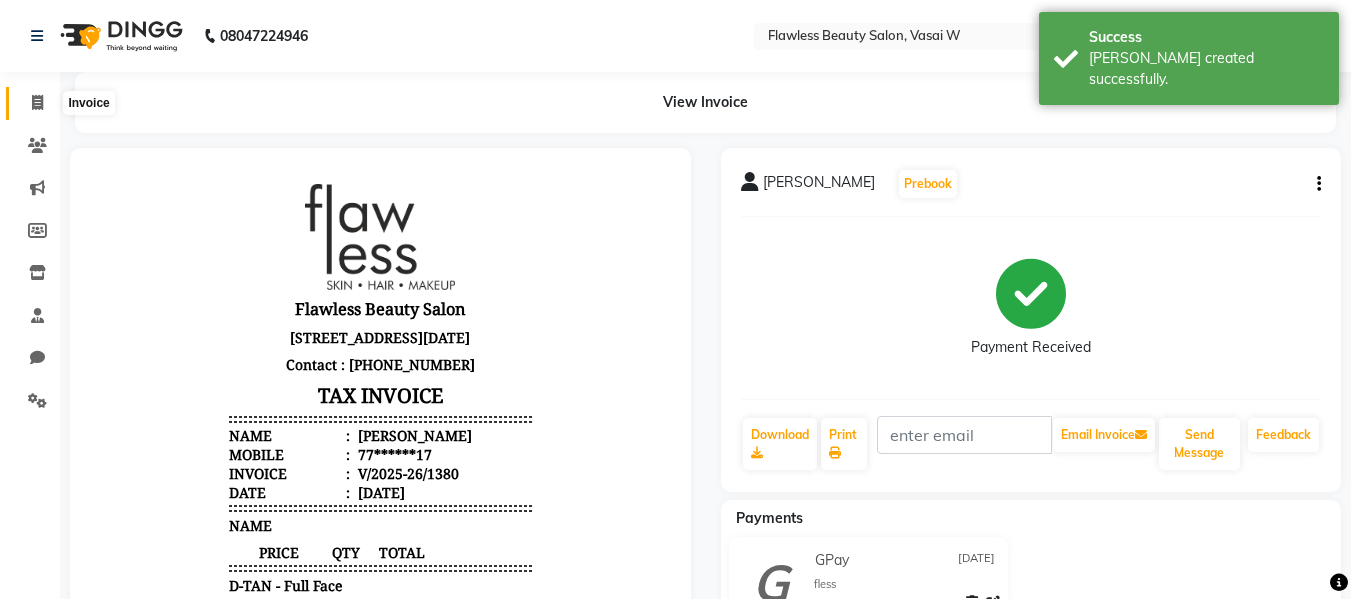 click 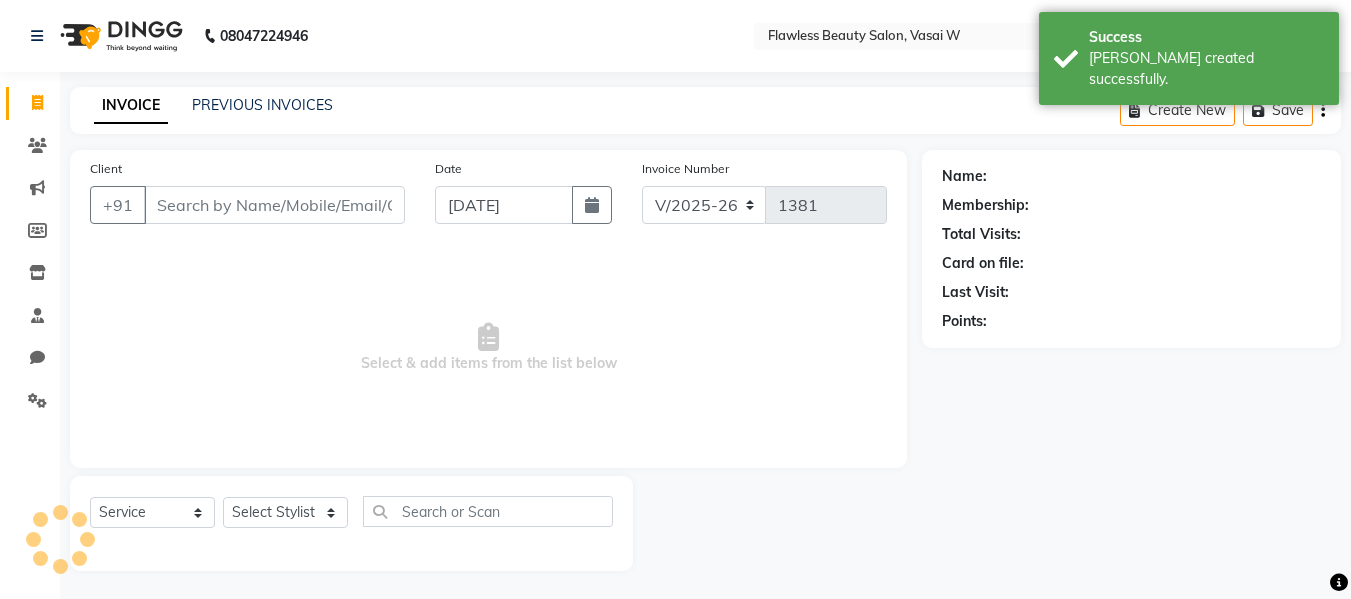 scroll, scrollTop: 2, scrollLeft: 0, axis: vertical 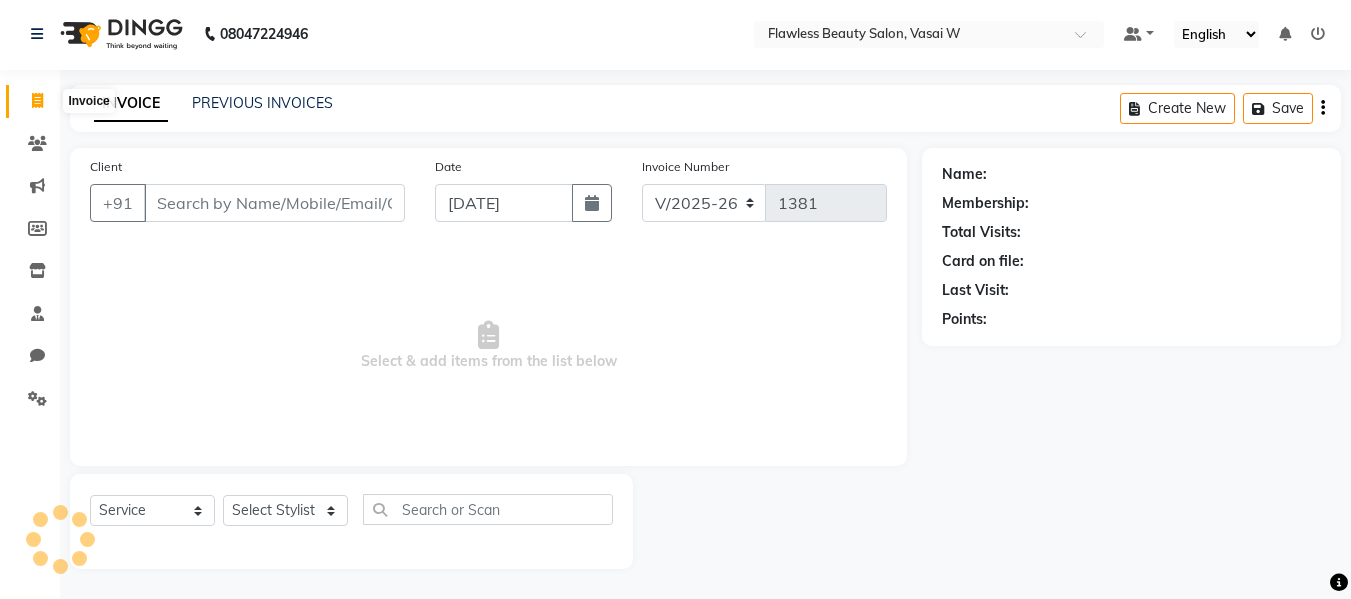 click 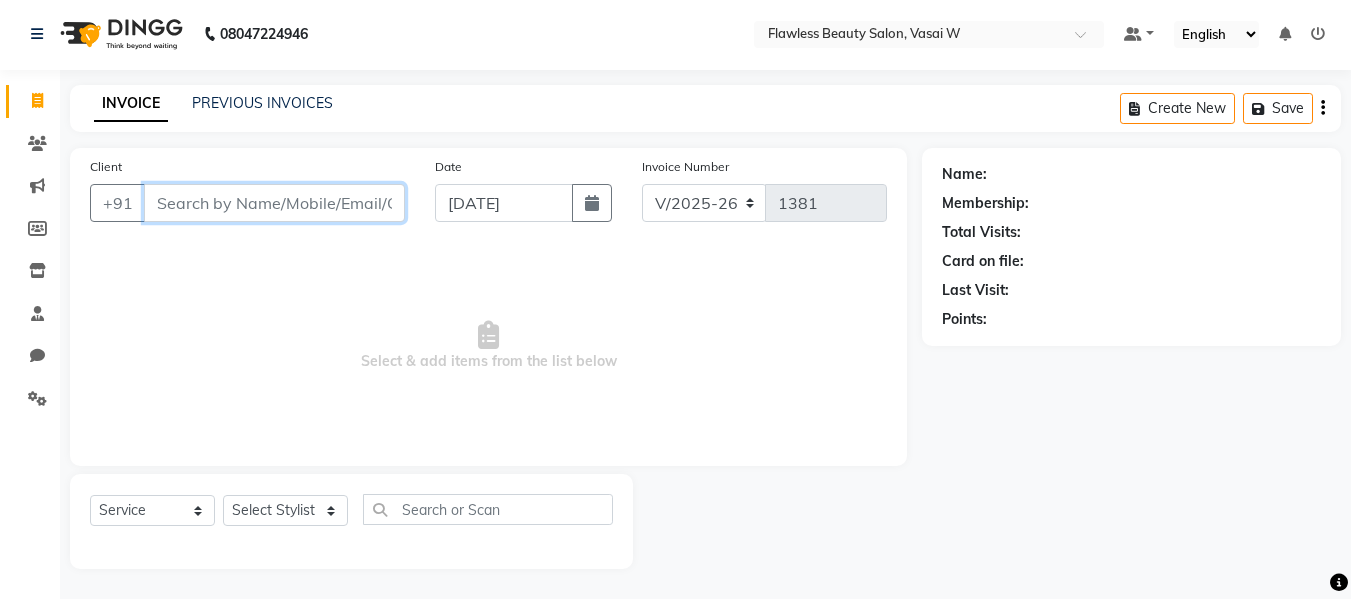 click on "Client" at bounding box center (274, 203) 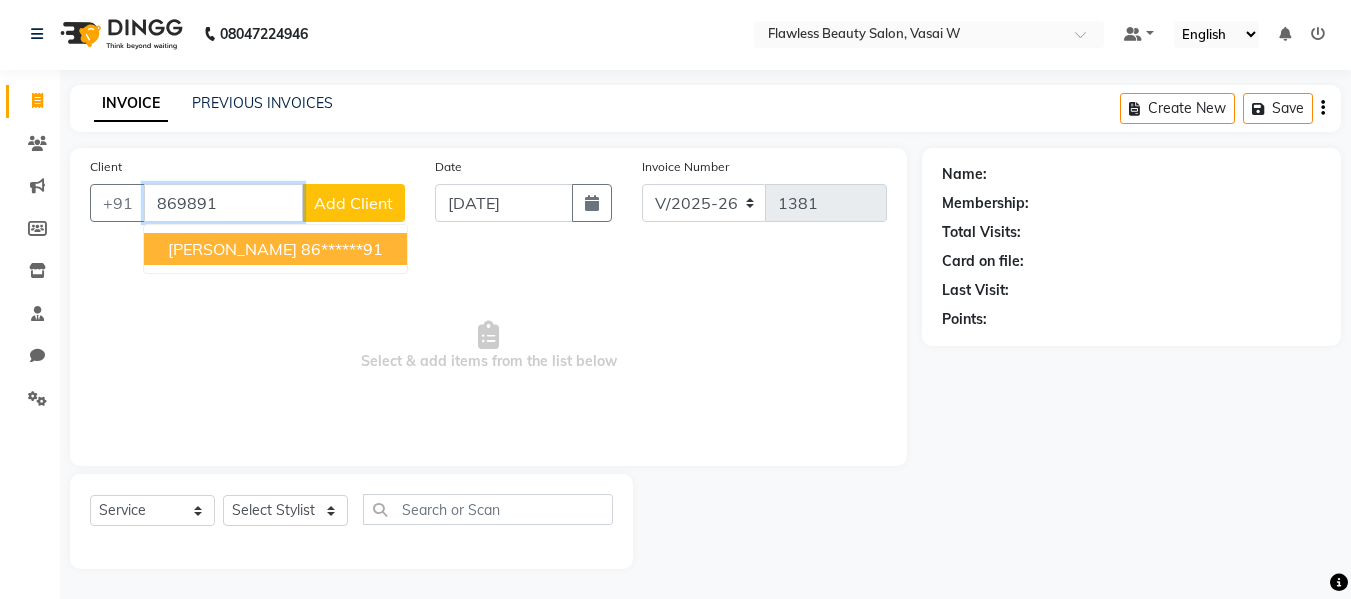 click on "[PERSON_NAME]" at bounding box center [232, 249] 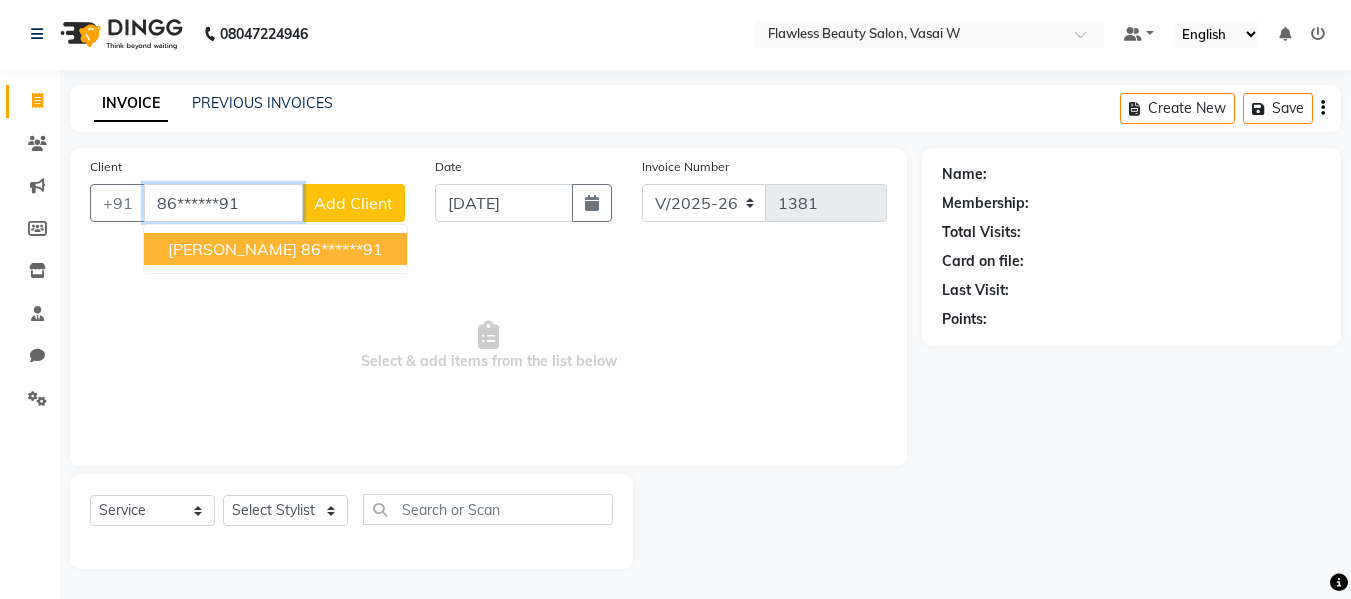type on "86******91" 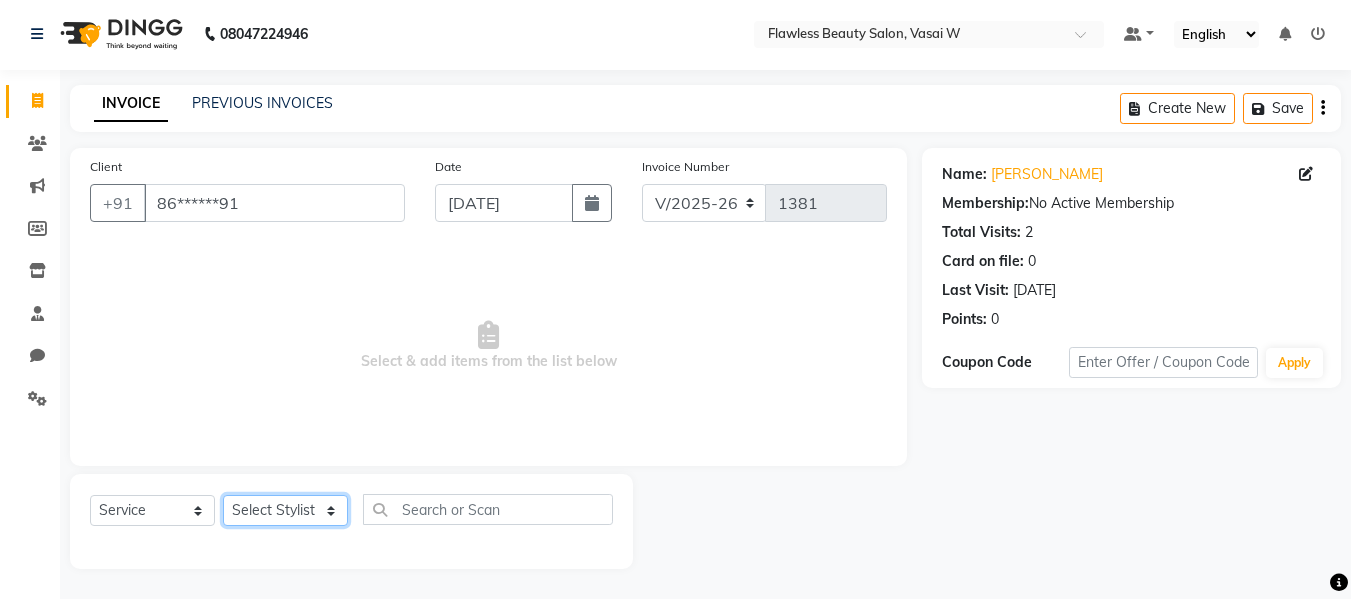click on "Select Stylist Afsana [PERSON_NAME]  [PERSON_NAME] Maam Nisha  Pari [PERSON_NAME] [PERSON_NAME]" 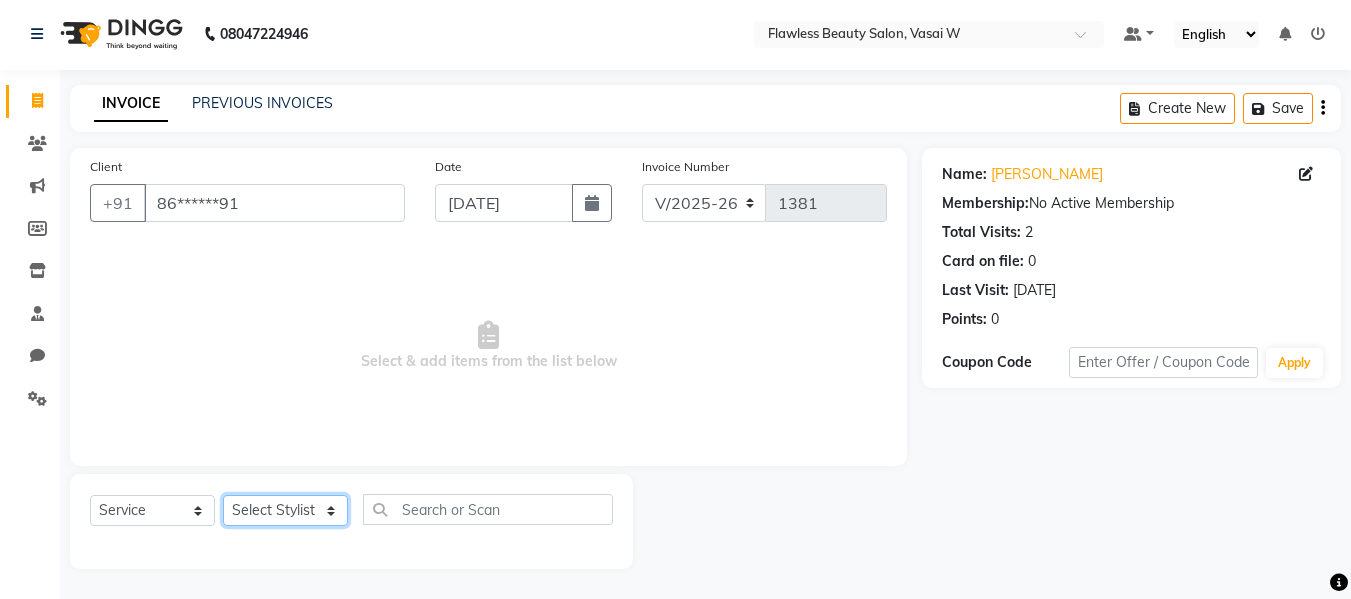 select on "76407" 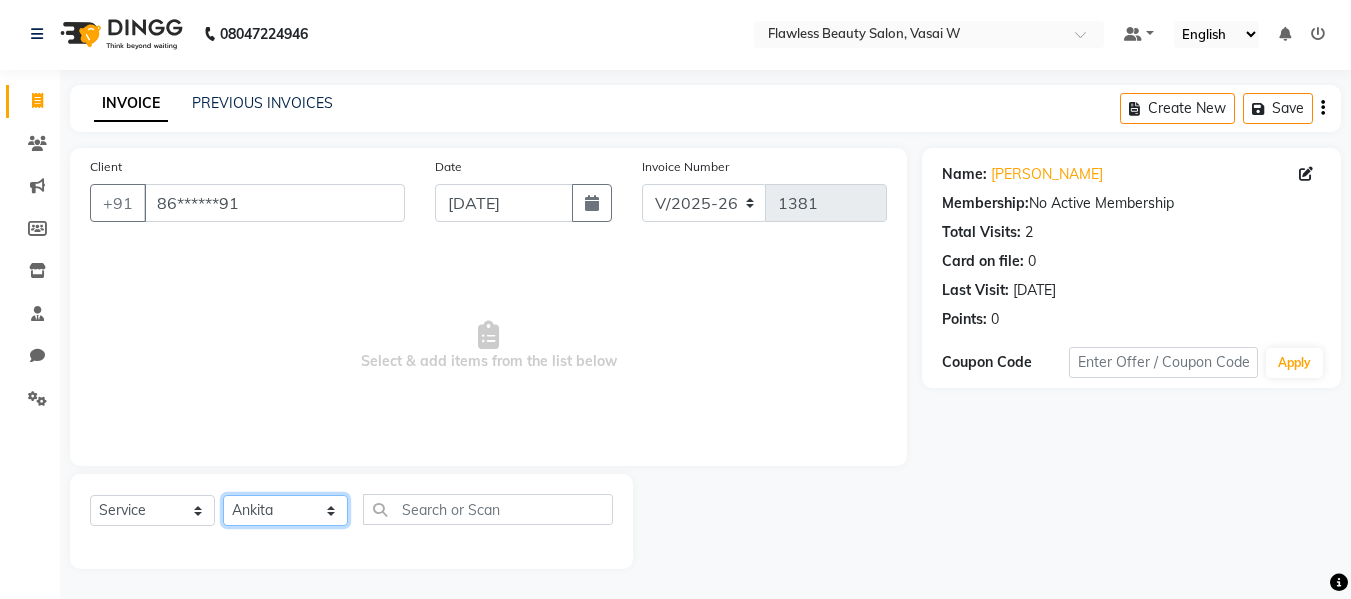 click on "Select Stylist Afsana [PERSON_NAME]  [PERSON_NAME] Maam Nisha  Pari [PERSON_NAME] [PERSON_NAME]" 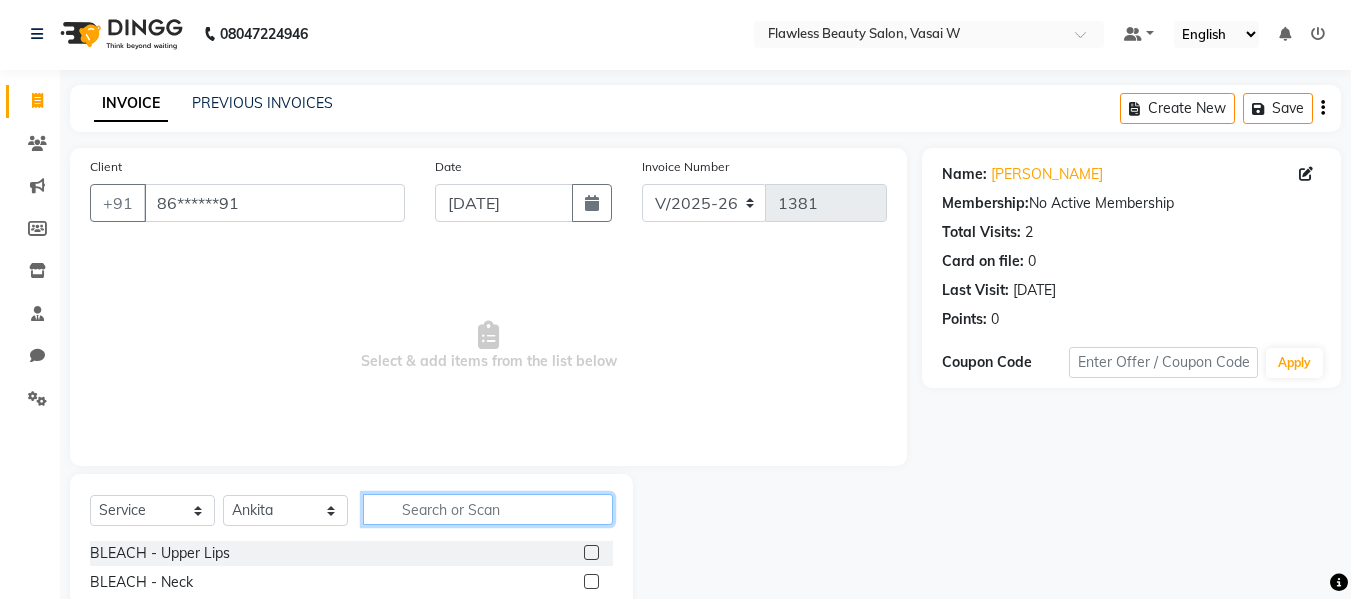 click 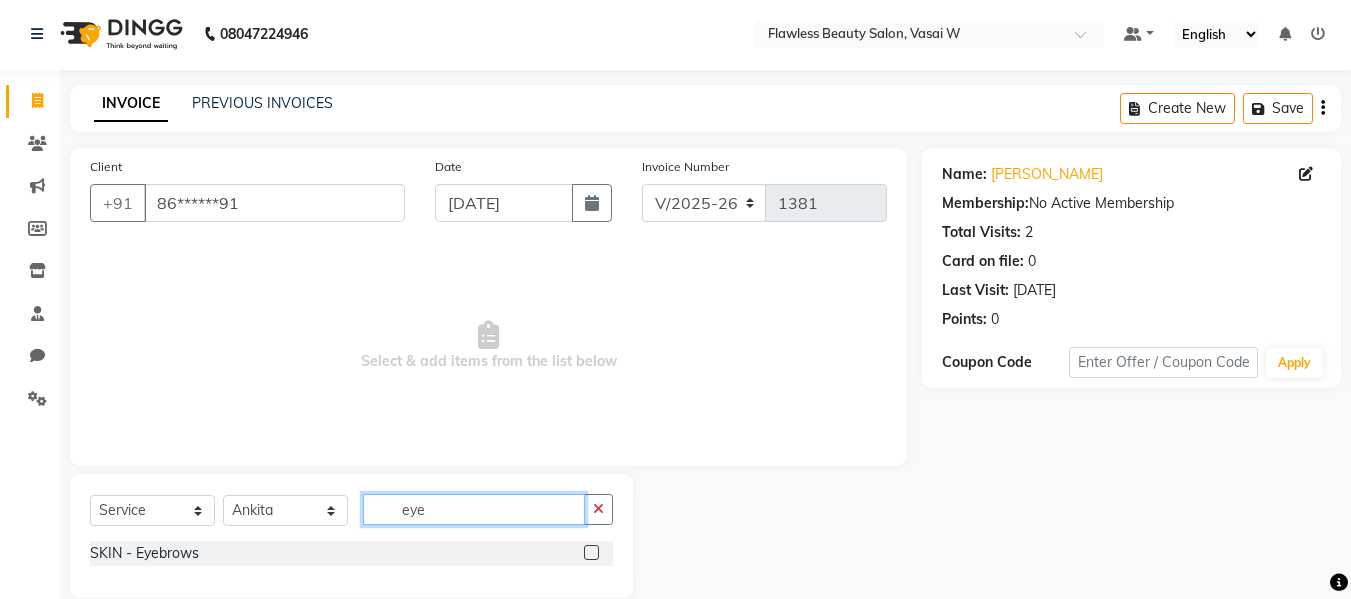 type on "eye" 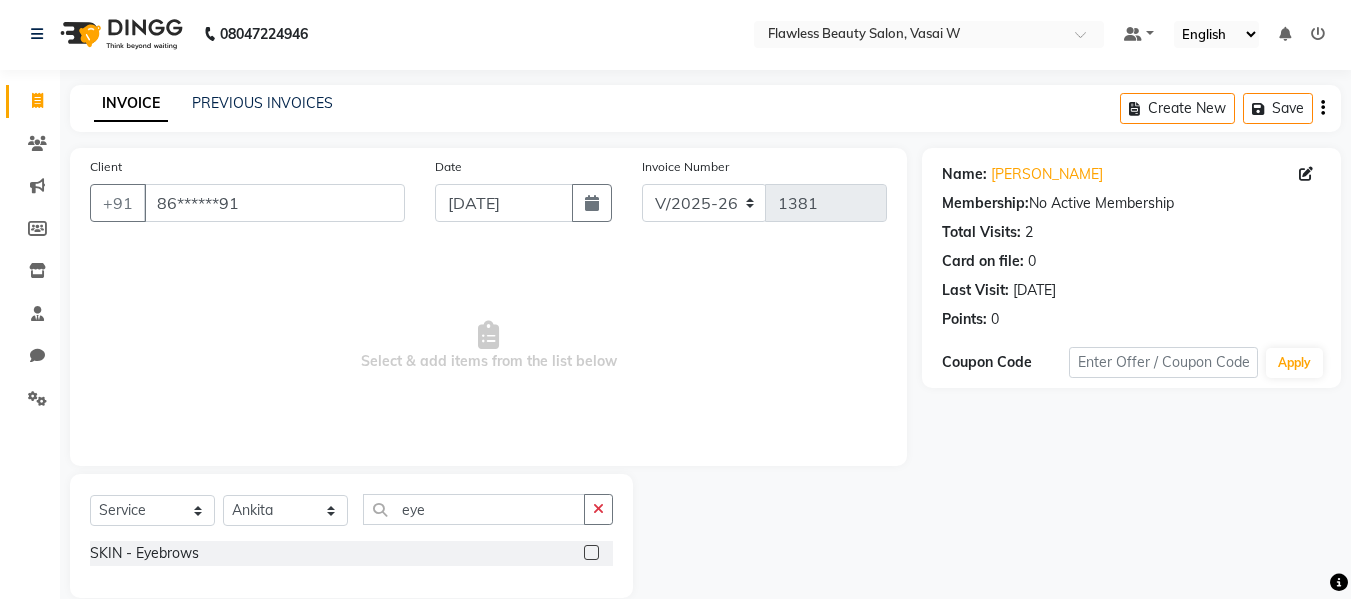 click 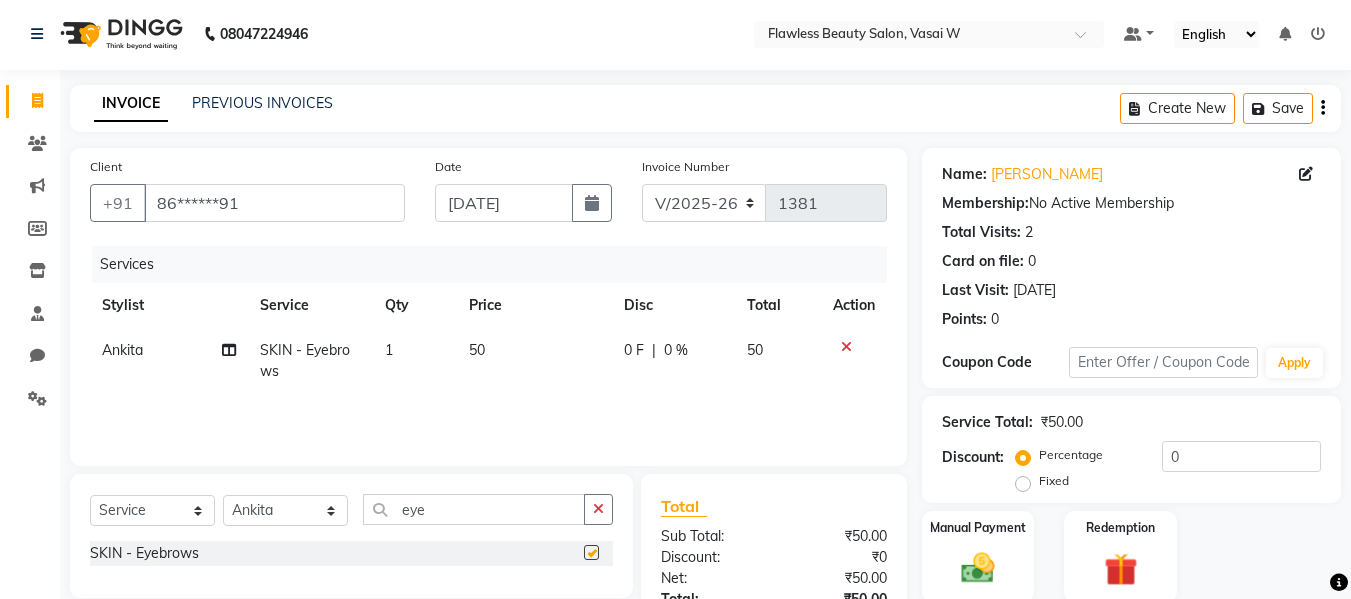 checkbox on "false" 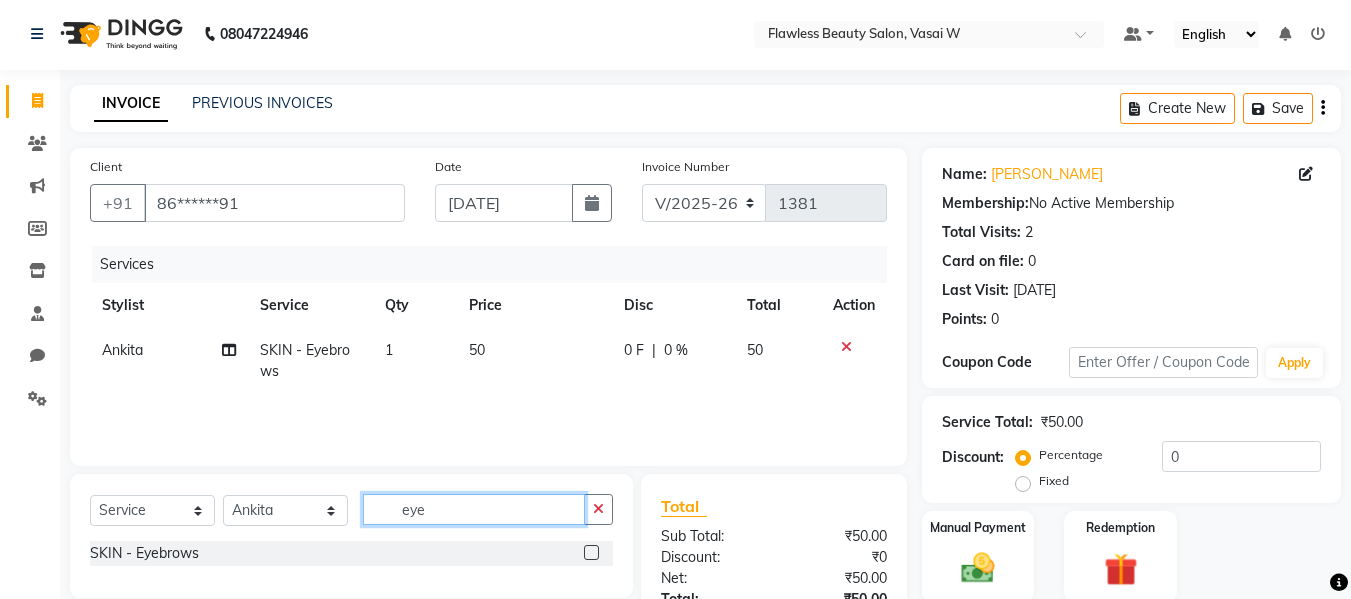 click on "eye" 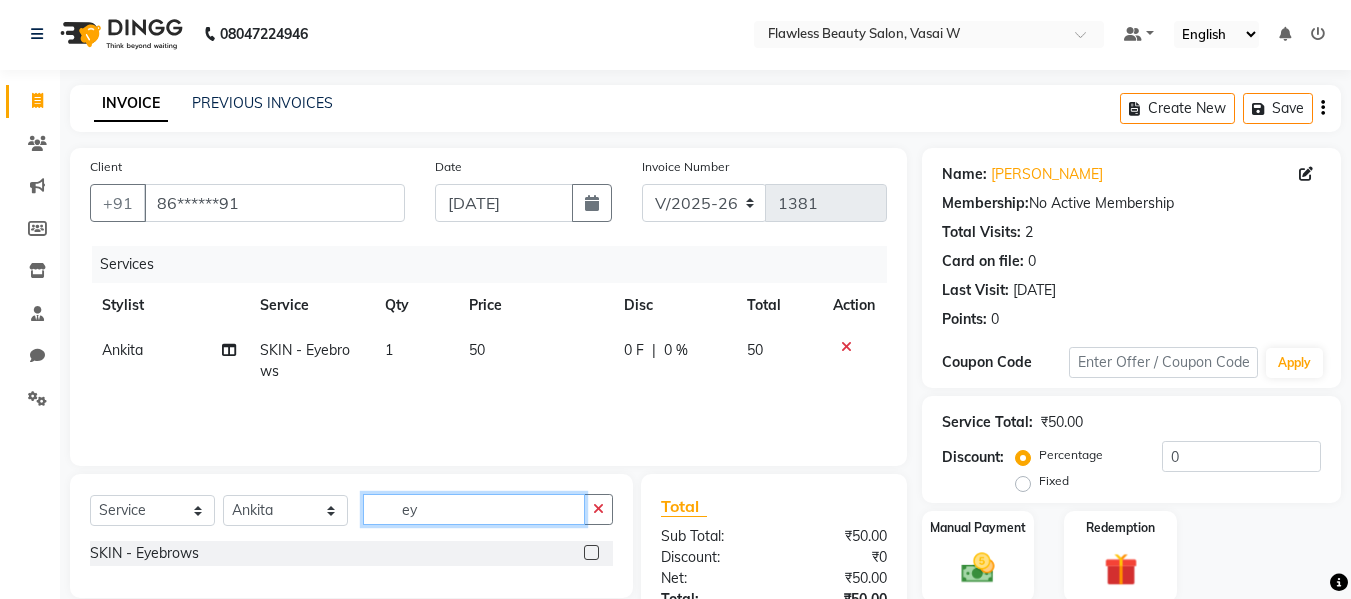 type on "e" 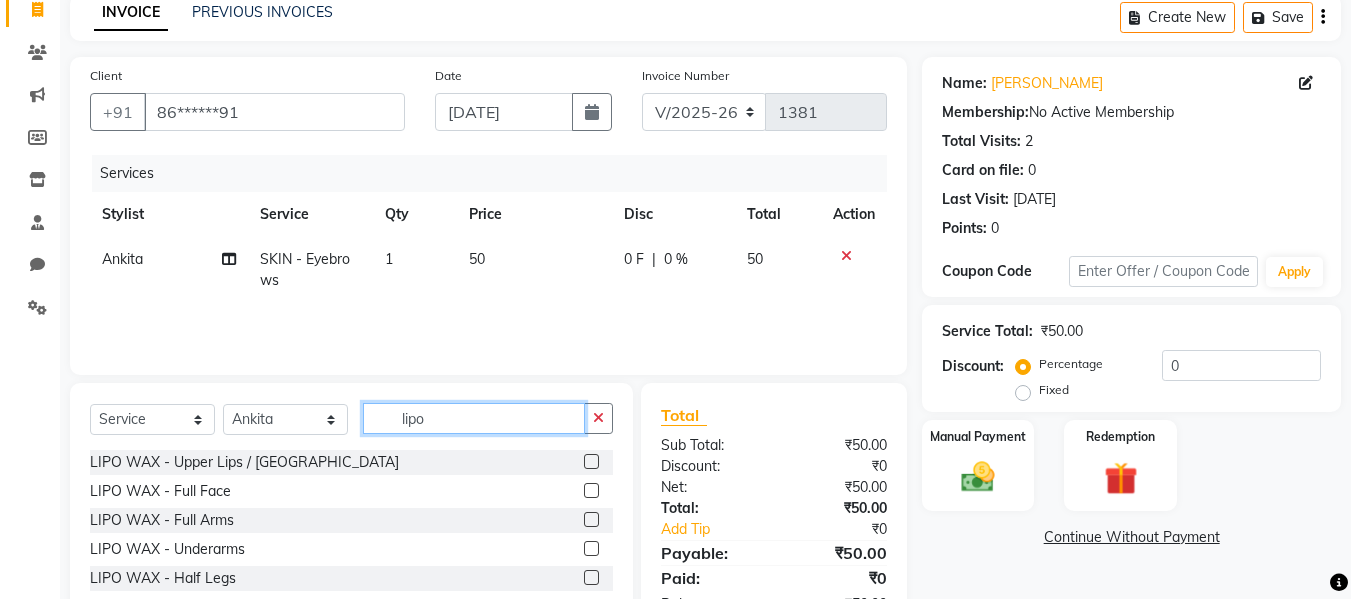 scroll, scrollTop: 136, scrollLeft: 0, axis: vertical 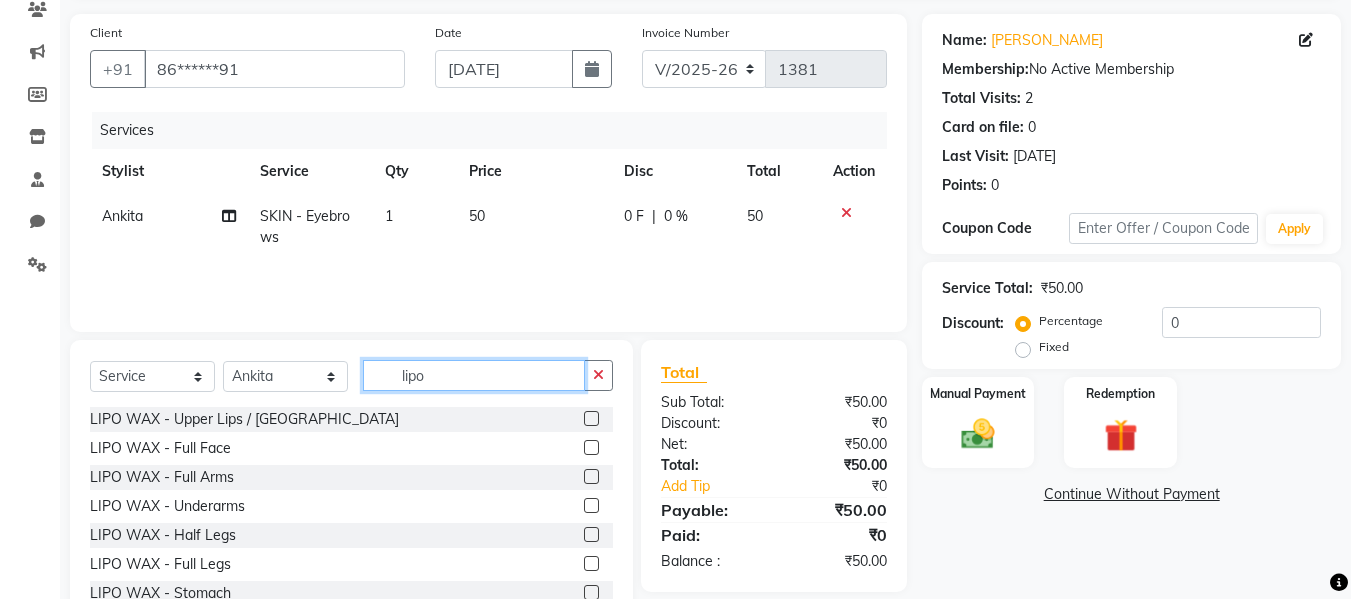 type on "lipo" 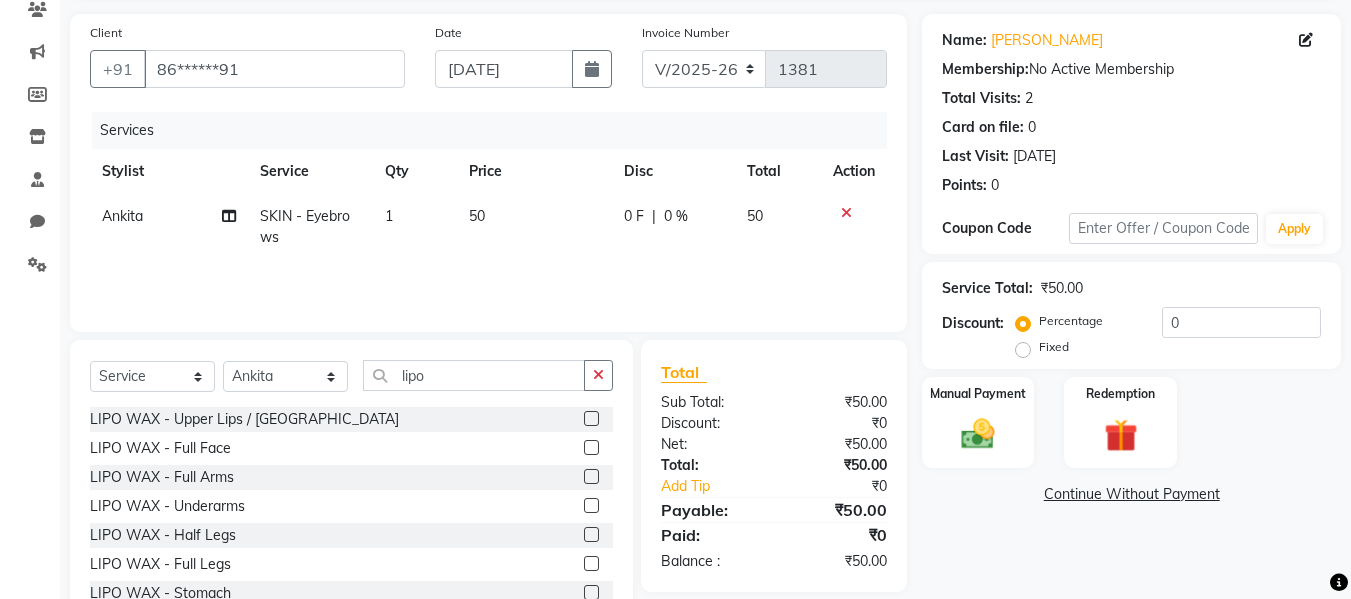 click 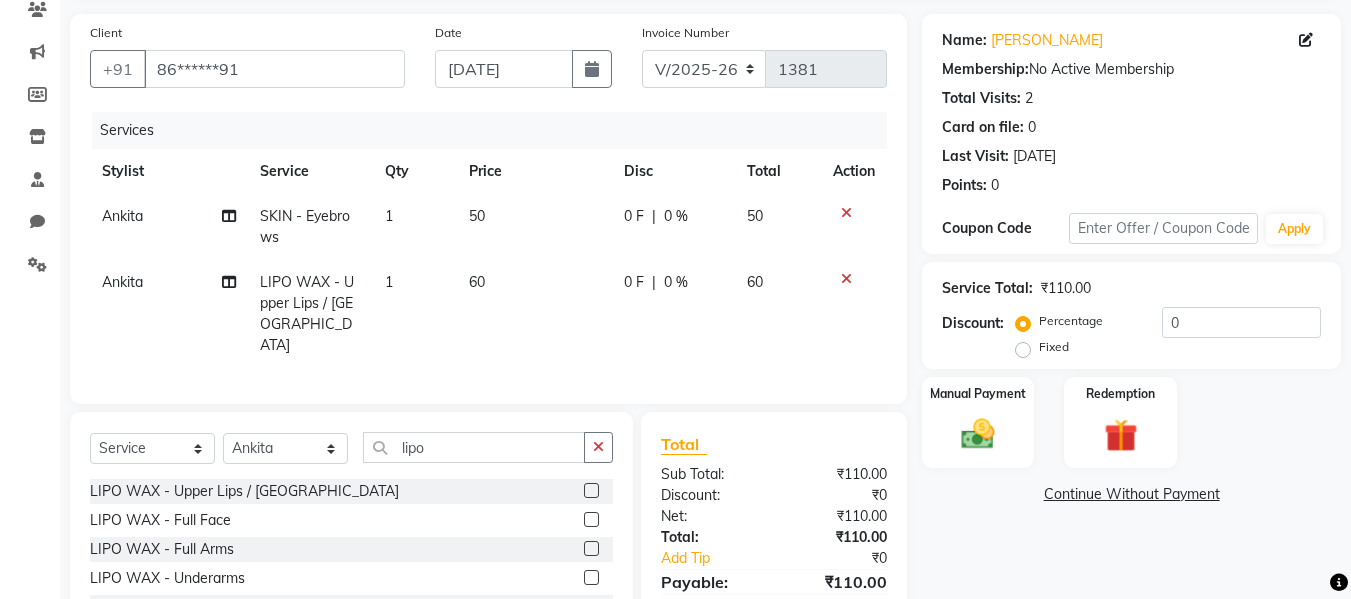 click 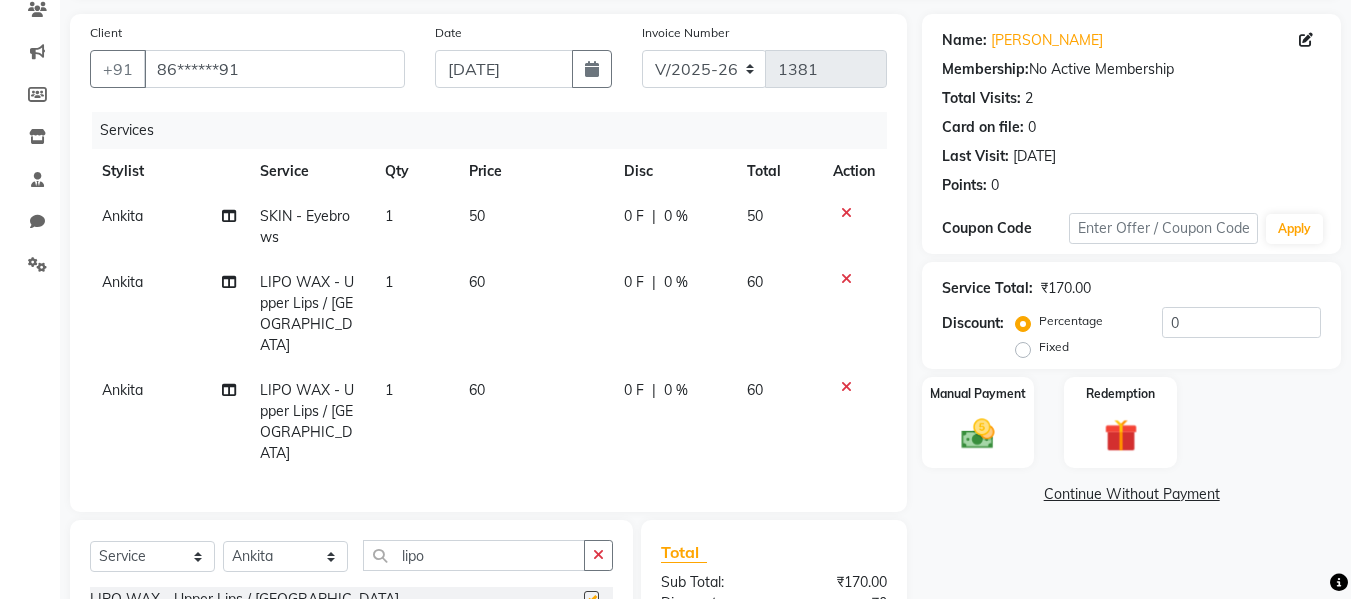 checkbox on "false" 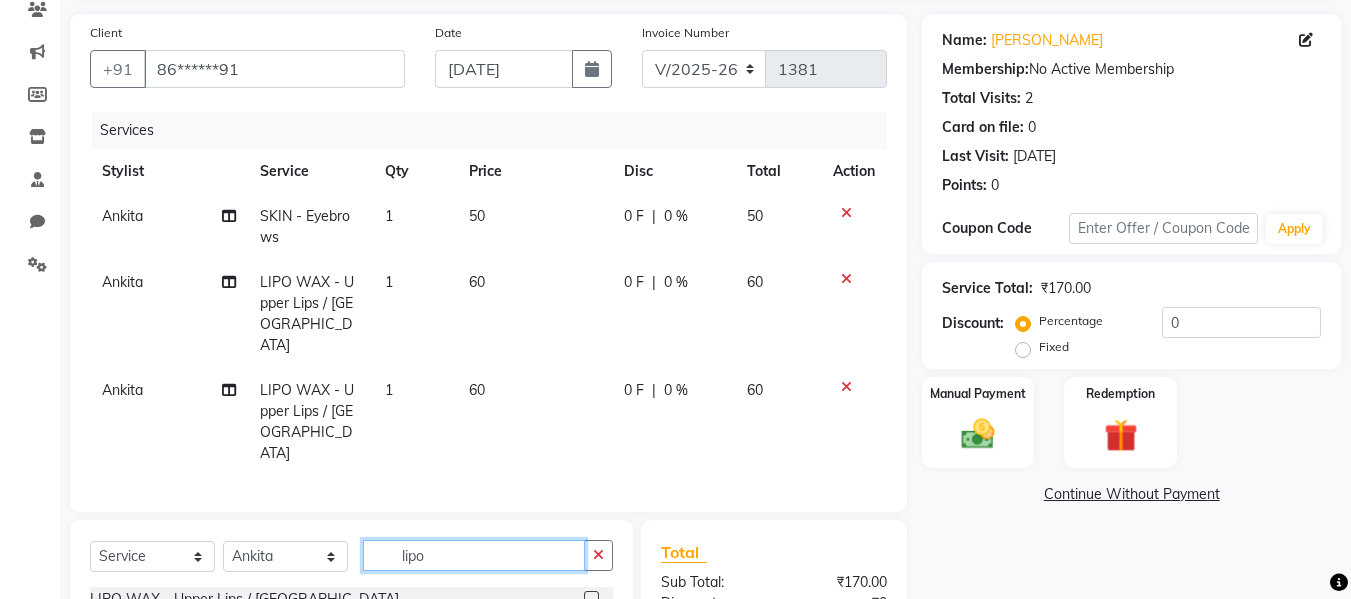 click on "lipo" 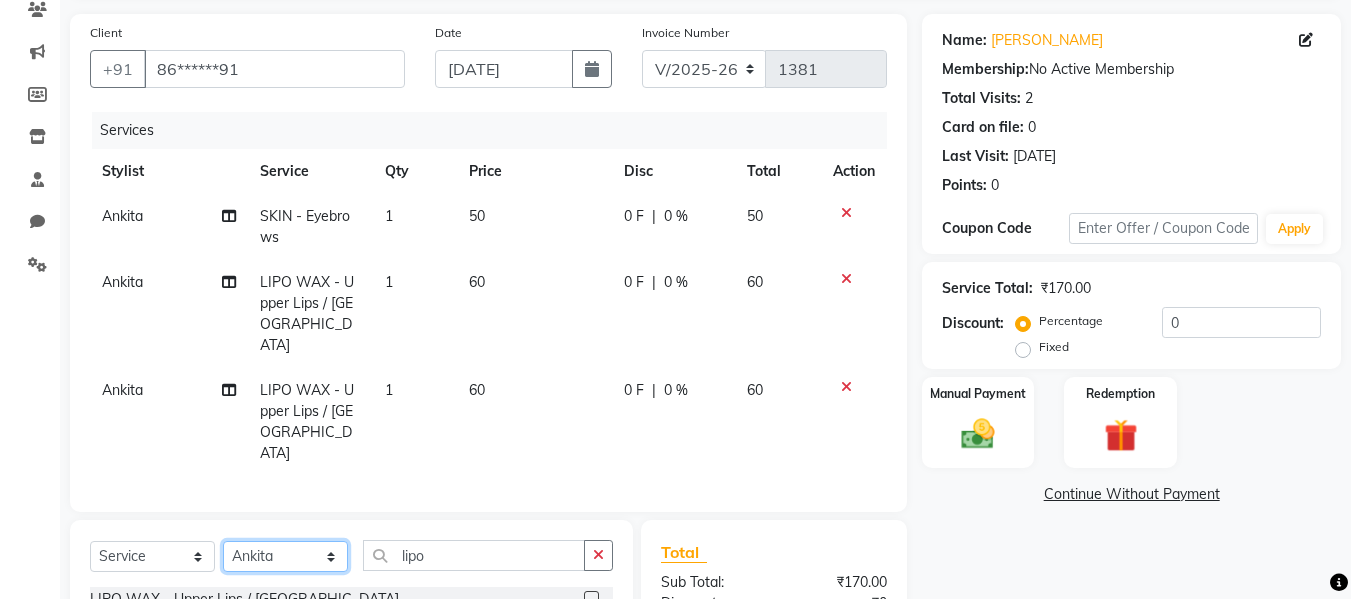 click on "Select Stylist Afsana [PERSON_NAME]  [PERSON_NAME] Maam Nisha  Pari [PERSON_NAME] [PERSON_NAME]" 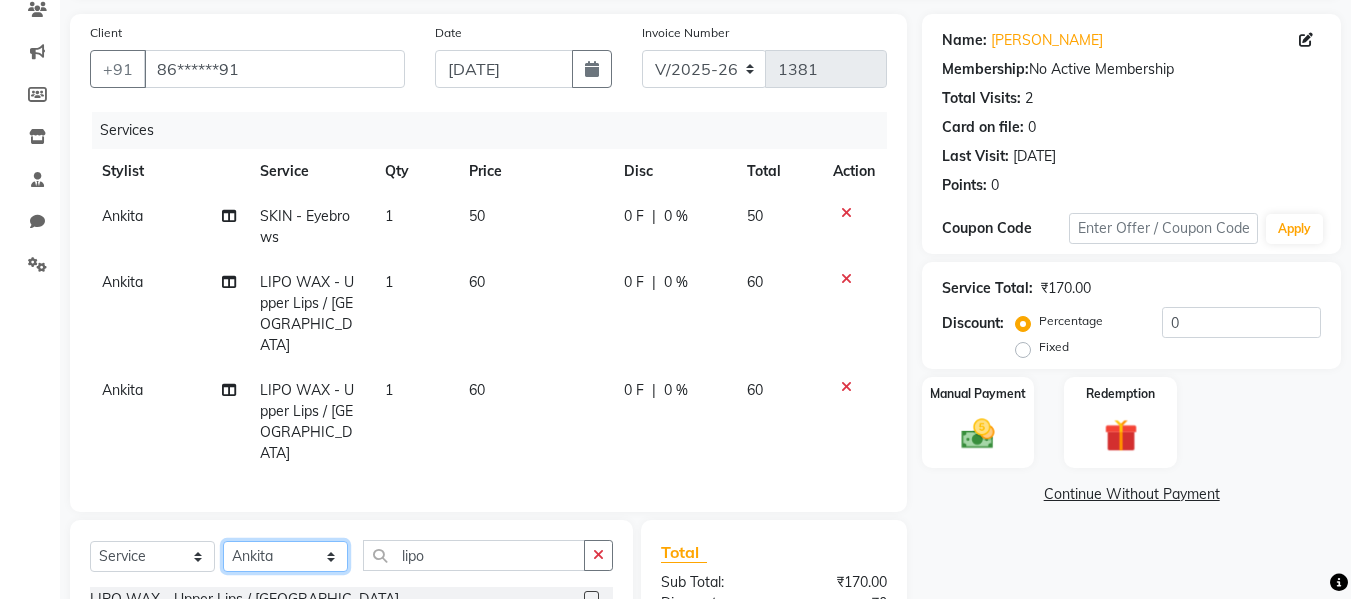 select on "76406" 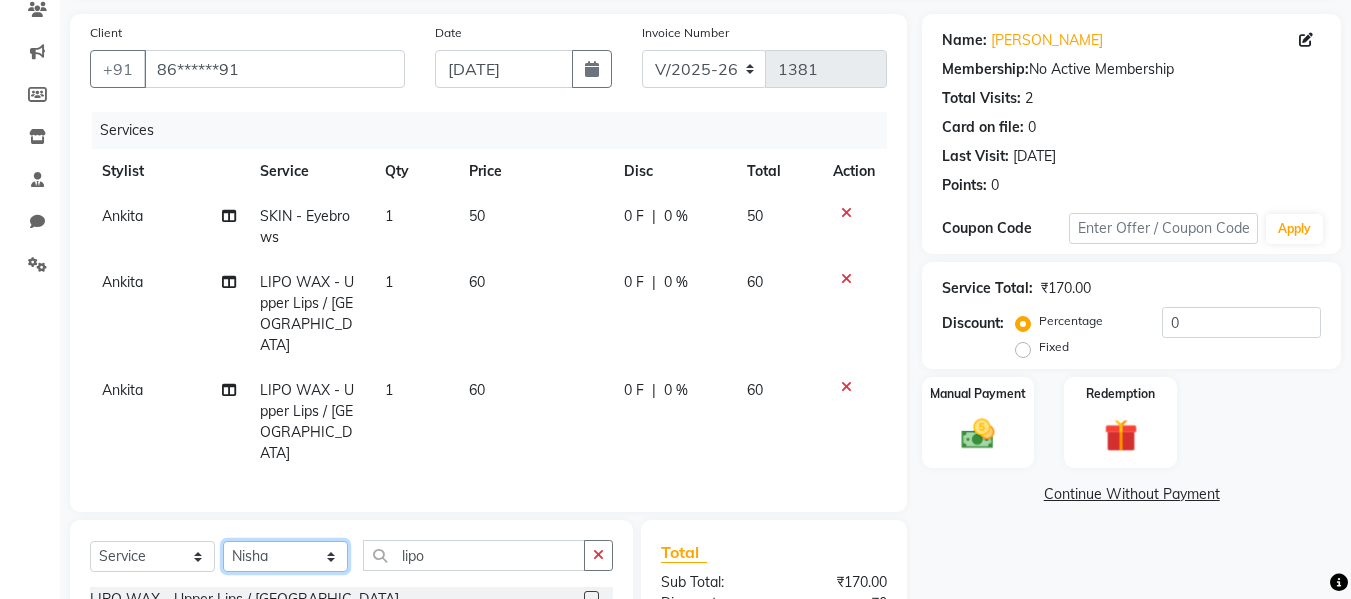 click on "Select Stylist Afsana [PERSON_NAME]  [PERSON_NAME] Maam Nisha  Pari [PERSON_NAME] [PERSON_NAME]" 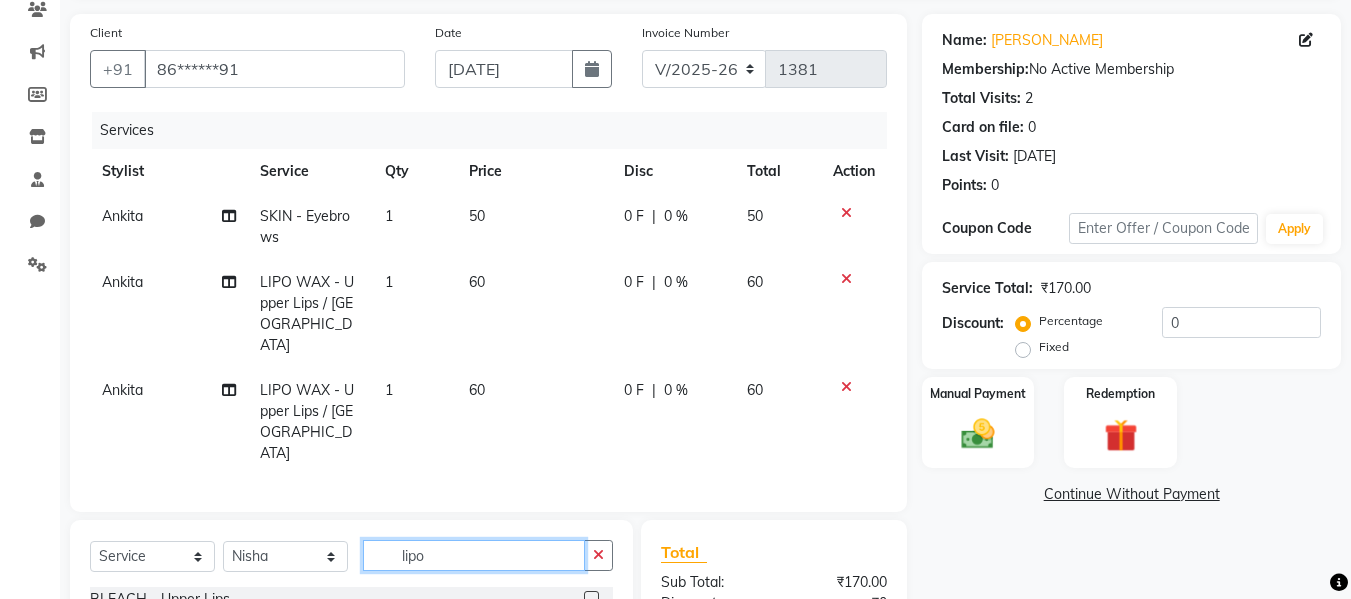click on "lipo" 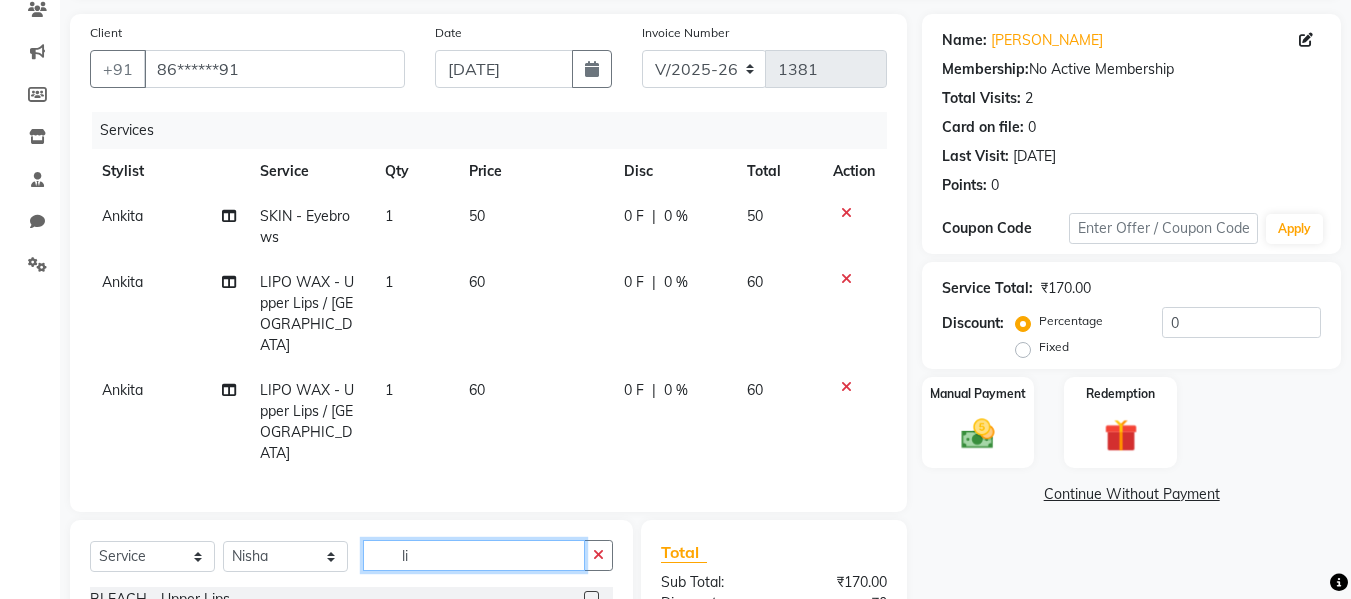 type on "l" 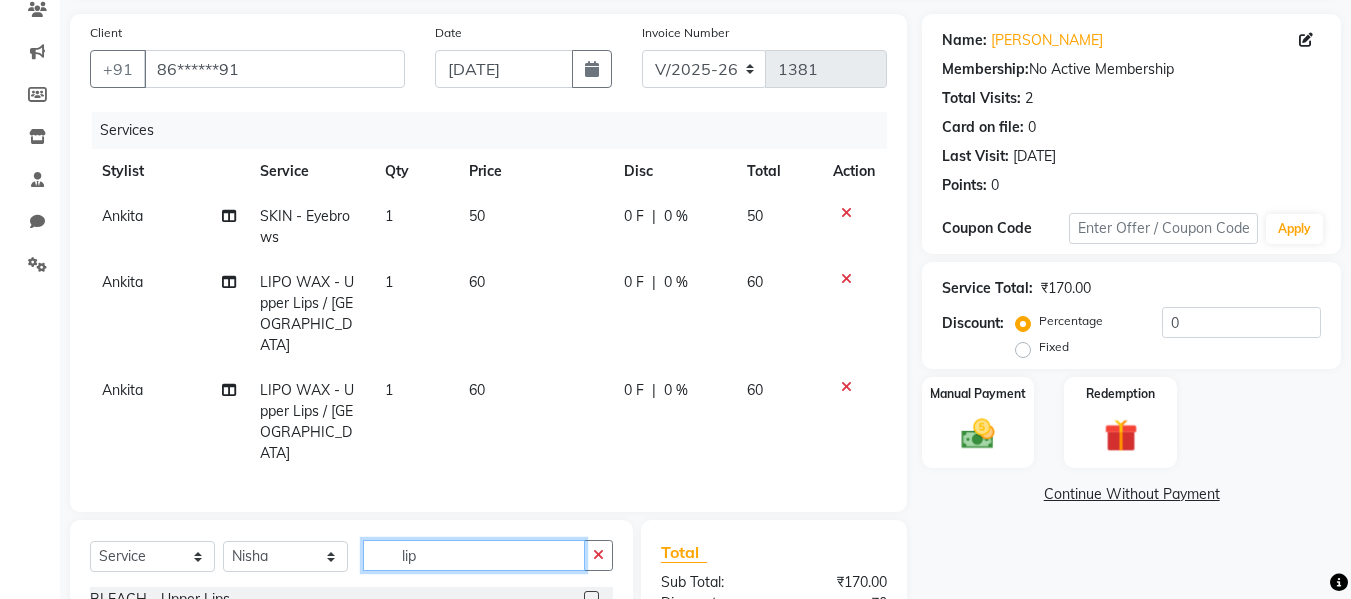 type on "lipo" 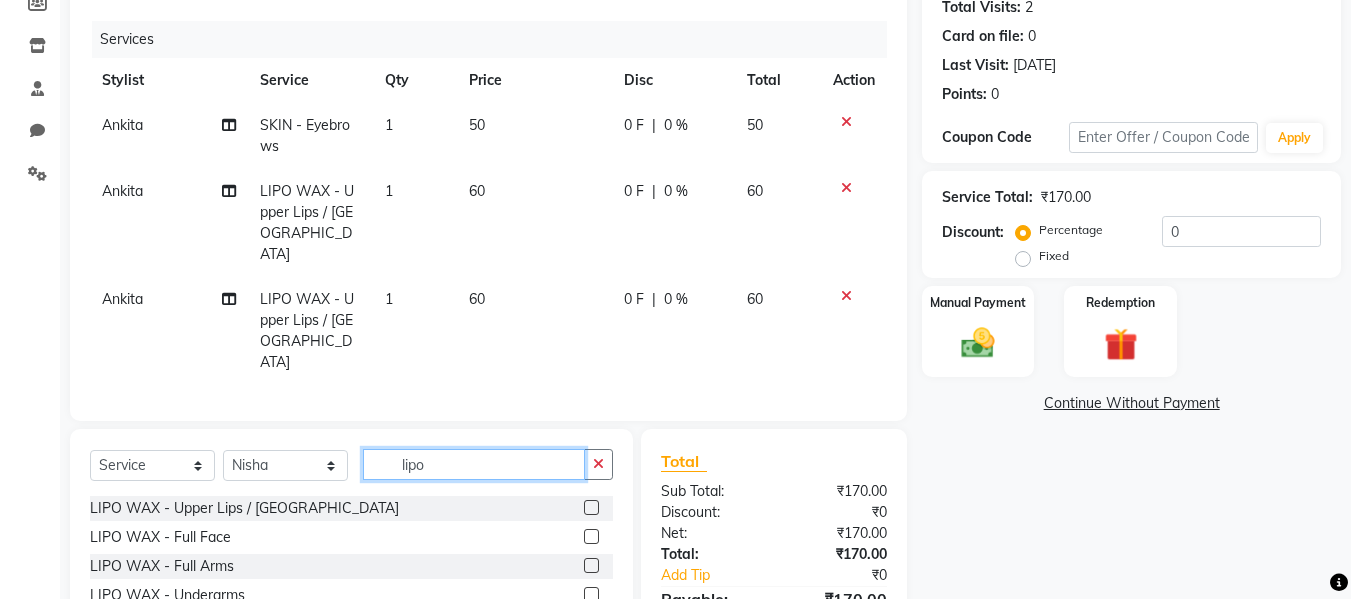 scroll, scrollTop: 230, scrollLeft: 0, axis: vertical 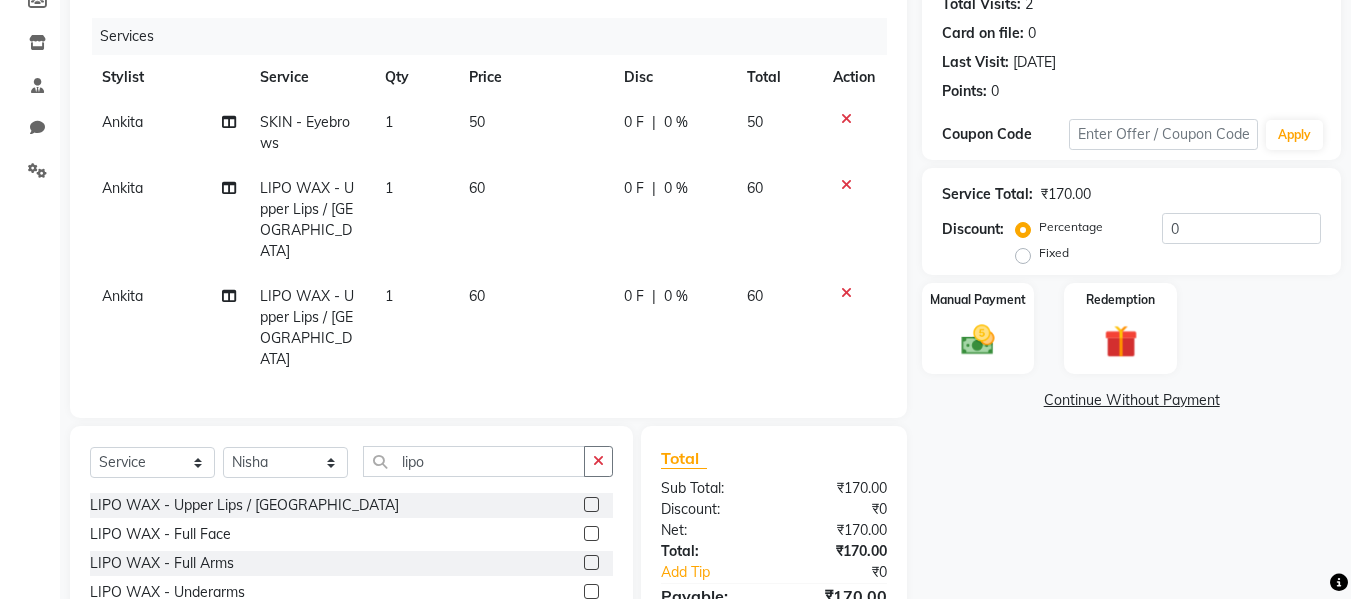 click 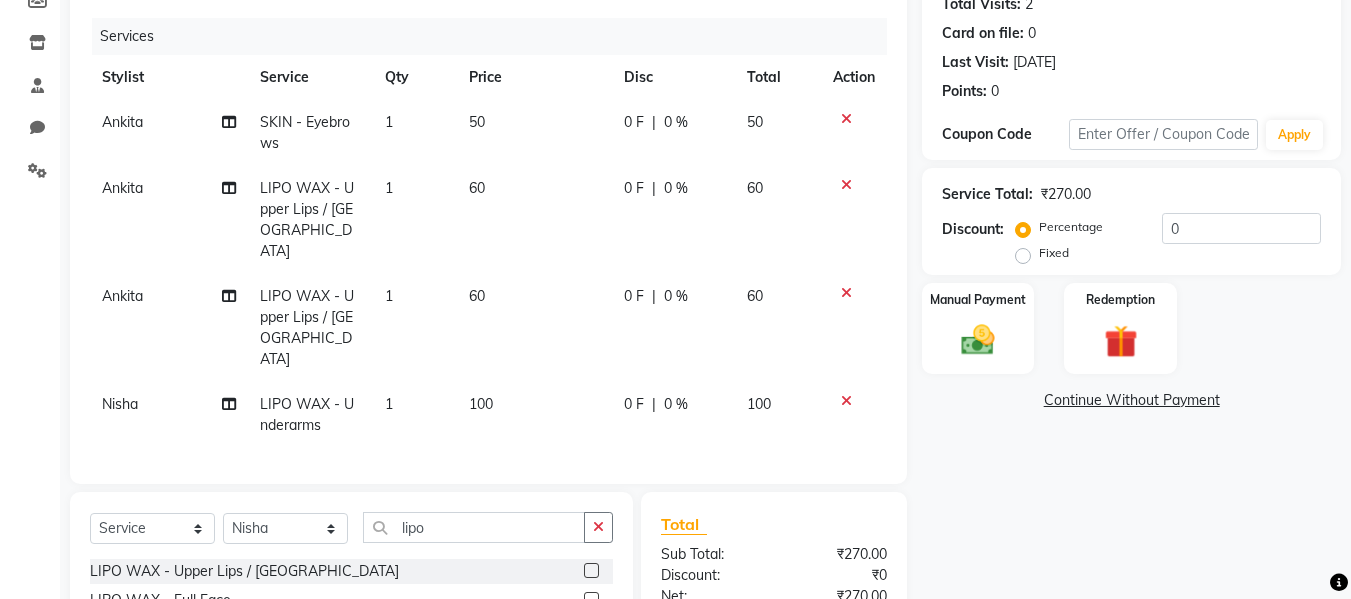 checkbox on "false" 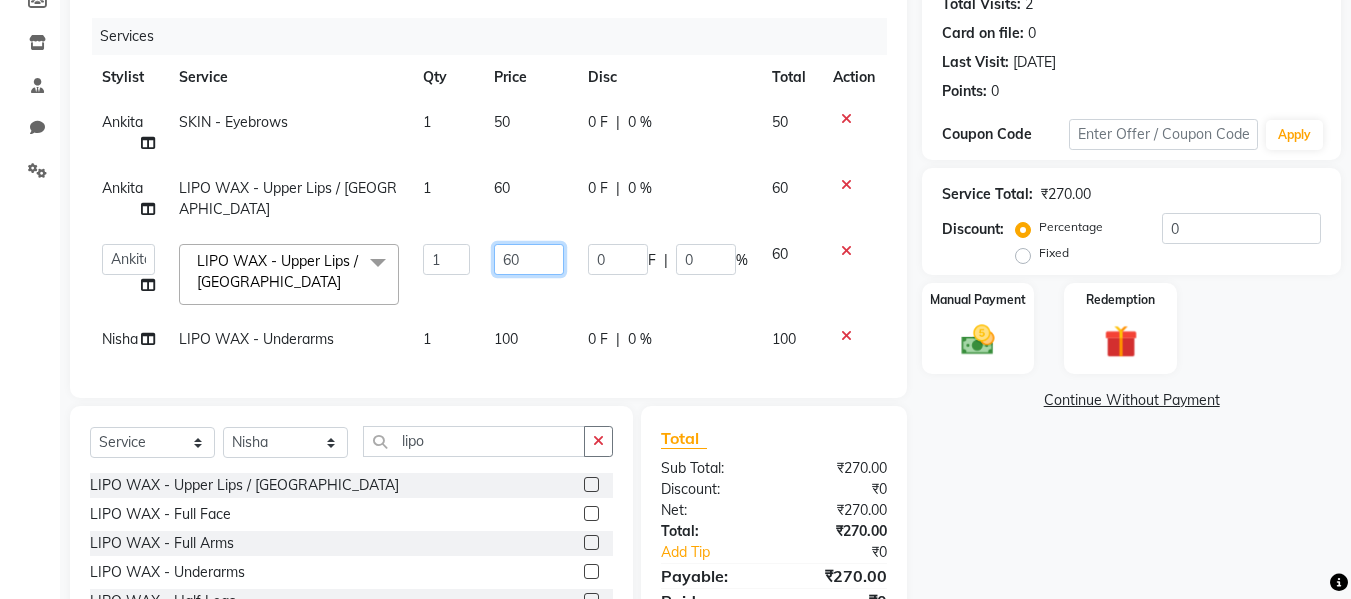 click on "60" 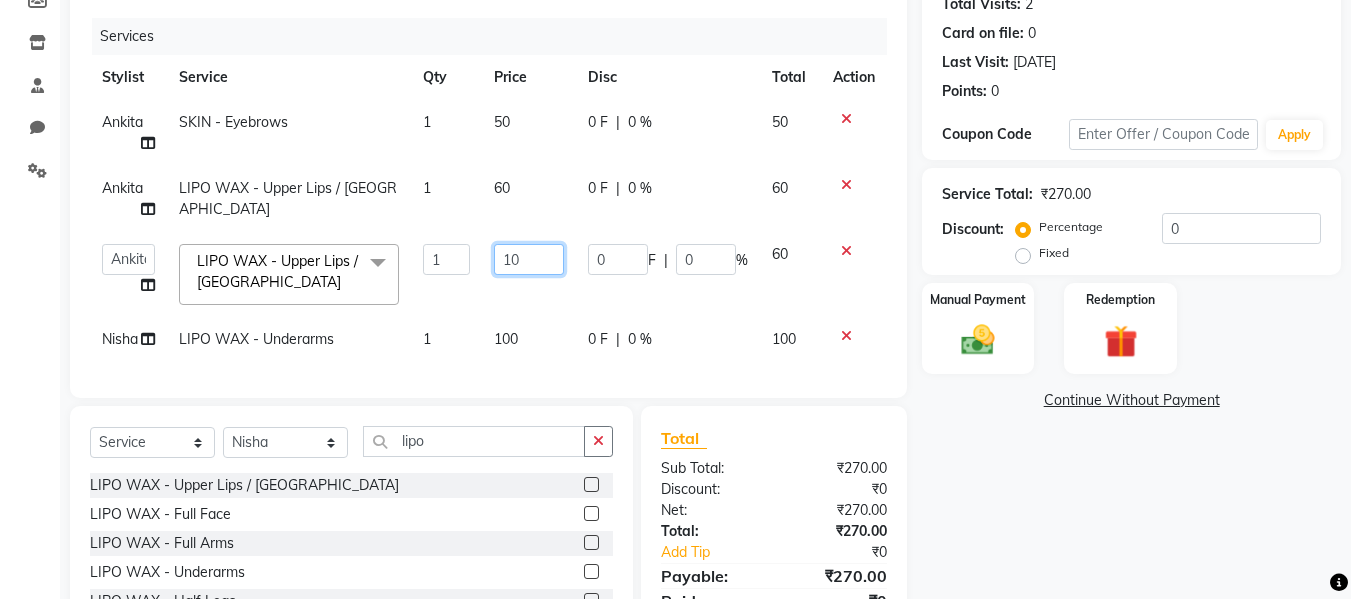 type on "100" 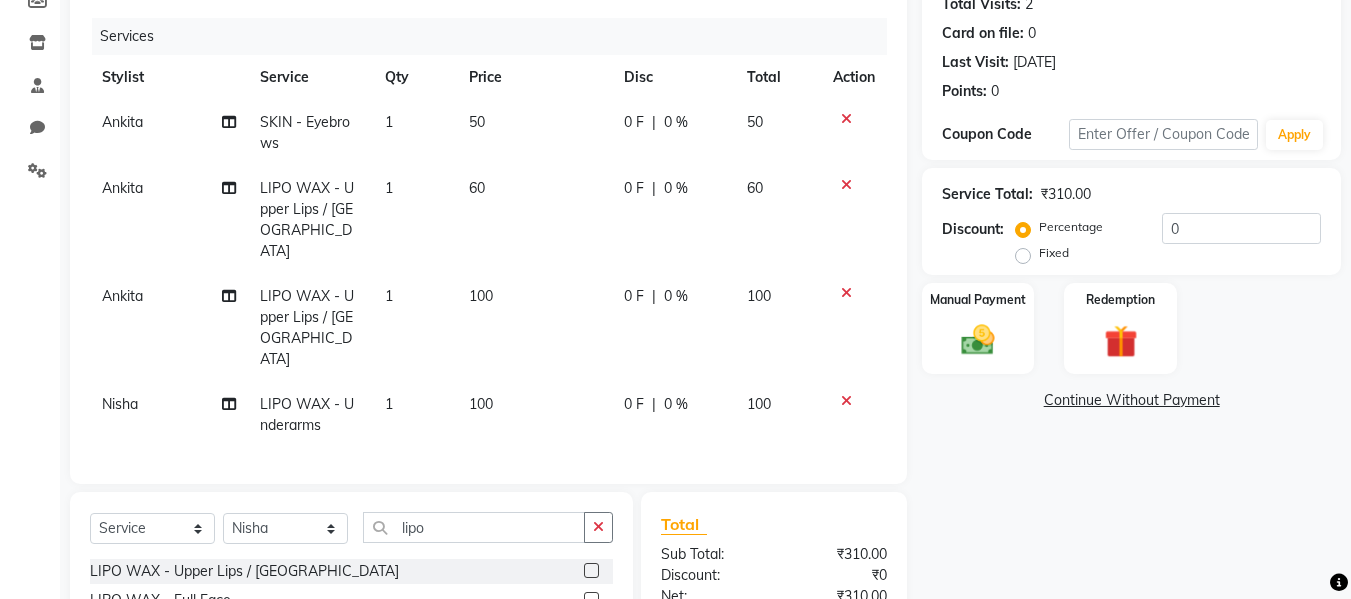 click on "Sub Total:" 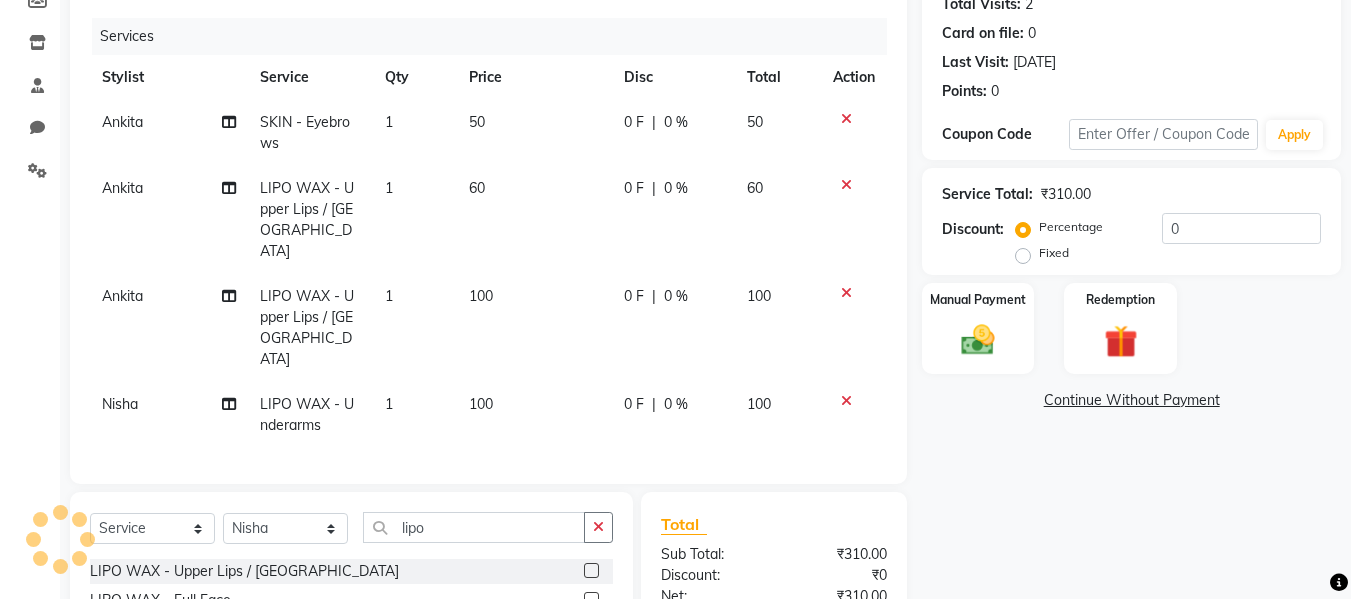 click on "Sub Total:" 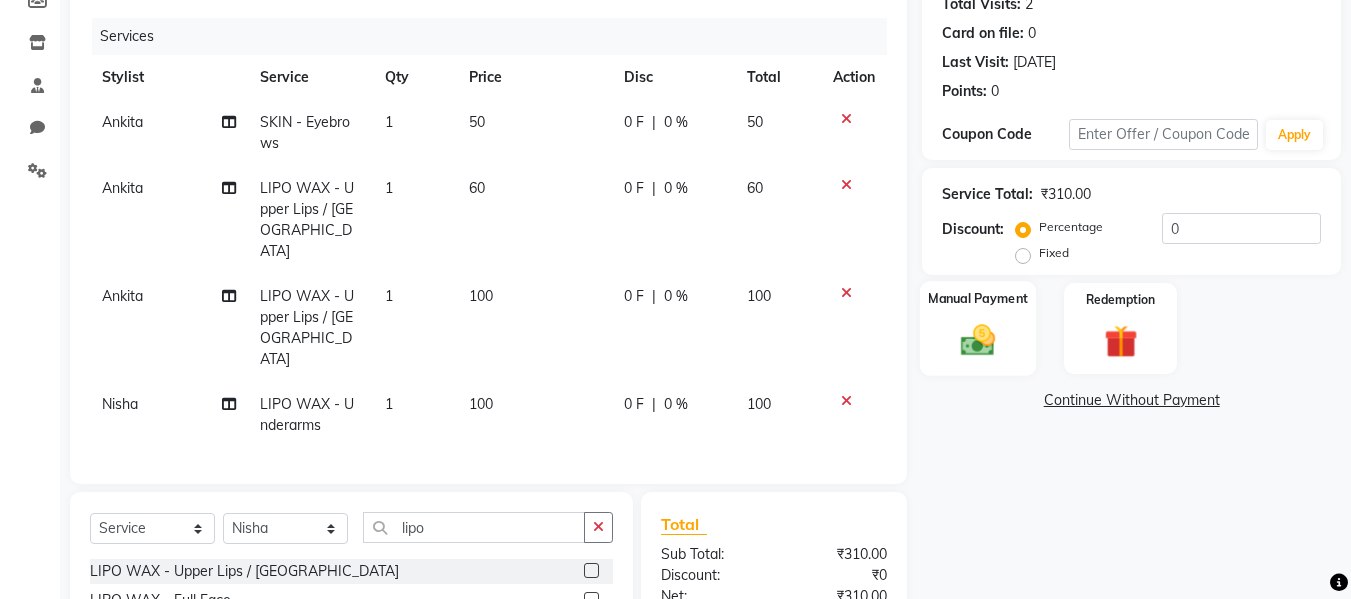 click 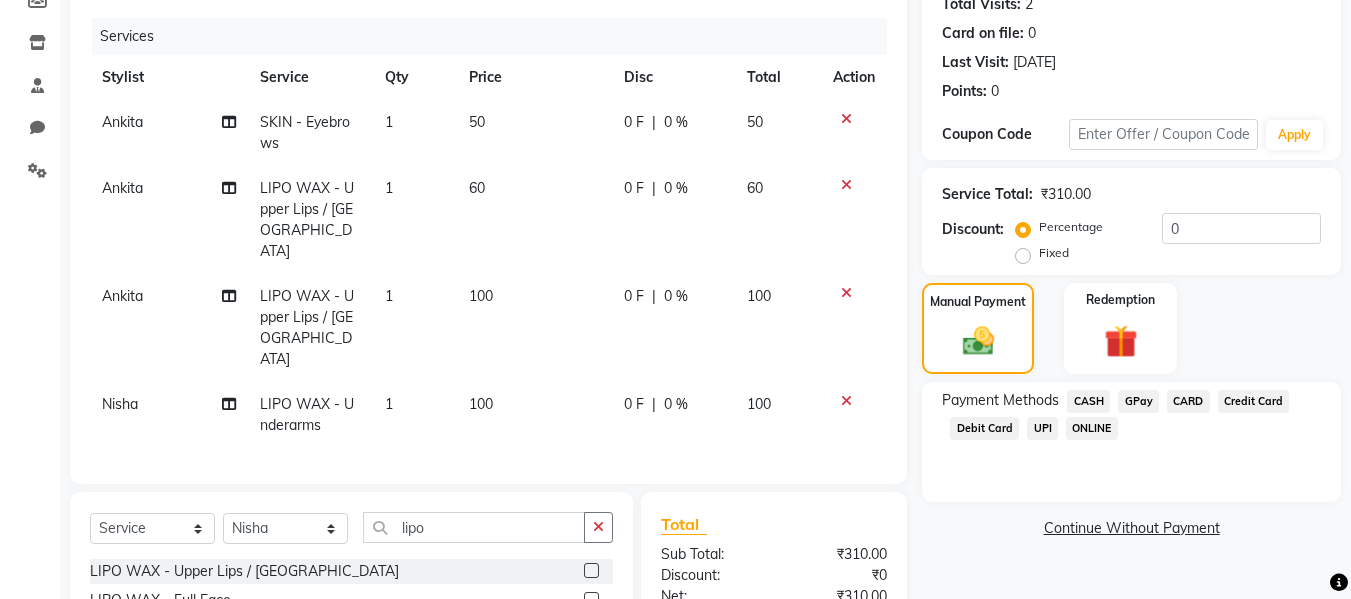 click on "CASH" 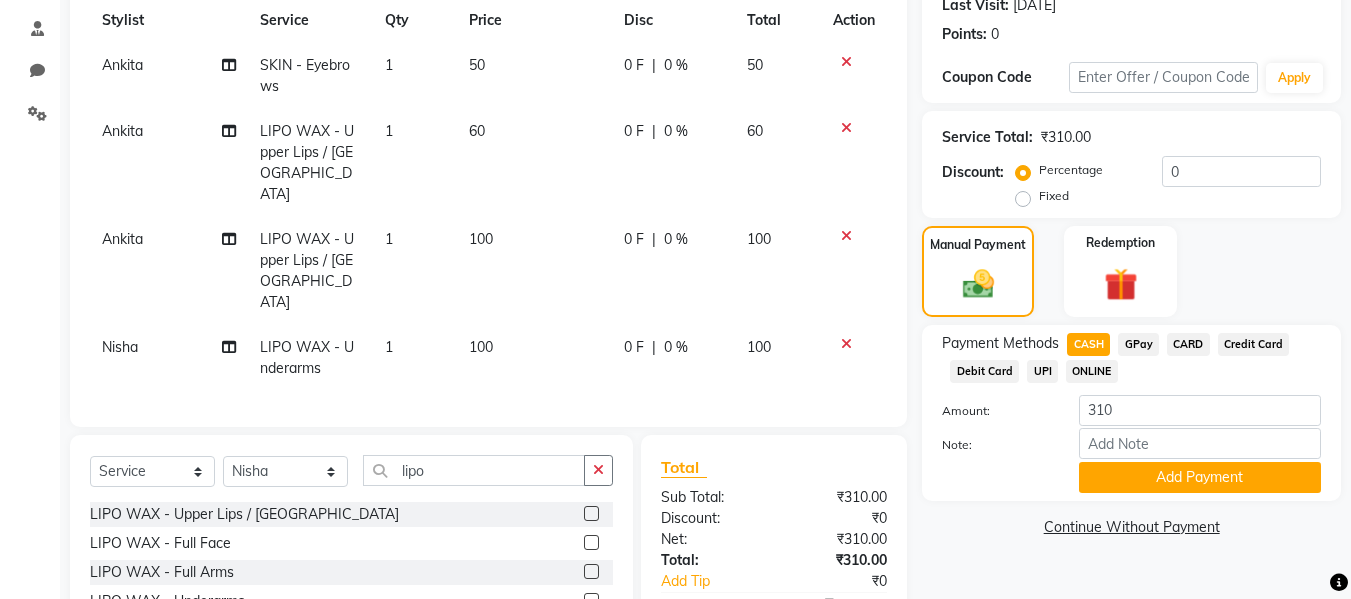 scroll, scrollTop: 298, scrollLeft: 0, axis: vertical 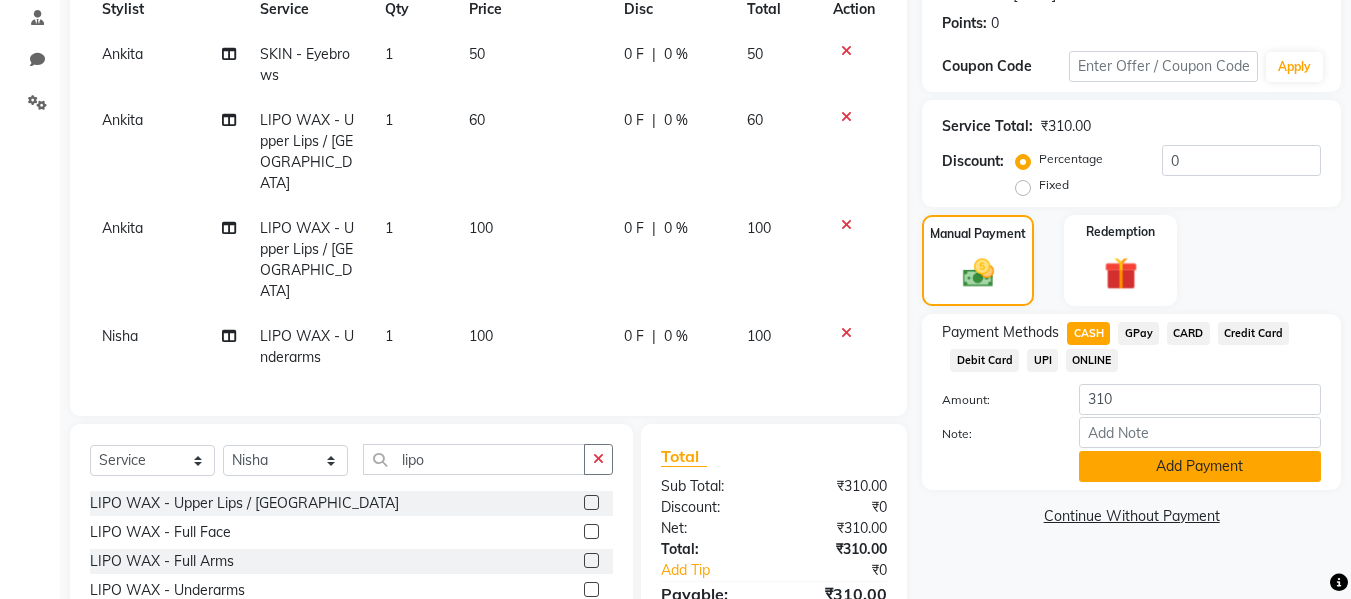 click on "Add Payment" 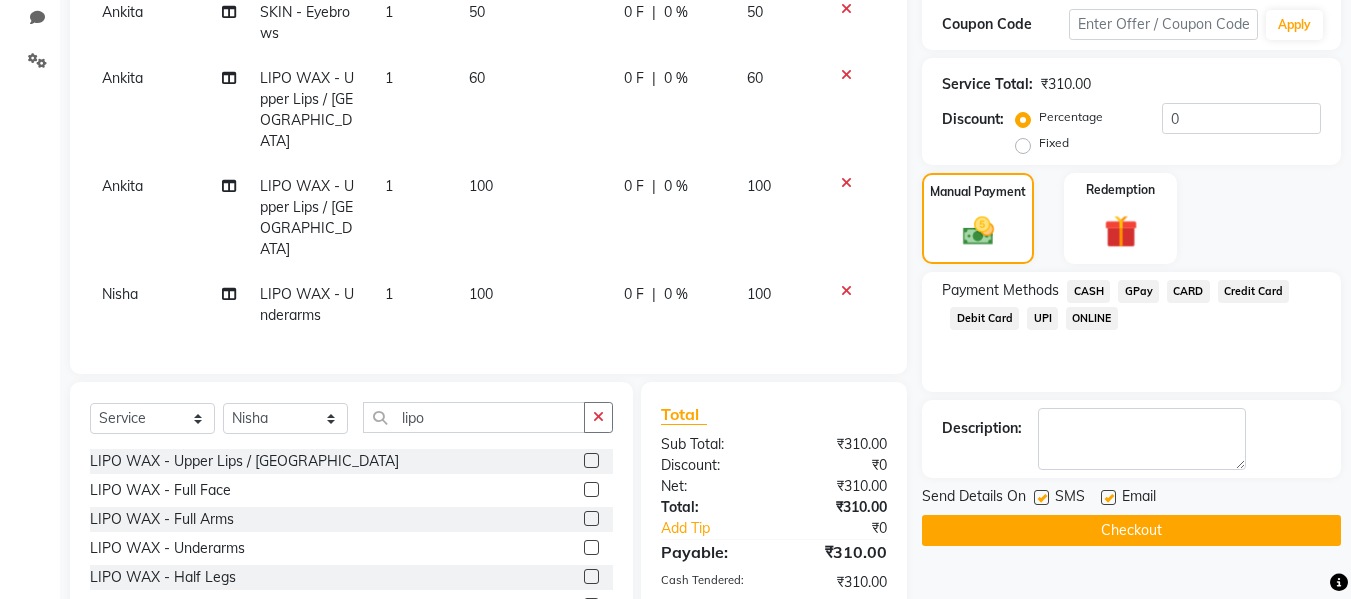scroll, scrollTop: 407, scrollLeft: 0, axis: vertical 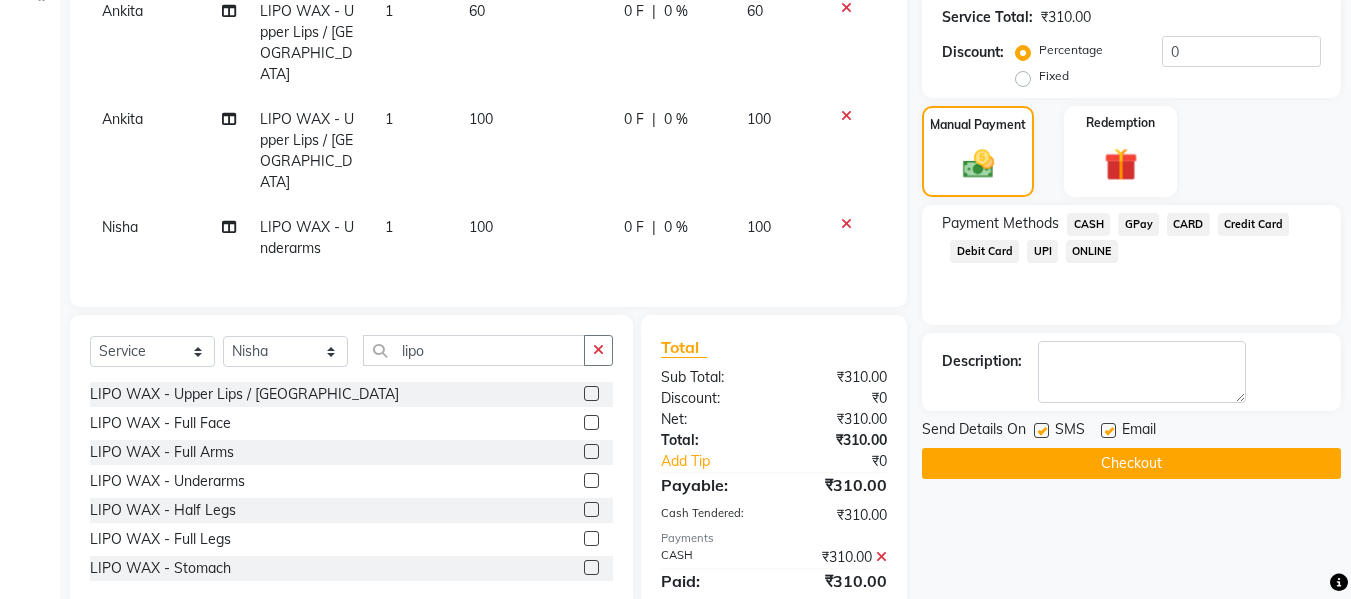 click 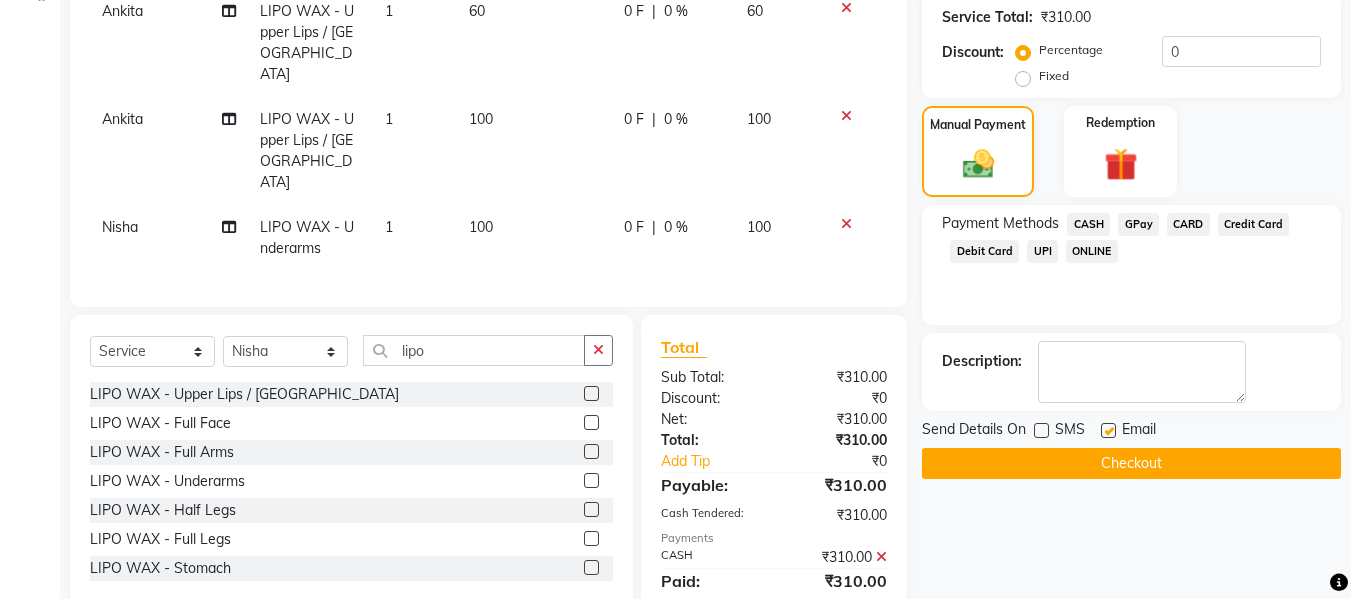 click 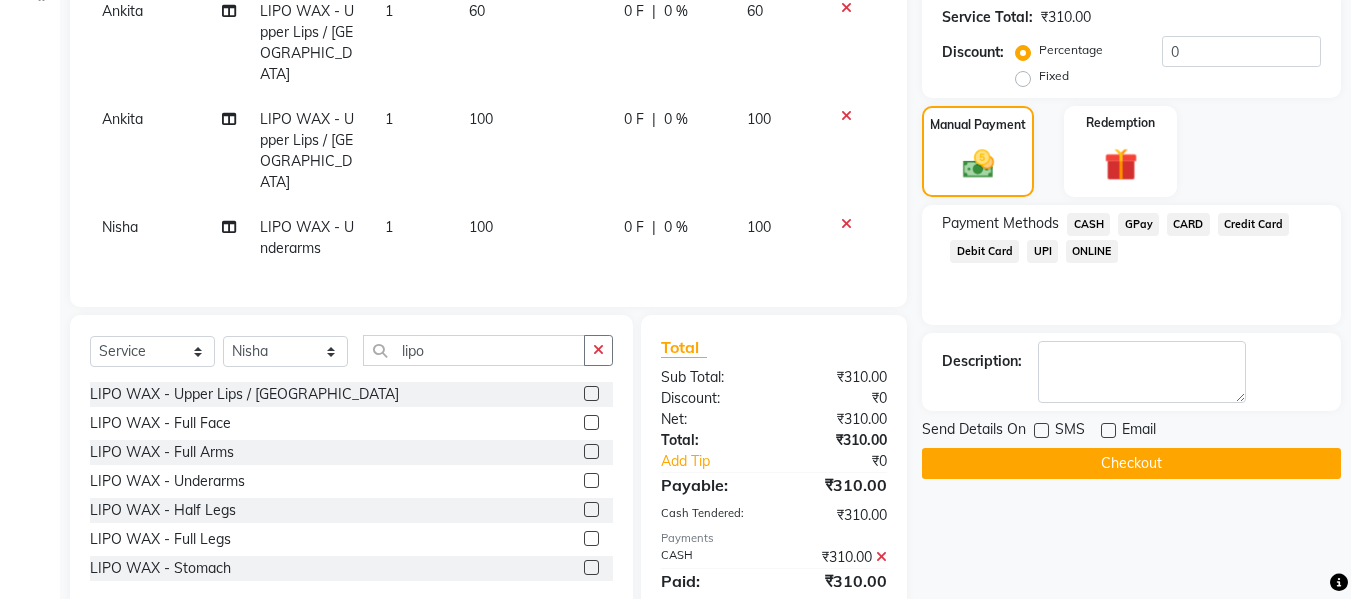 click on "Checkout" 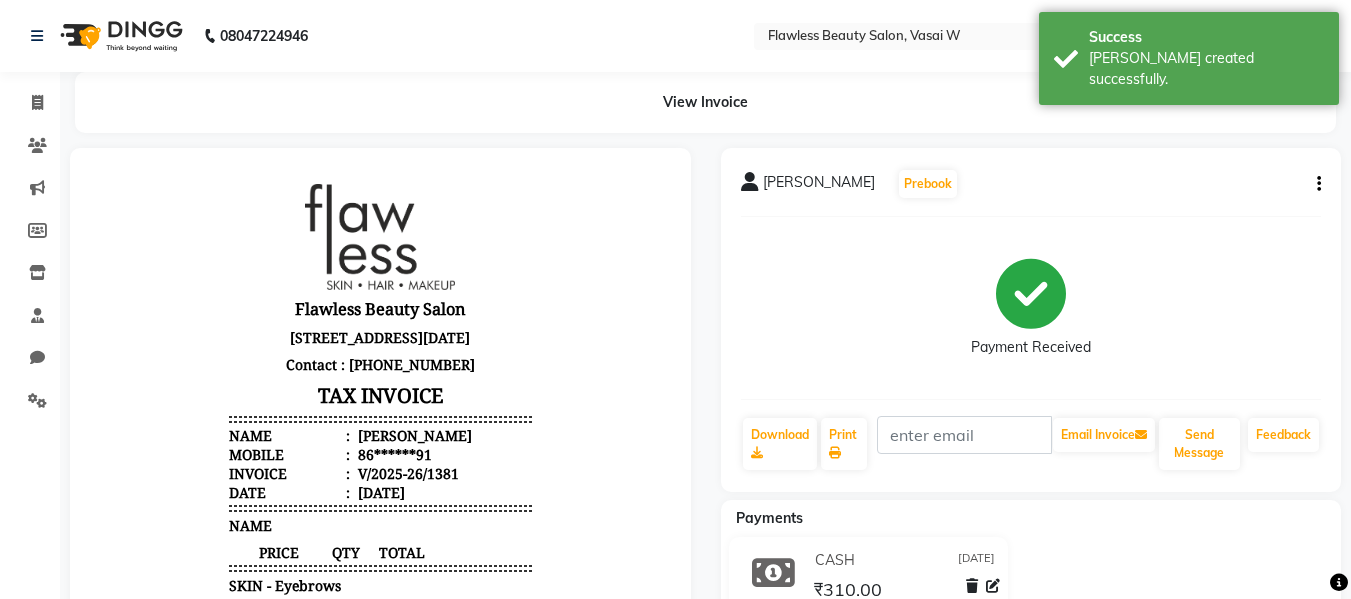 scroll, scrollTop: 0, scrollLeft: 0, axis: both 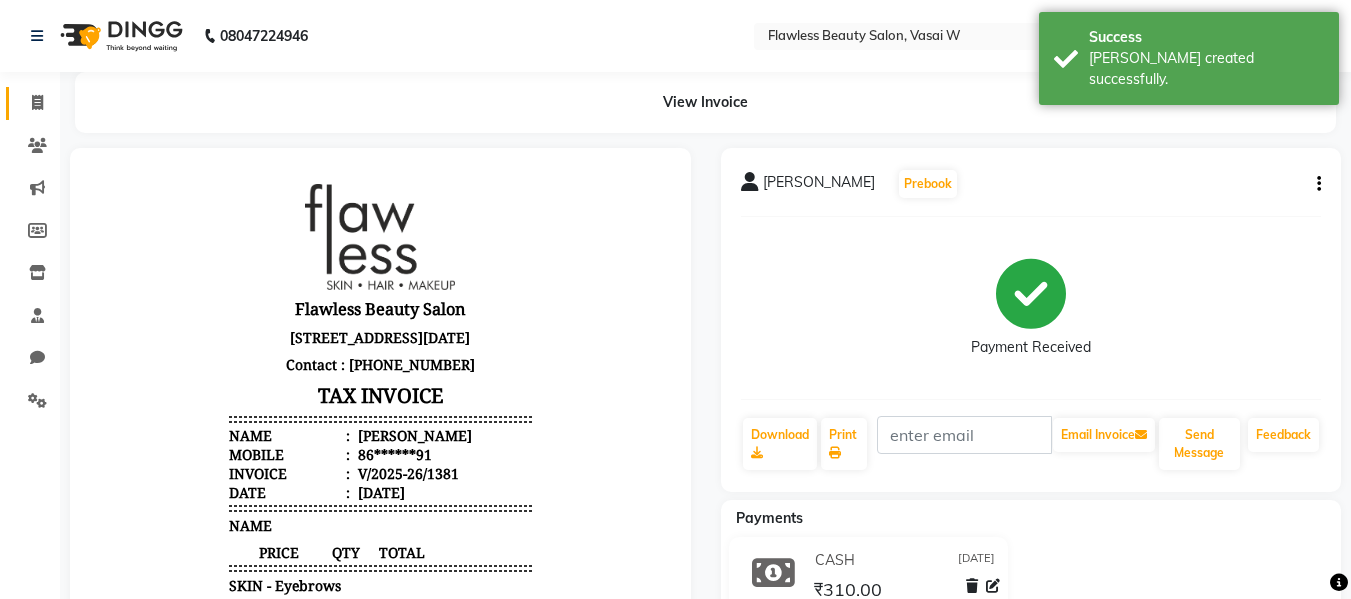 click on "Invoice" 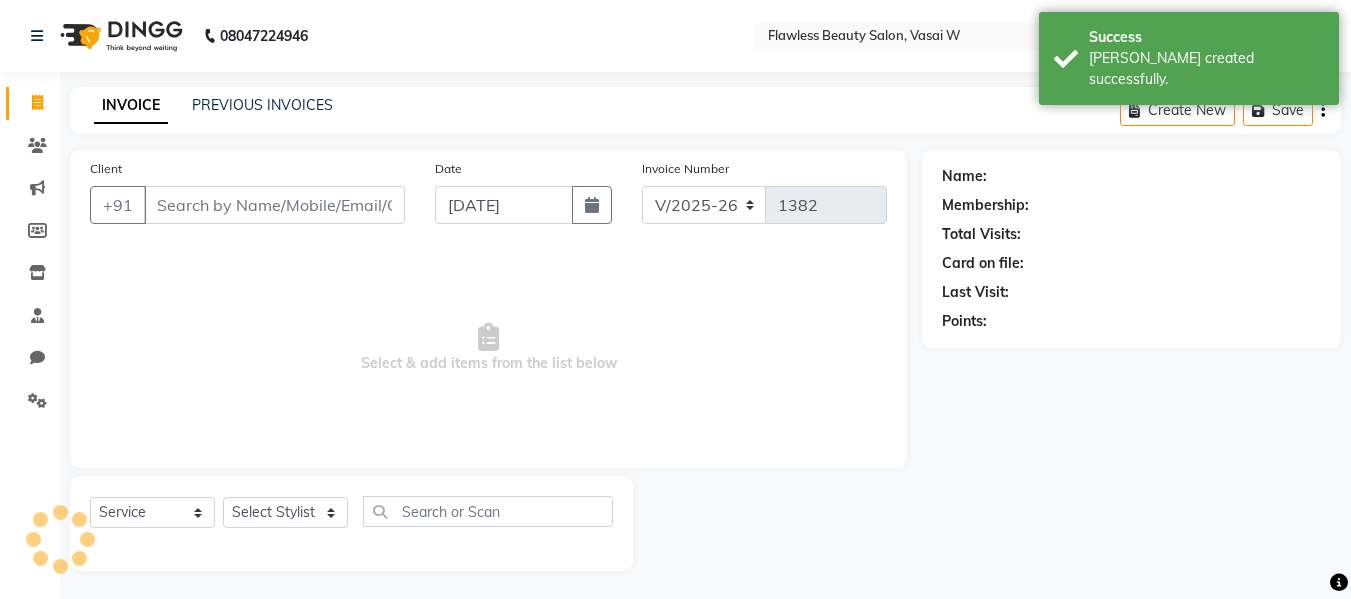scroll, scrollTop: 2, scrollLeft: 0, axis: vertical 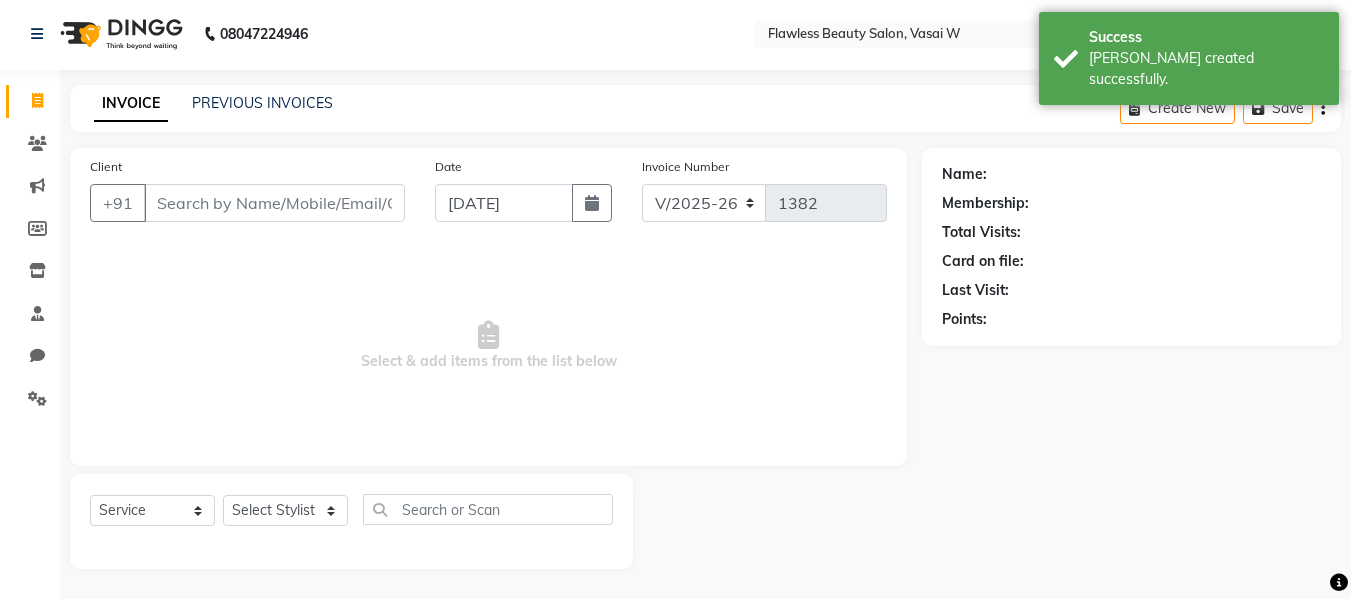 click on "Client" at bounding box center (274, 203) 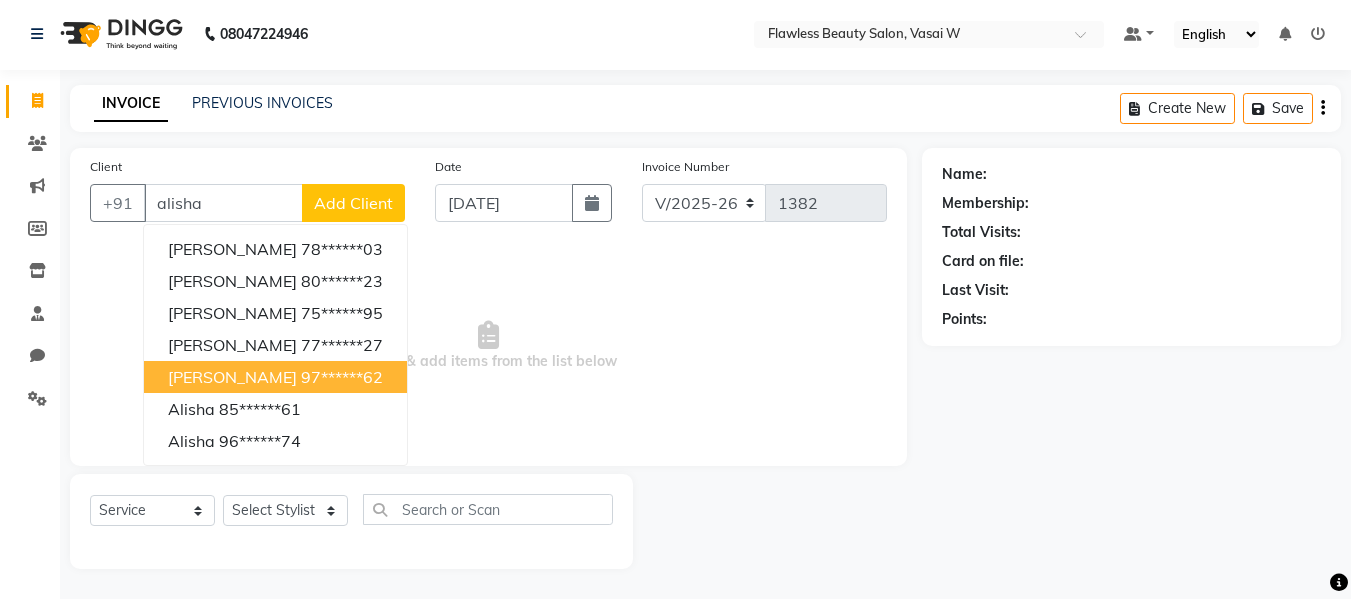 click on "[PERSON_NAME]" at bounding box center [232, 377] 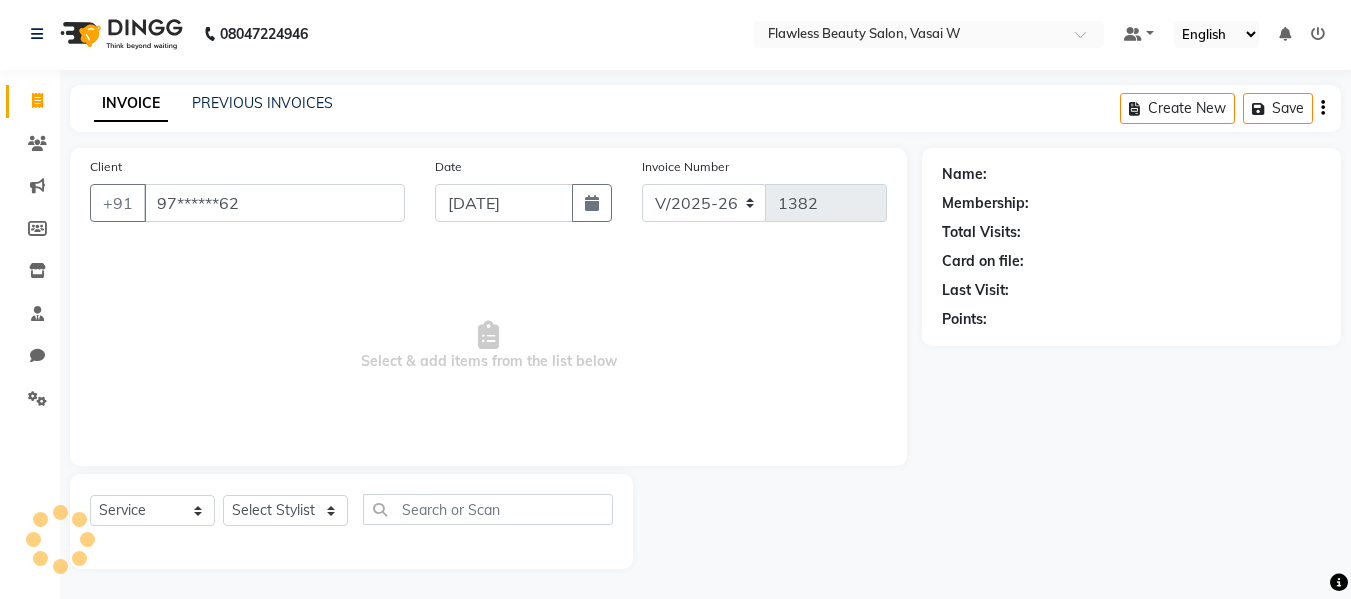 type on "97******62" 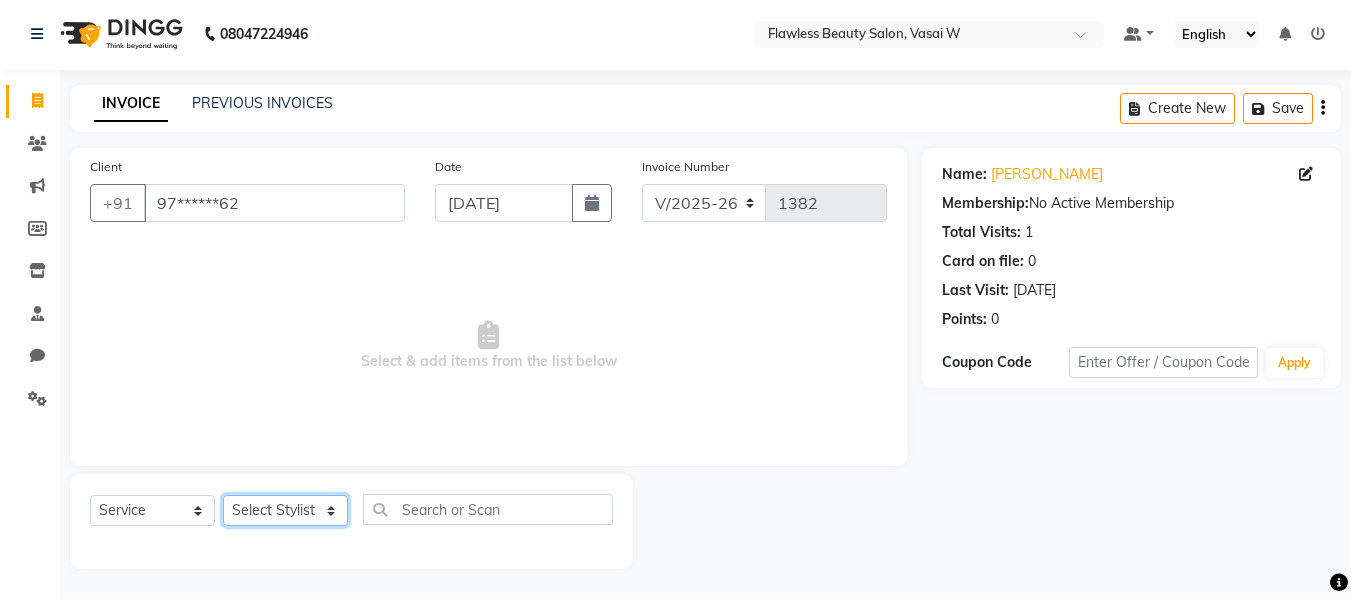 click on "Select Stylist Afsana [PERSON_NAME]  [PERSON_NAME] Maam Nisha  Pari [PERSON_NAME] [PERSON_NAME]" 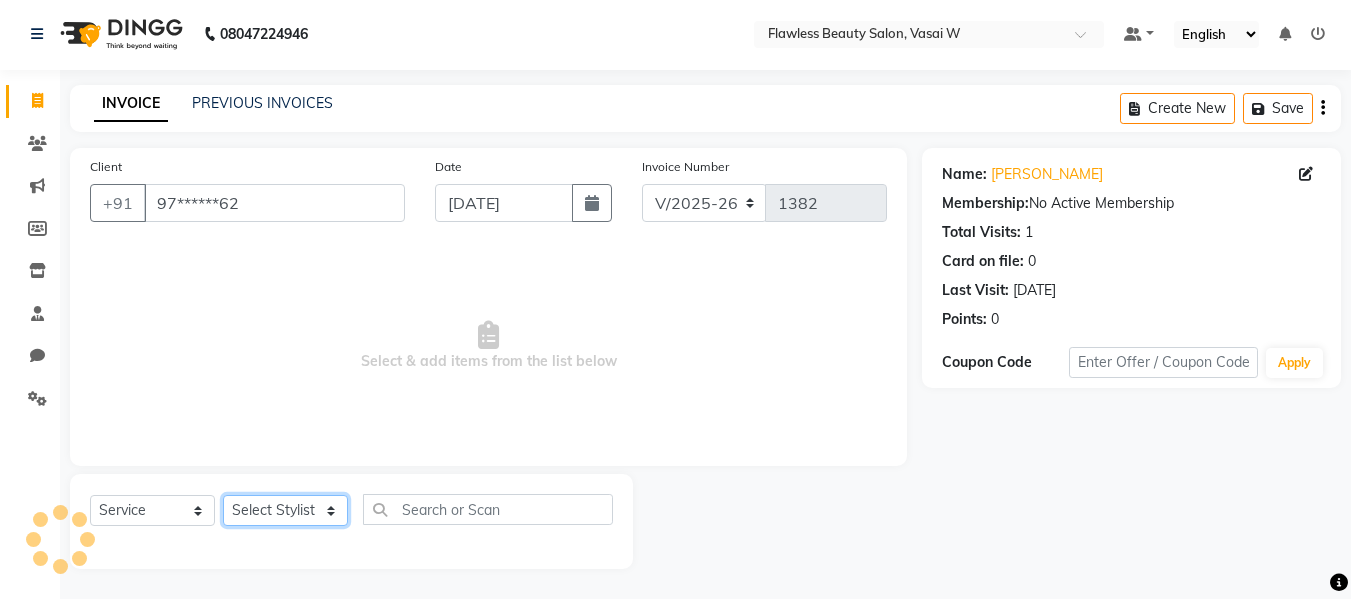 select on "76408" 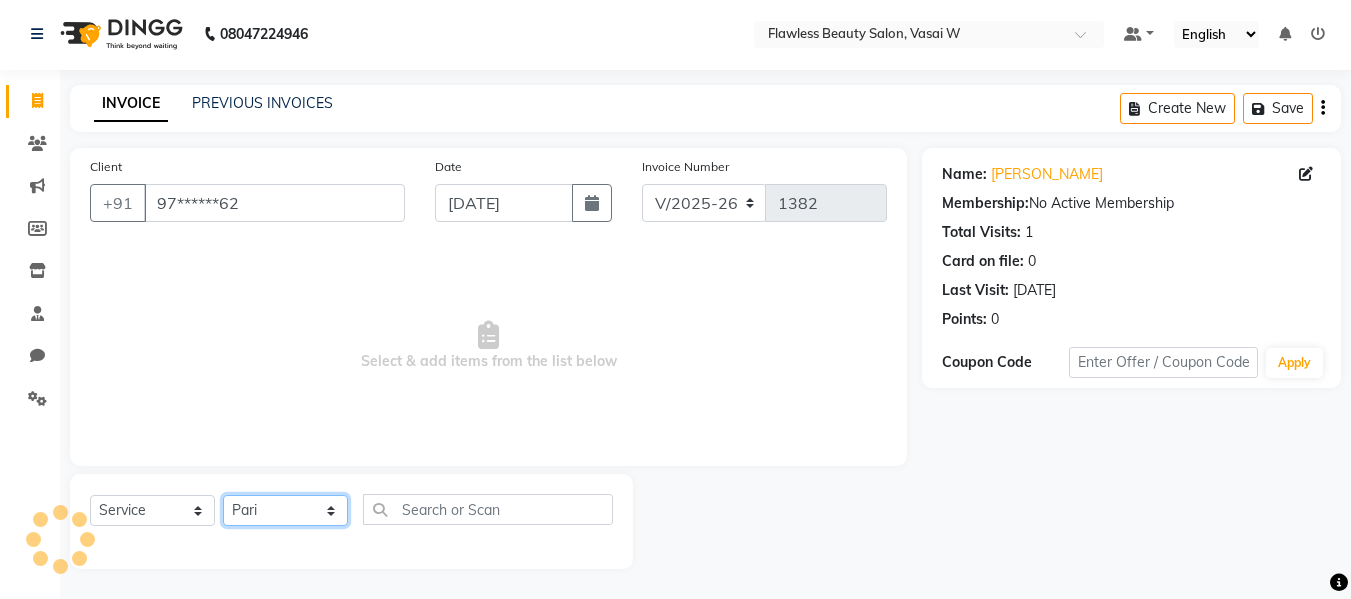 click on "Select Stylist Afsana [PERSON_NAME]  [PERSON_NAME] Maam Nisha  Pari [PERSON_NAME] [PERSON_NAME]" 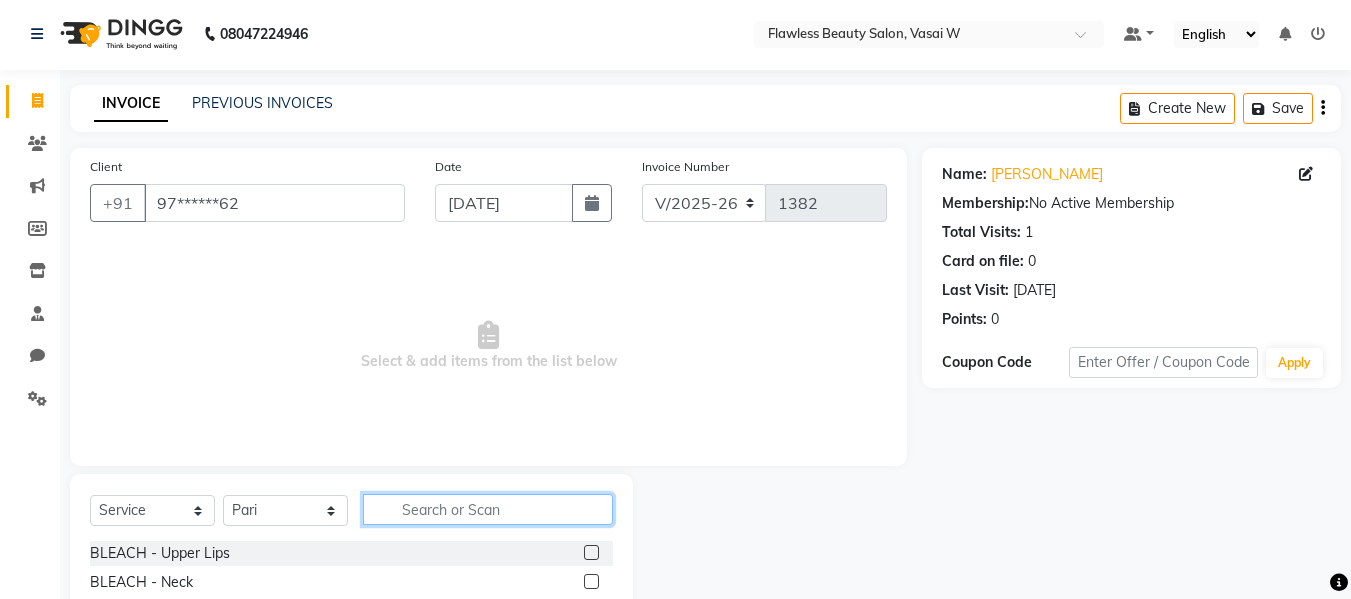 click 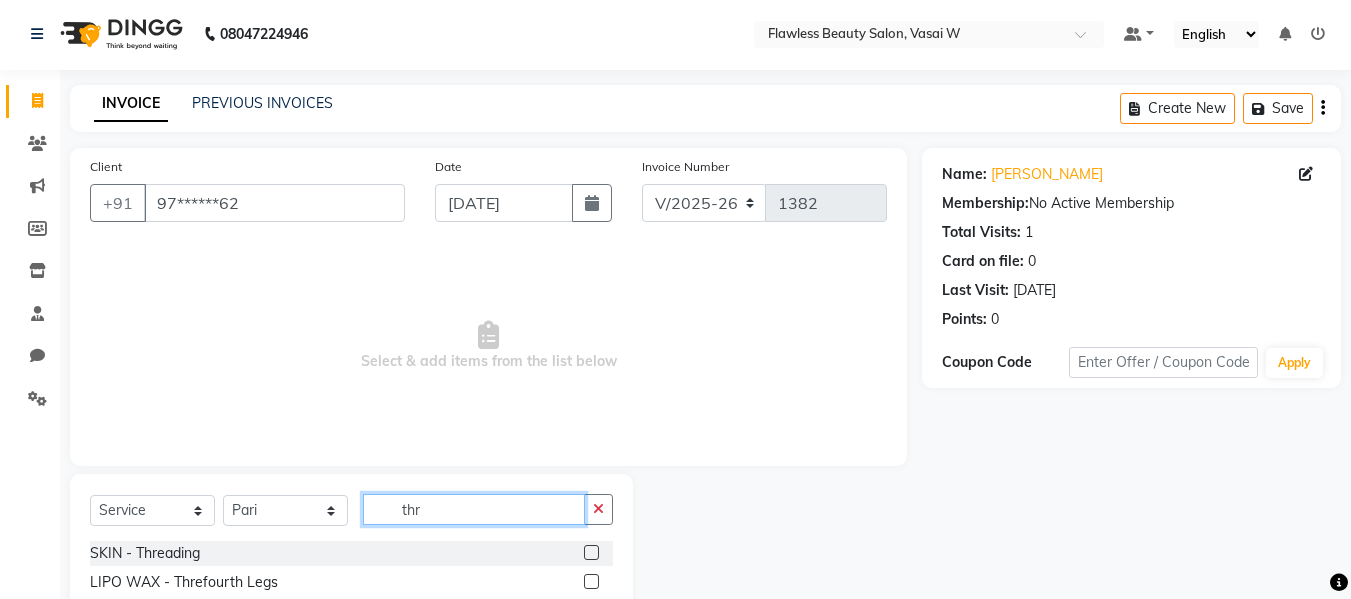 type on "thr" 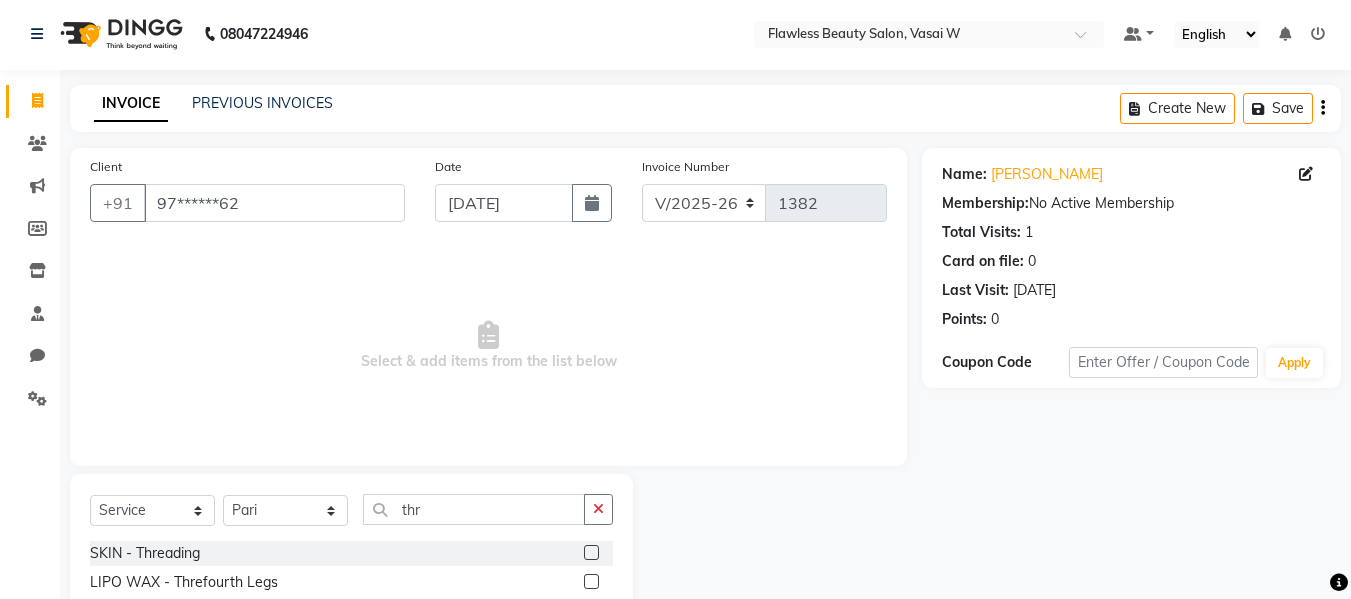click 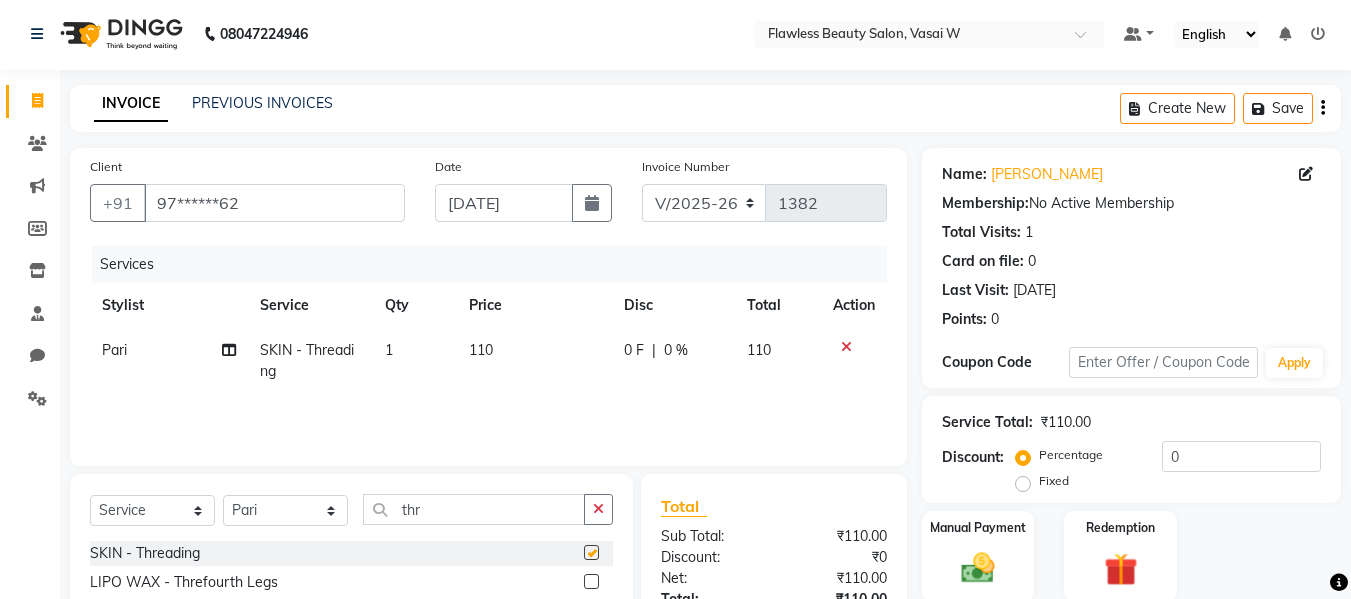 checkbox on "false" 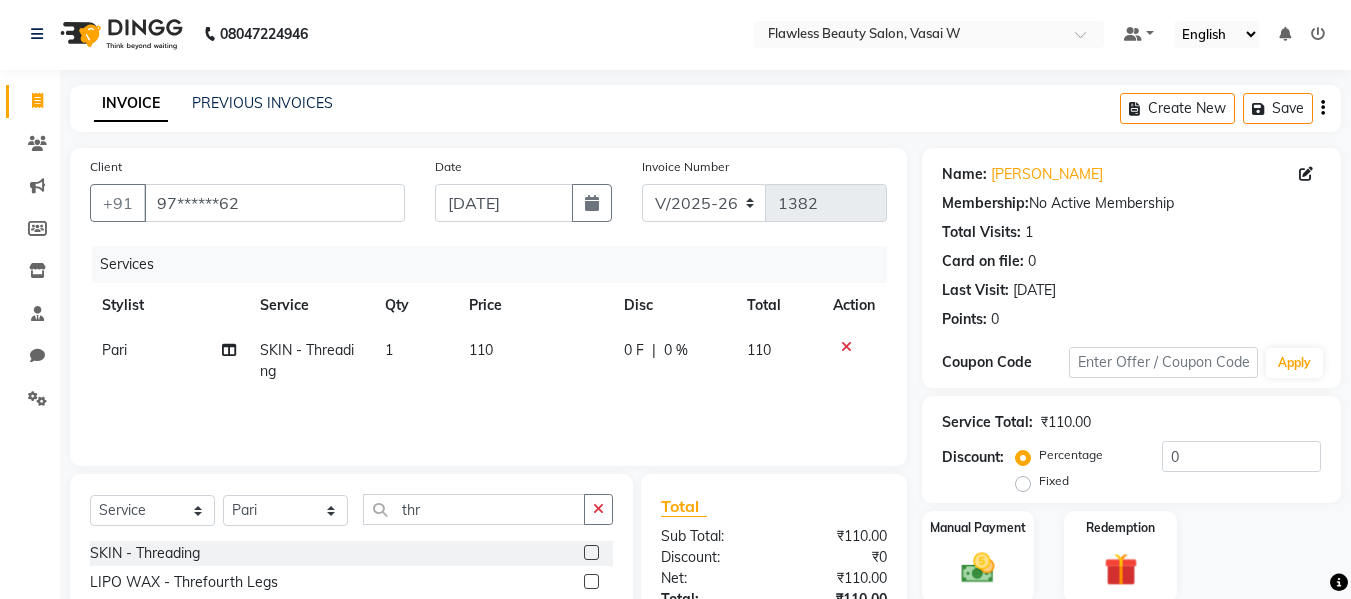 click on "110" 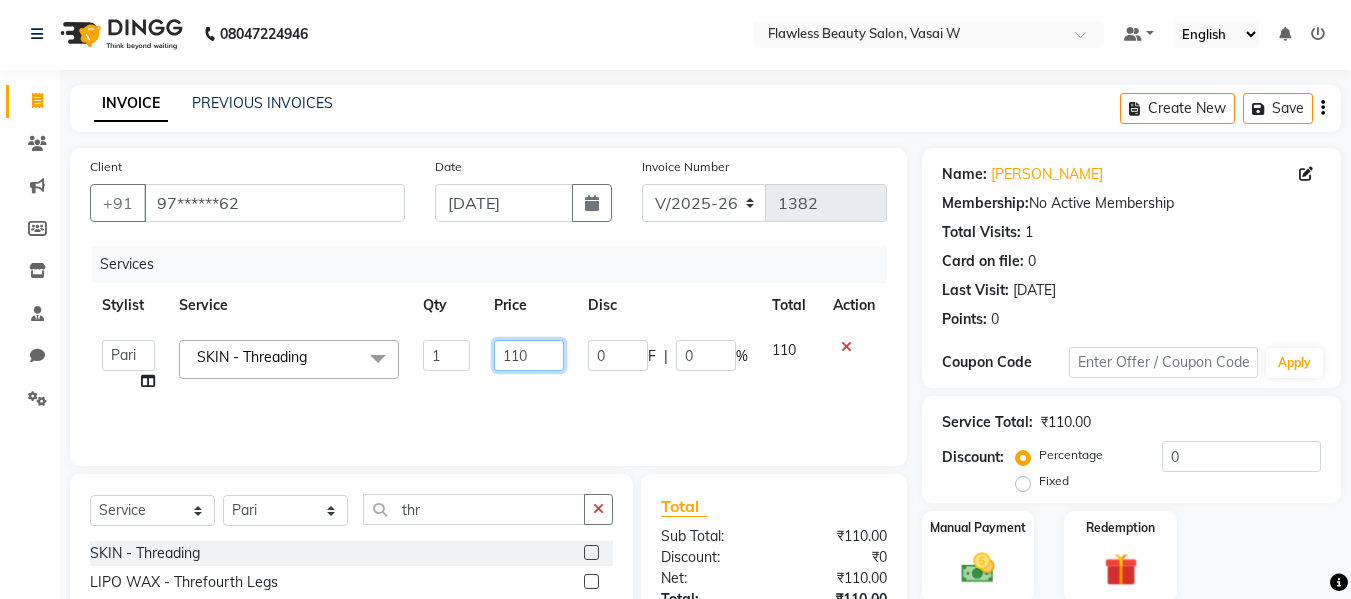 click on "110" 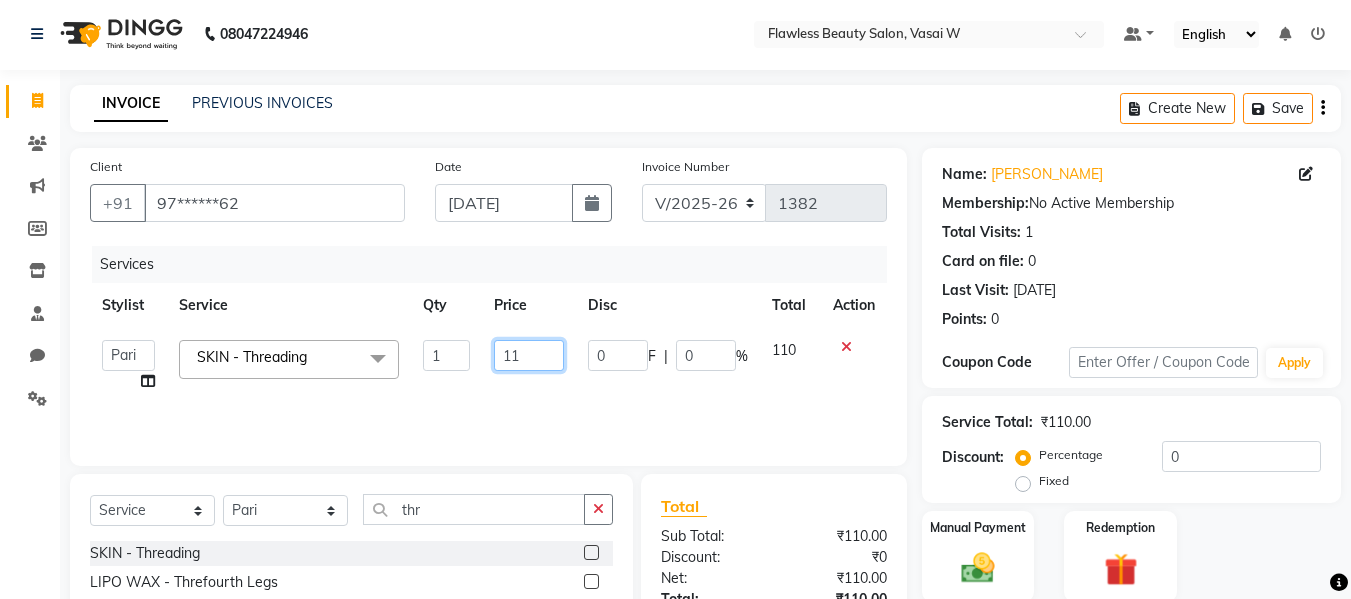 type on "1" 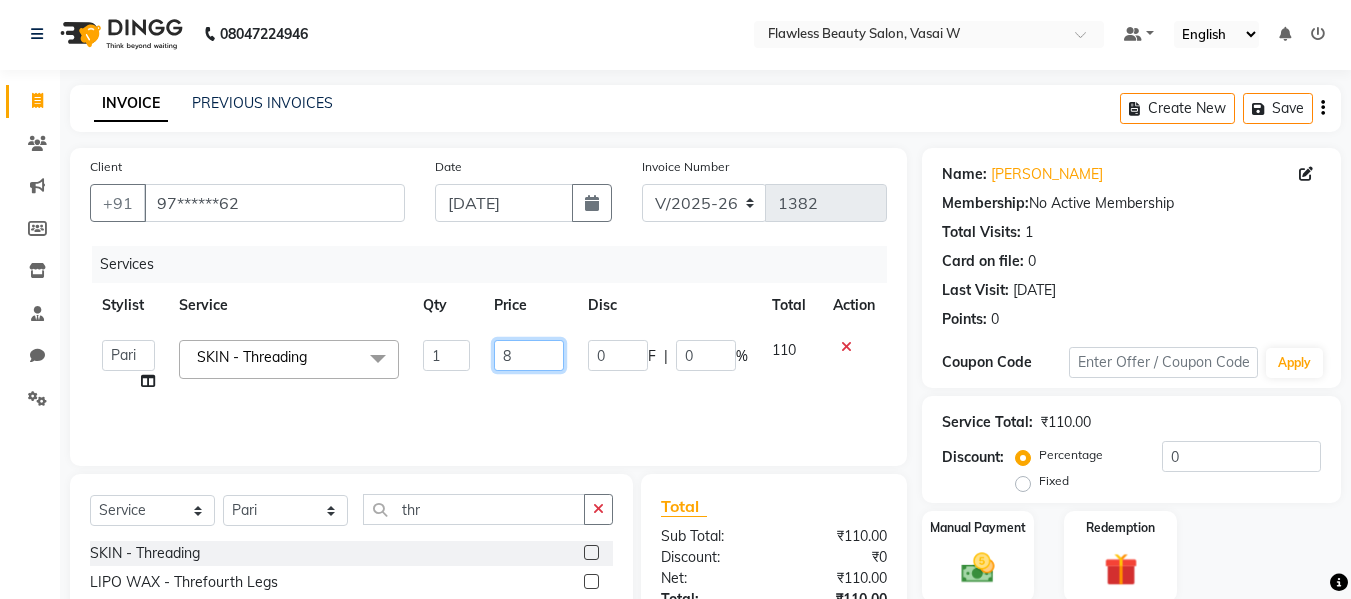 type on "80" 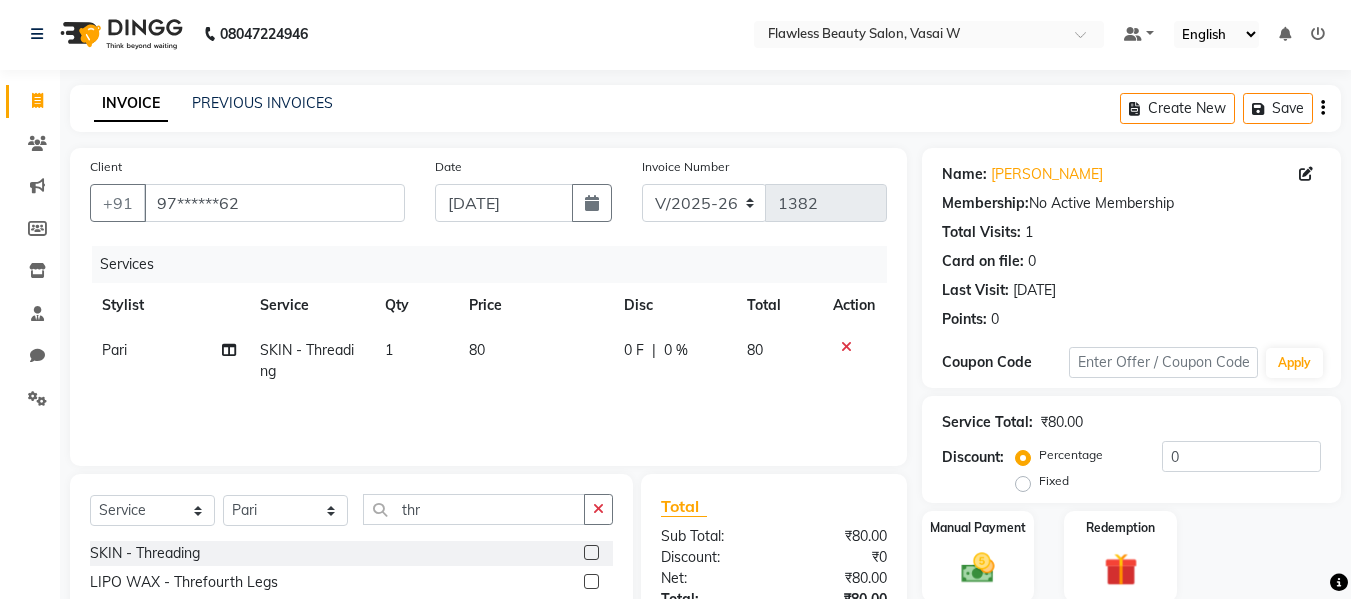 click on "₹0" 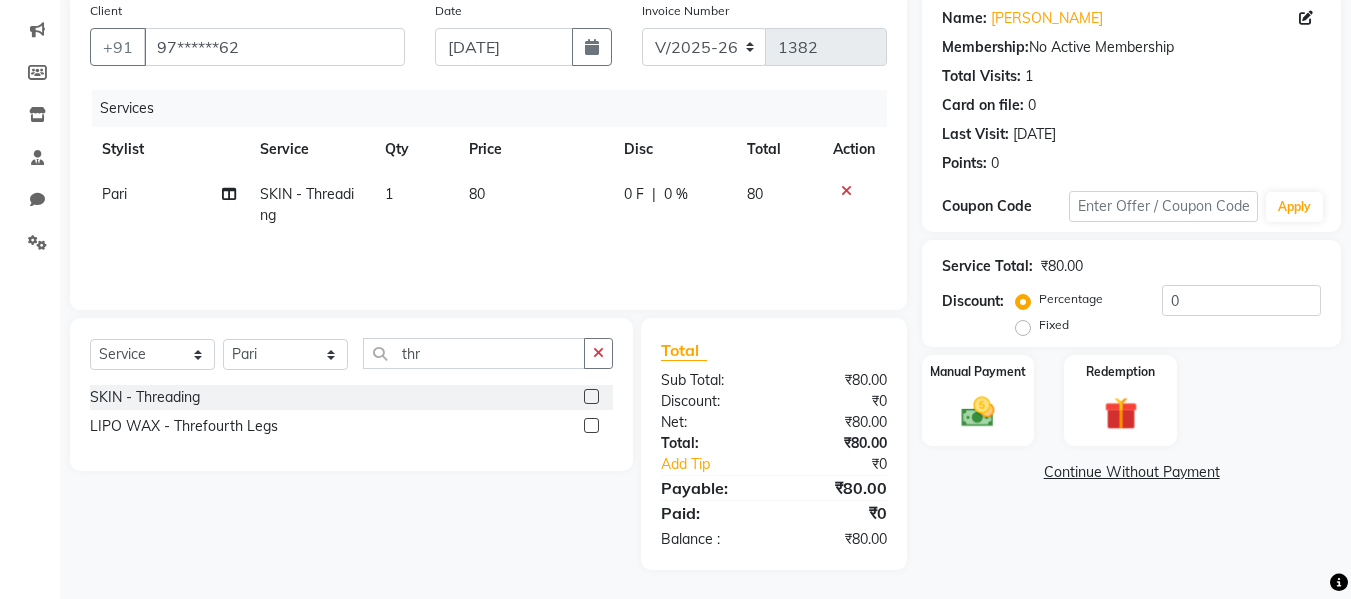 scroll, scrollTop: 159, scrollLeft: 0, axis: vertical 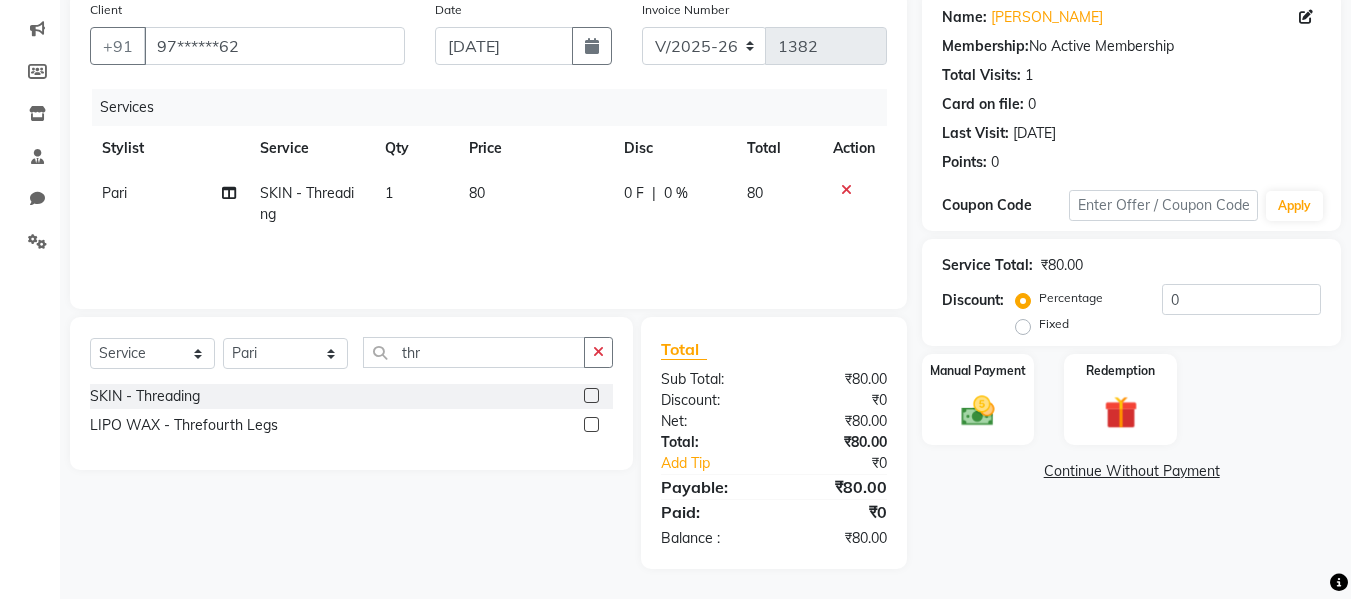 click on "Name: [PERSON_NAME] Membership:  No Active Membership  Total Visits:  1 Card on file:  0 Last Visit:   [DATE] Points:   0  Coupon Code Apply Service Total:  ₹80.00  Discount:  Percentage   Fixed  0 Manual Payment Redemption  Continue Without Payment" 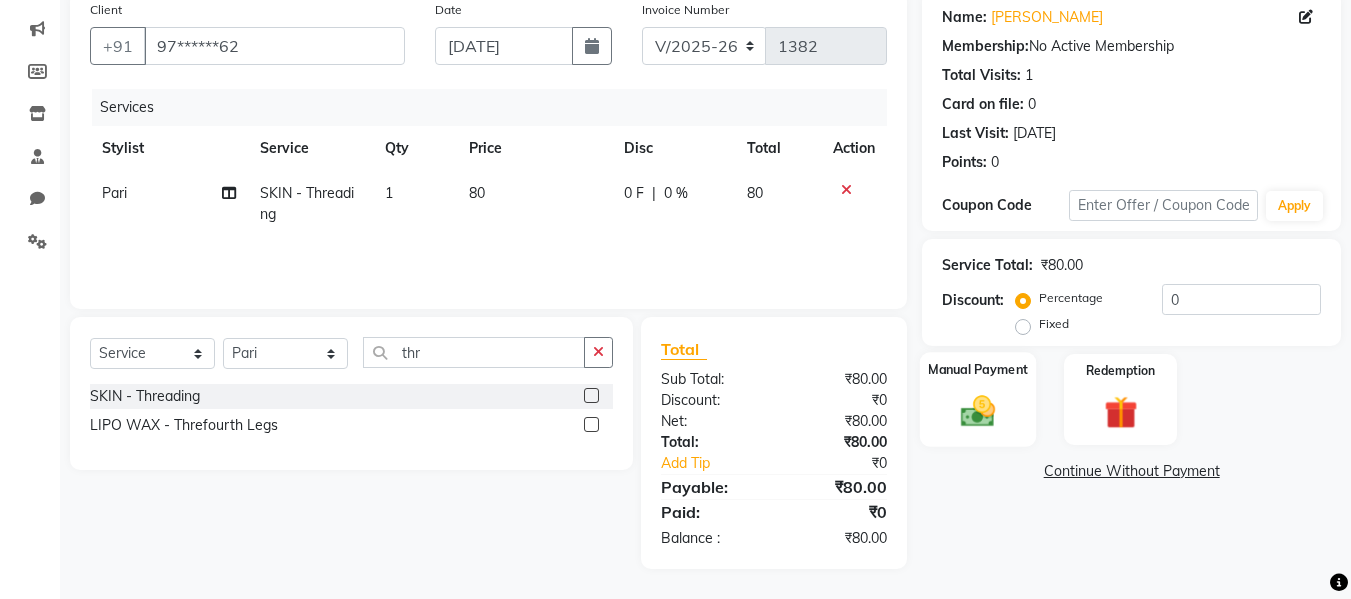 click on "Manual Payment" 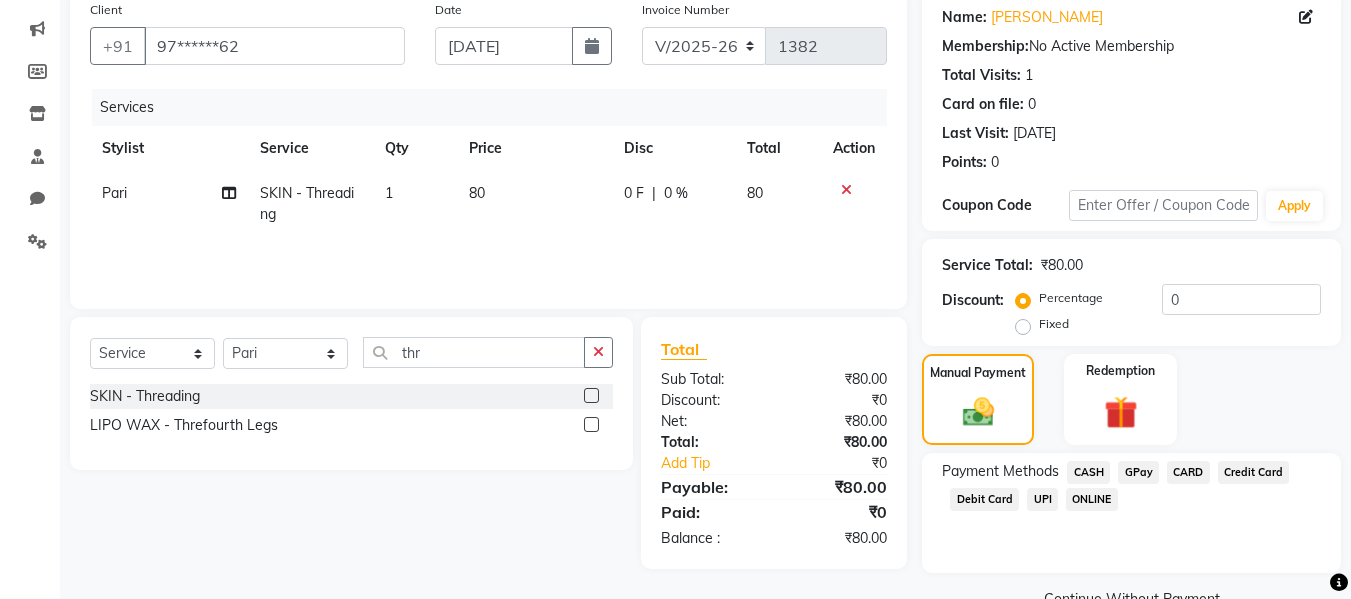 click on "CASH" 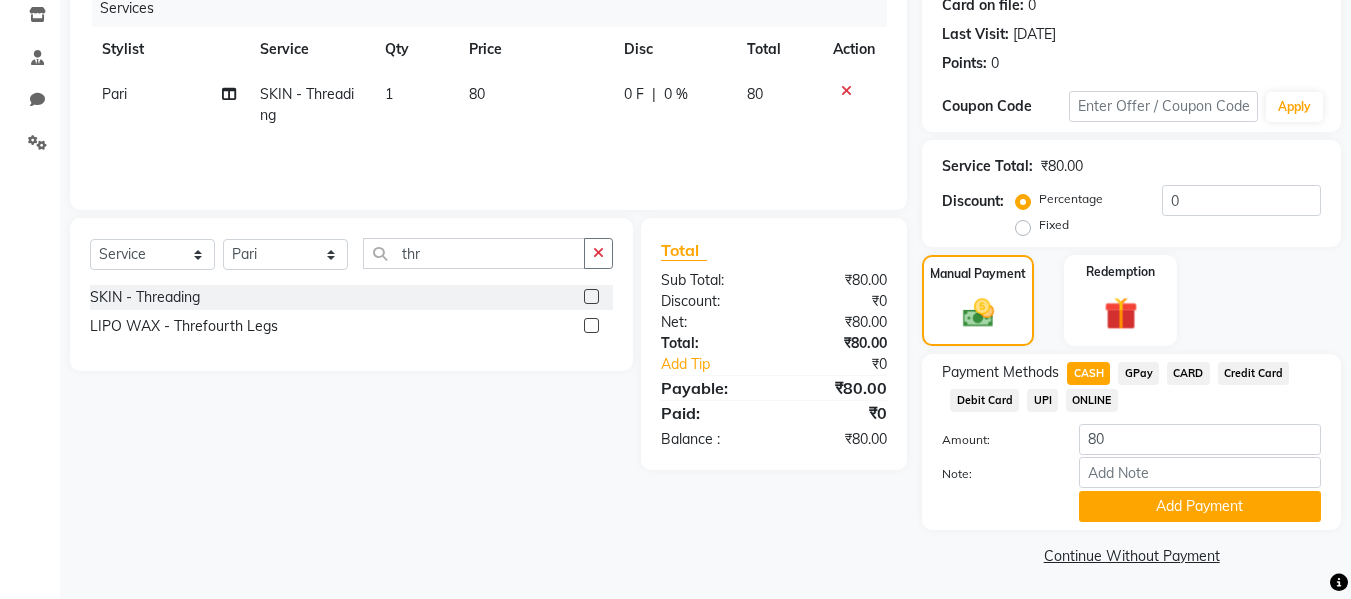 scroll, scrollTop: 260, scrollLeft: 0, axis: vertical 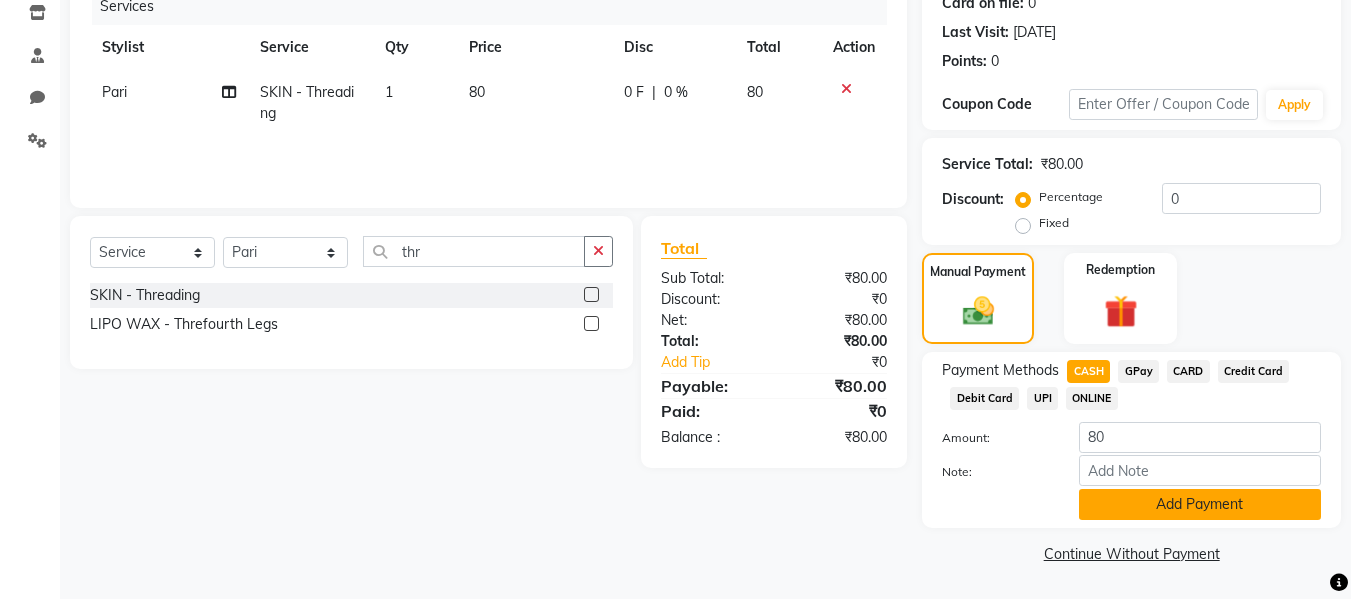click on "Add Payment" 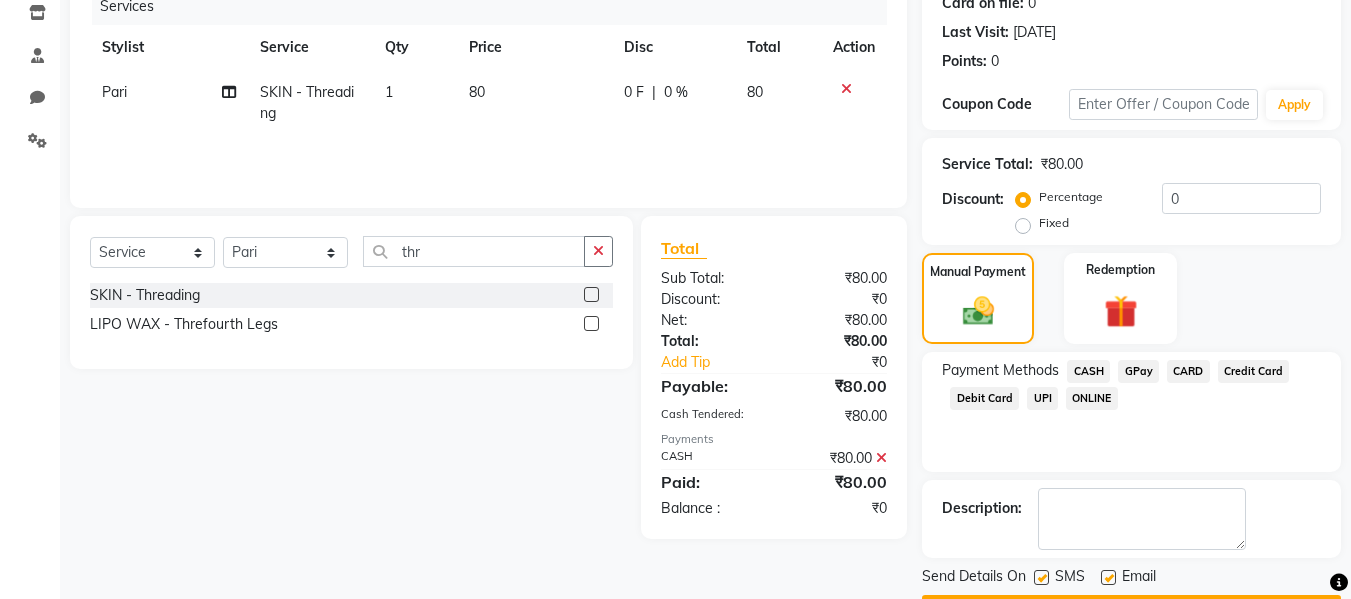 scroll, scrollTop: 317, scrollLeft: 0, axis: vertical 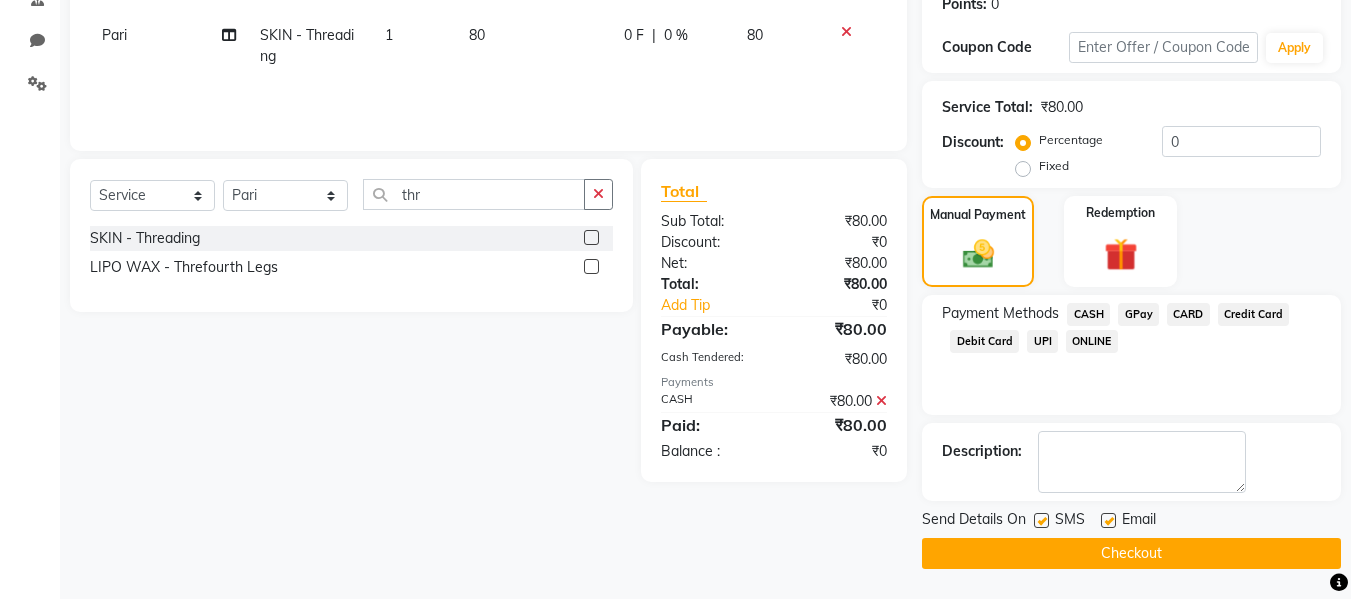 click 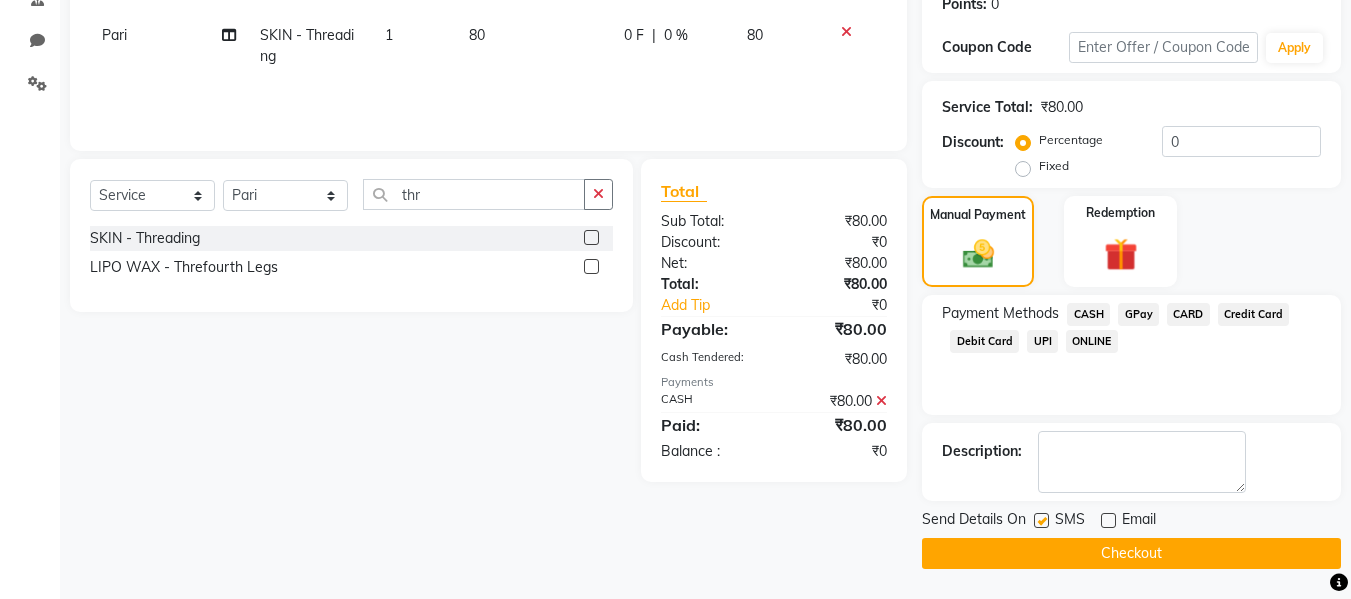 click 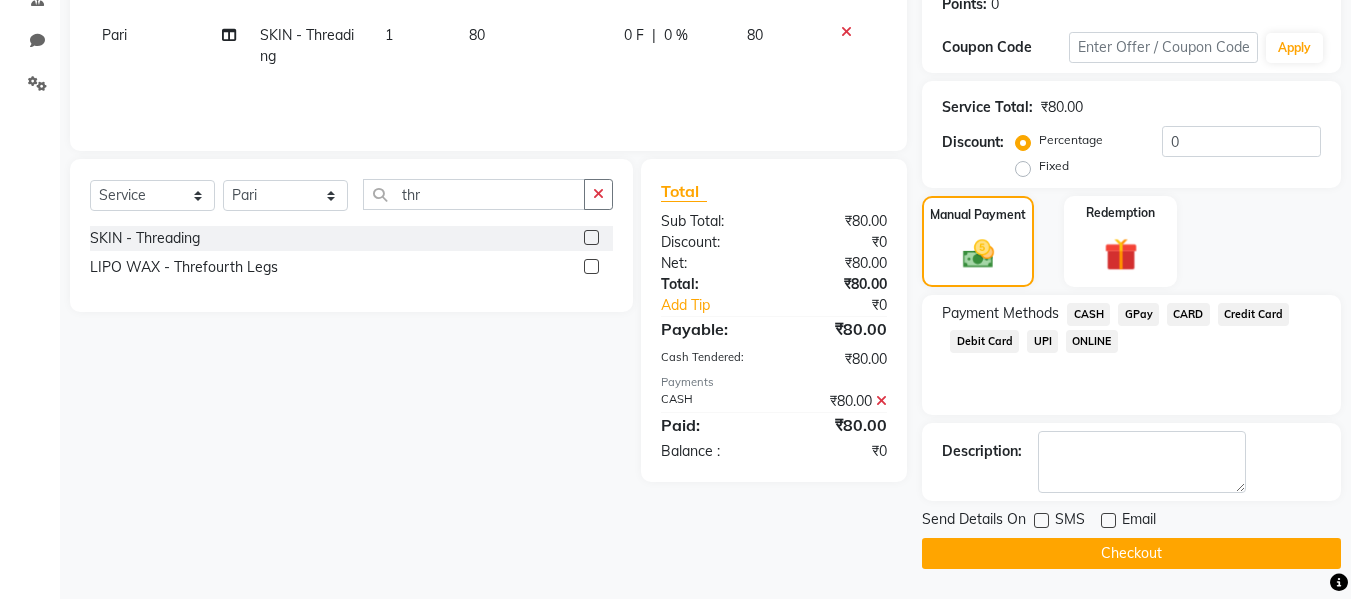 click on "Checkout" 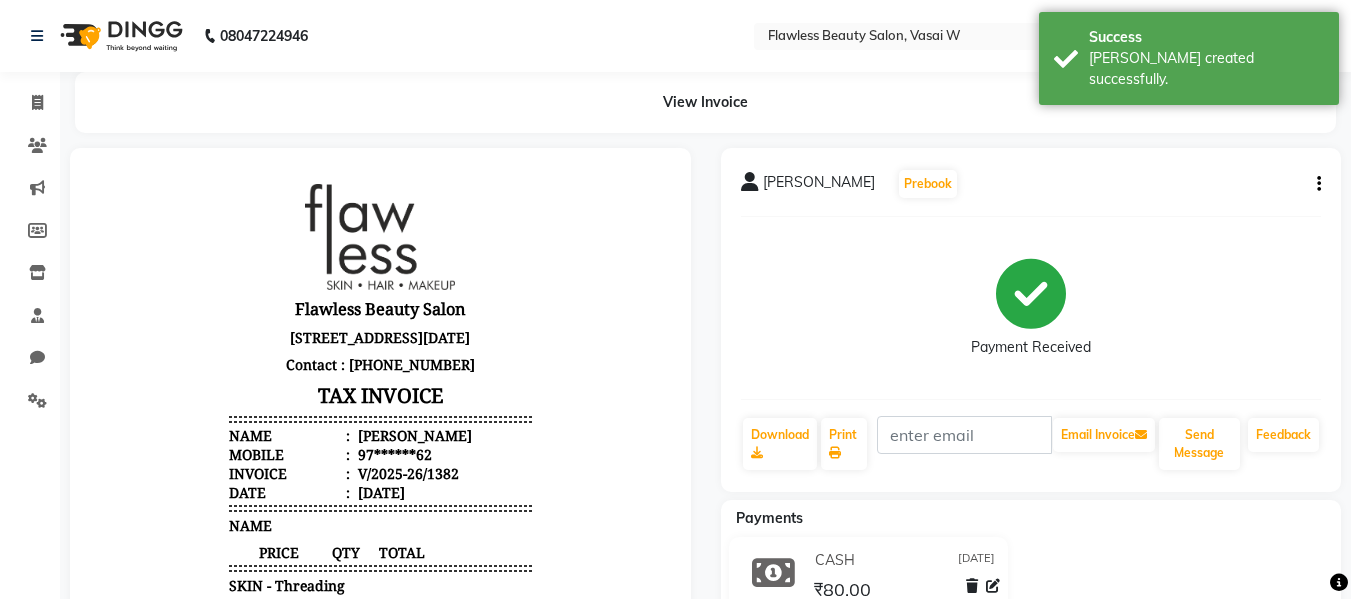 scroll, scrollTop: 0, scrollLeft: 0, axis: both 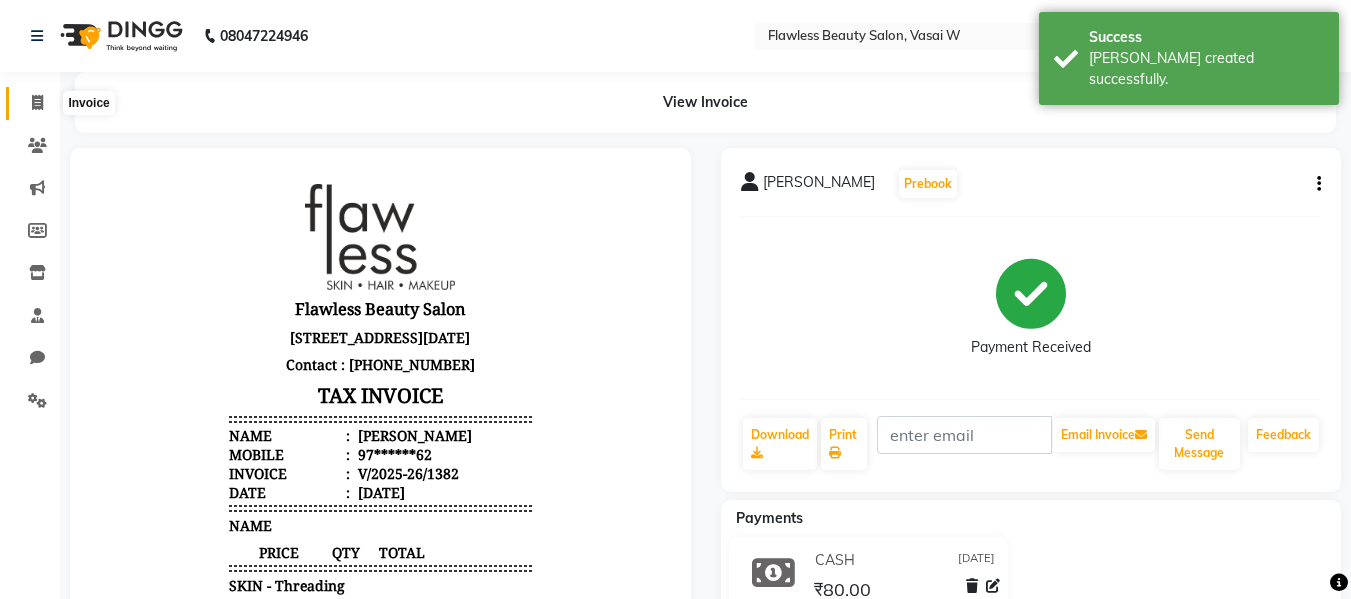 click 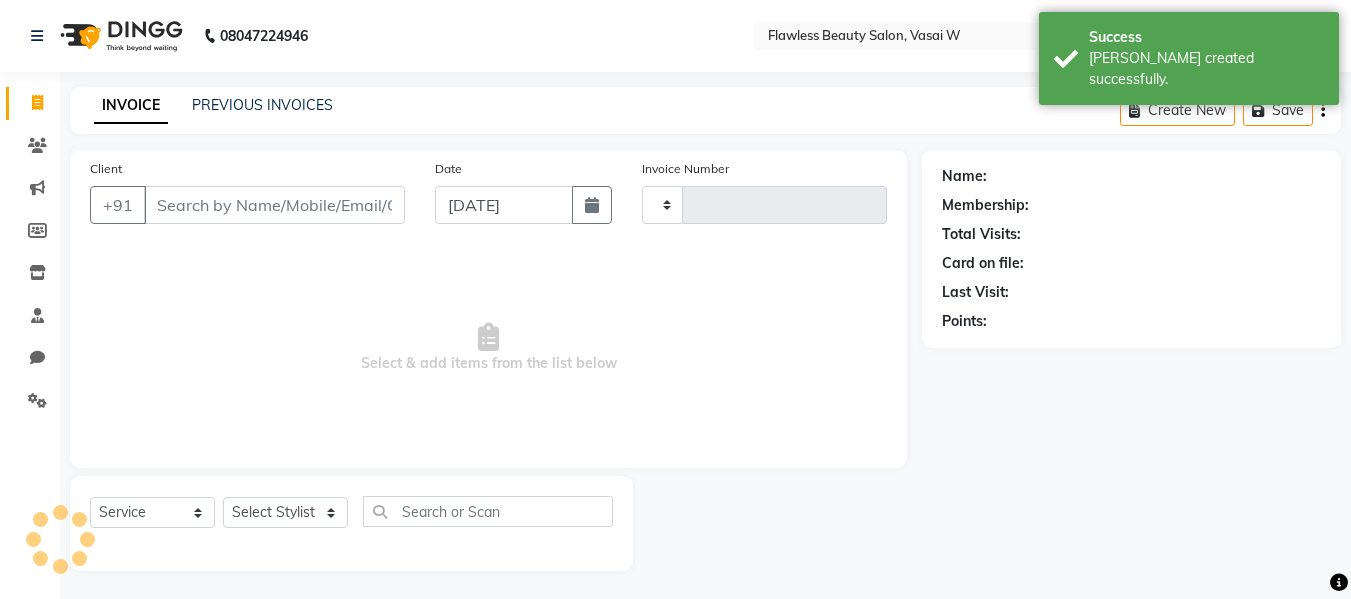 type on "1383" 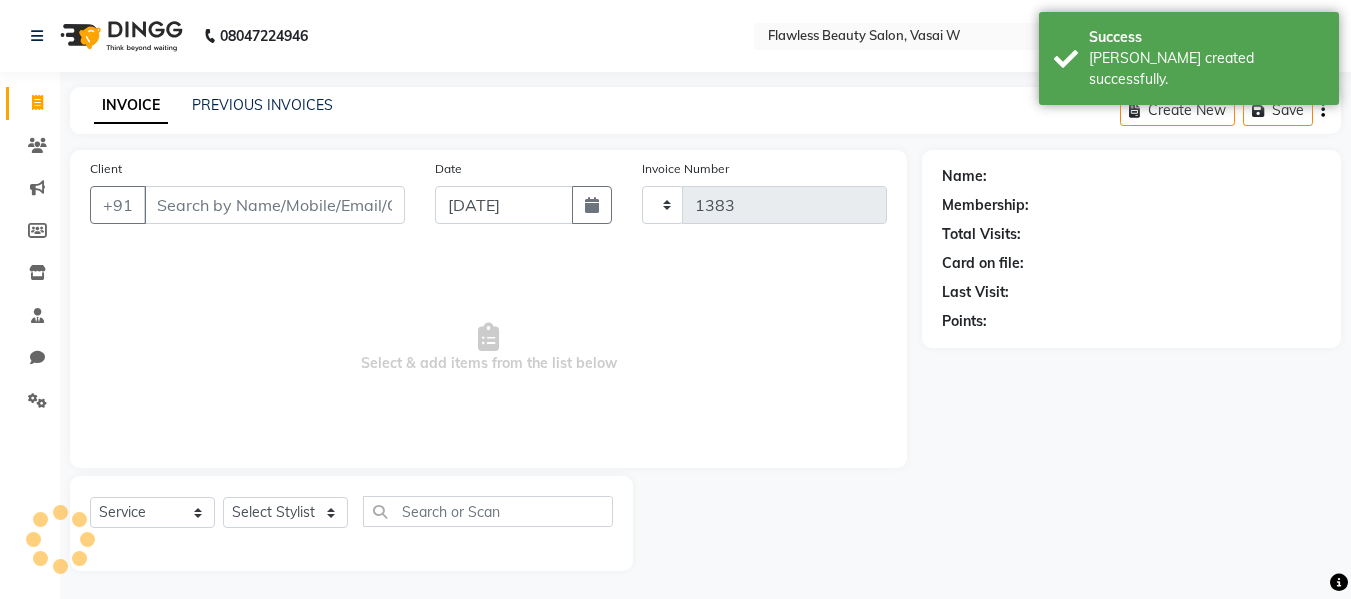 select on "8090" 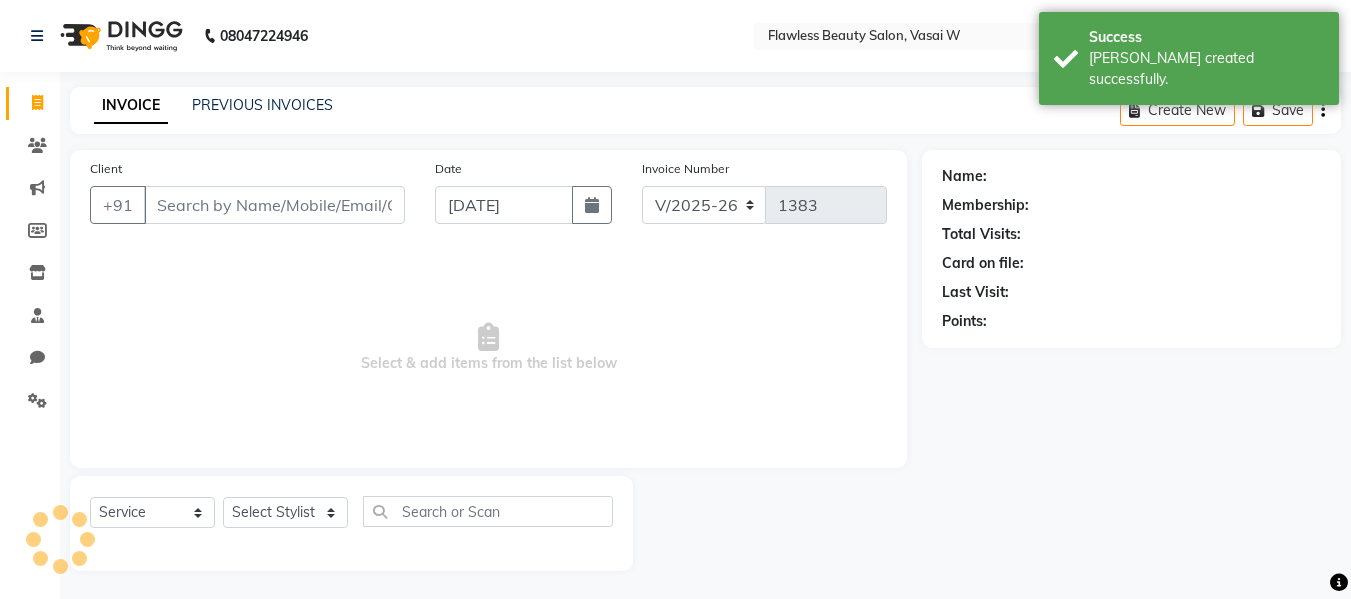 scroll, scrollTop: 2, scrollLeft: 0, axis: vertical 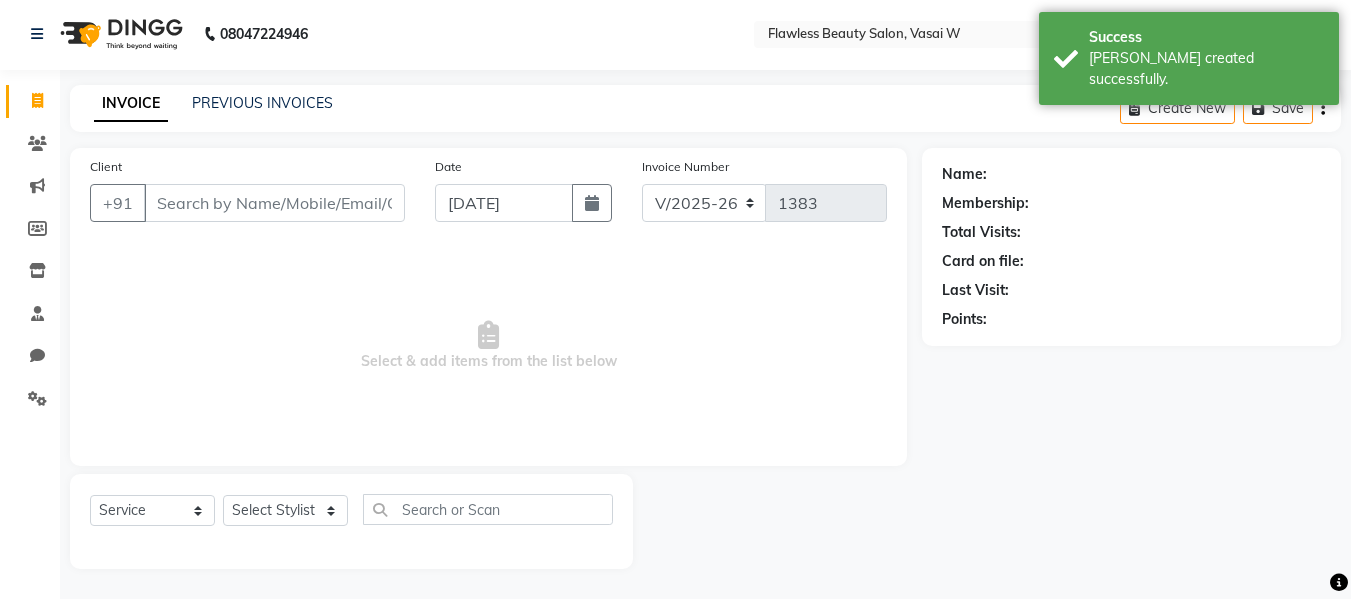 click on "Client" at bounding box center (274, 203) 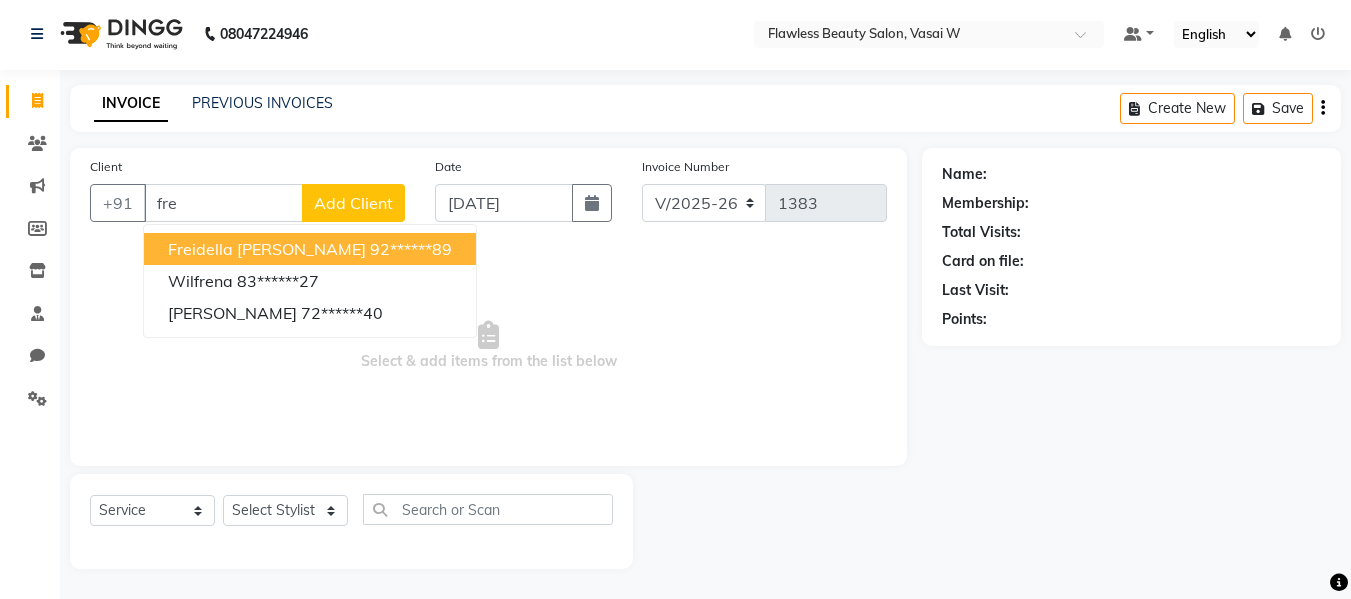 click on "Freidella [PERSON_NAME]" at bounding box center [267, 249] 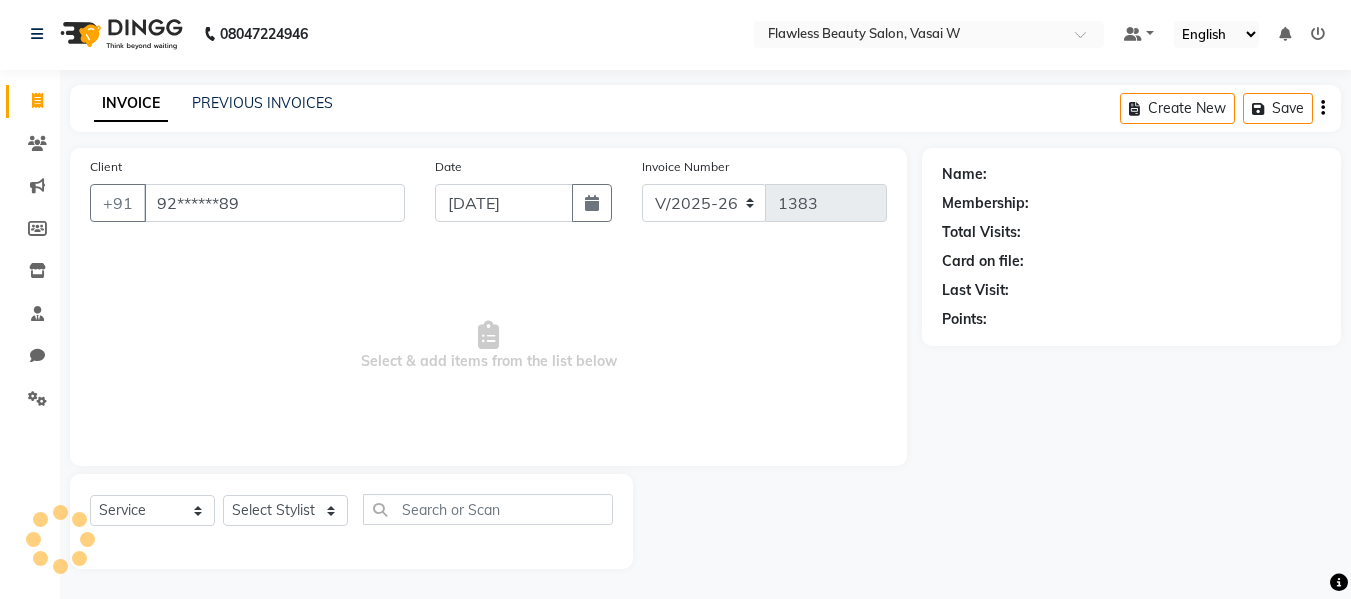 type on "92******89" 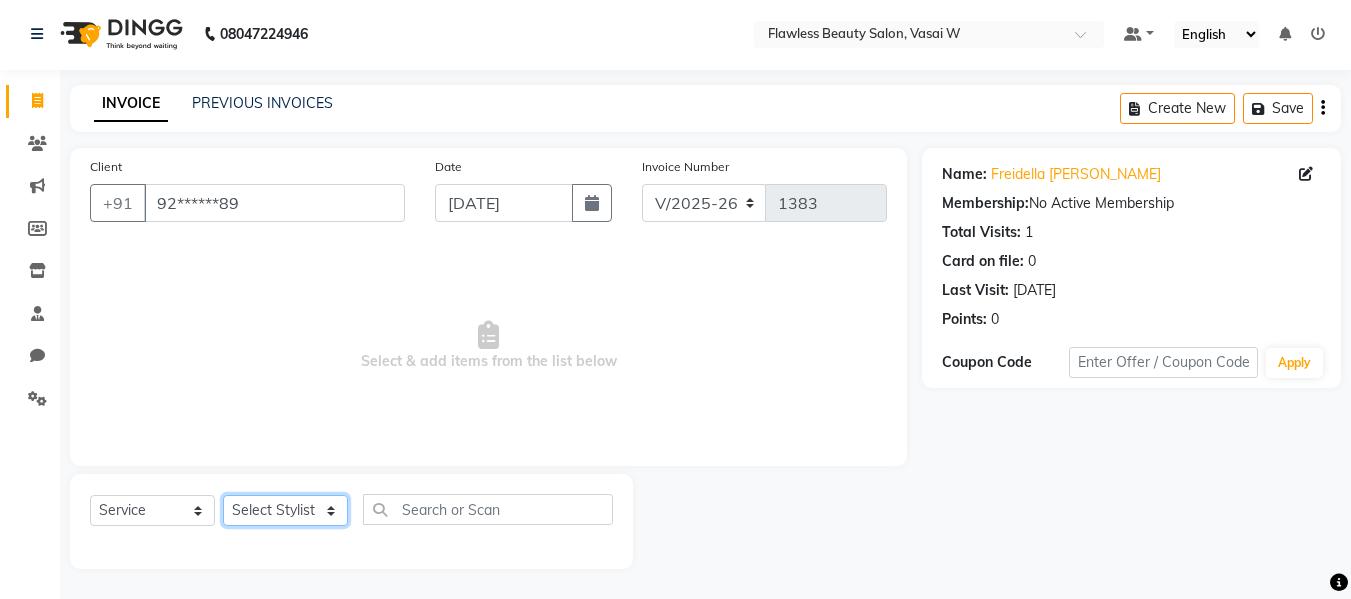 click on "Select Stylist Afsana [PERSON_NAME]  [PERSON_NAME] Maam Nisha  Pari [PERSON_NAME] [PERSON_NAME]" 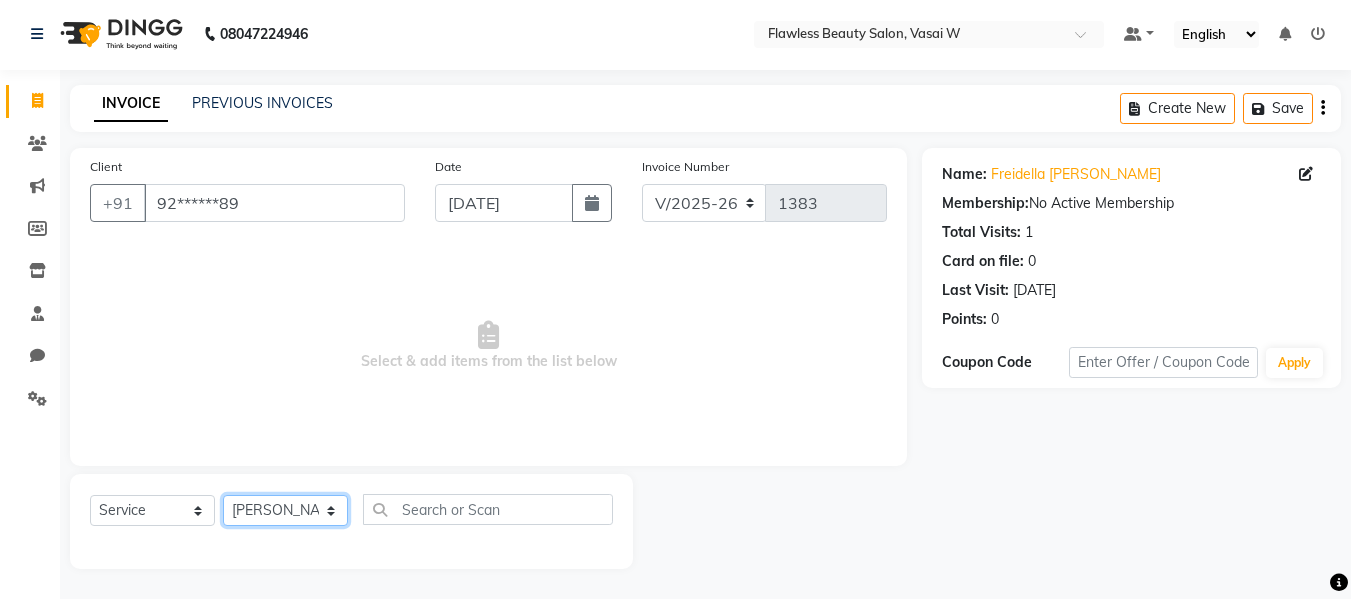 click on "Select Stylist Afsana [PERSON_NAME]  [PERSON_NAME] Maam Nisha  Pari [PERSON_NAME] [PERSON_NAME]" 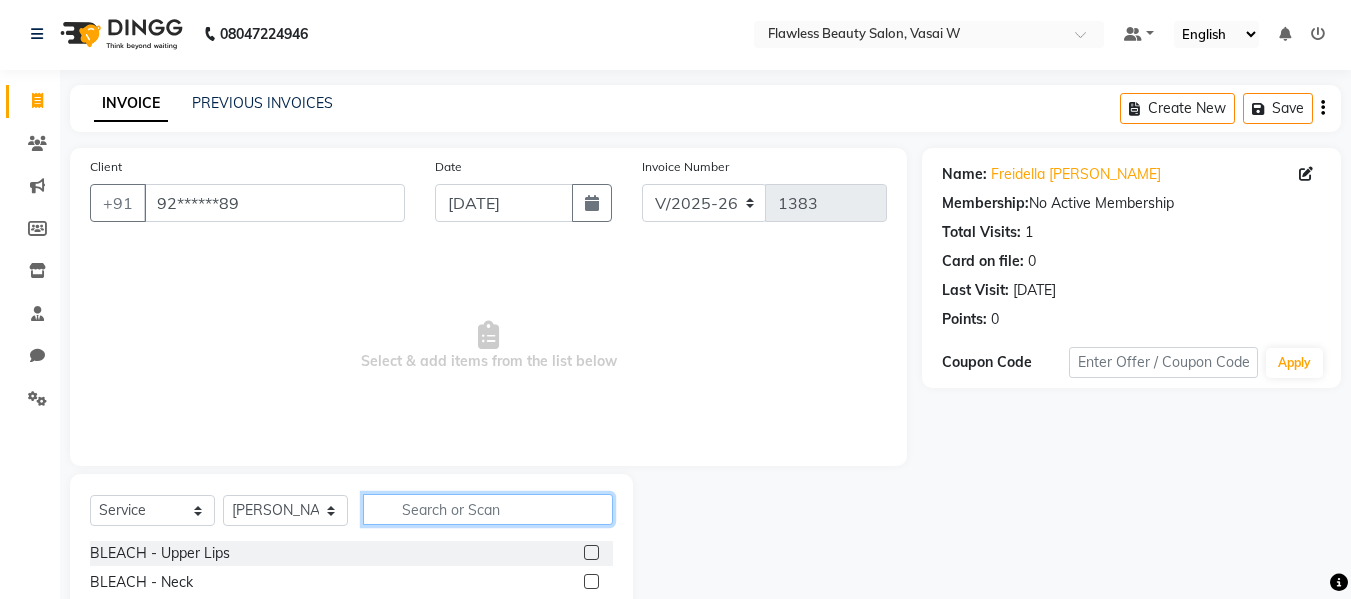 click 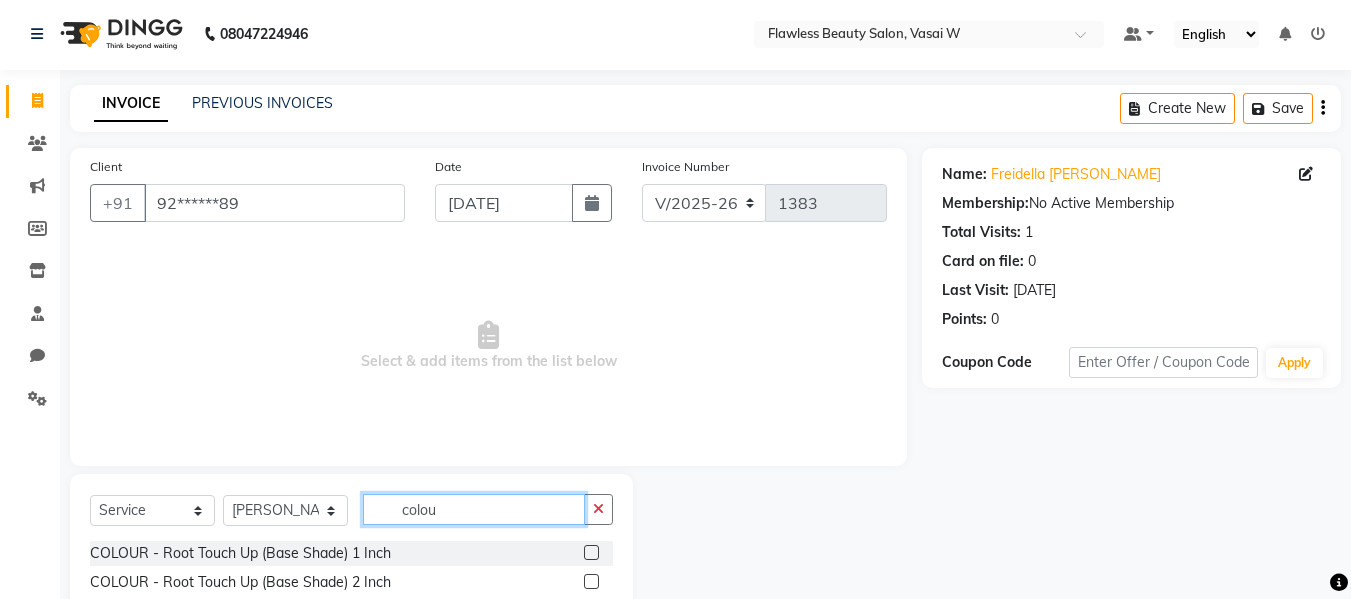 type on "colou" 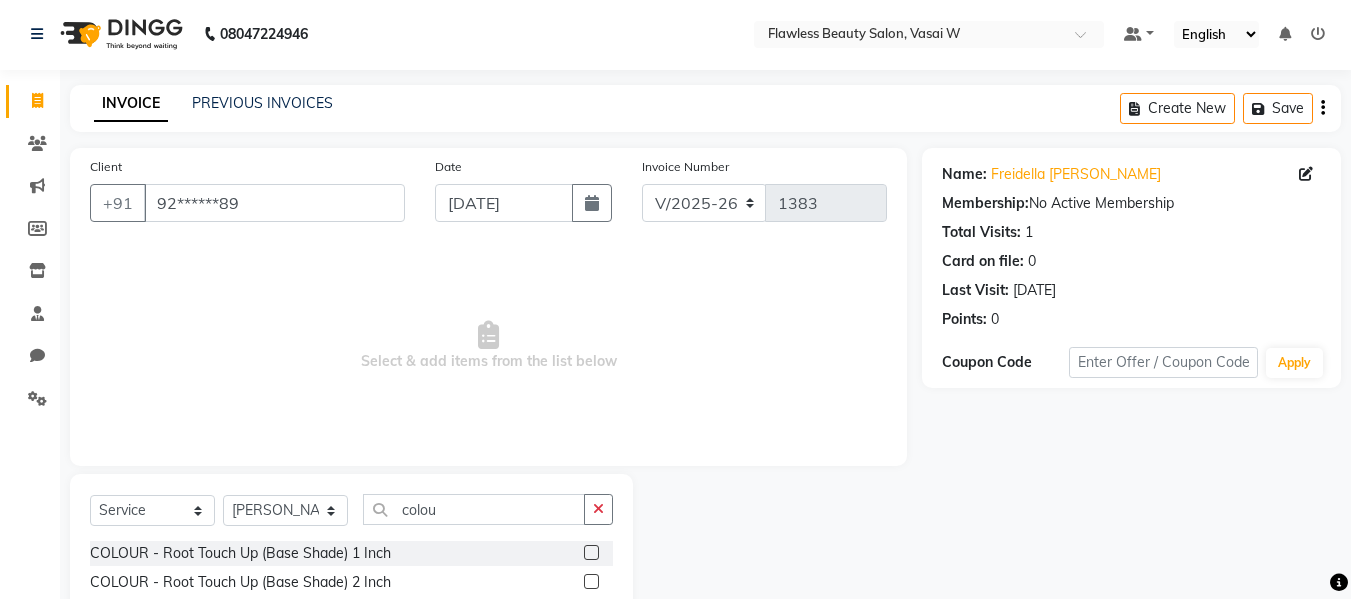 click 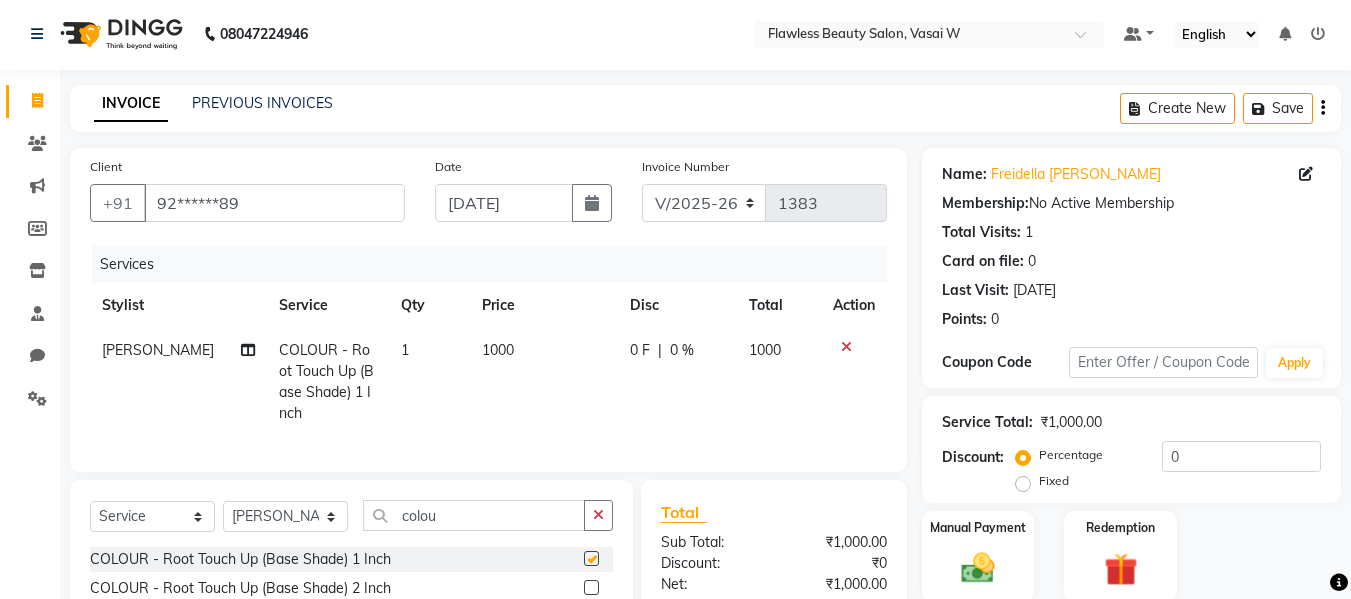 checkbox on "false" 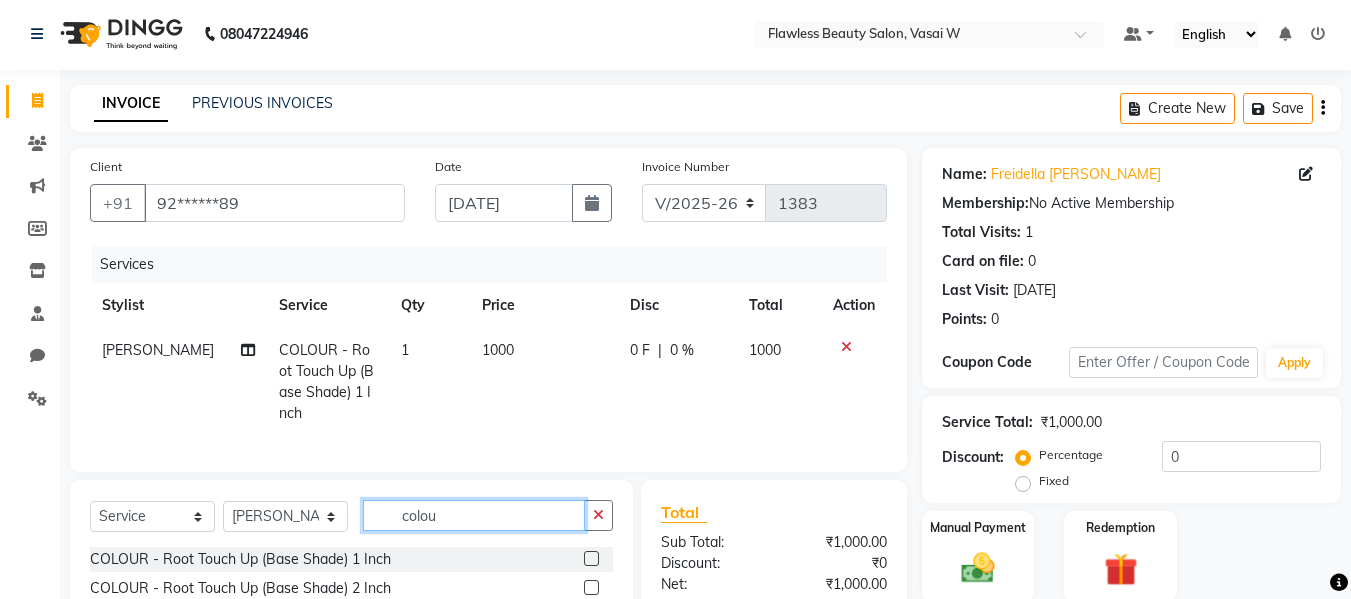 click on "colou" 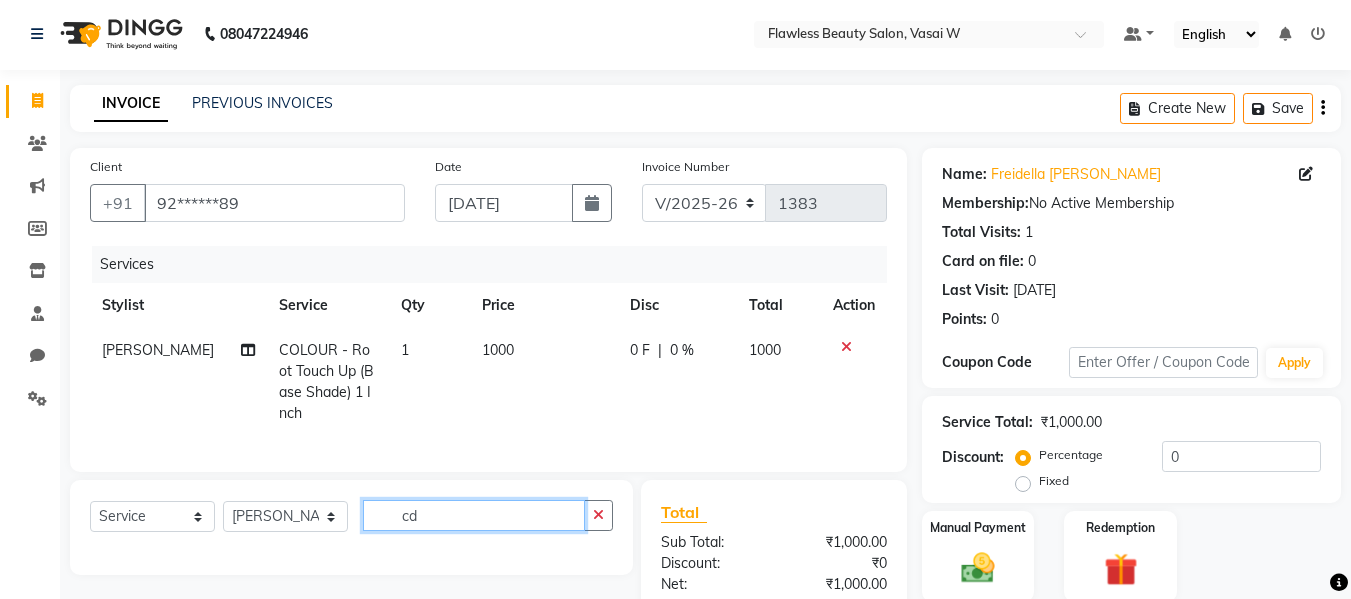 type on "c" 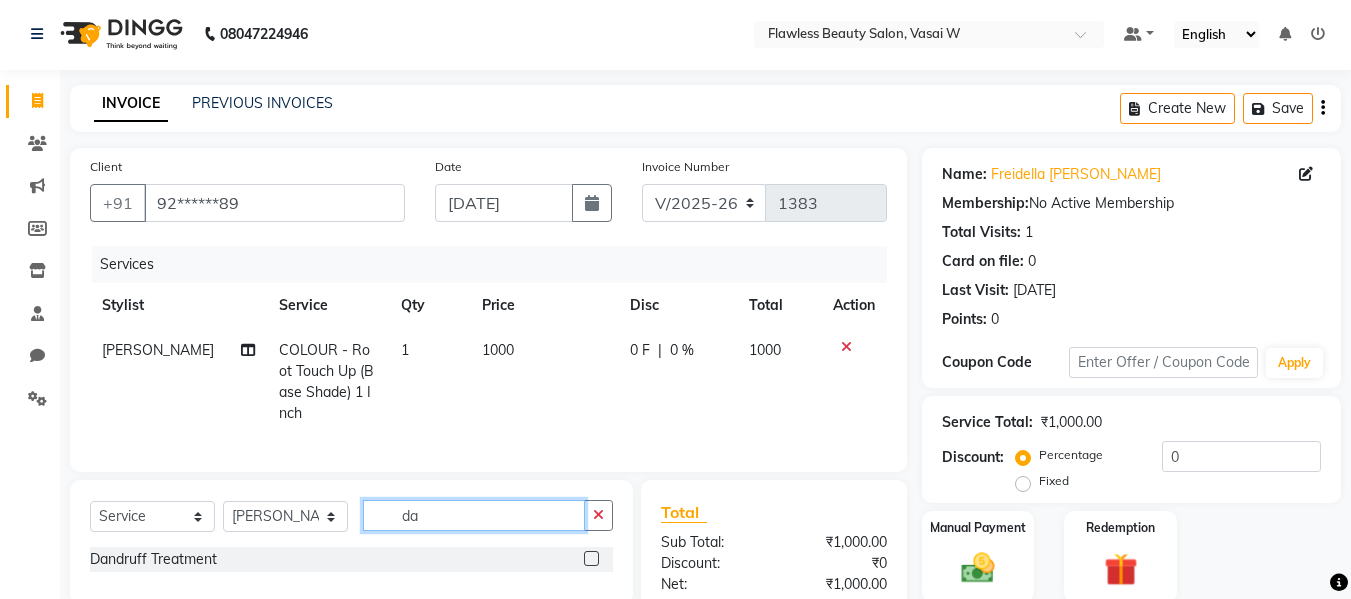type on "da" 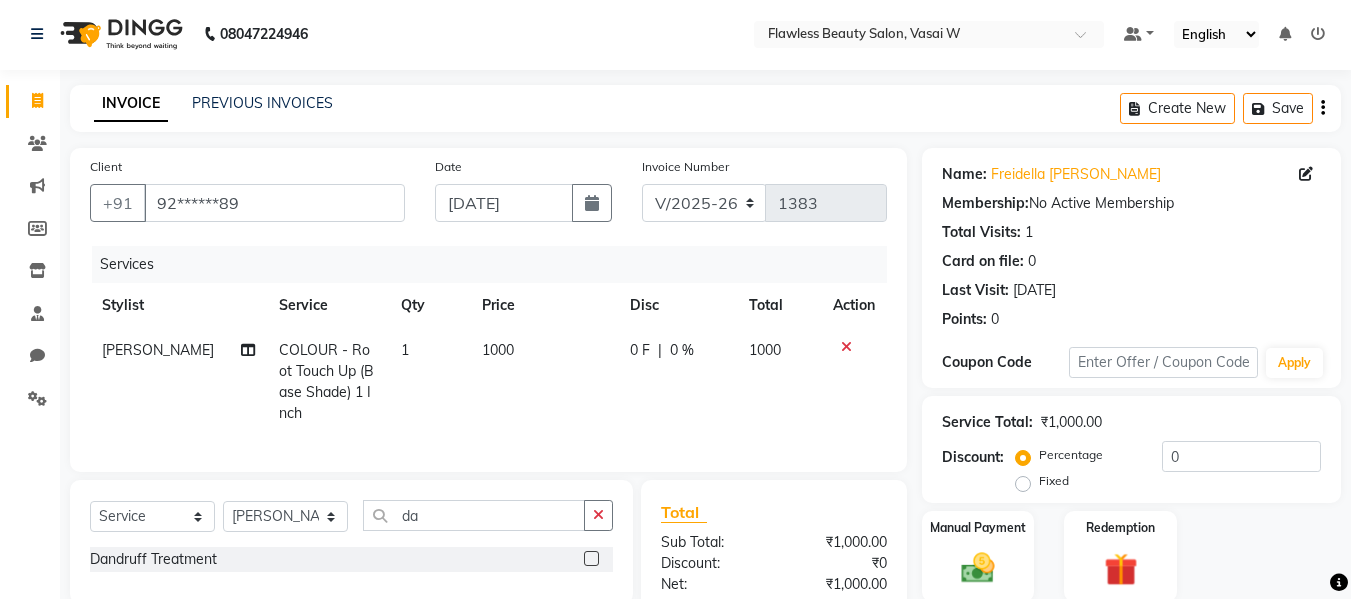 click 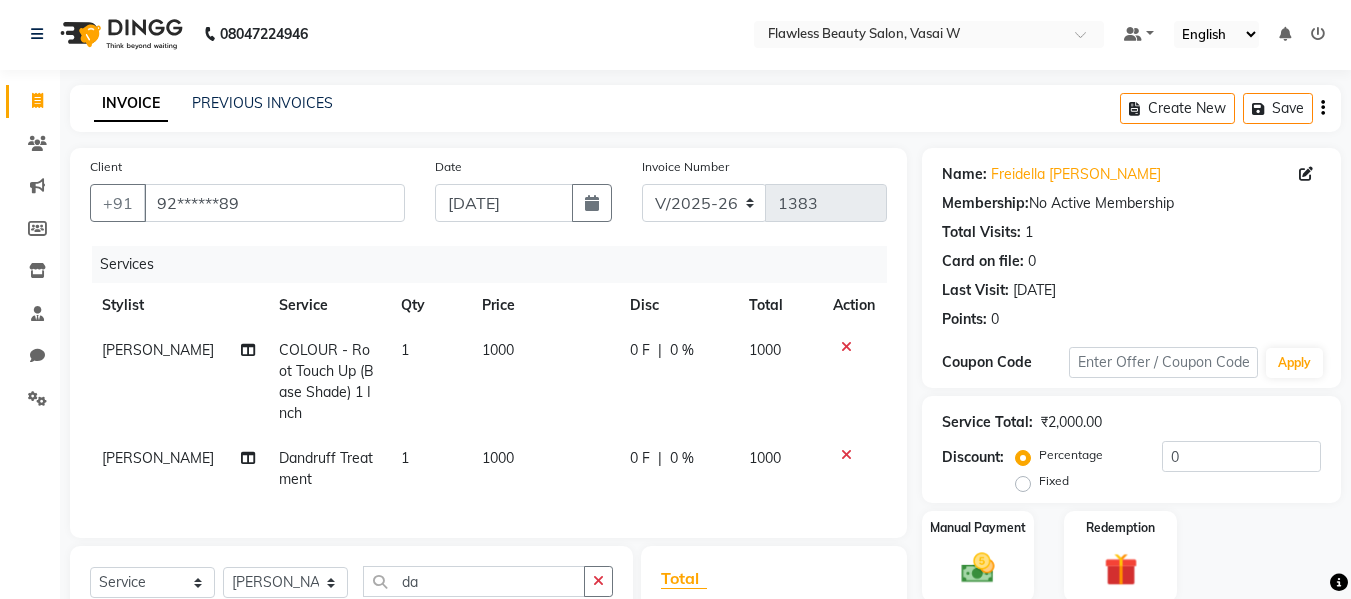 checkbox on "false" 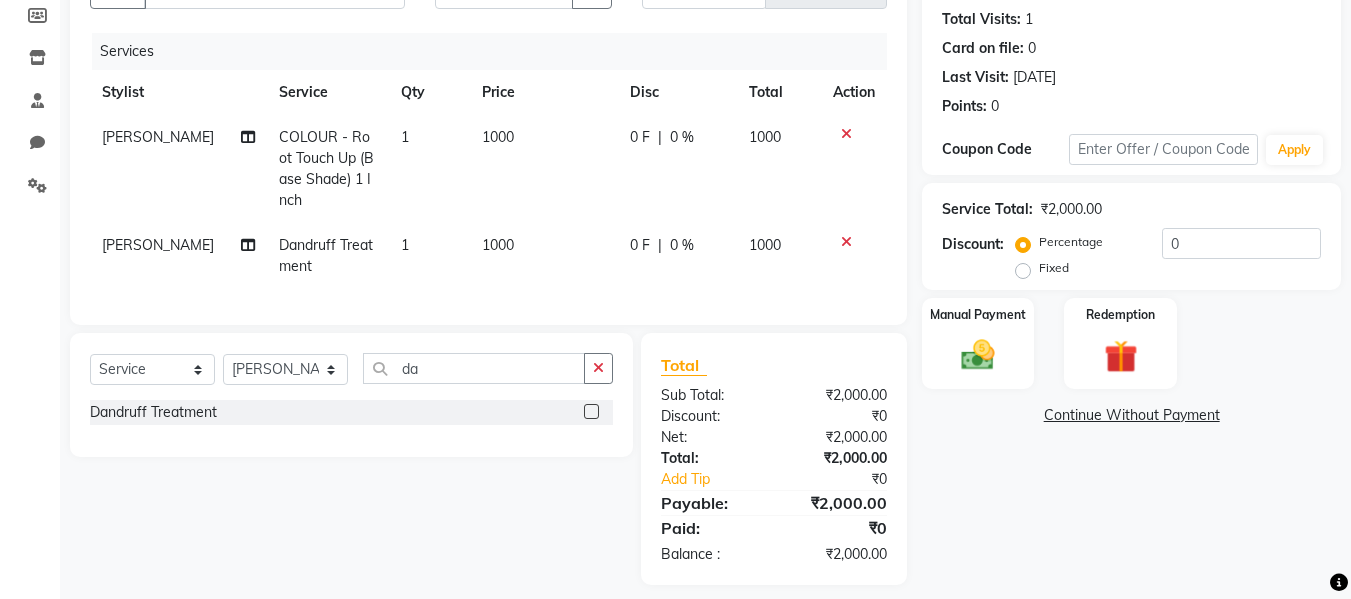 scroll, scrollTop: 246, scrollLeft: 0, axis: vertical 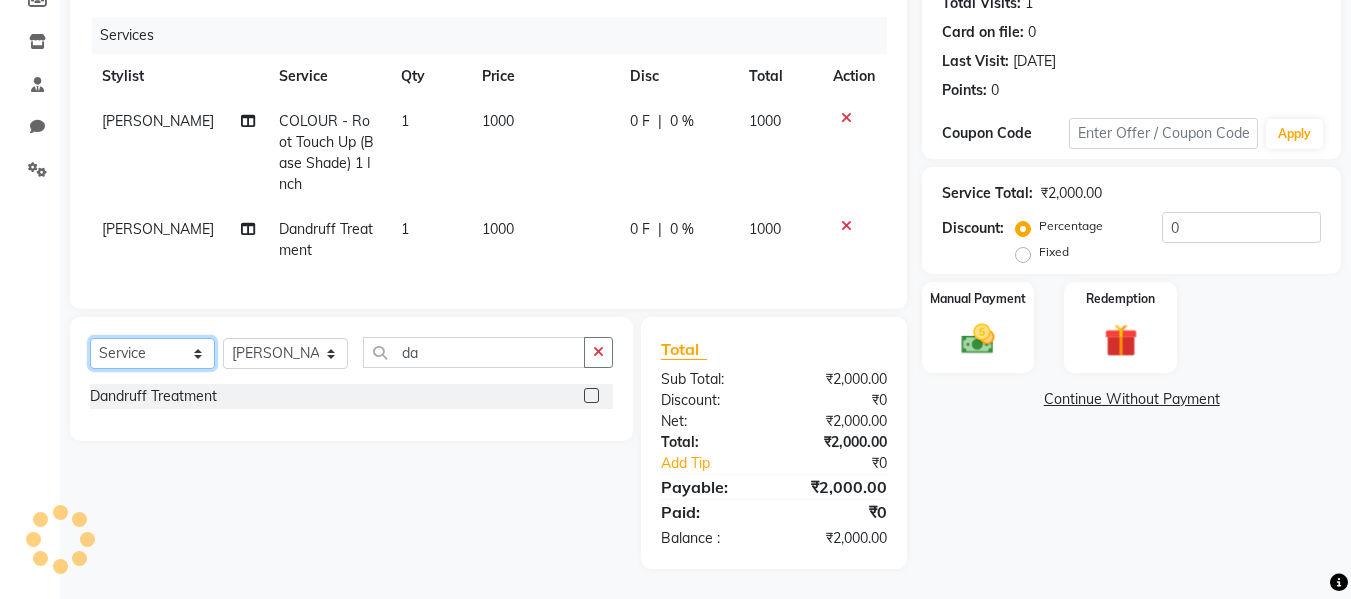 click on "Select  Service  Product  Membership  Package Voucher Prepaid Gift Card" 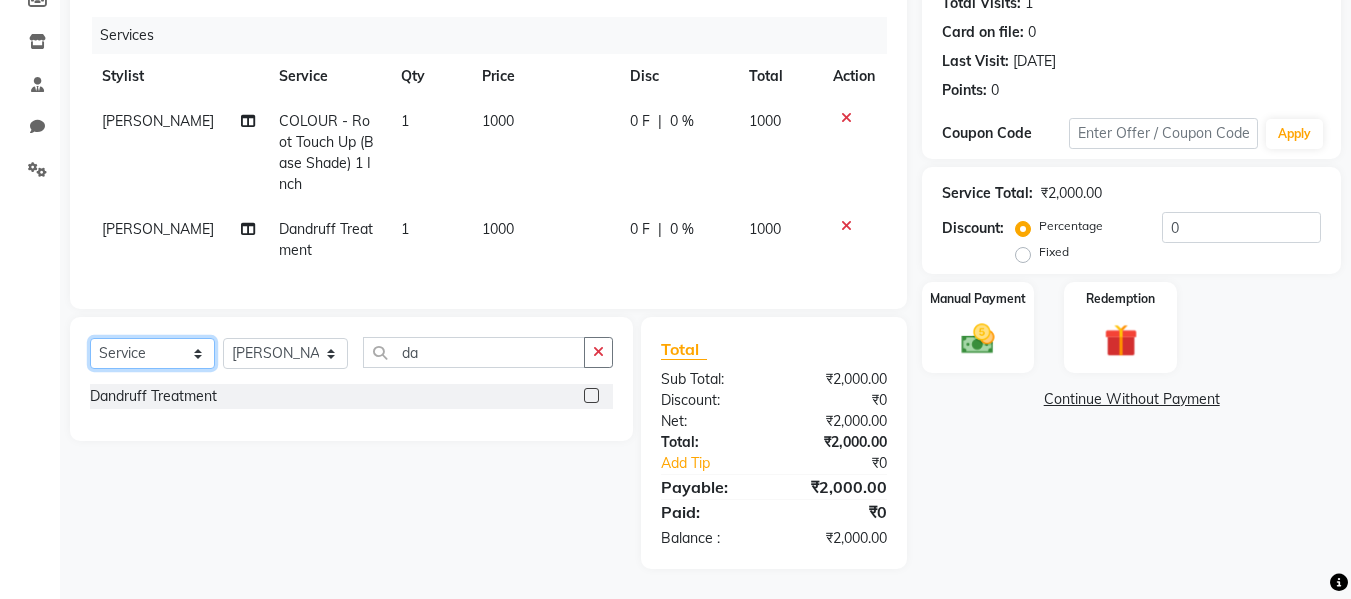 select on "product" 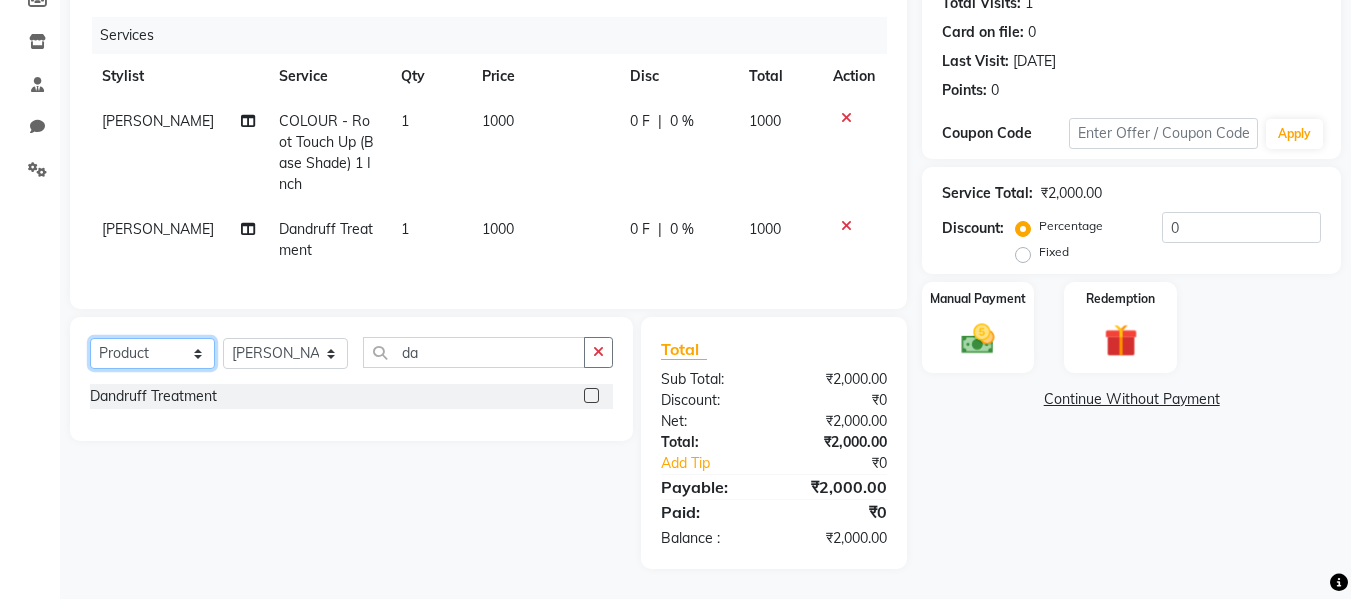 click on "Select  Service  Product  Membership  Package Voucher Prepaid Gift Card" 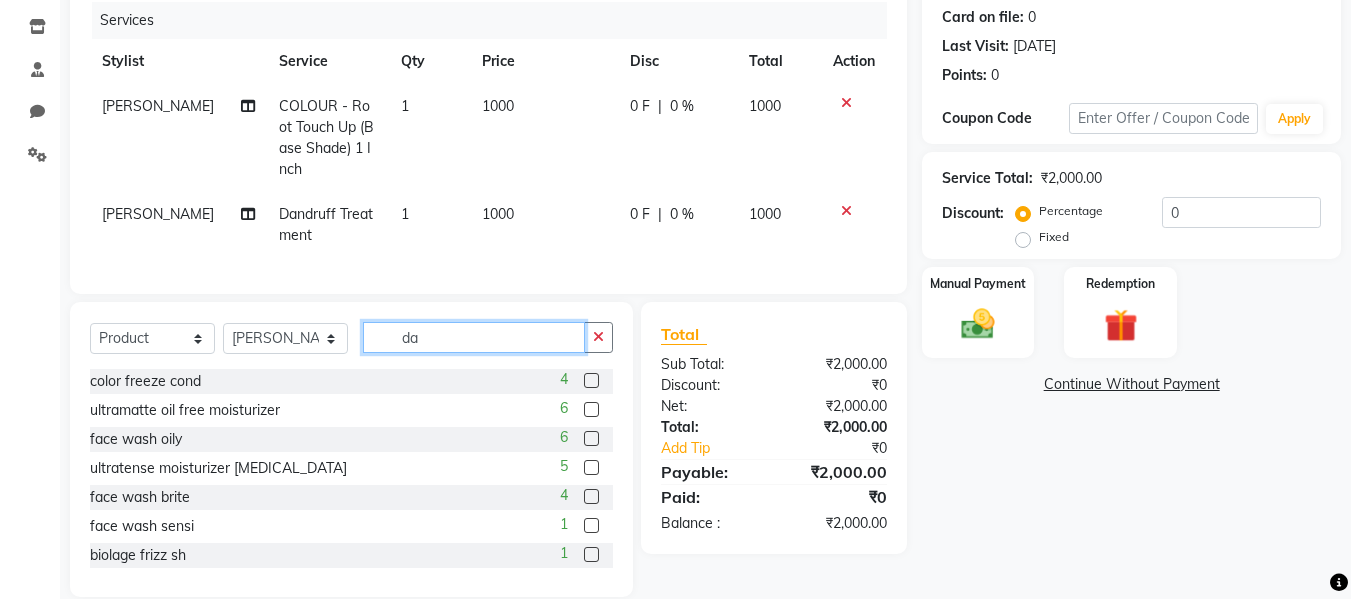 click on "da" 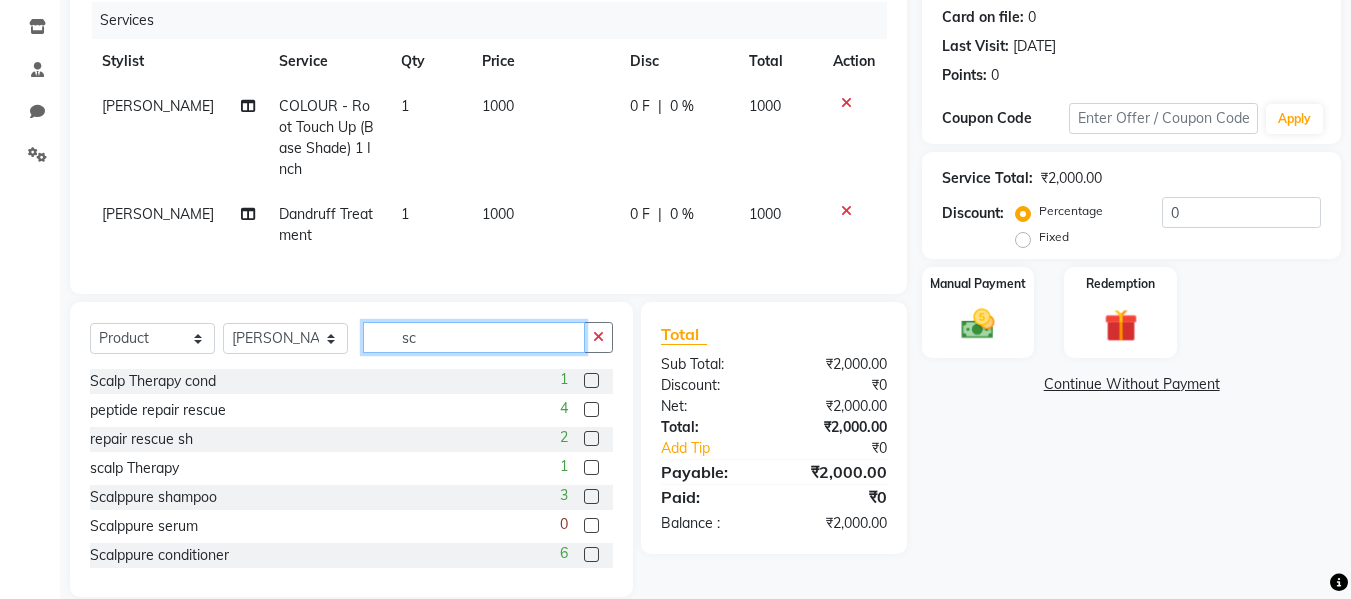 type on "sc" 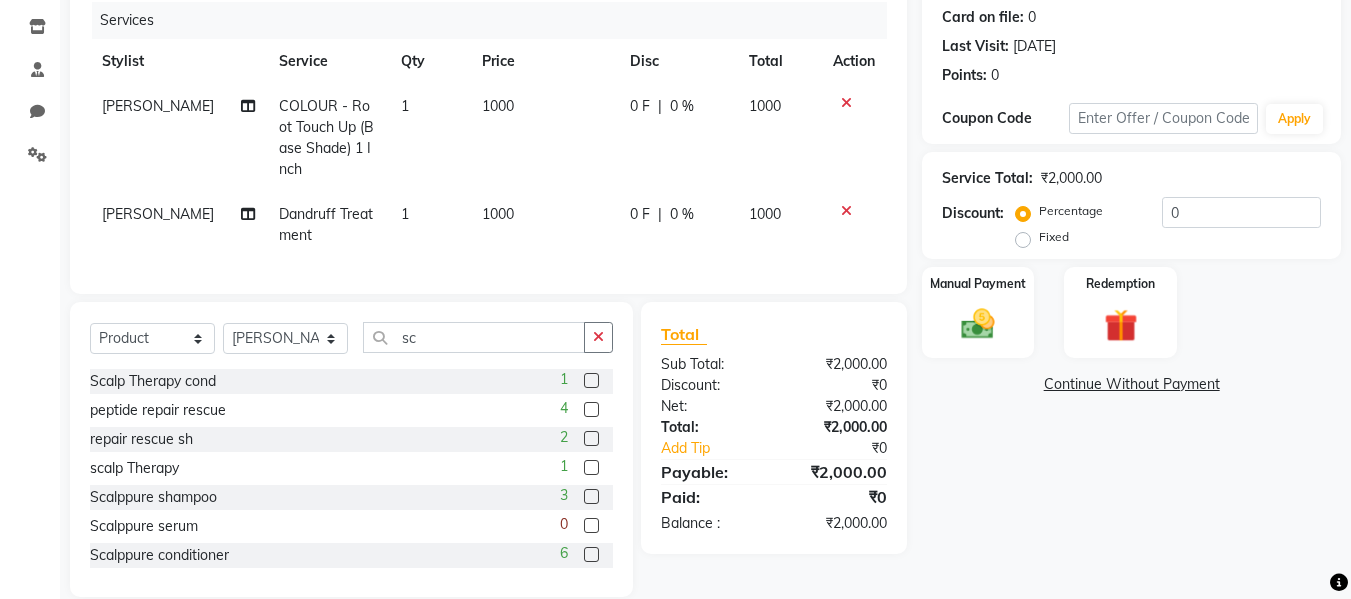 click 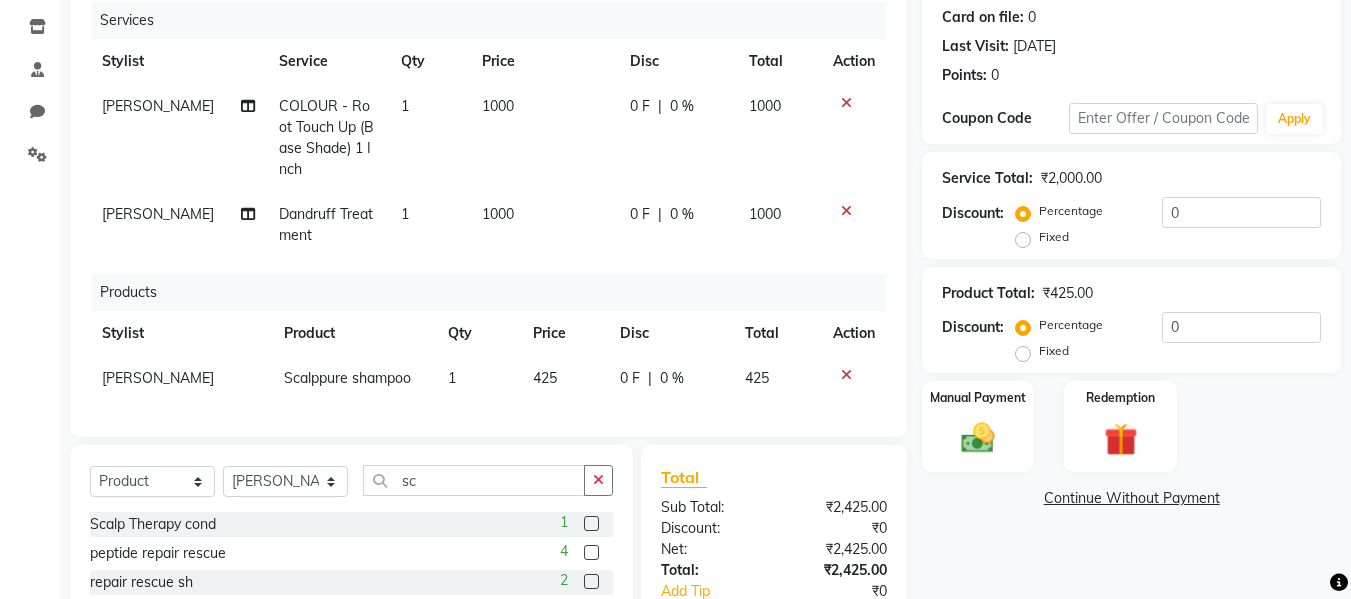 checkbox on "false" 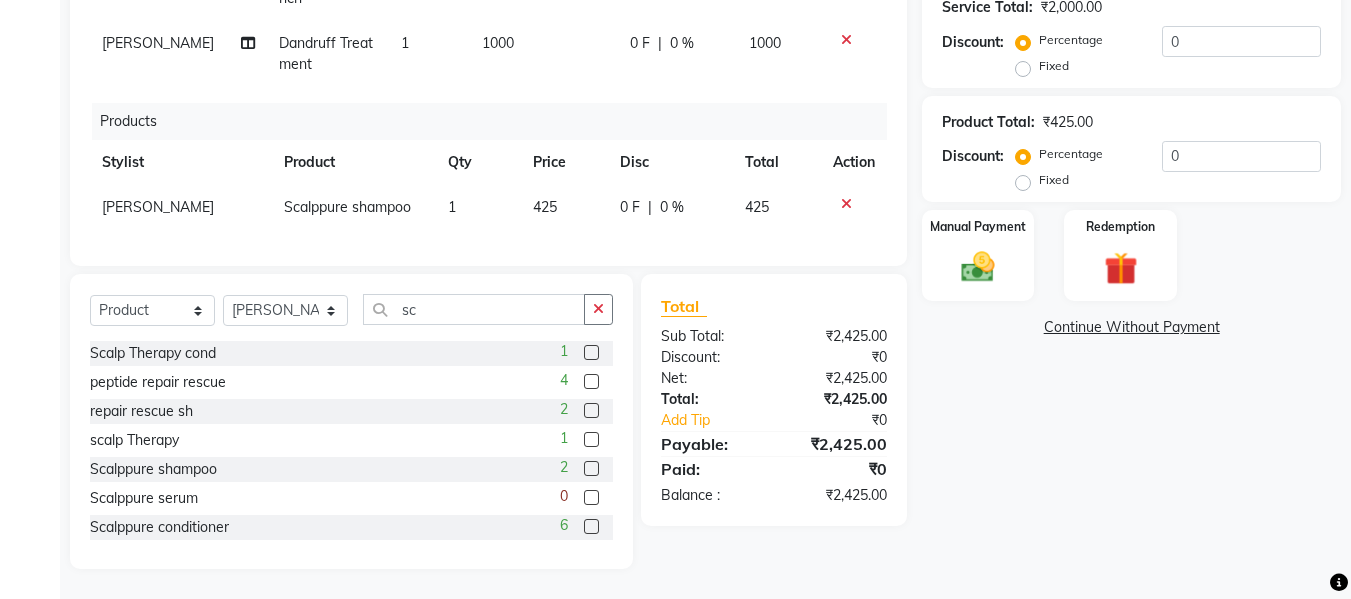 scroll, scrollTop: 432, scrollLeft: 0, axis: vertical 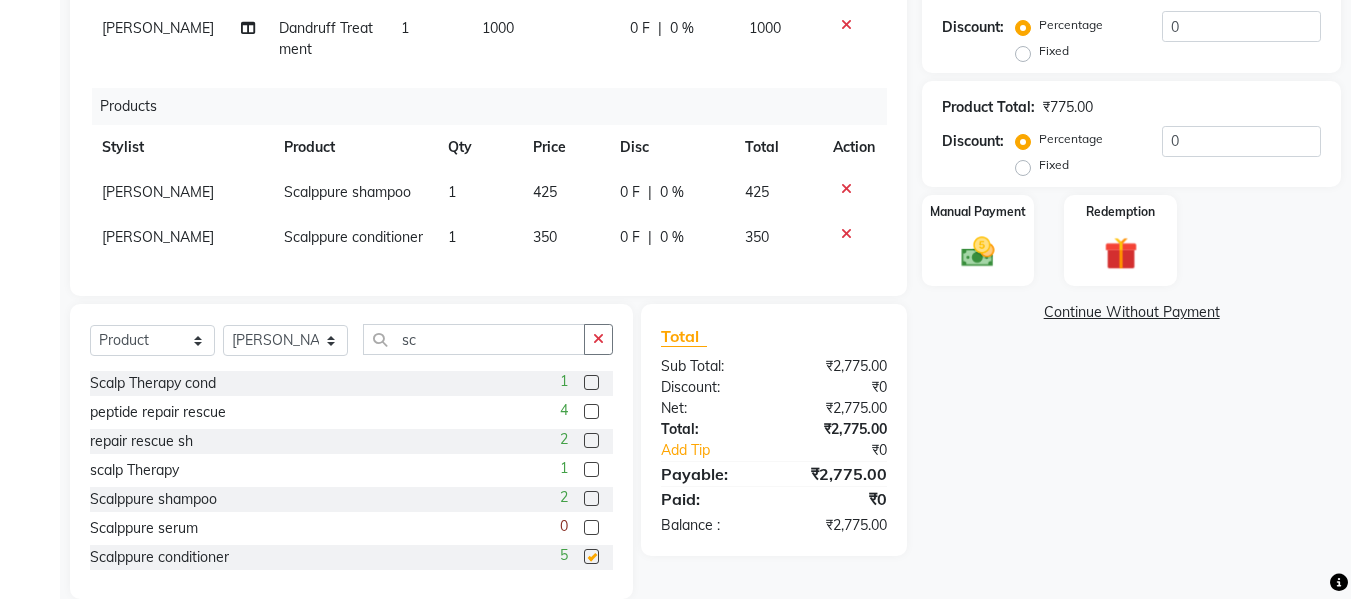 checkbox on "false" 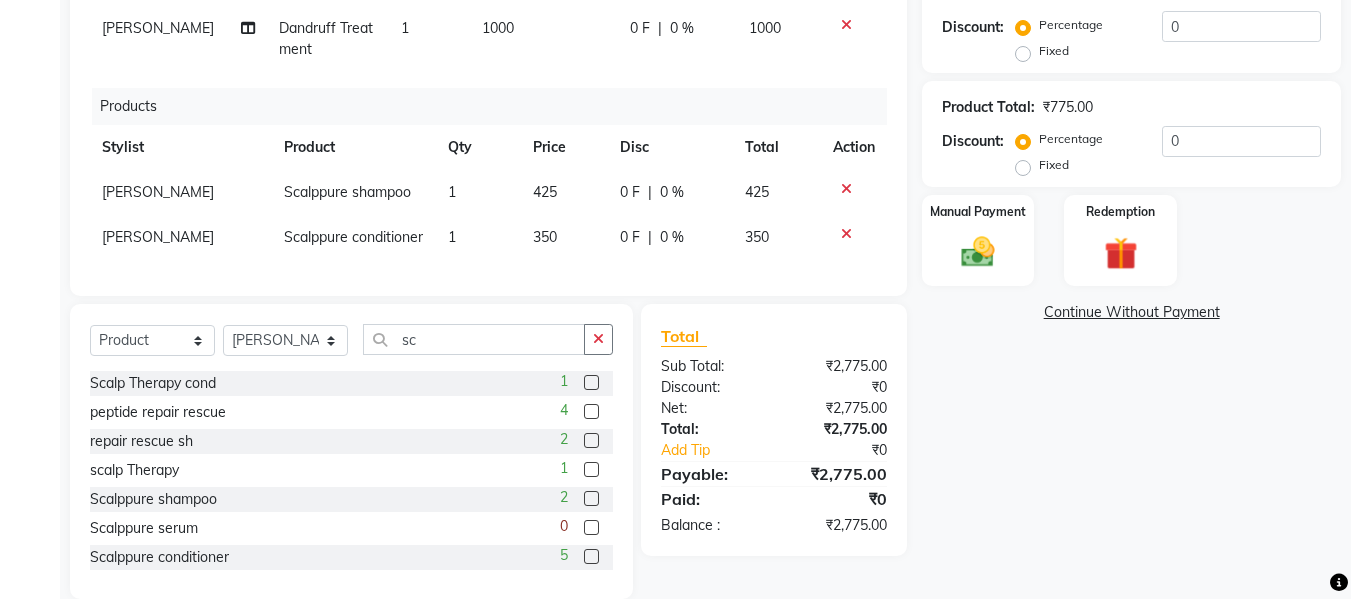 click on "425" 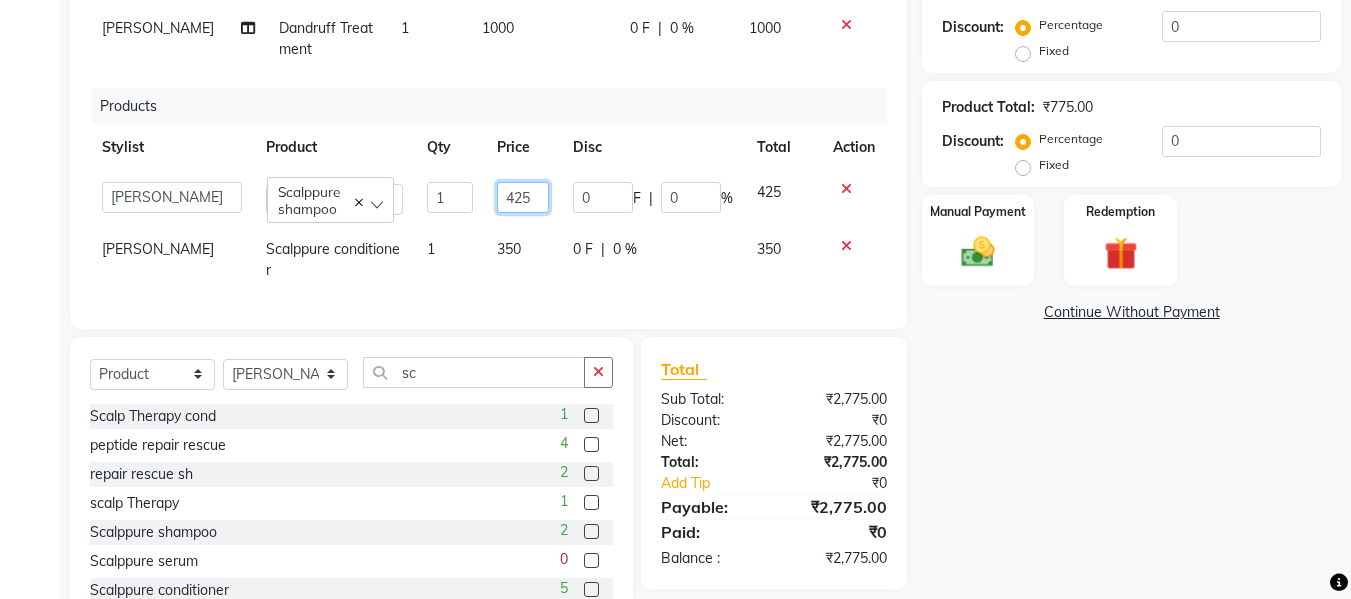 click on "425" 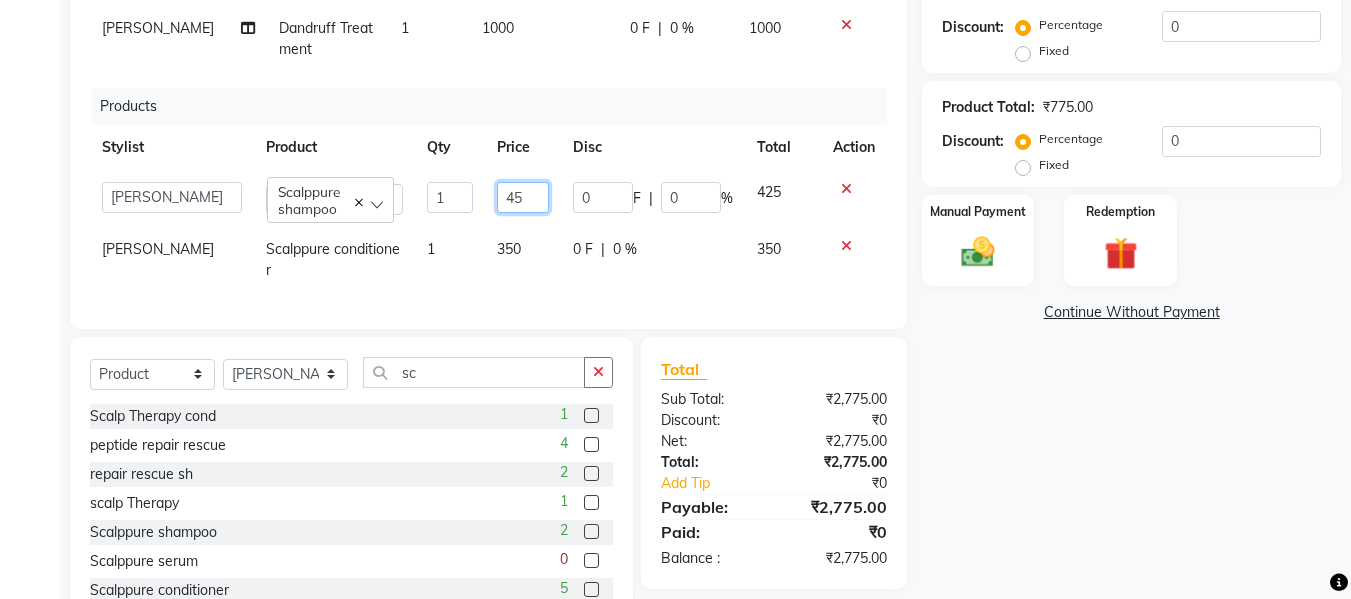 type on "450" 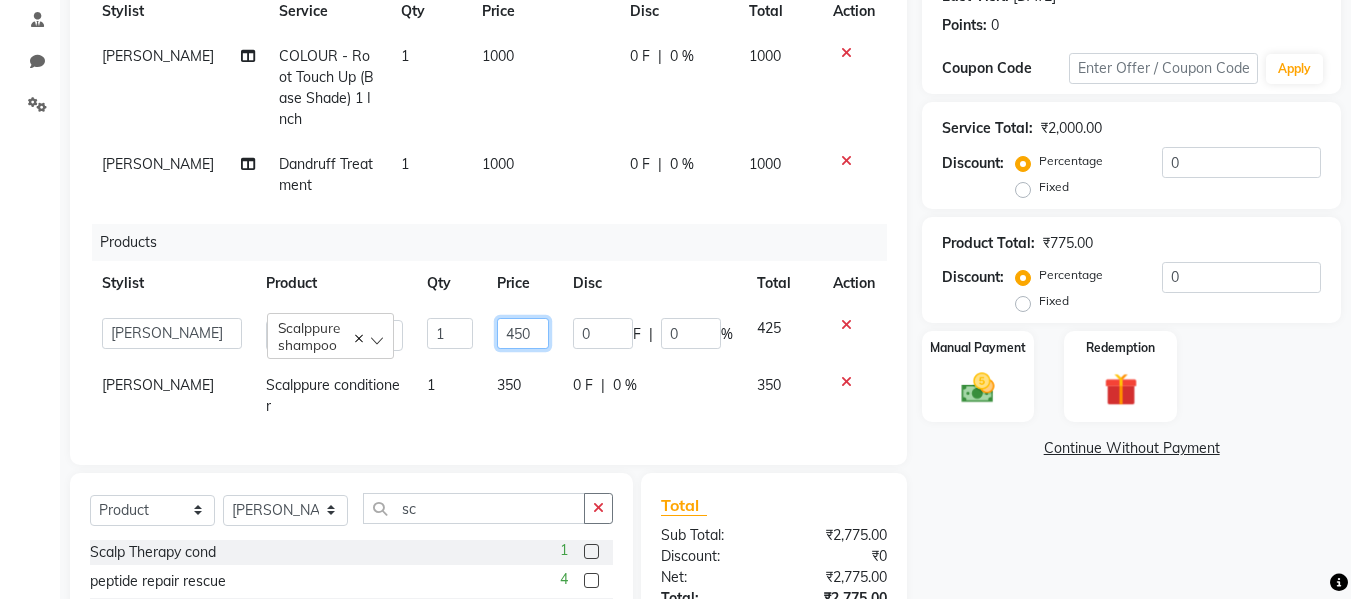 scroll, scrollTop: 295, scrollLeft: 0, axis: vertical 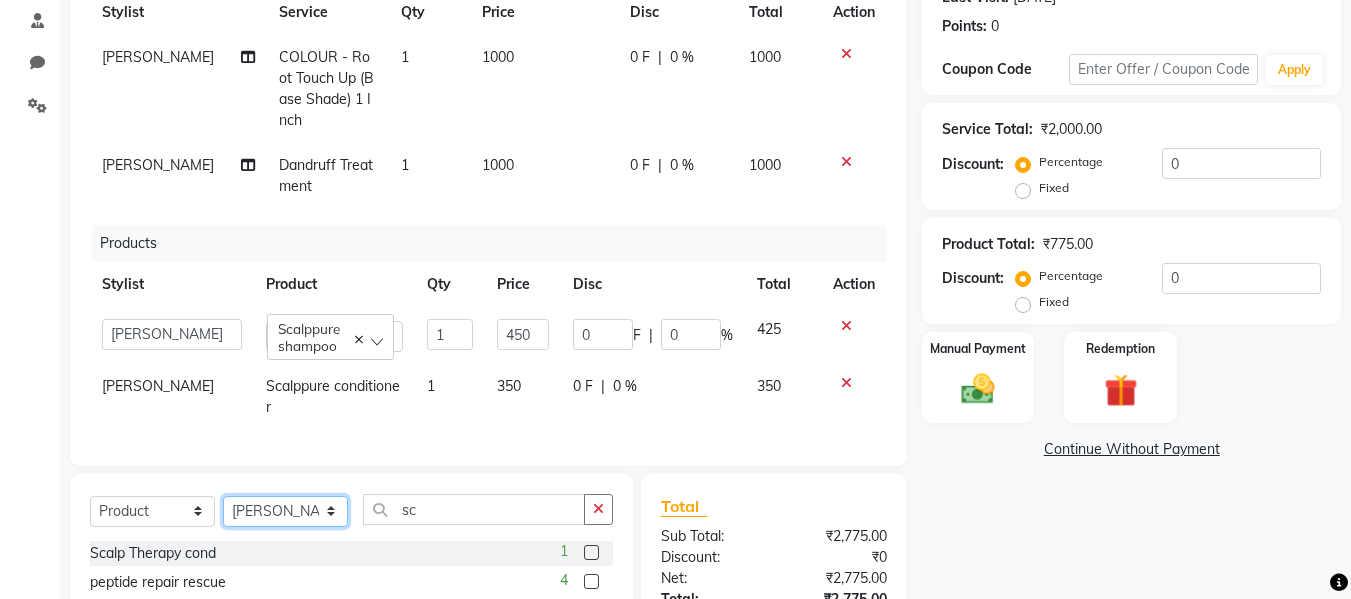 click on "Select Stylist Afsana [PERSON_NAME]  [PERSON_NAME] Maam Nisha  Pari [PERSON_NAME] [PERSON_NAME]" 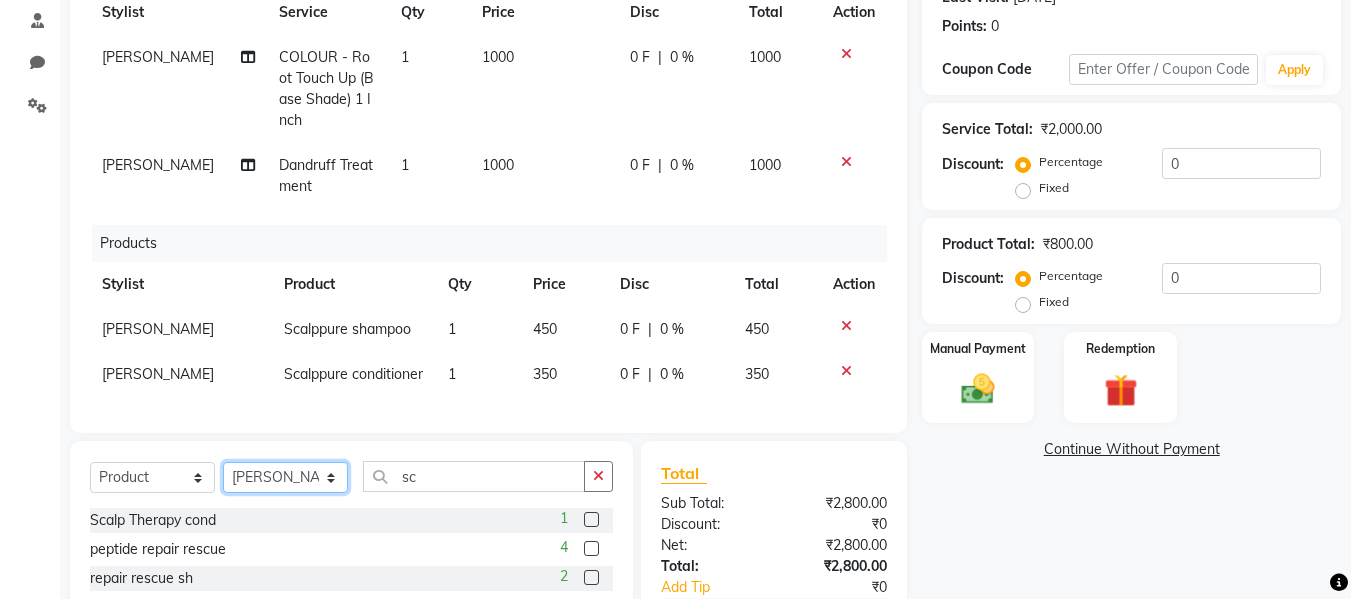 select on "76408" 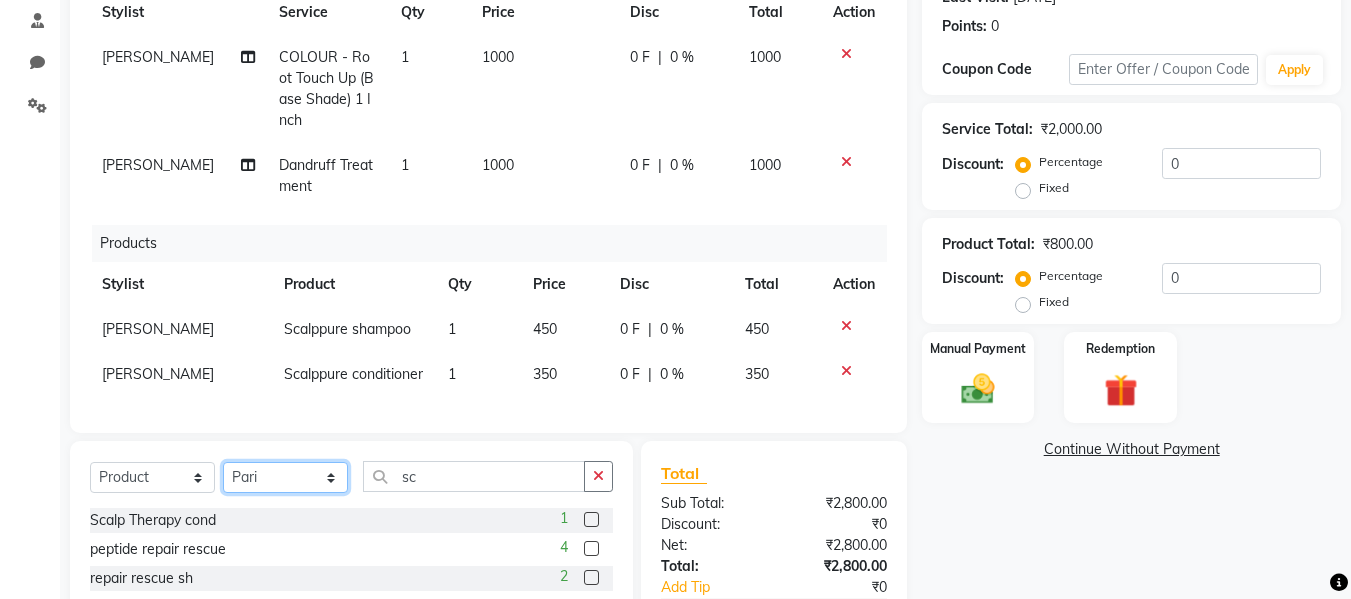 click on "Select Stylist Afsana [PERSON_NAME]  [PERSON_NAME] Maam Nisha  Pari [PERSON_NAME] [PERSON_NAME]" 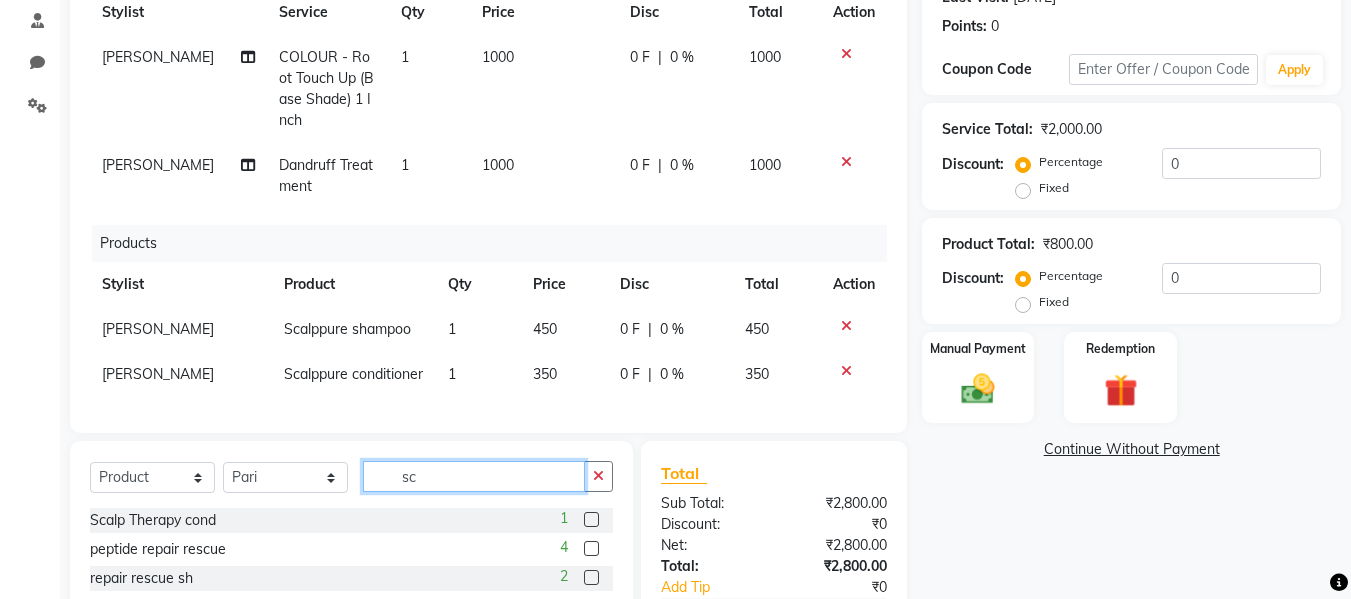 click on "sc" 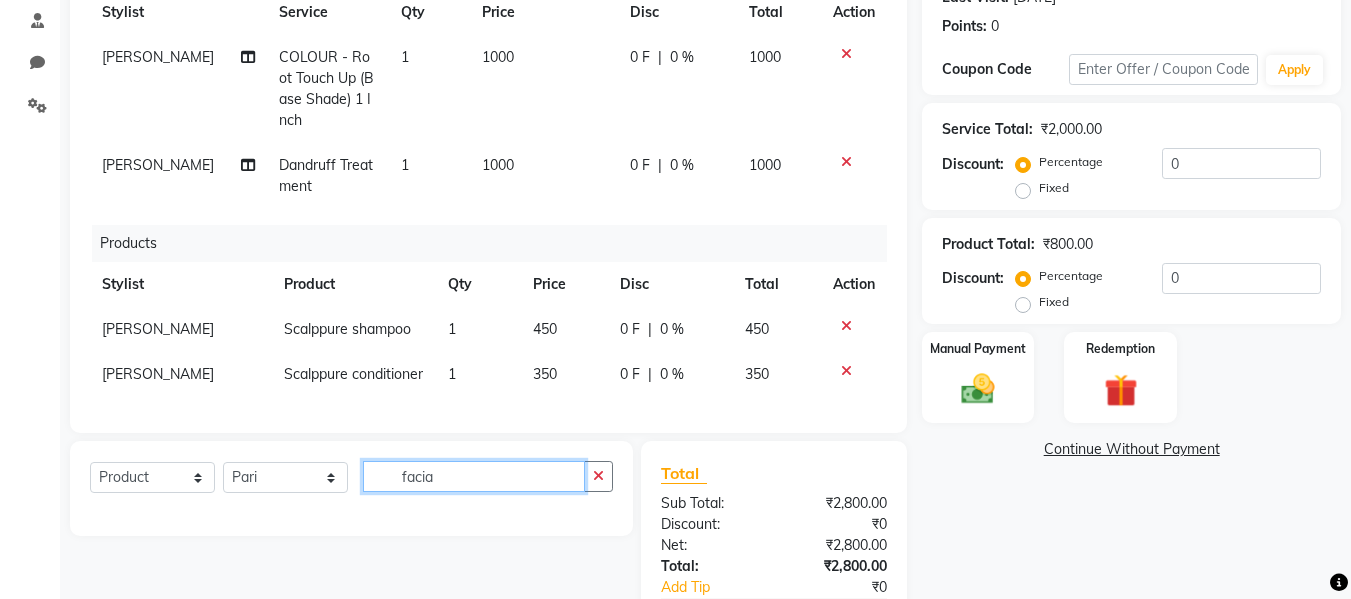 type on "facia" 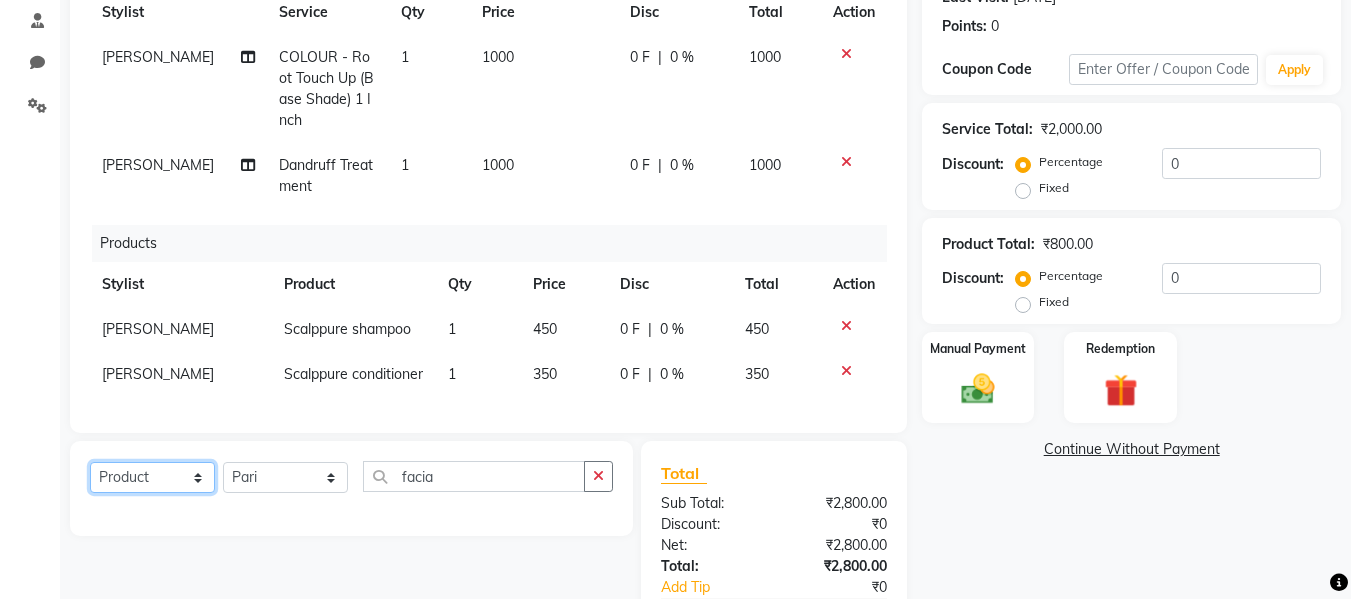 click on "Select  Service  Product  Membership  Package Voucher Prepaid Gift Card" 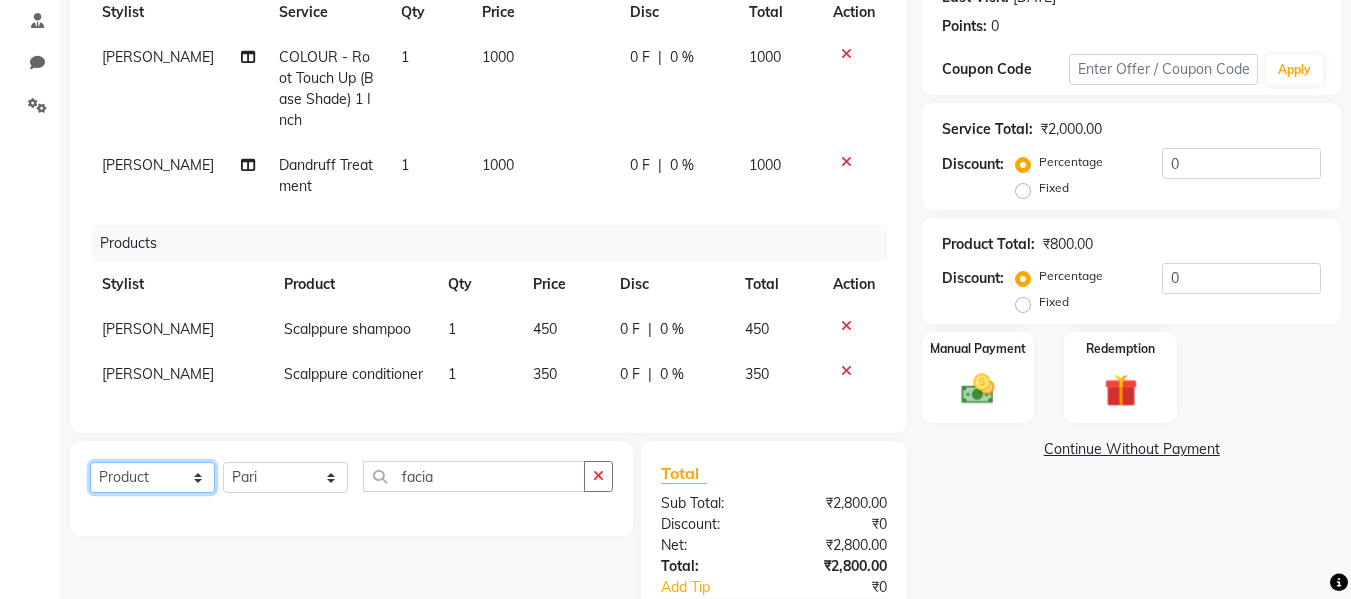 select on "service" 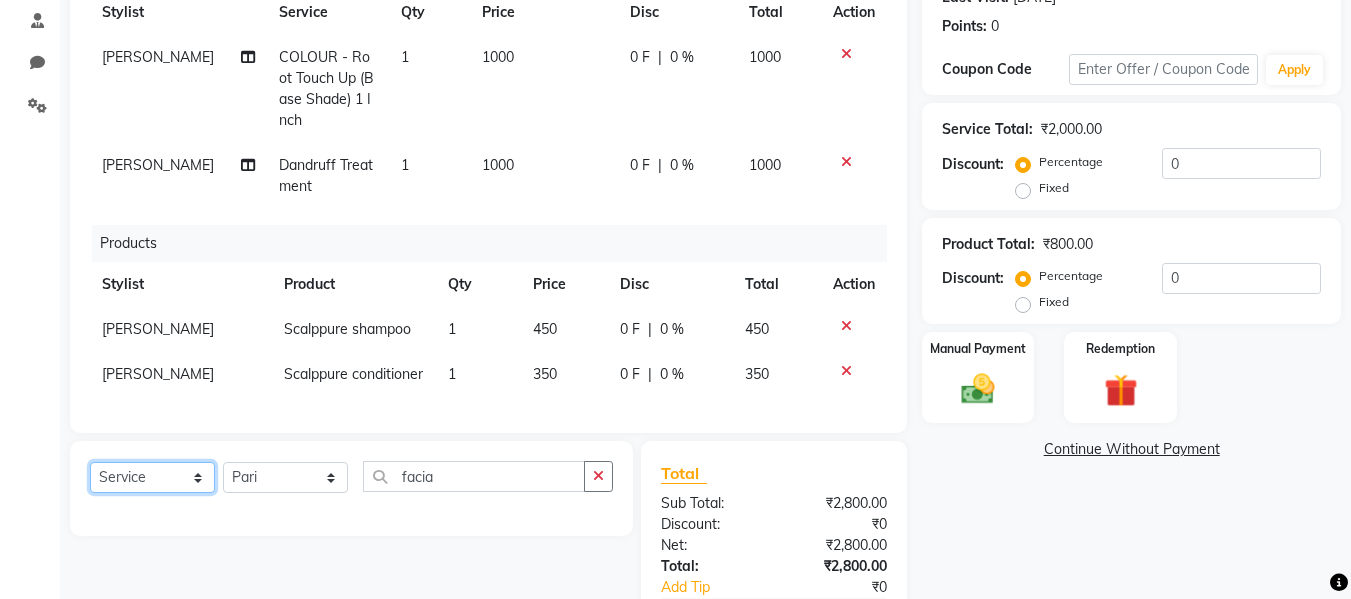 click on "Select  Service  Product  Membership  Package Voucher Prepaid Gift Card" 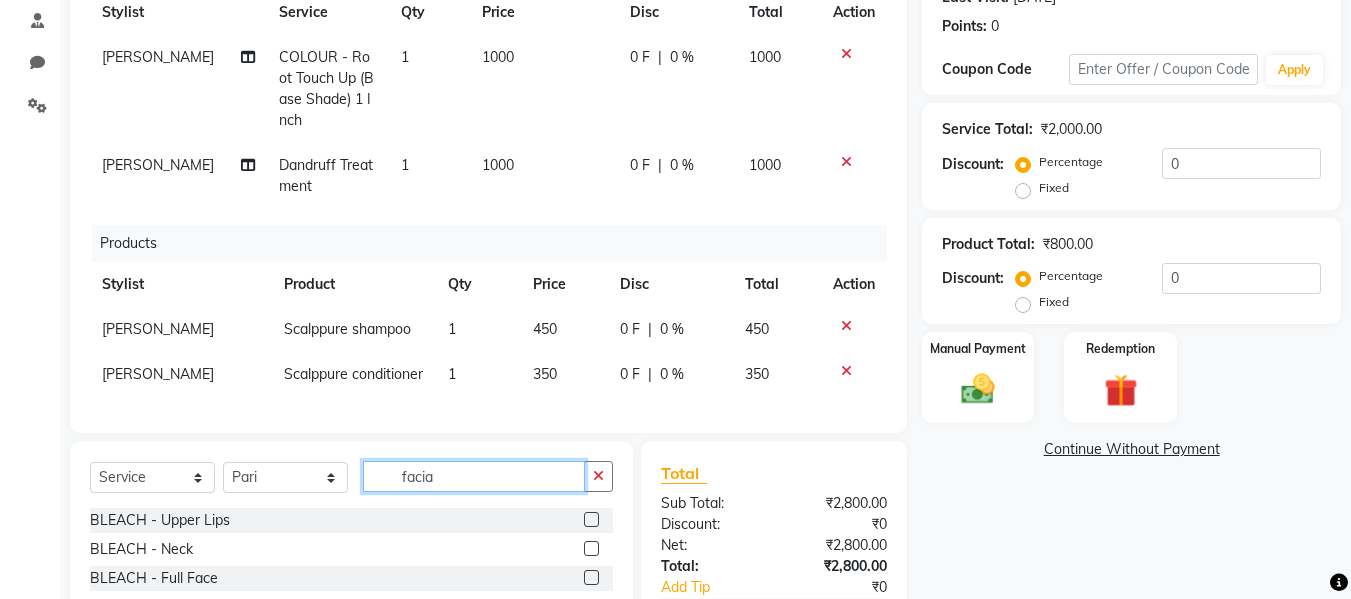 click on "facia" 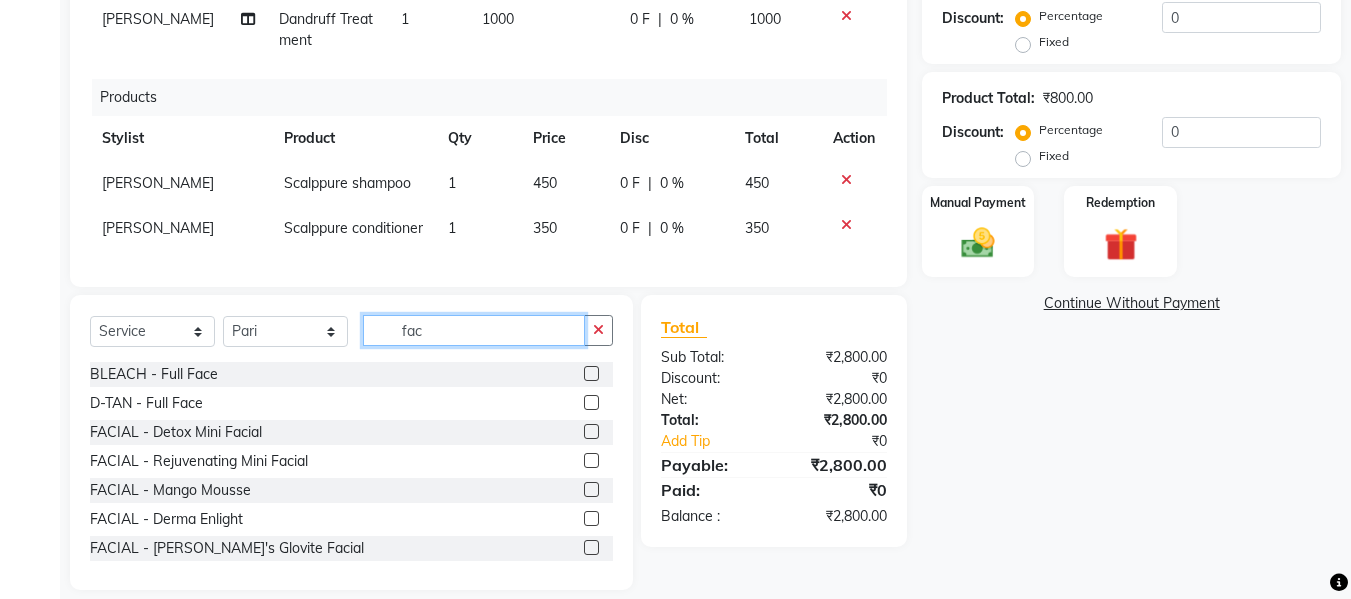 scroll, scrollTop: 477, scrollLeft: 0, axis: vertical 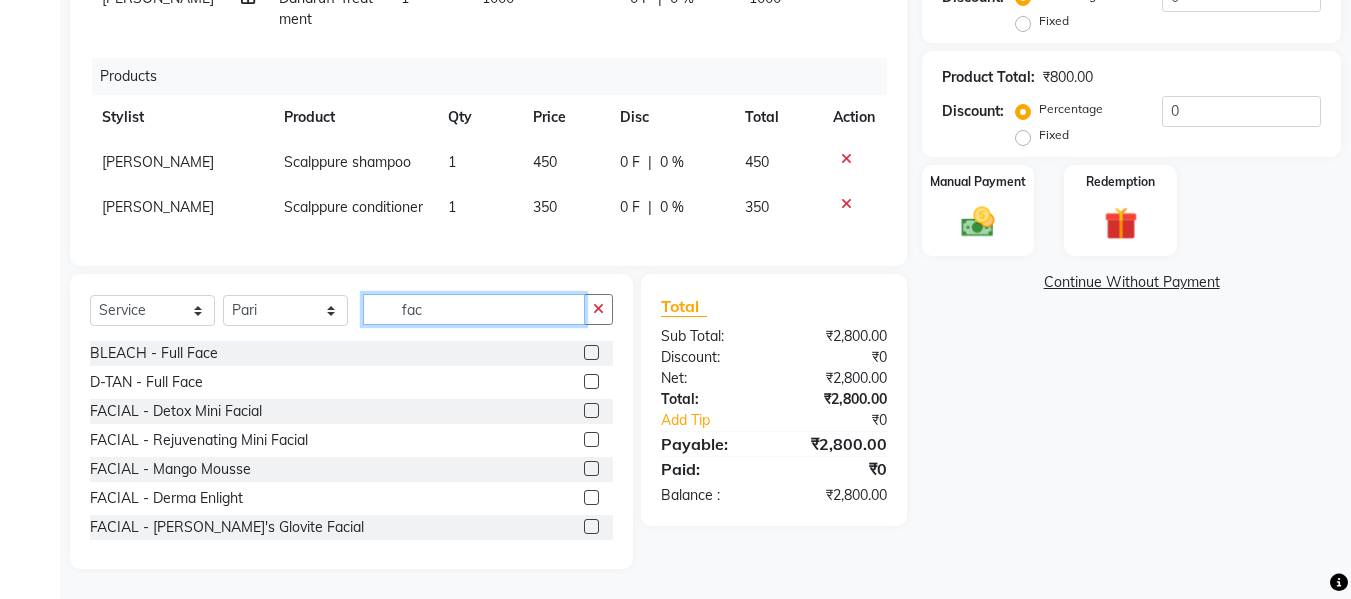 type on "fac" 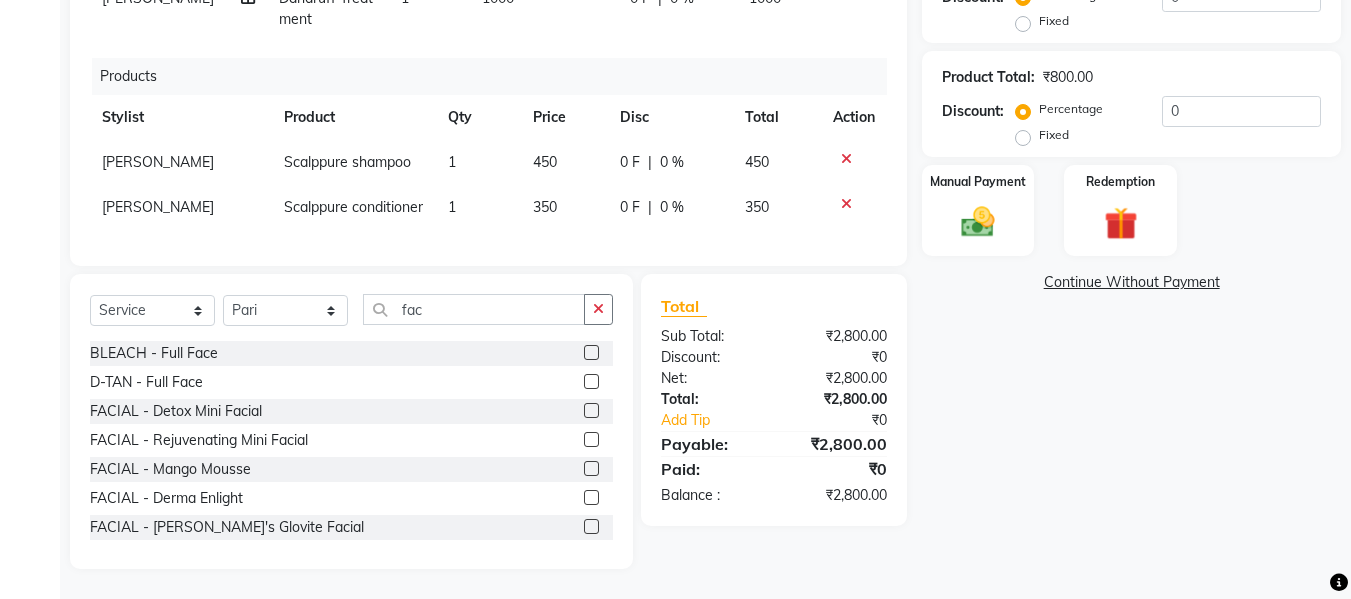 click 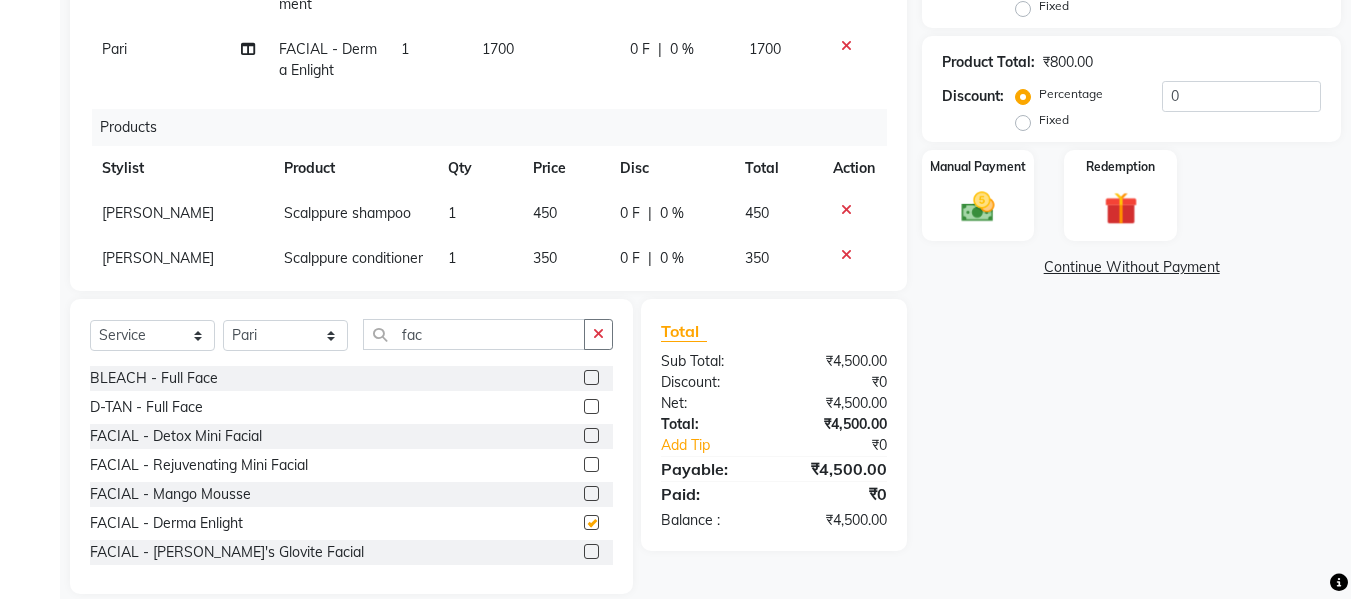 checkbox on "false" 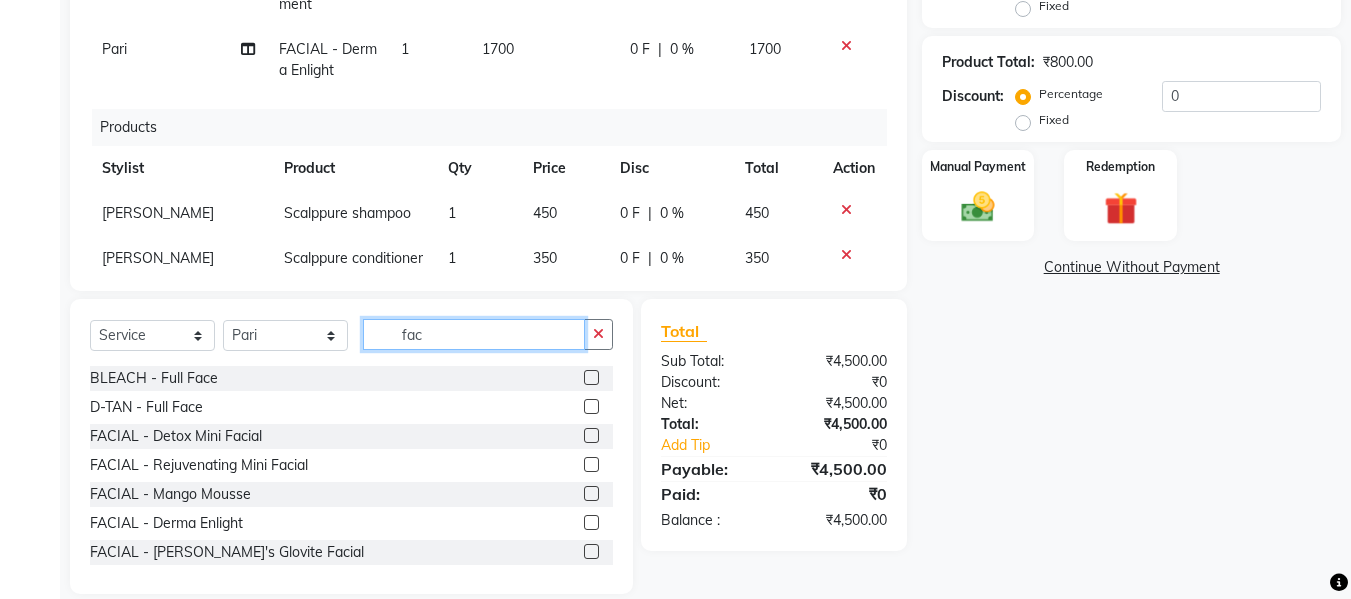 click on "fac" 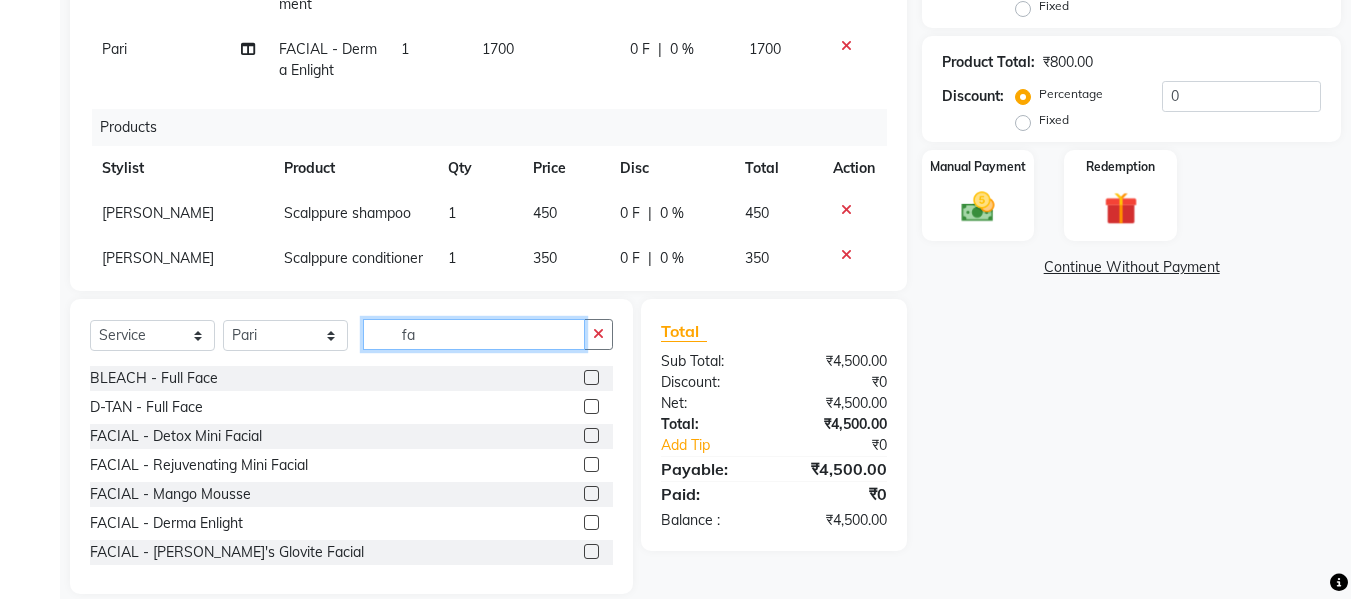 type on "f" 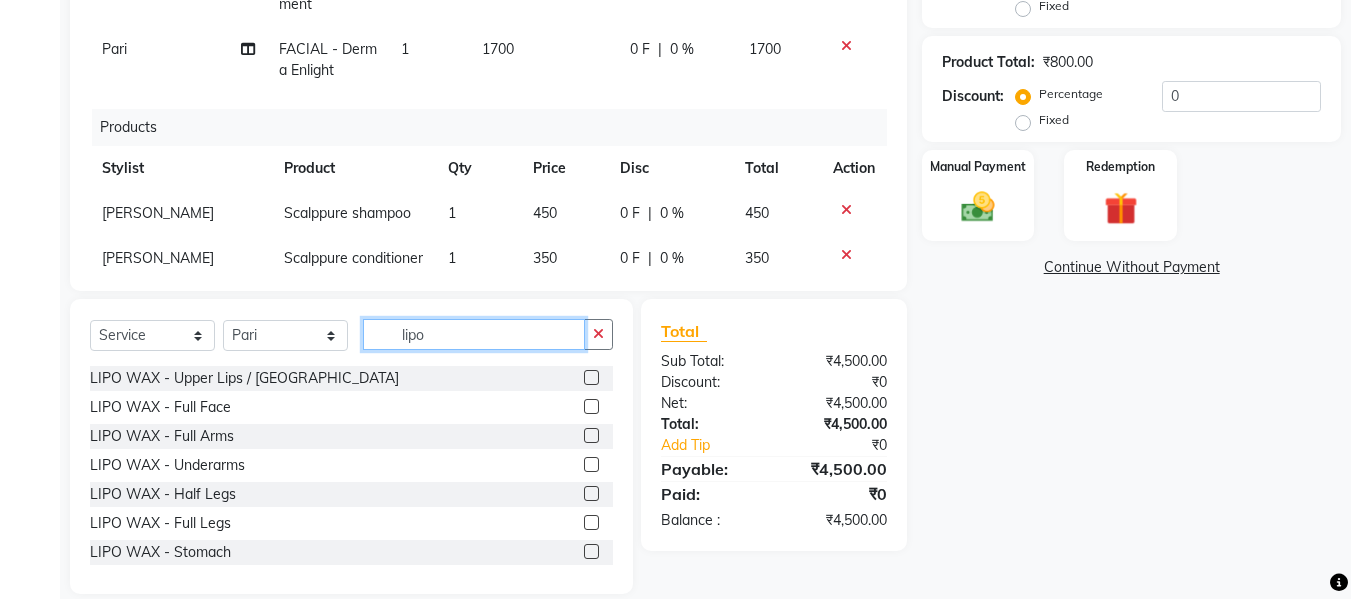 type on "lipo" 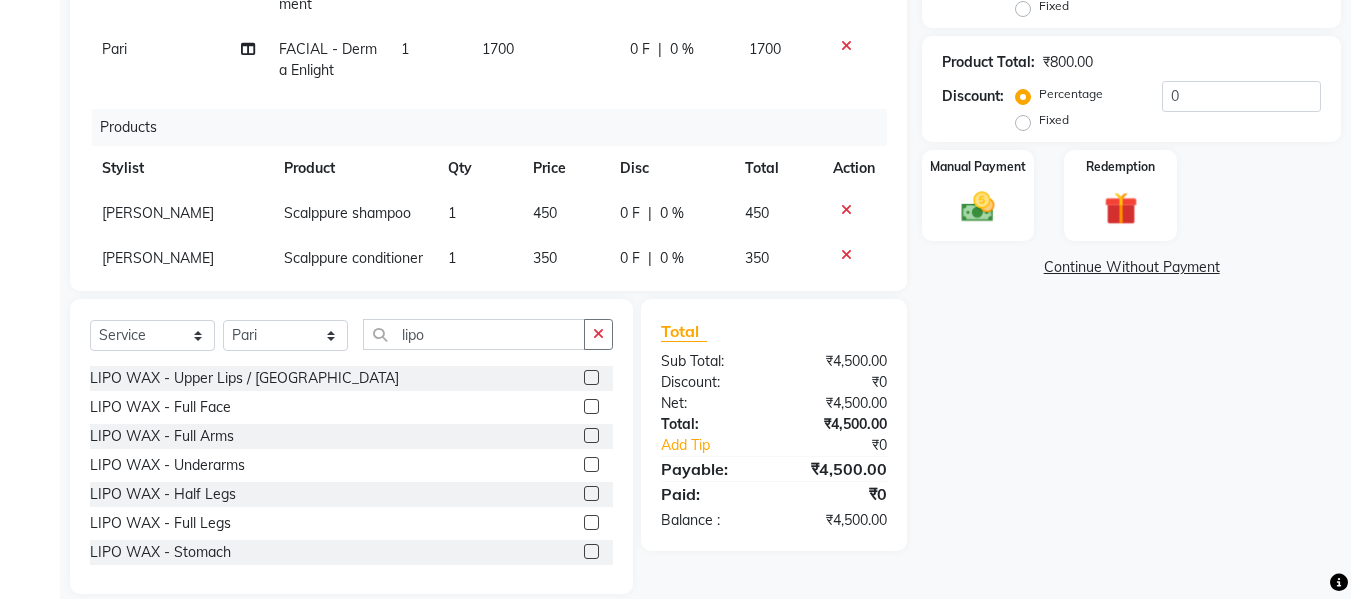 click 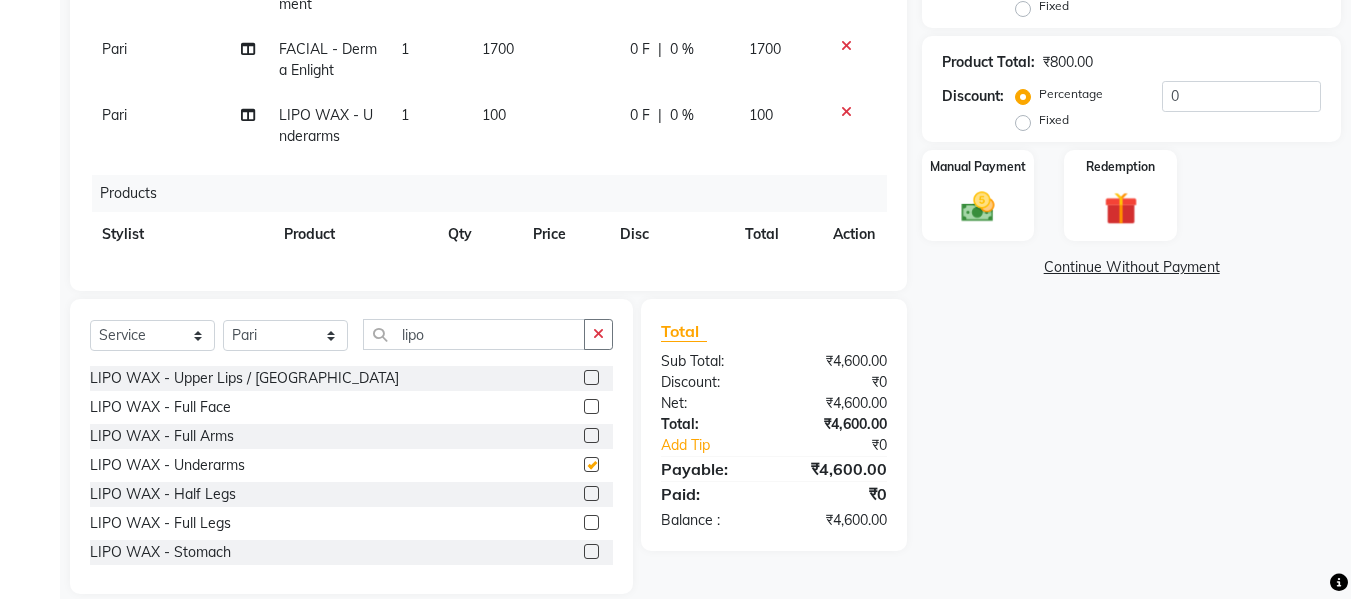 checkbox on "false" 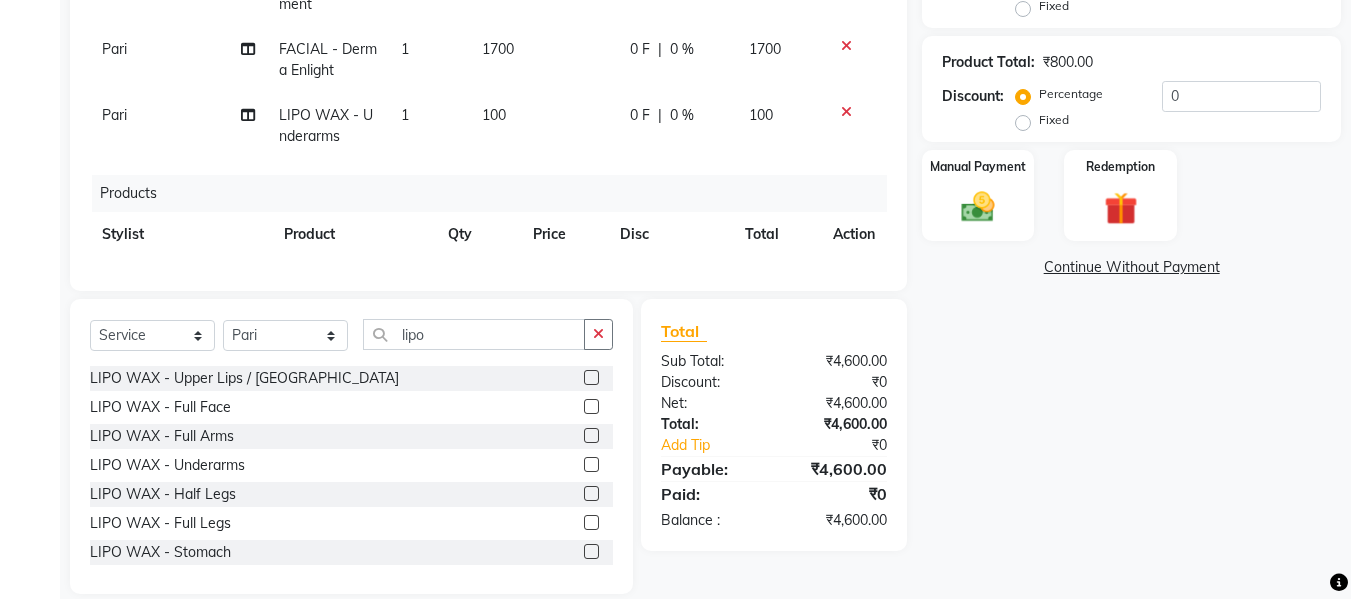 click on "Payable:" 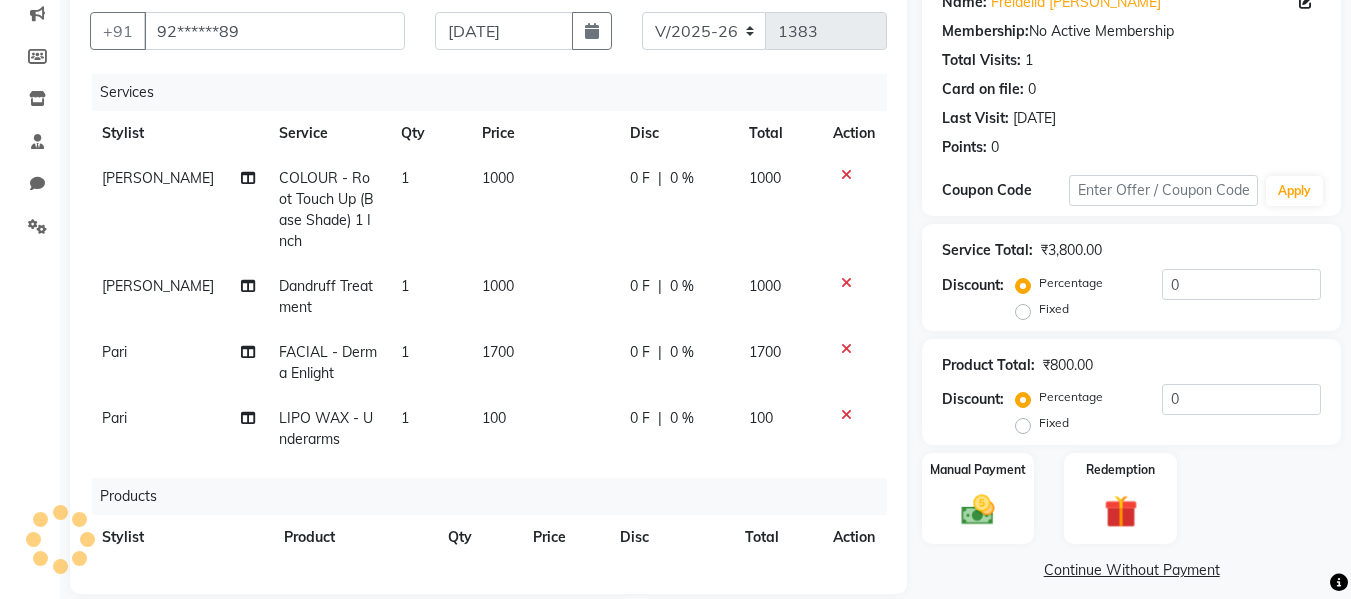 scroll, scrollTop: 173, scrollLeft: 0, axis: vertical 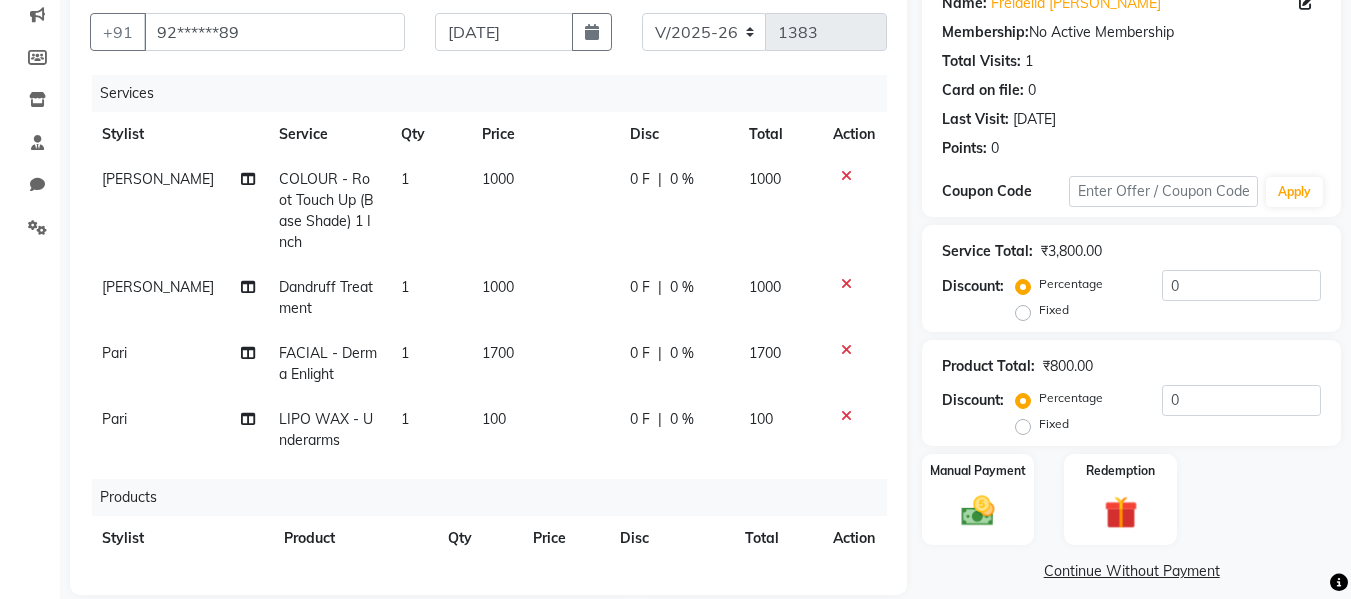click on "1000" 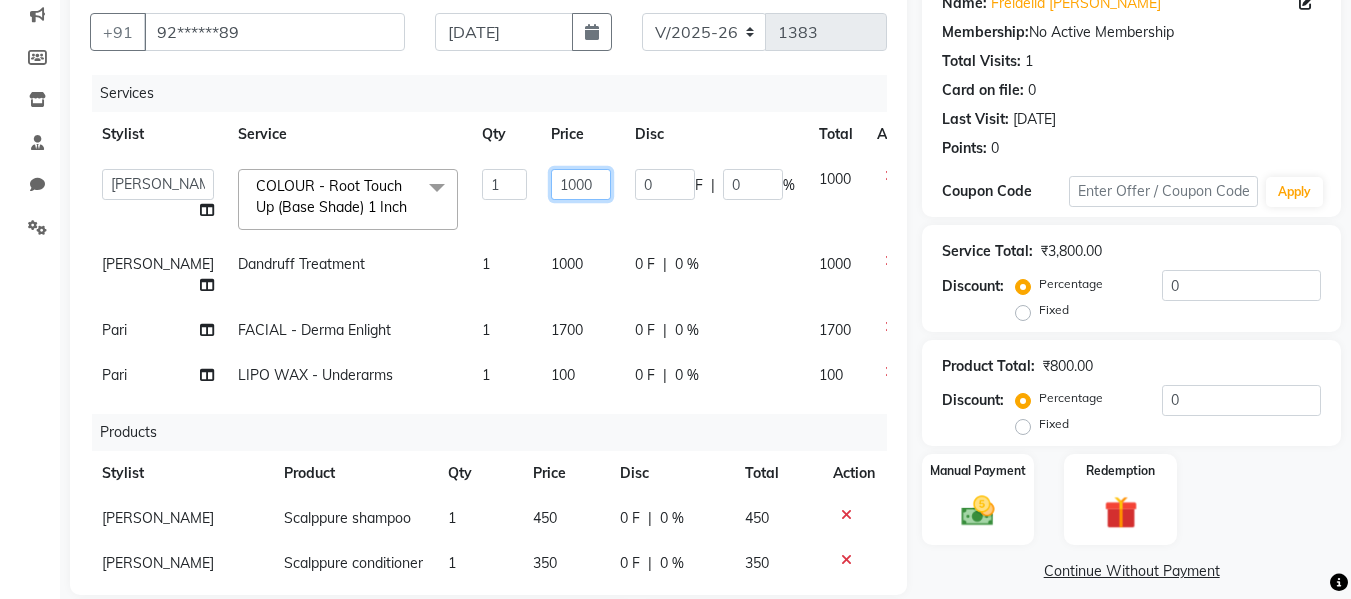click on "1000" 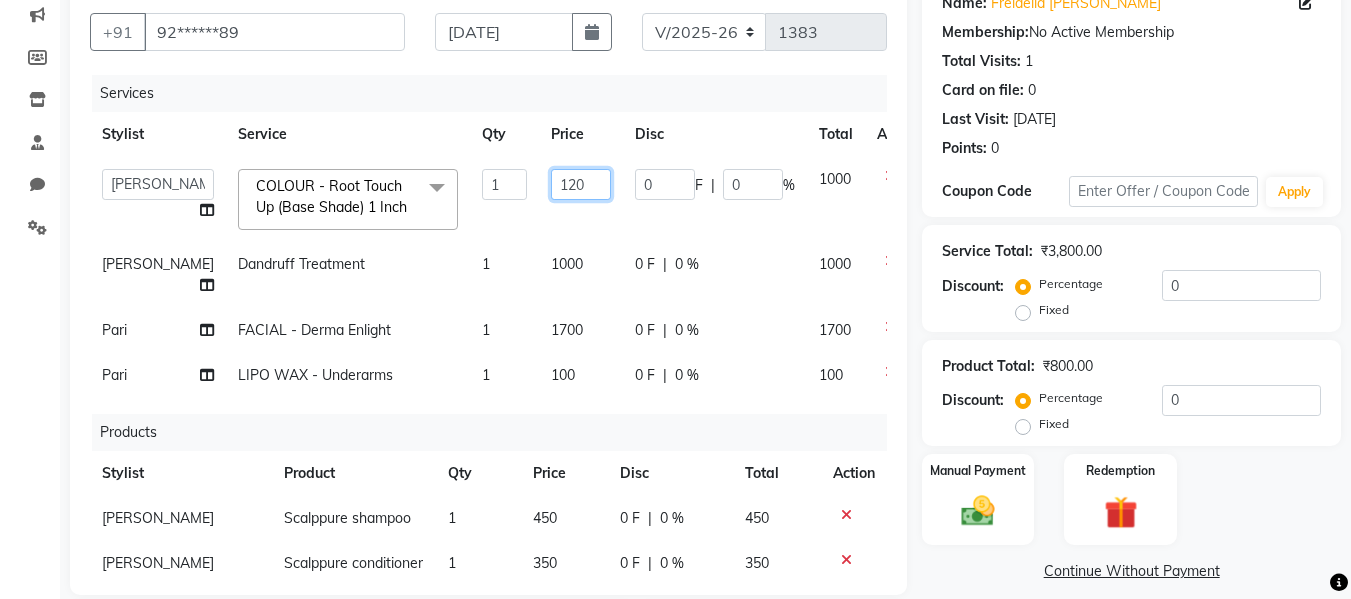 type on "1200" 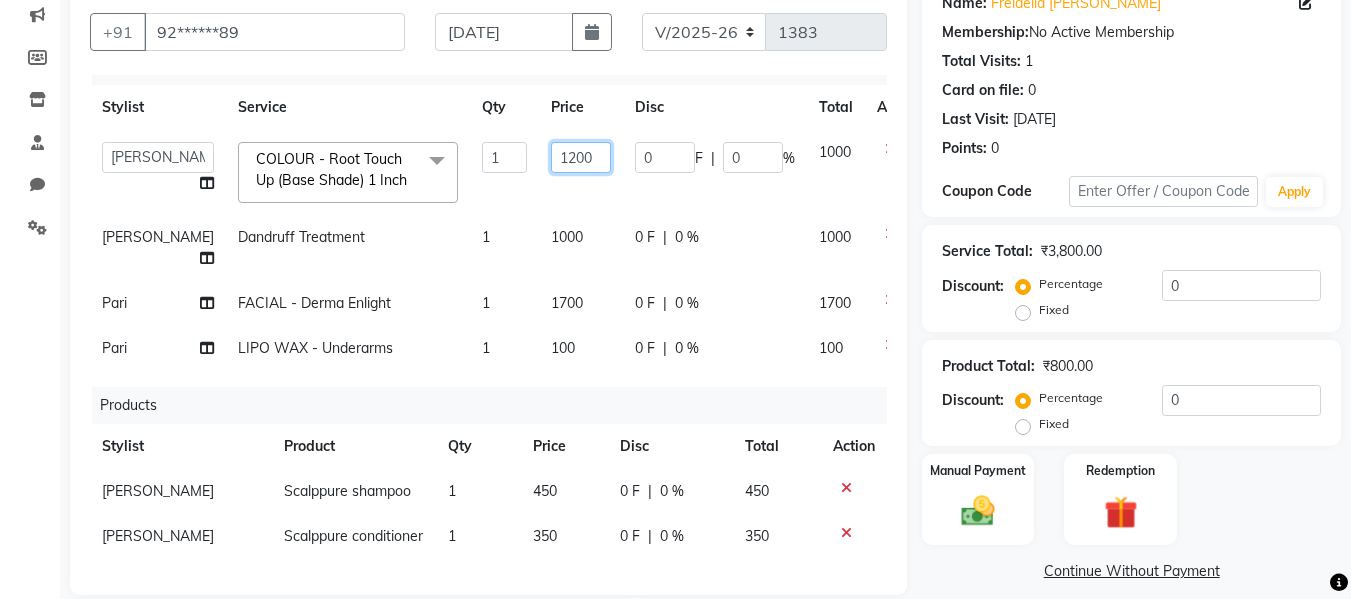 scroll, scrollTop: 42, scrollLeft: 0, axis: vertical 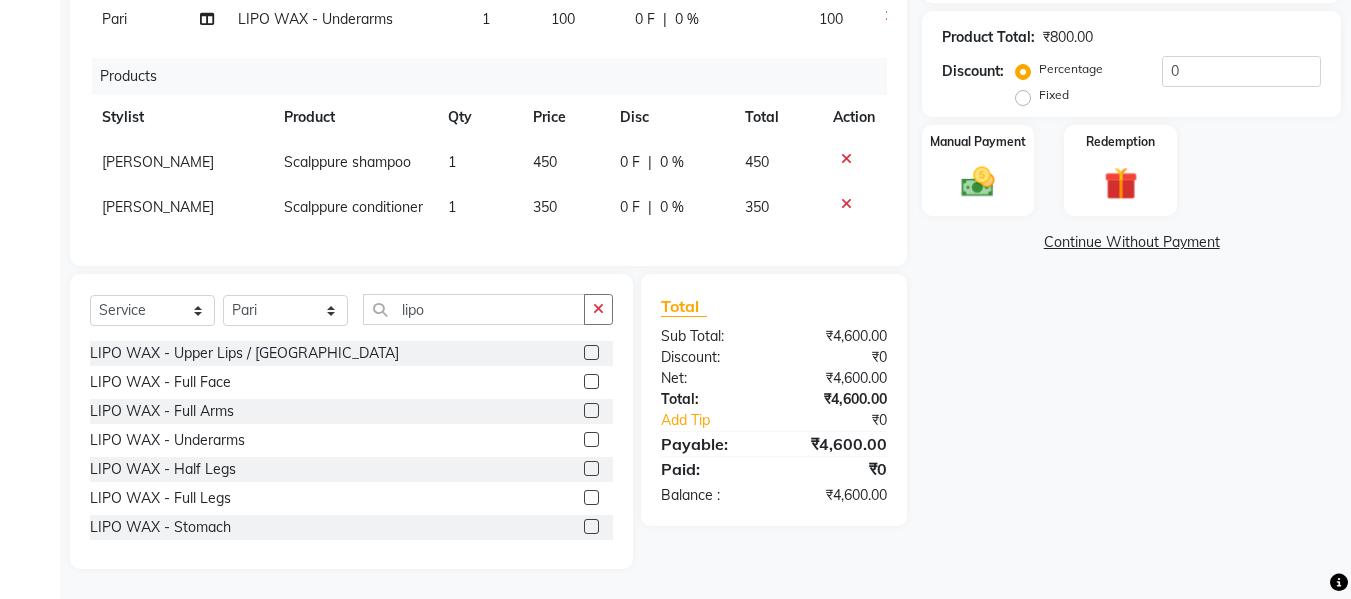 click on "₹4,600.00" 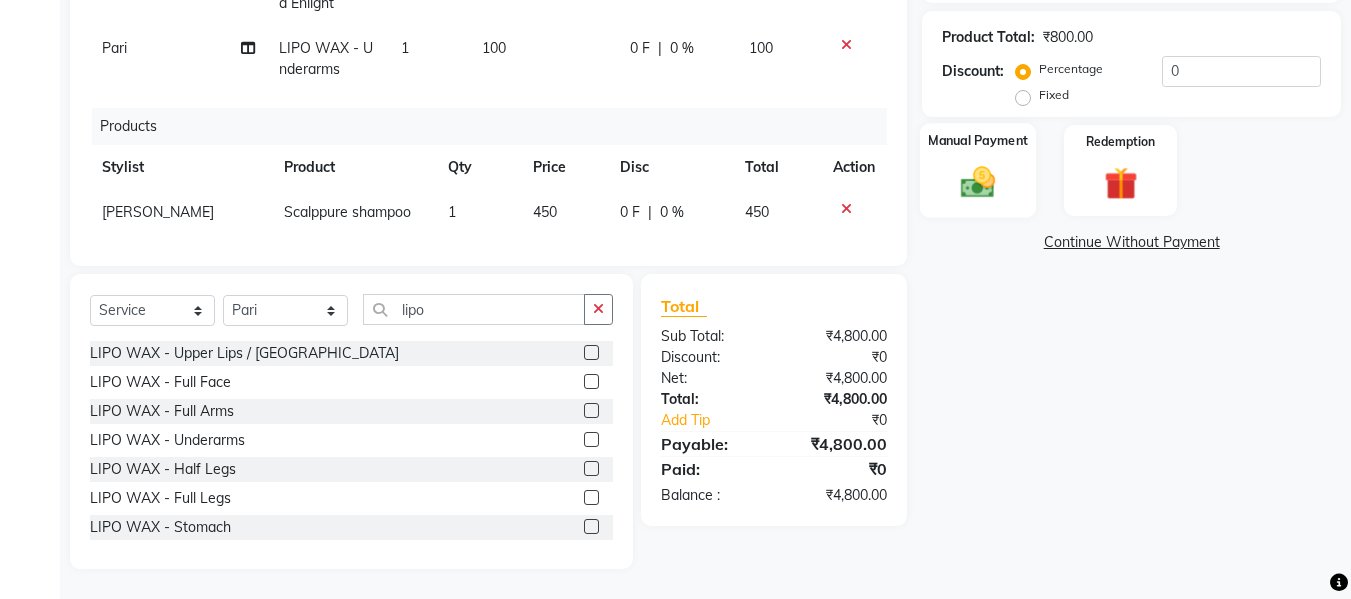 click on "Manual Payment" 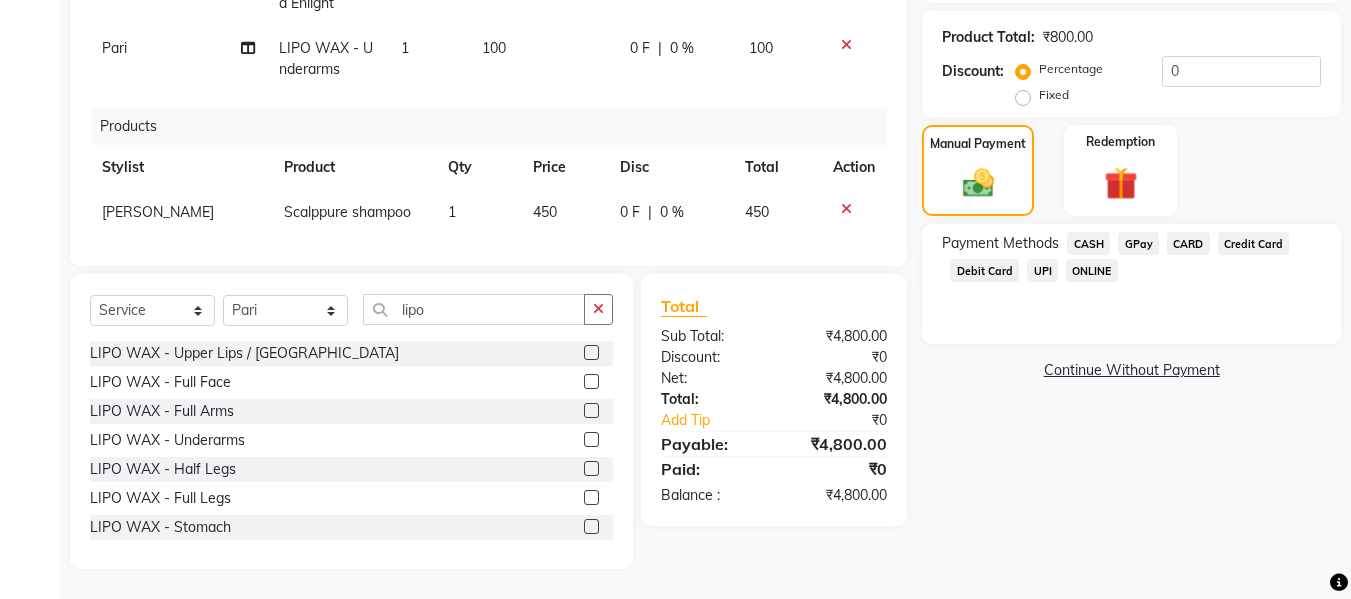 click on "GPay" 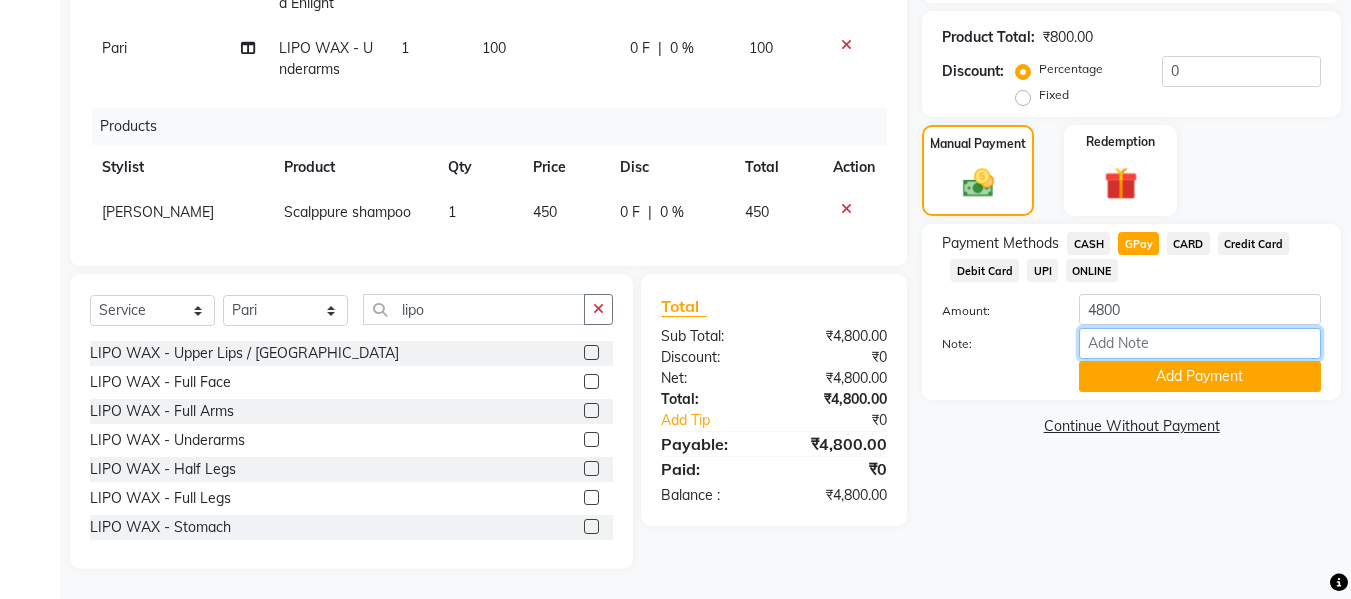 click on "Note:" at bounding box center (1200, 343) 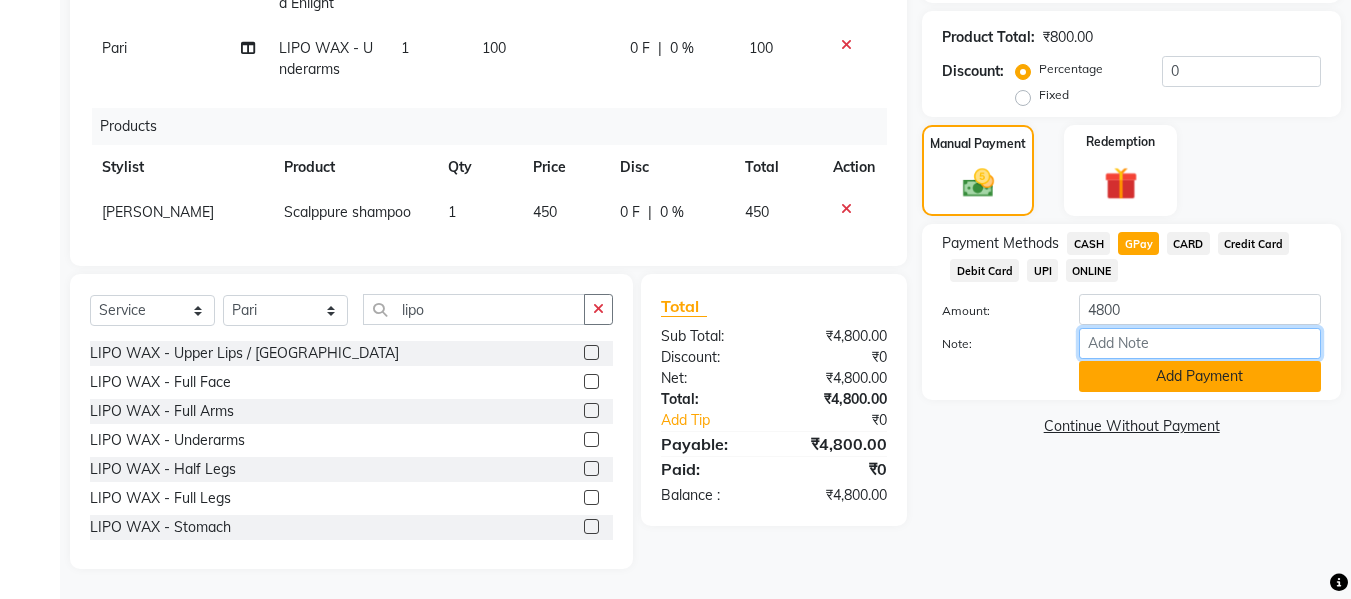 type on "fless" 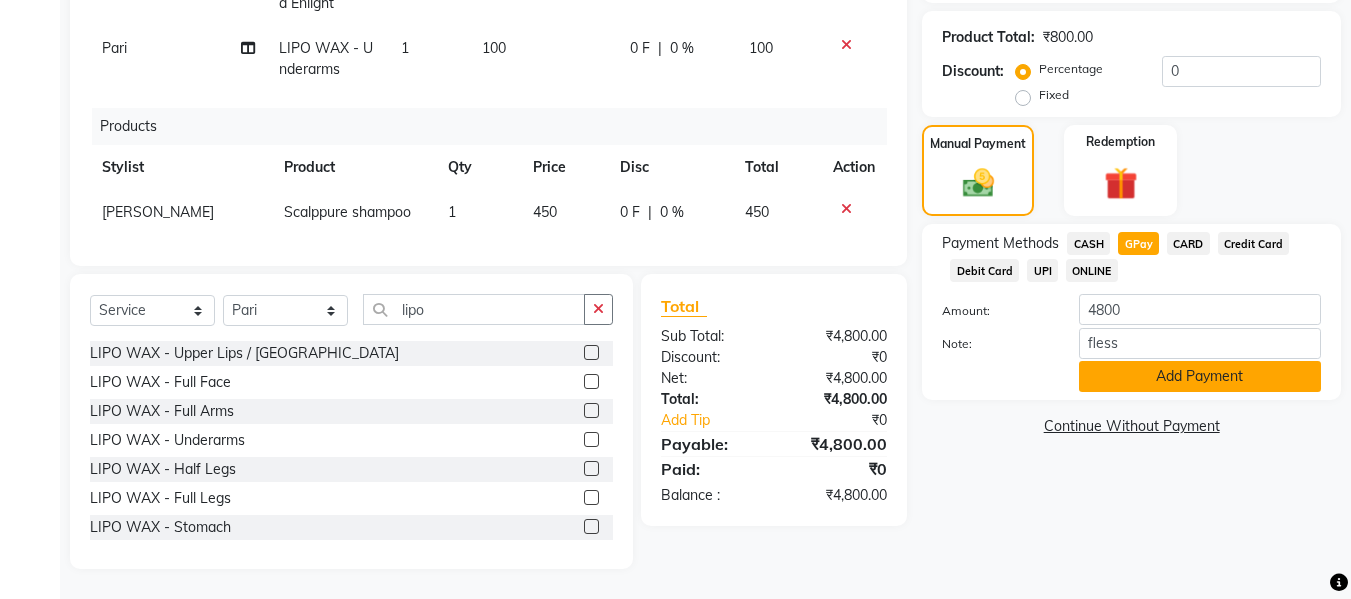 click on "Add Payment" 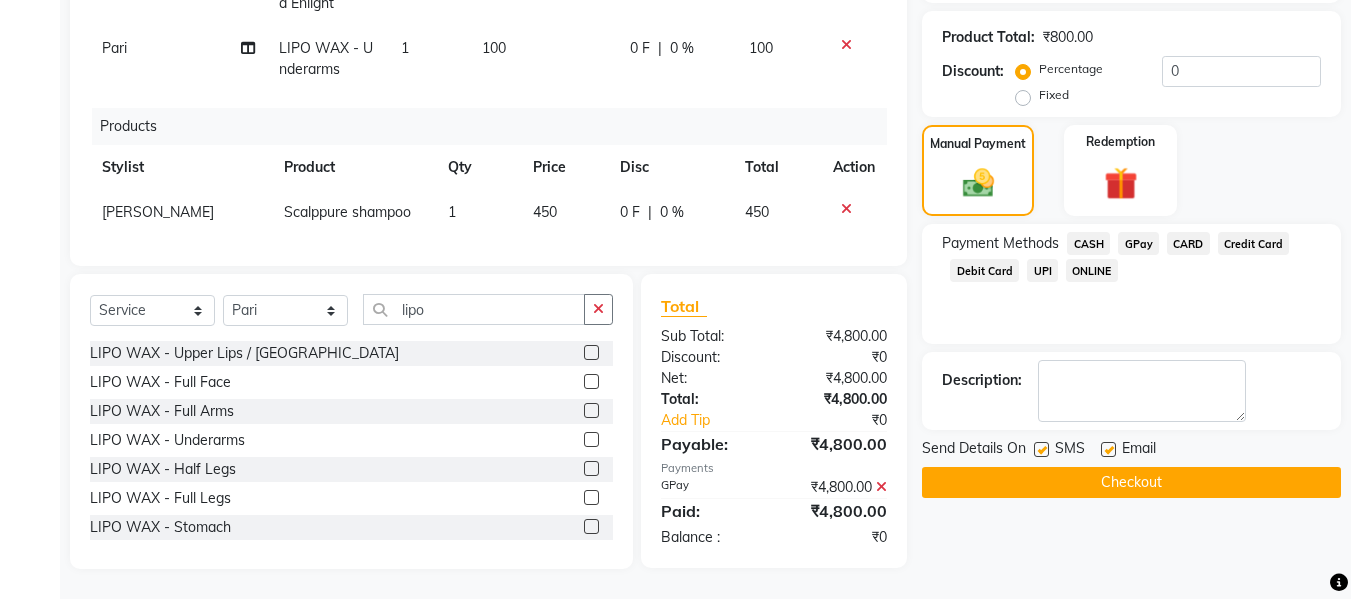 click 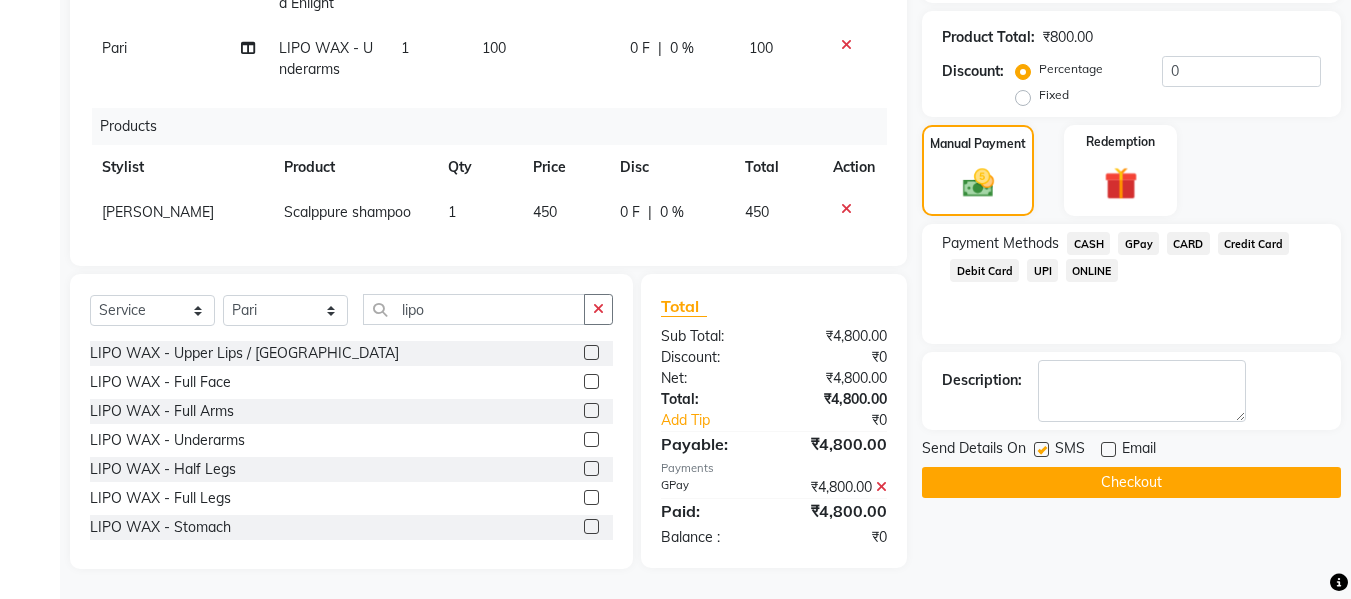 click 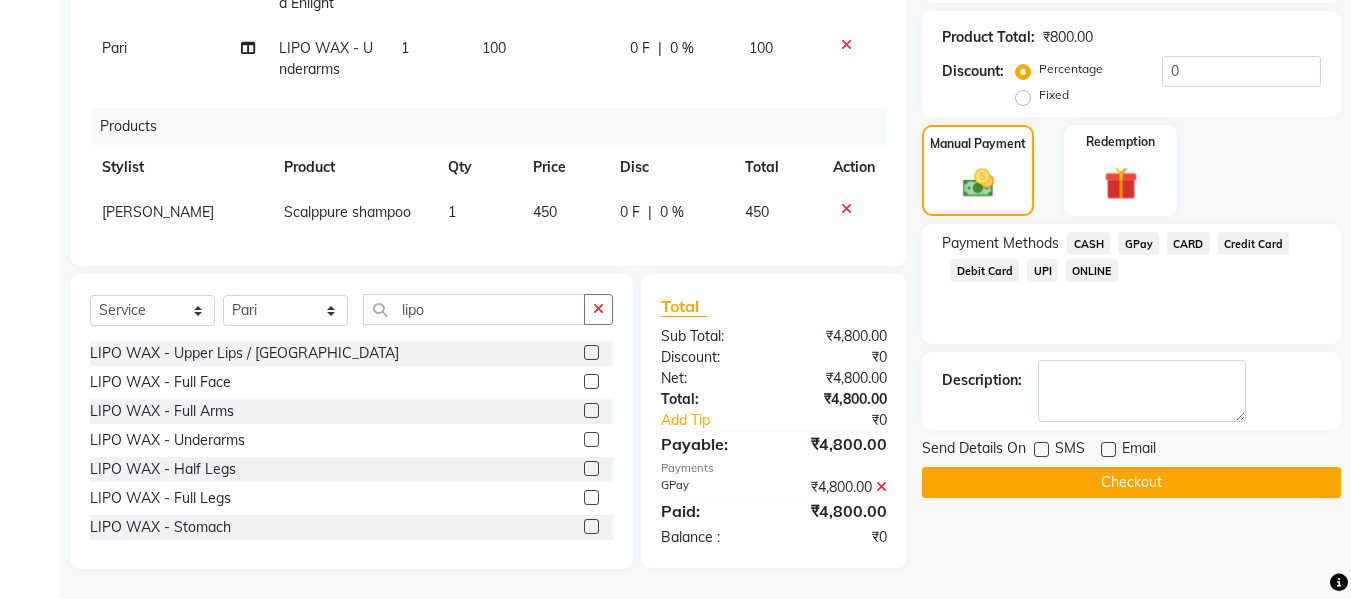 click on "Checkout" 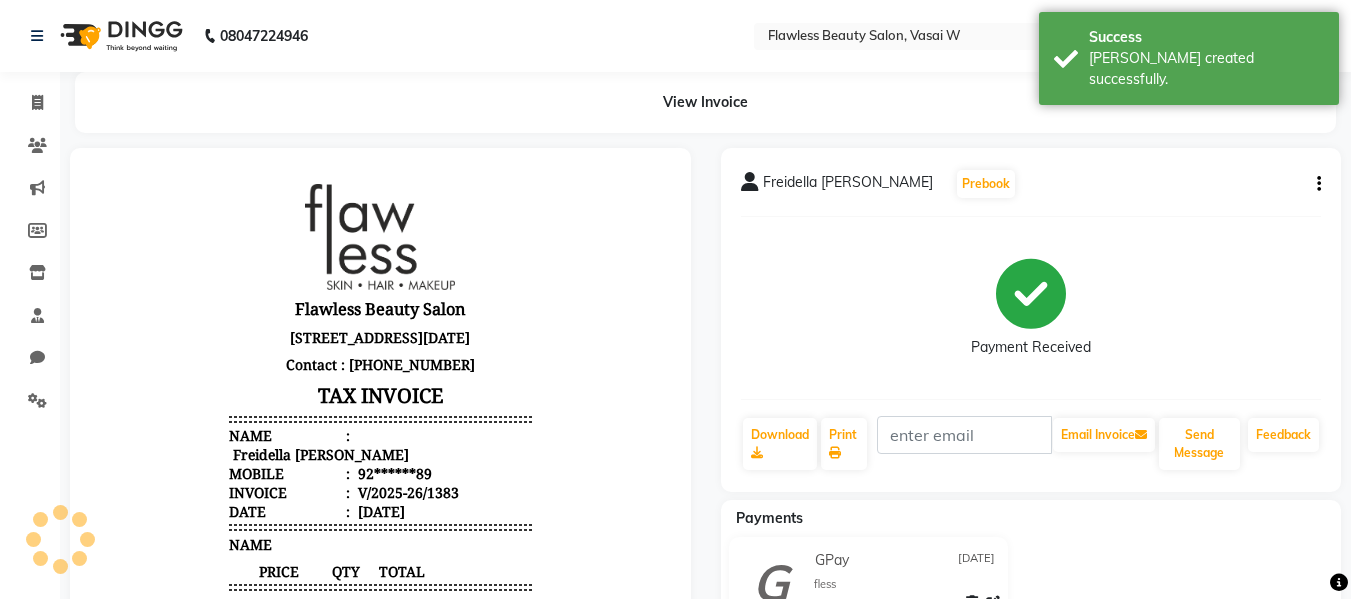 scroll, scrollTop: 0, scrollLeft: 0, axis: both 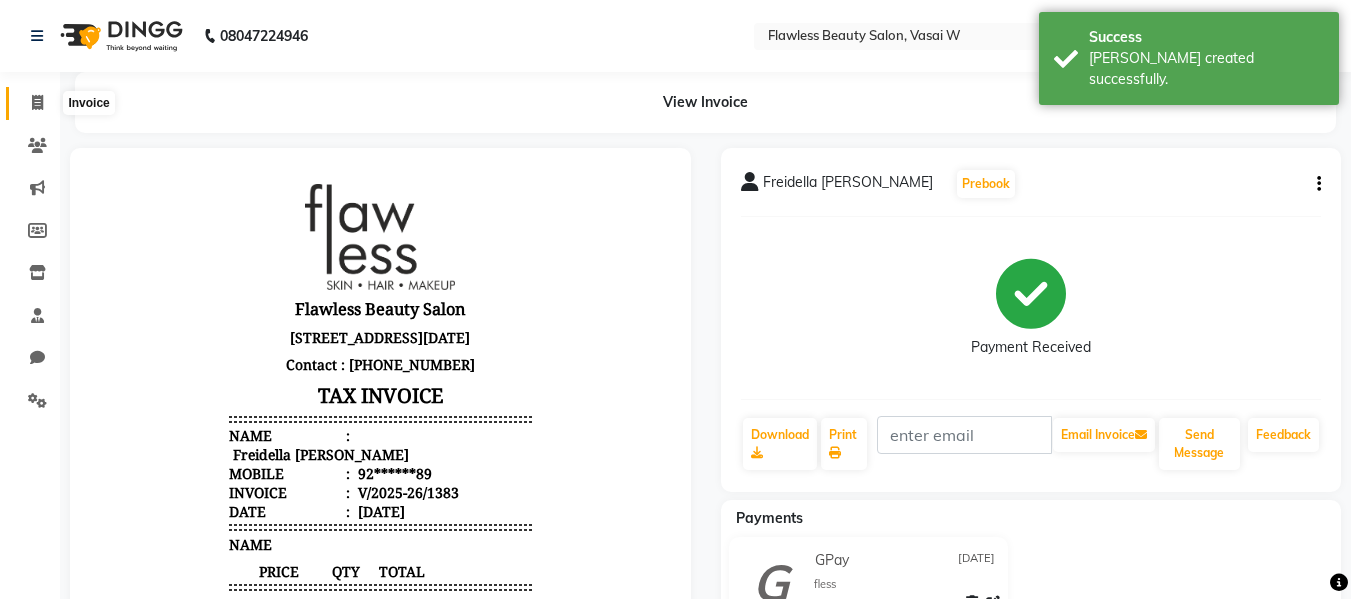 click 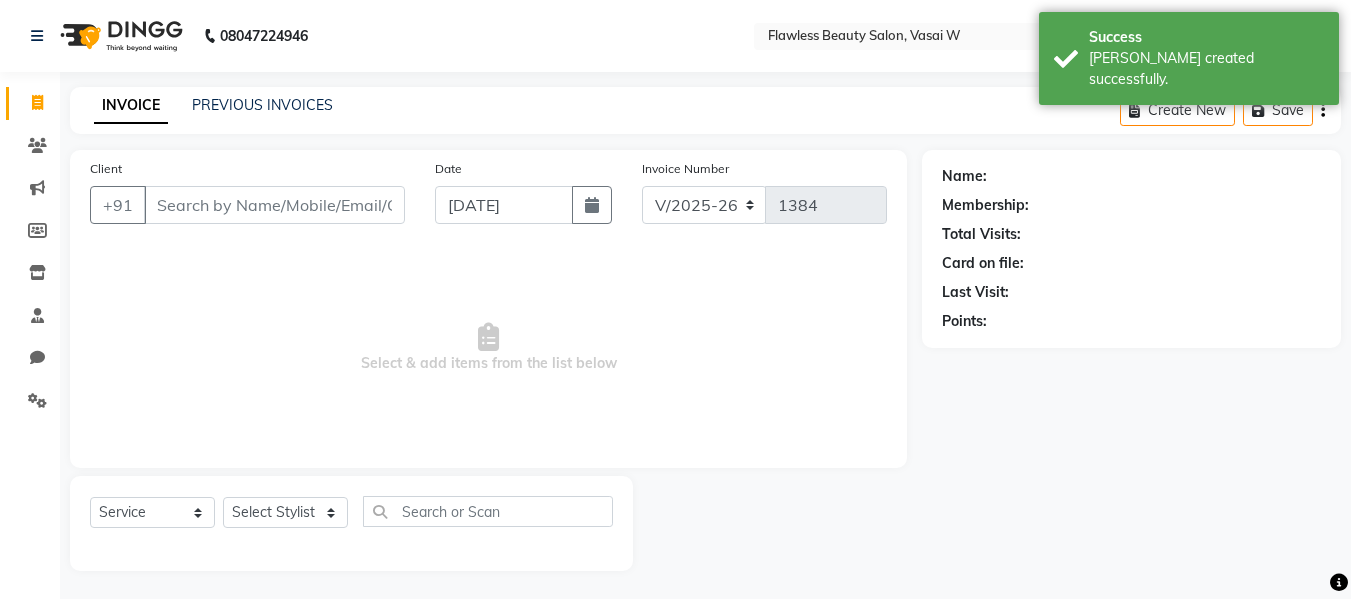 scroll, scrollTop: 2, scrollLeft: 0, axis: vertical 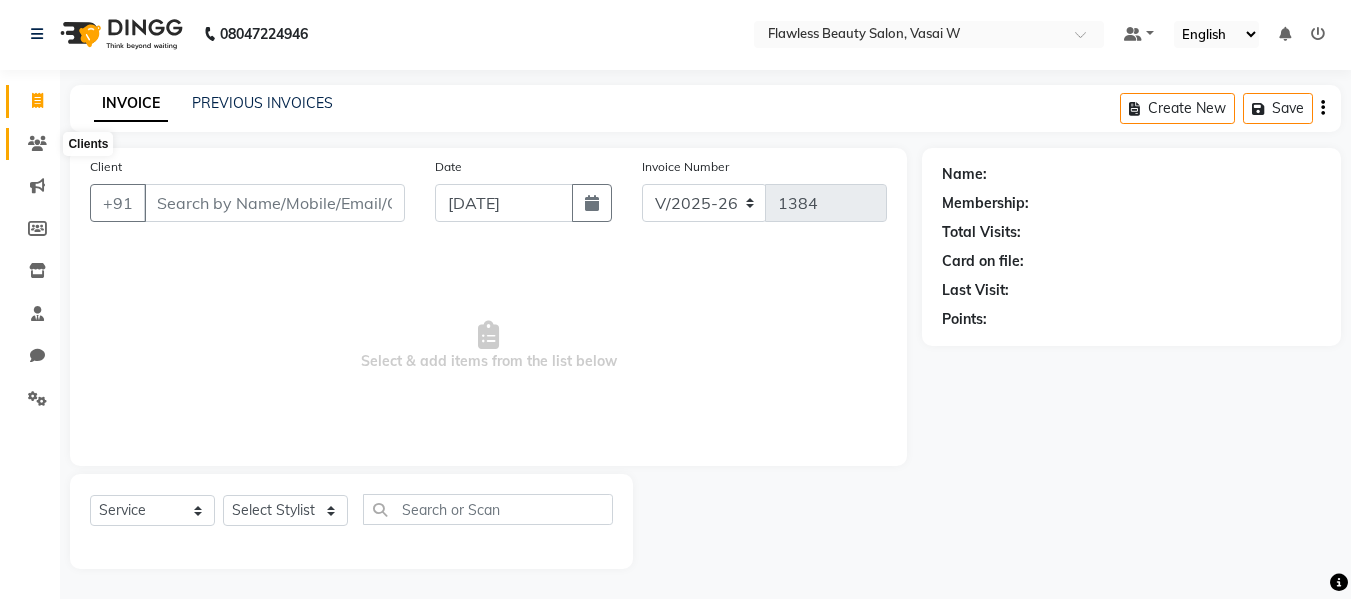 click 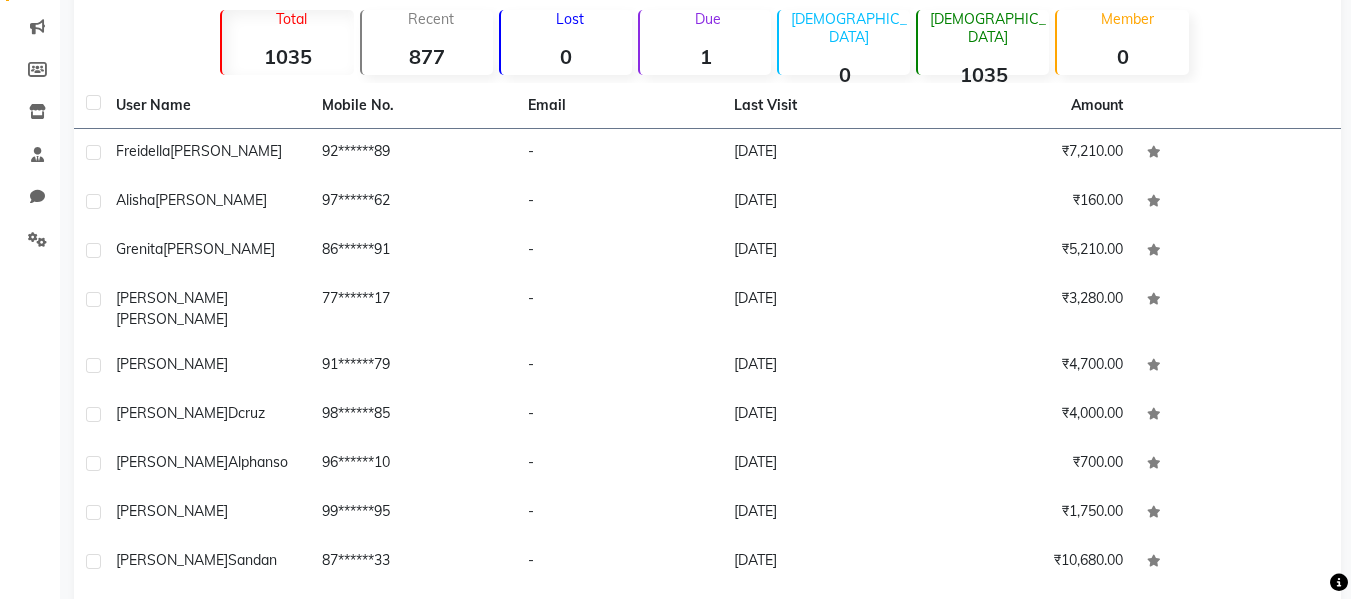 scroll, scrollTop: 267, scrollLeft: 0, axis: vertical 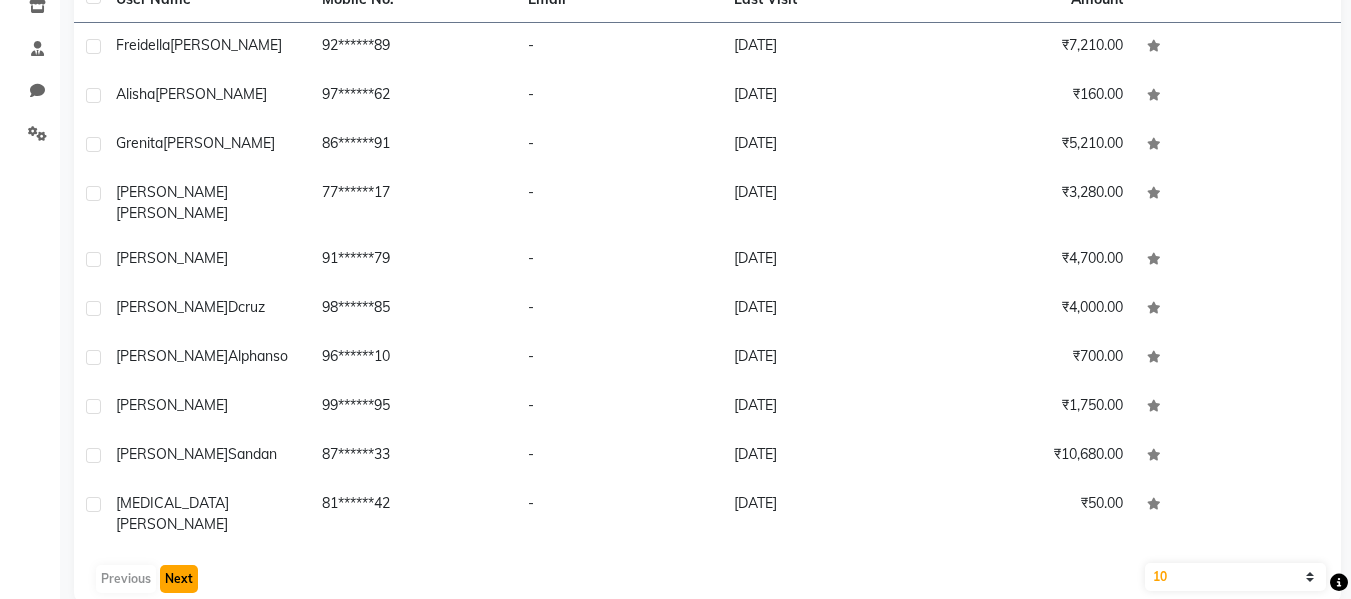 click on "Next" 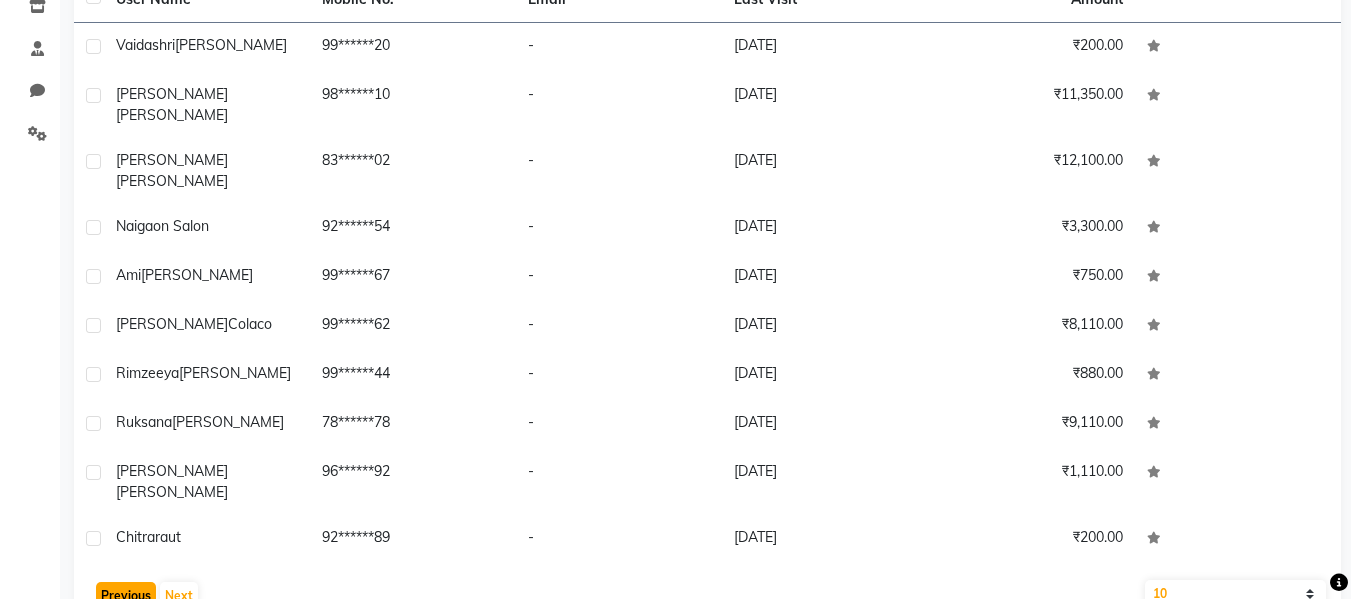 click on "Previous" 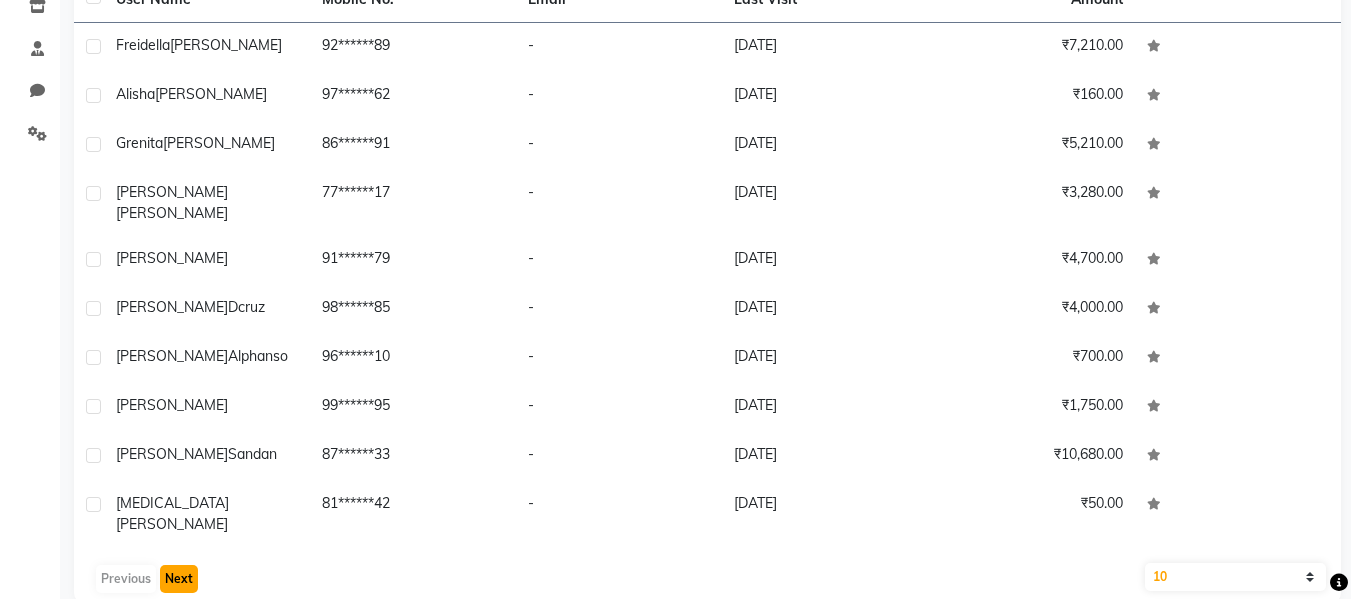 click on "Next" 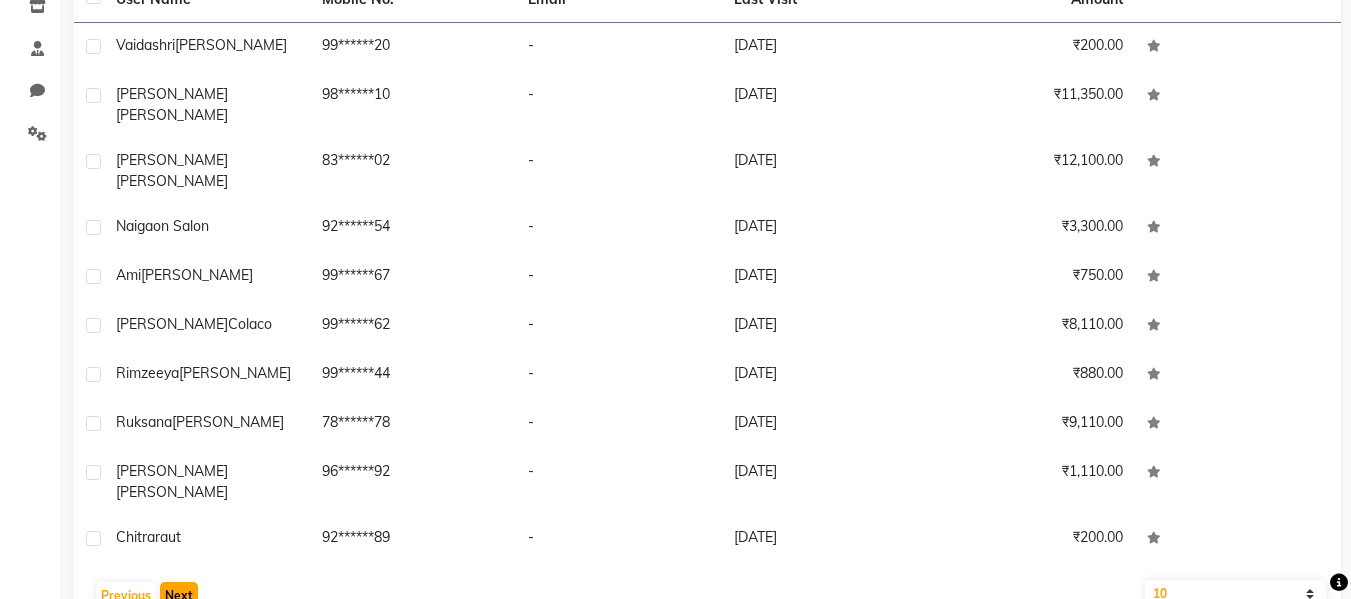 click on "Next" 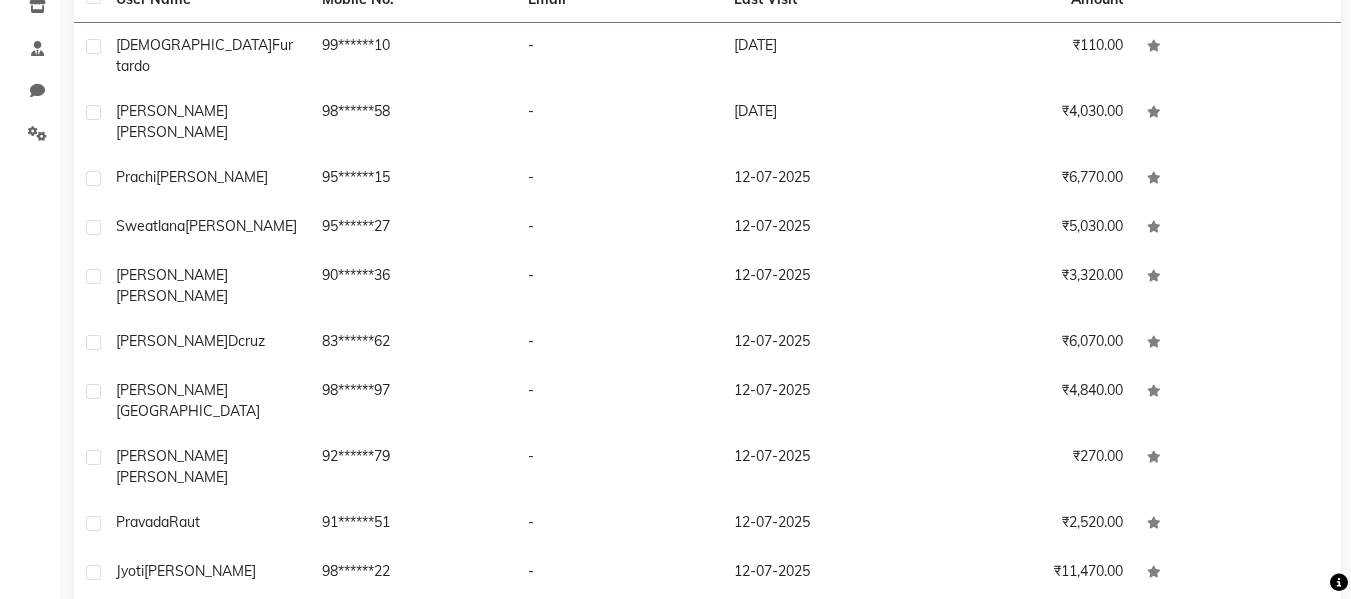 click on "Previous" 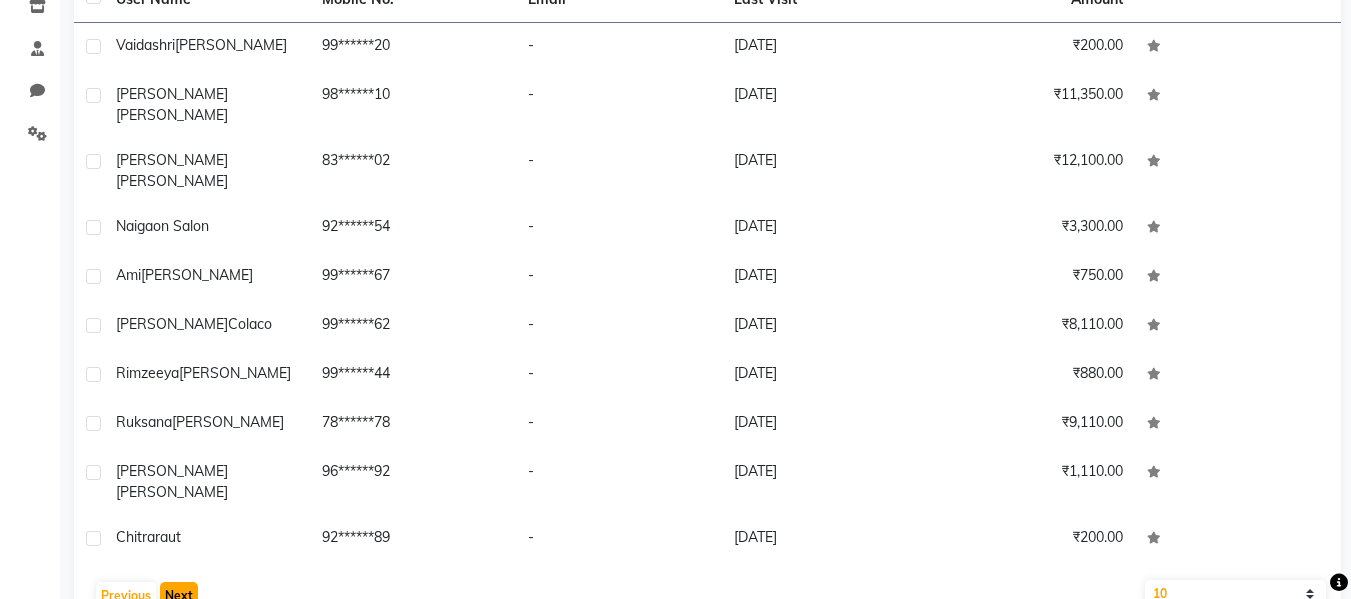 click on "Next" 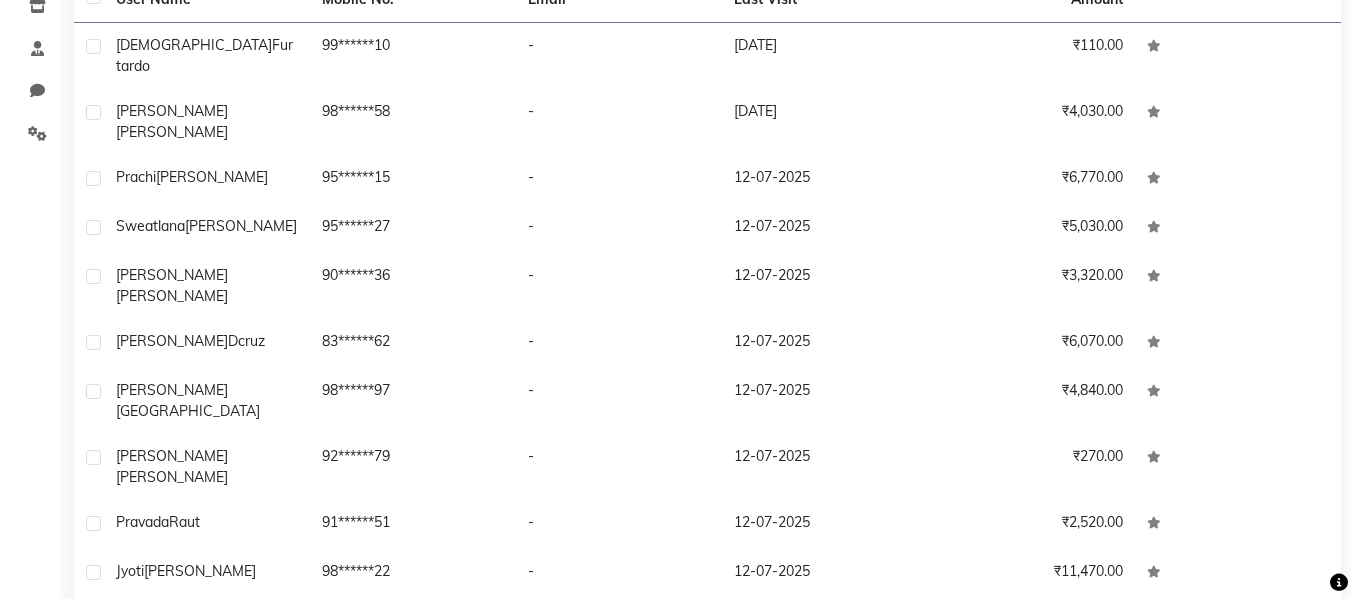 click on "Previous" 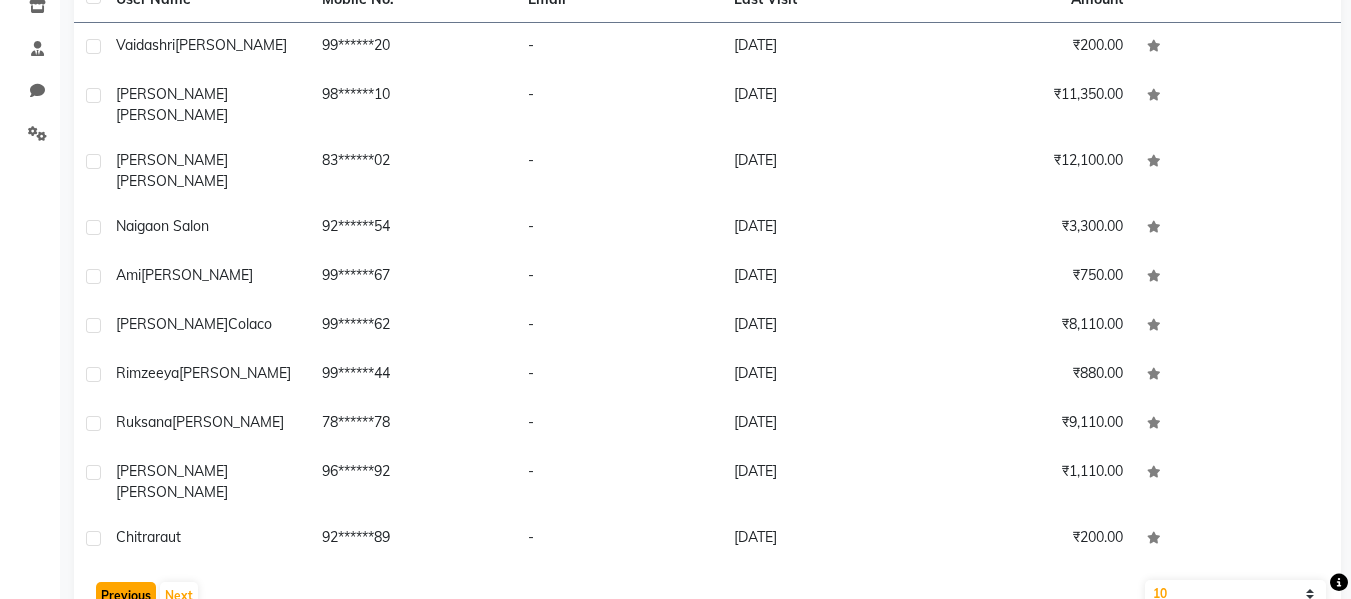 click on "Previous" 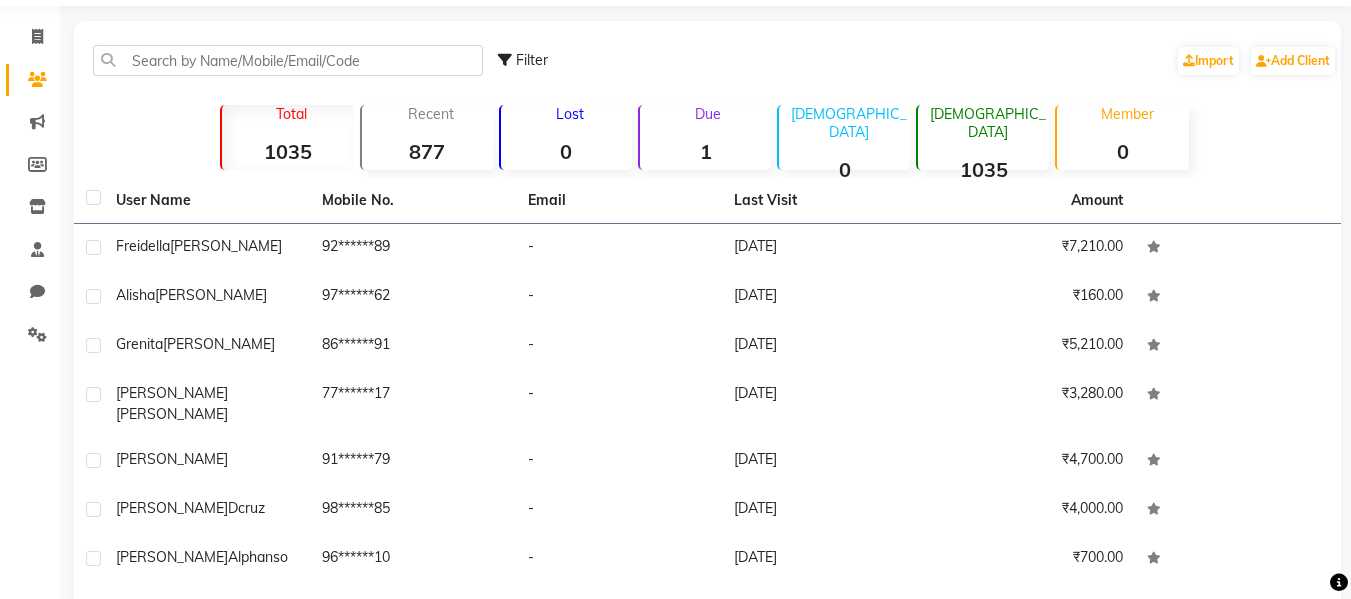 scroll, scrollTop: 0, scrollLeft: 0, axis: both 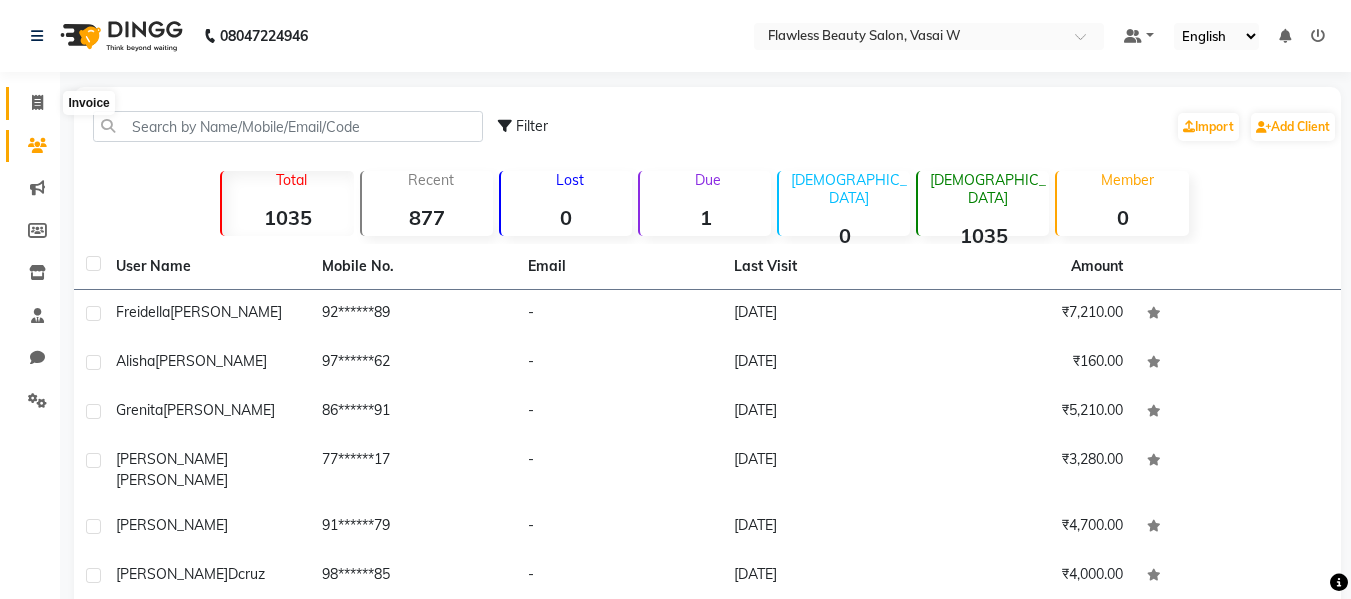 click 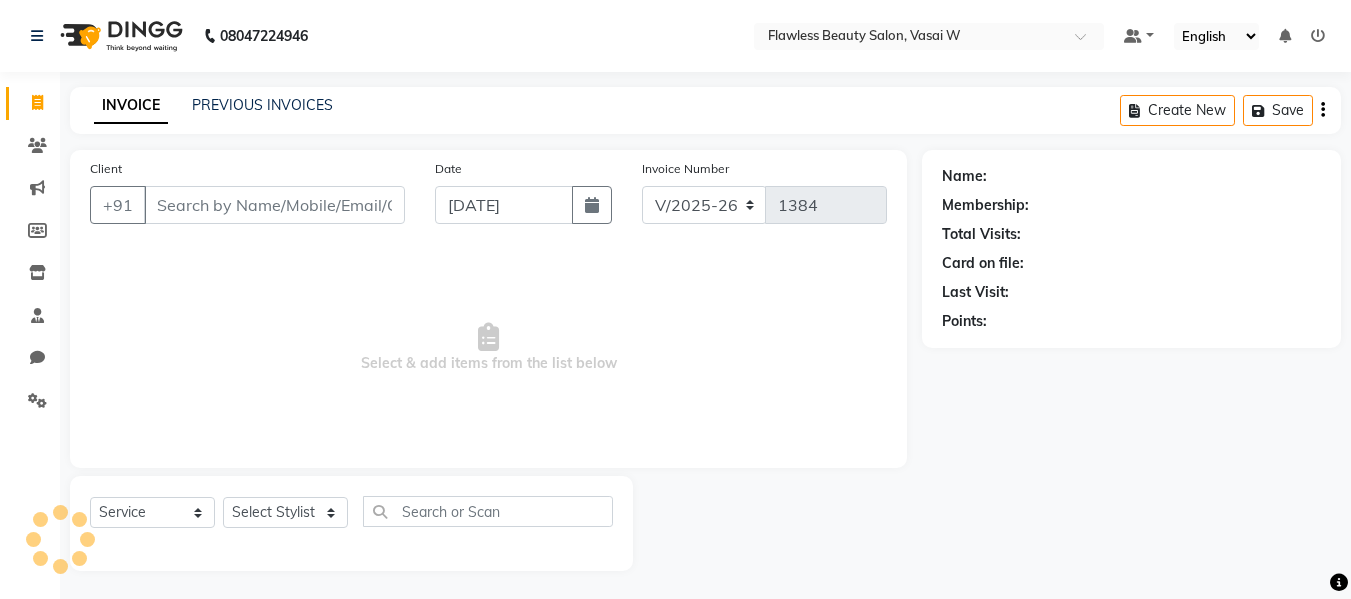 scroll, scrollTop: 2, scrollLeft: 0, axis: vertical 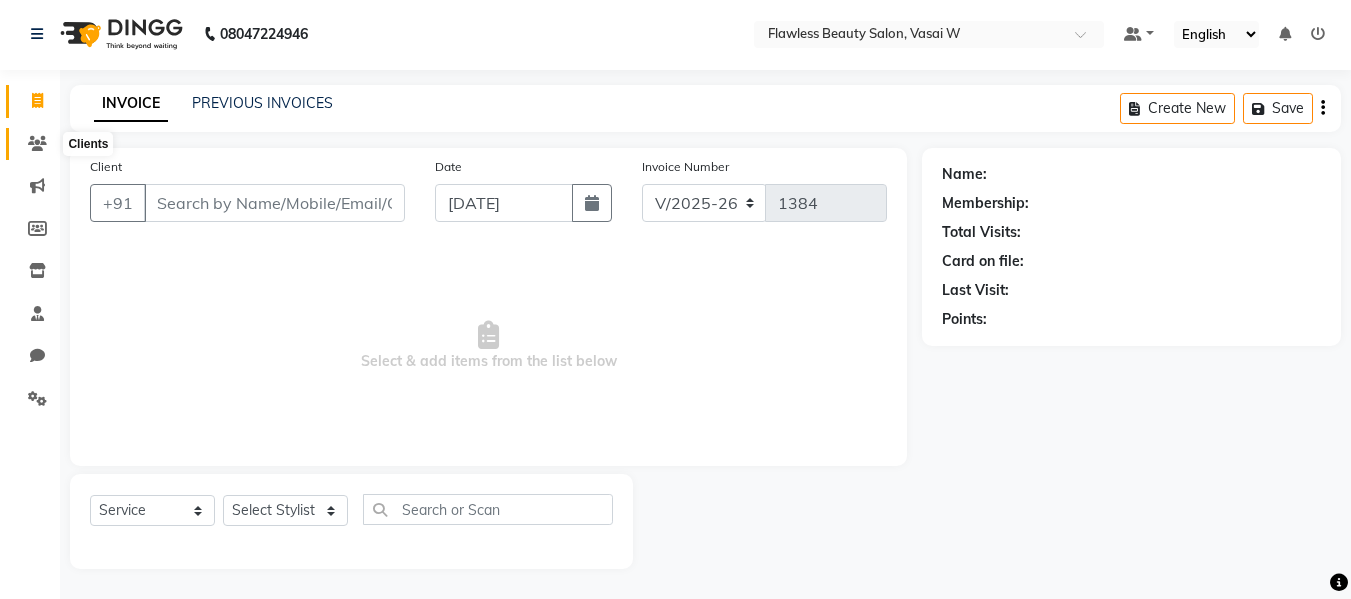 click 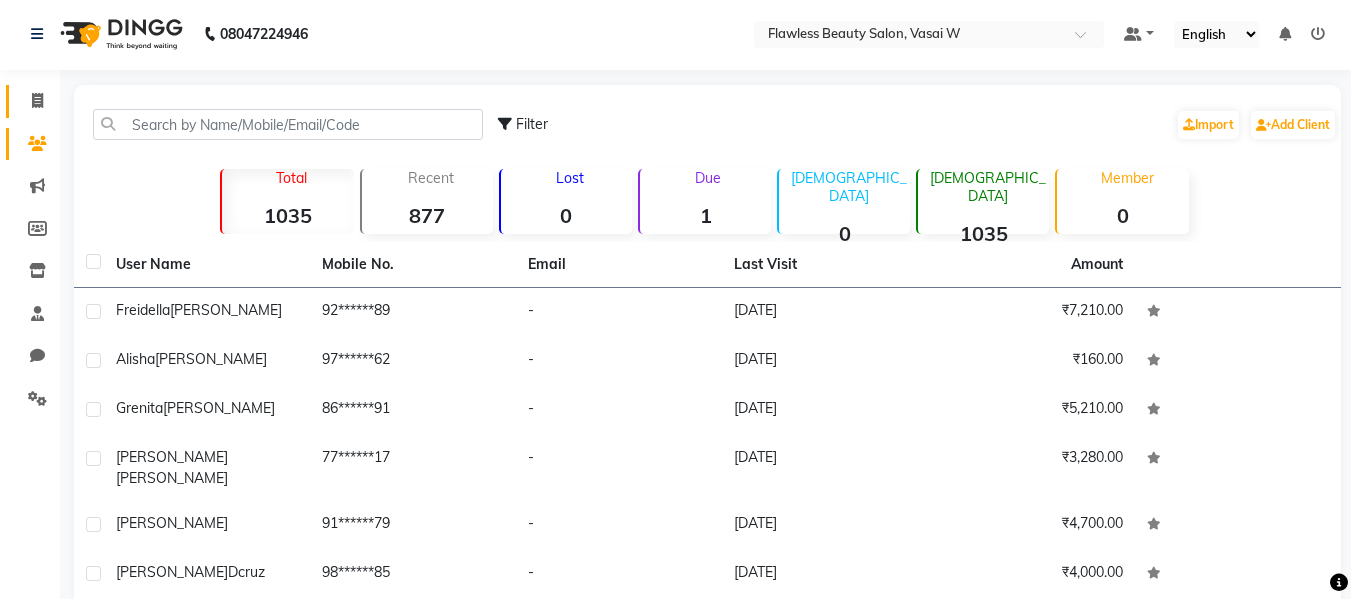 click on "Invoice" 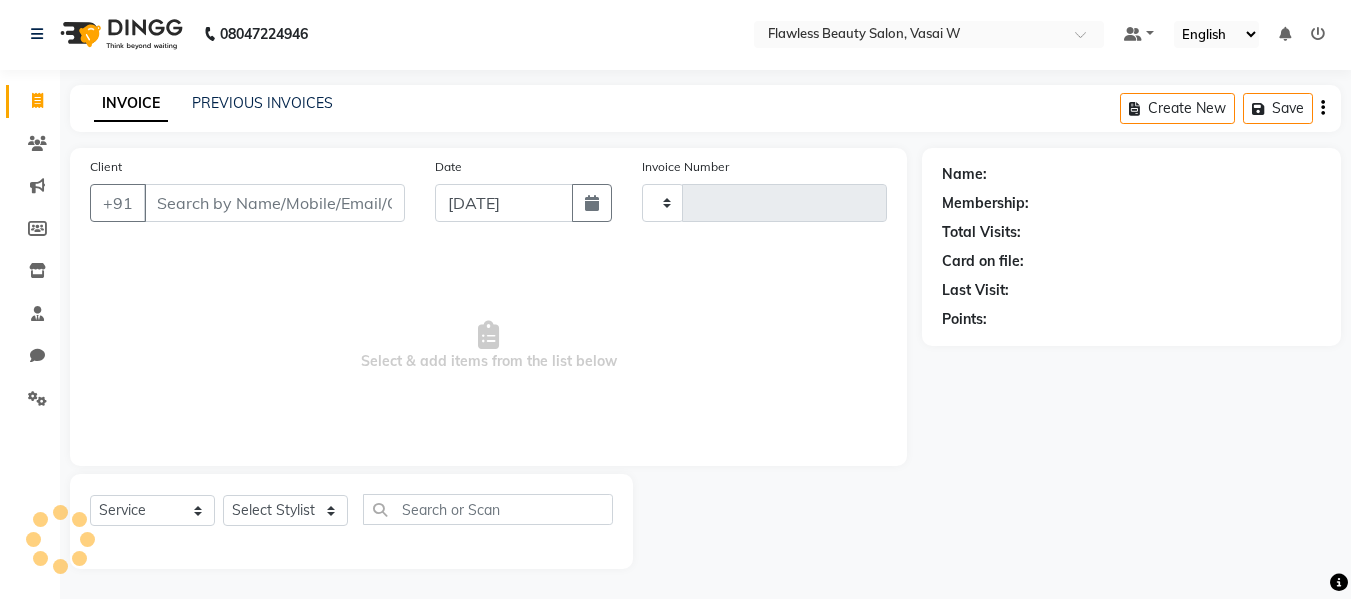 type on "1384" 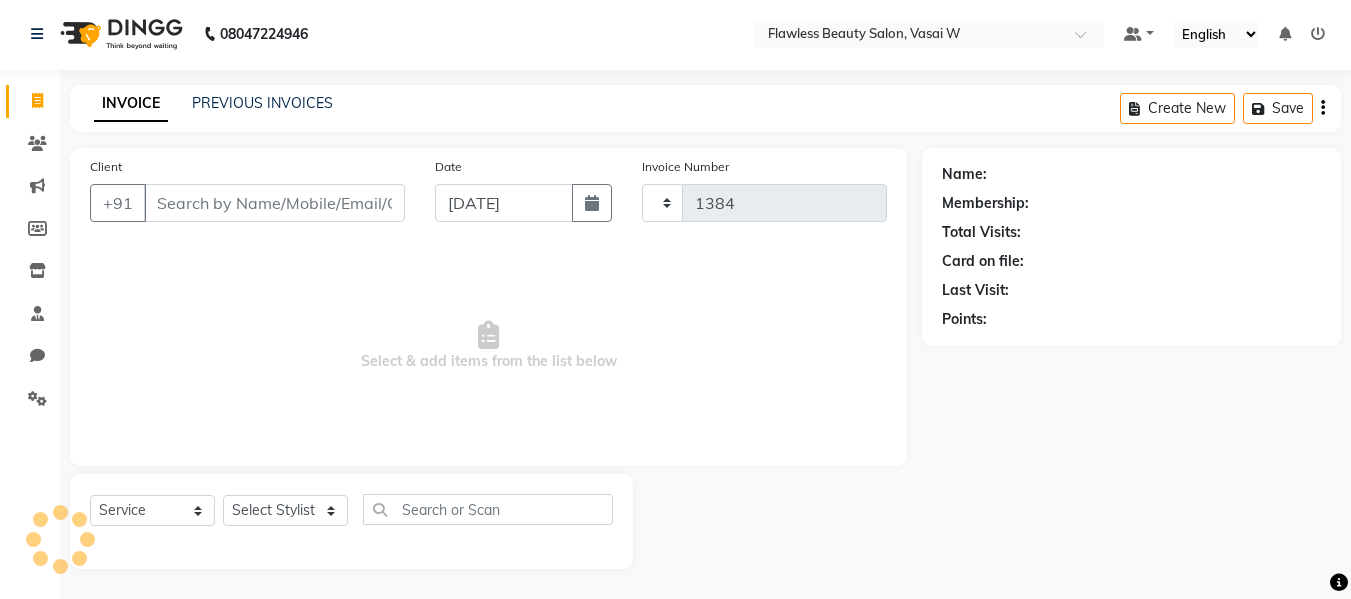 select on "8090" 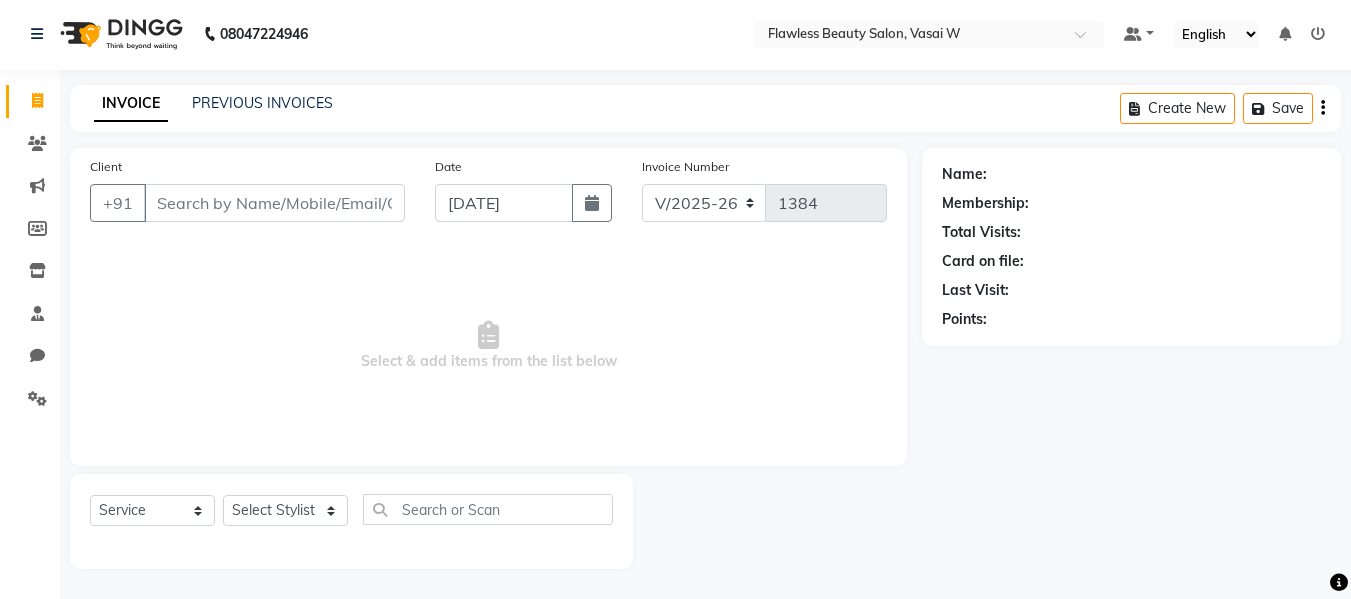 click on "Client" at bounding box center [274, 203] 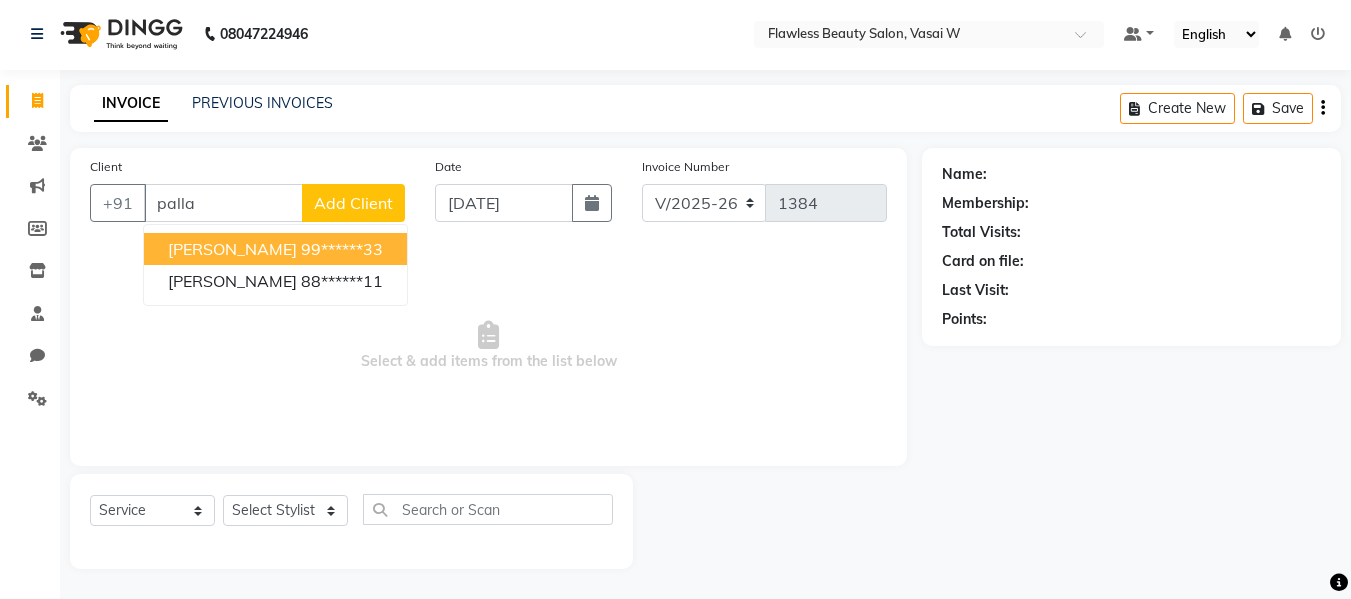 click on "[PERSON_NAME]" at bounding box center (232, 249) 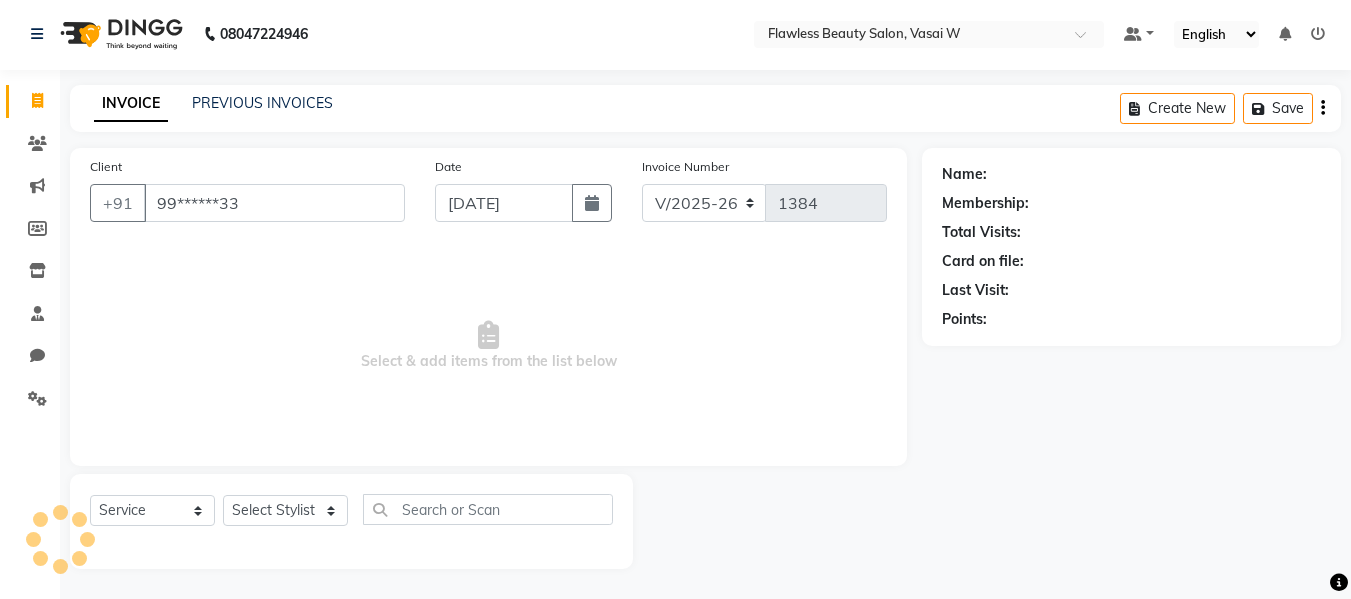 type on "99******33" 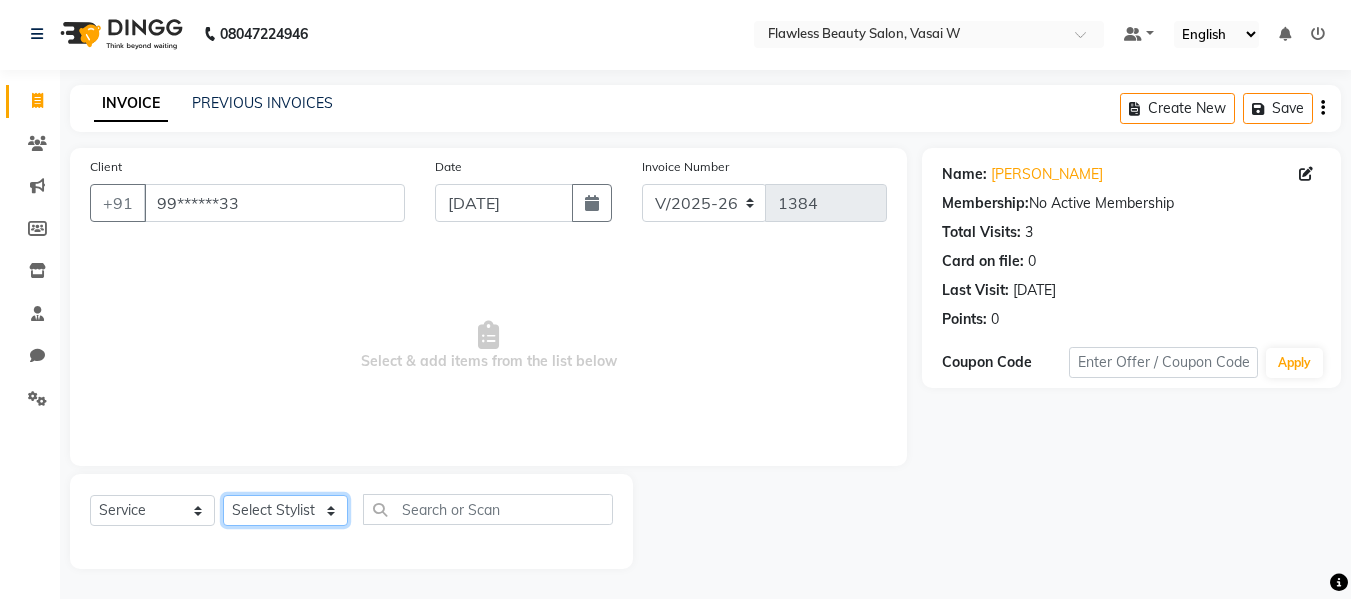 click on "Select Stylist Afsana [PERSON_NAME]  [PERSON_NAME] Maam Nisha  Pari [PERSON_NAME] [PERSON_NAME]" 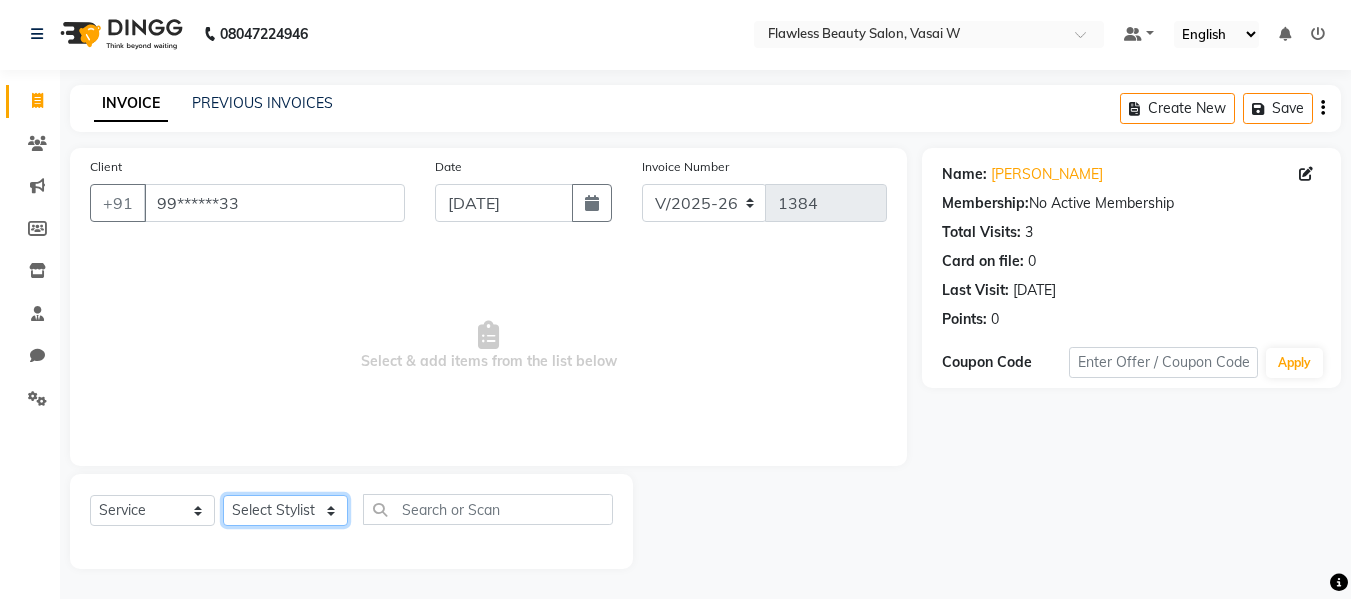select on "76404" 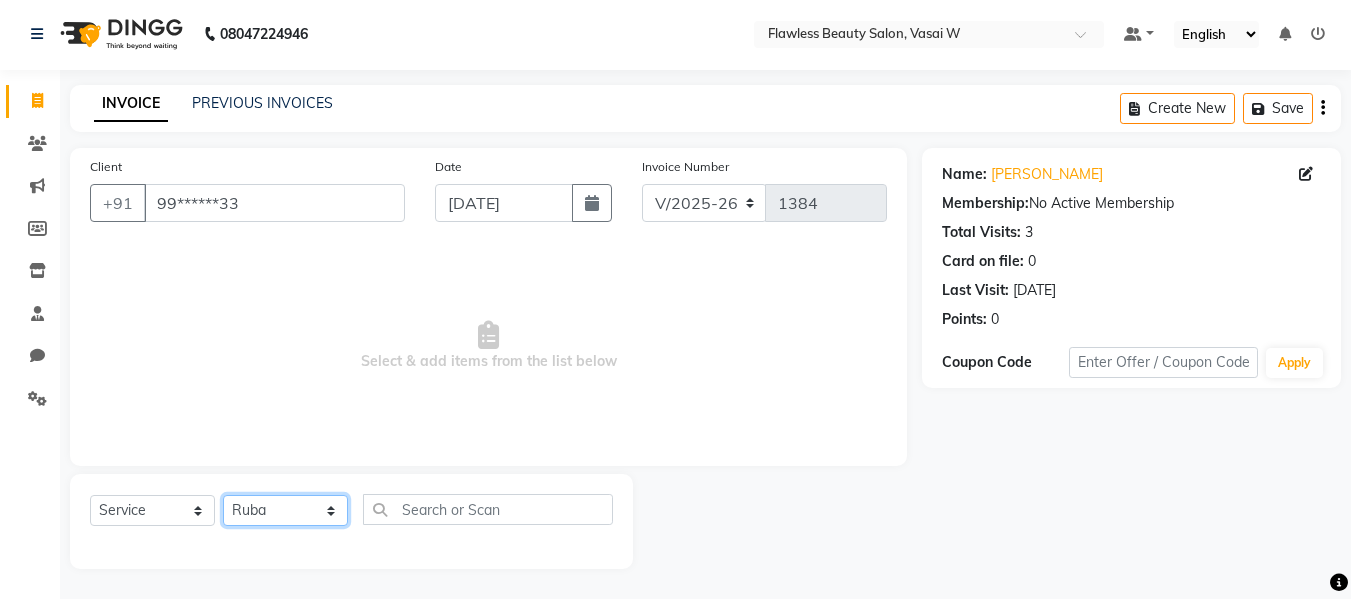 click on "Select Stylist Afsana [PERSON_NAME]  [PERSON_NAME] Maam Nisha  Pari [PERSON_NAME] [PERSON_NAME]" 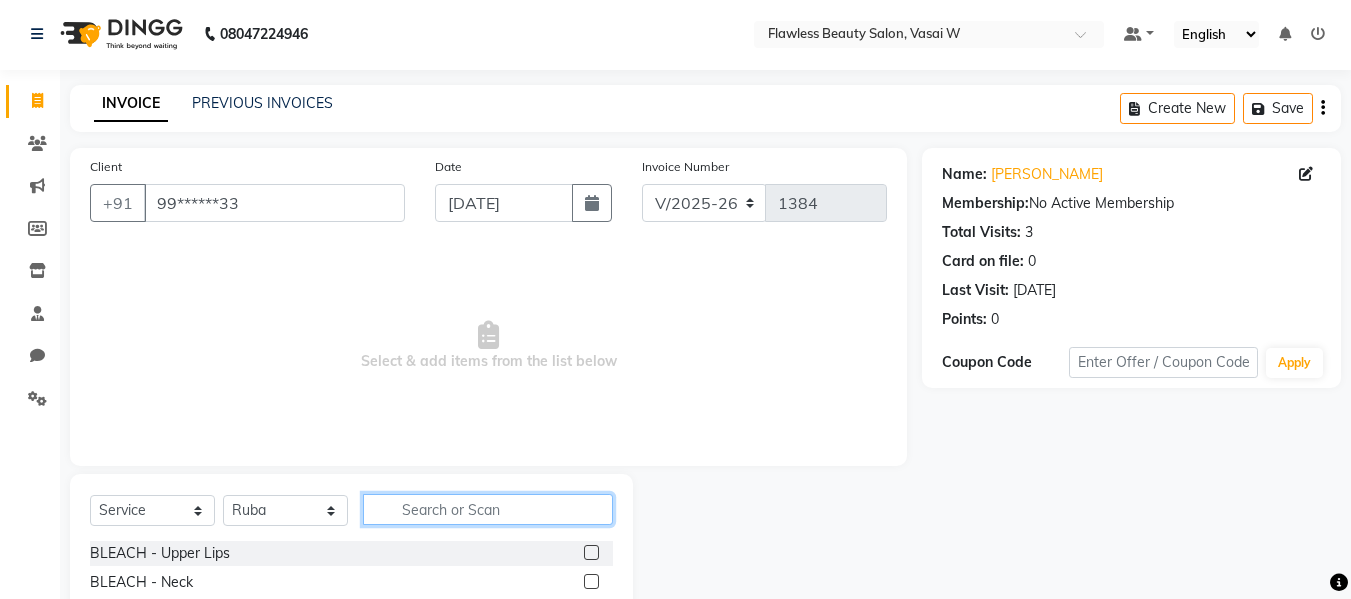 click 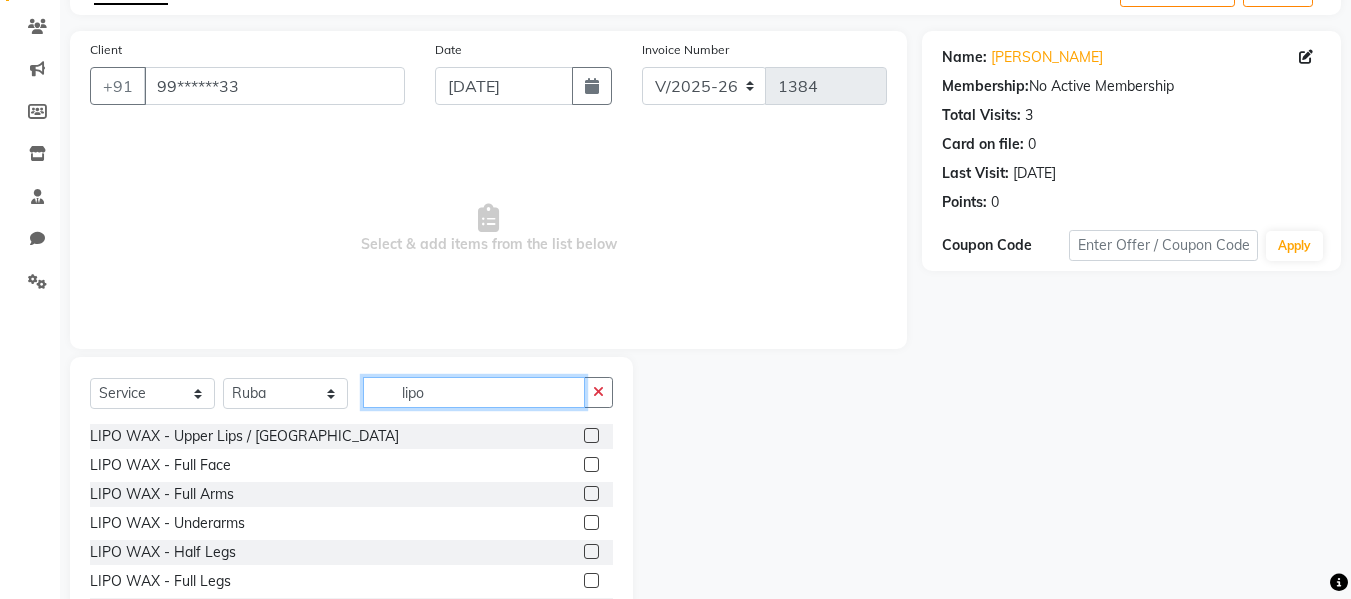 scroll, scrollTop: 202, scrollLeft: 0, axis: vertical 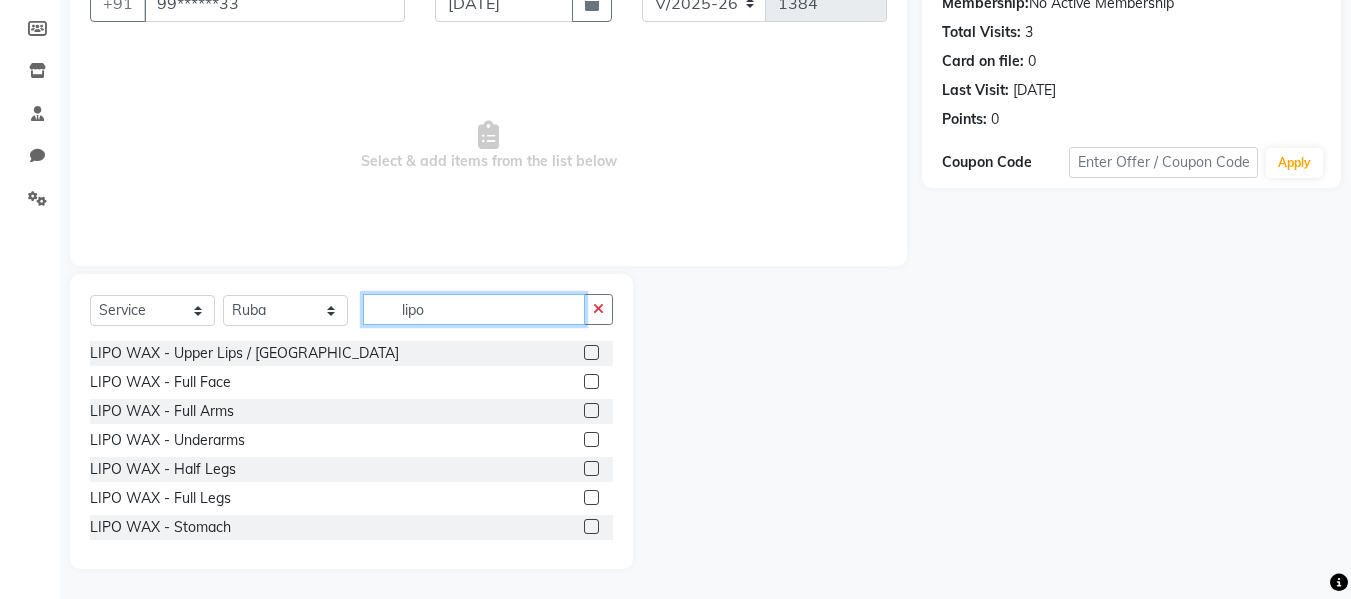 type on "lipo" 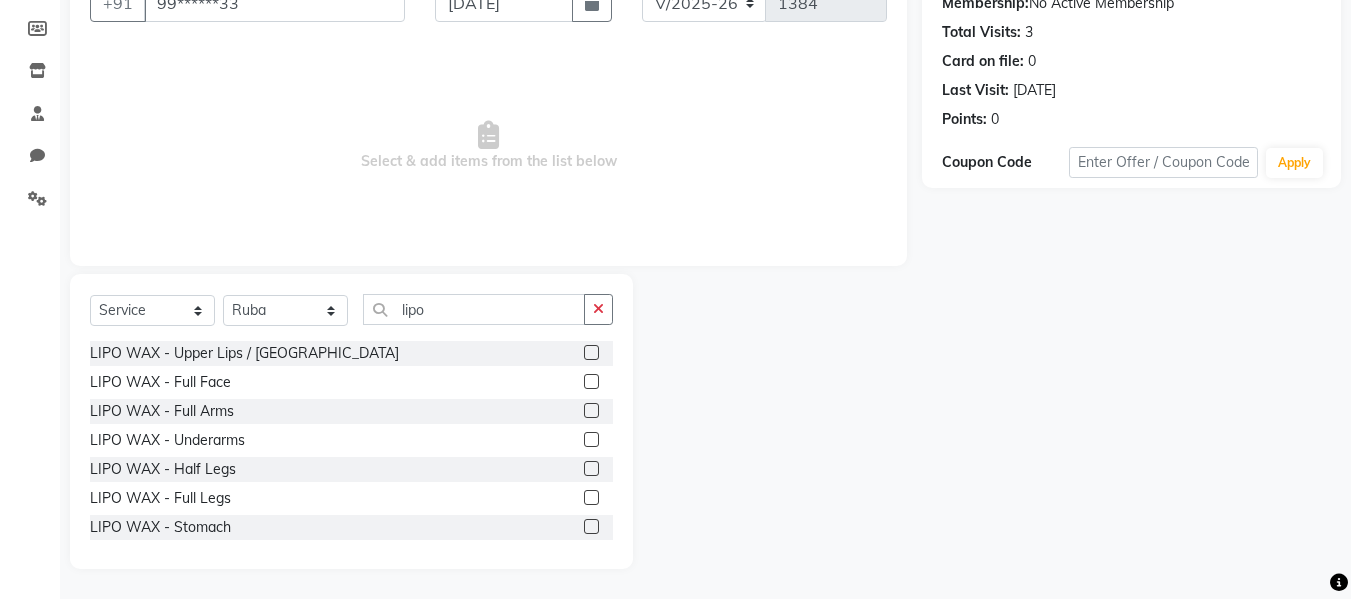 click 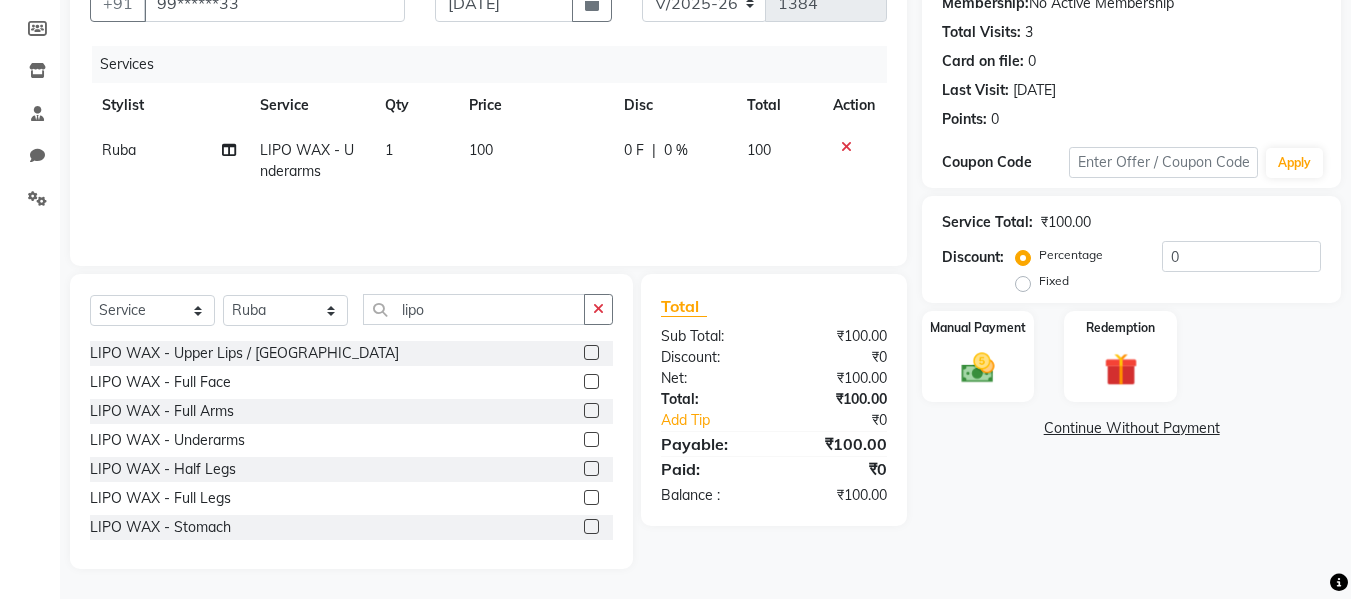 click 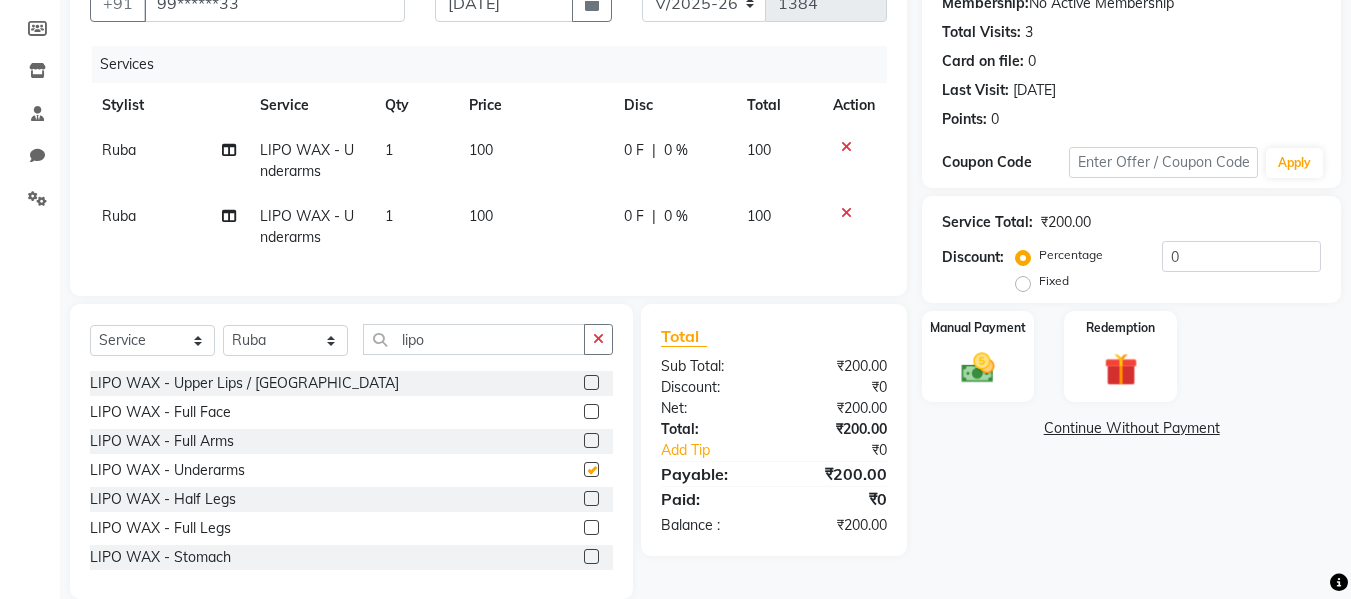 checkbox on "false" 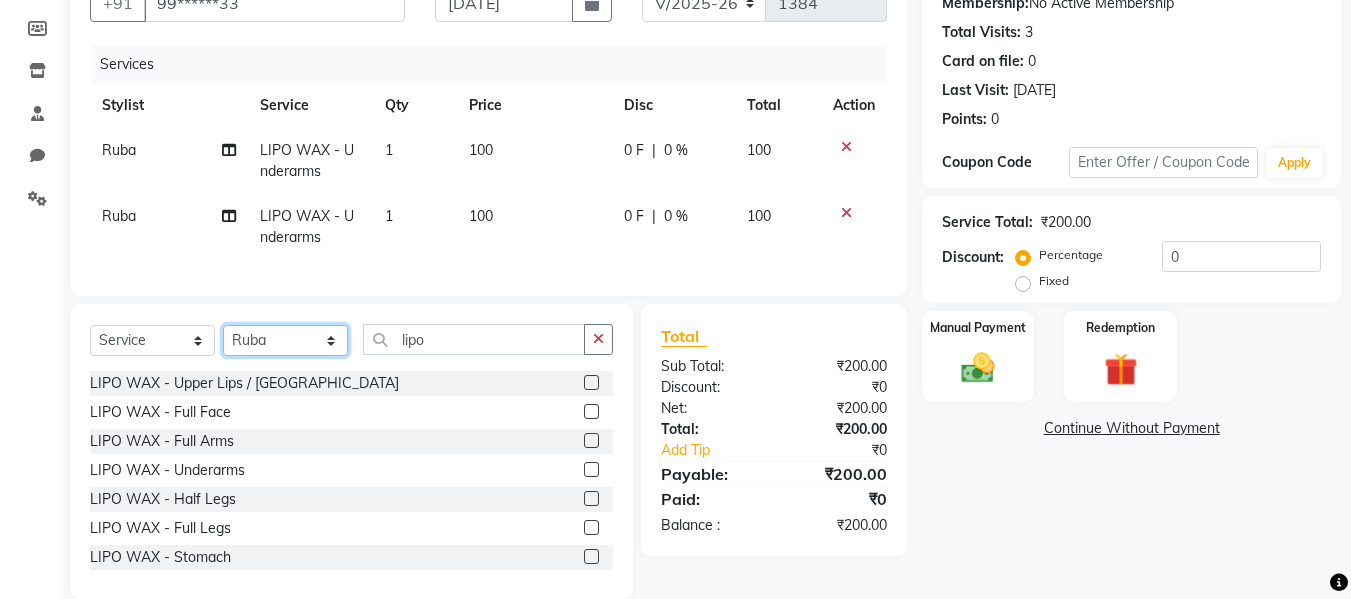 click on "Select Stylist Afsana [PERSON_NAME]  [PERSON_NAME] Maam Nisha  Pari [PERSON_NAME] [PERSON_NAME]" 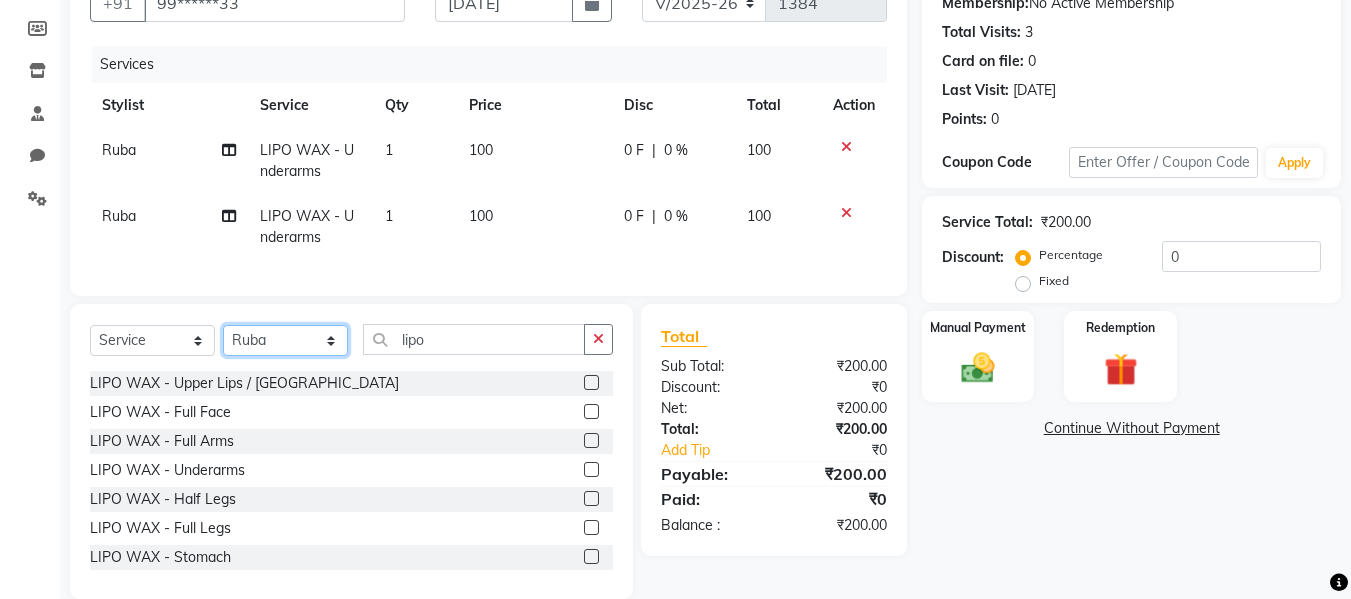 select on "76410" 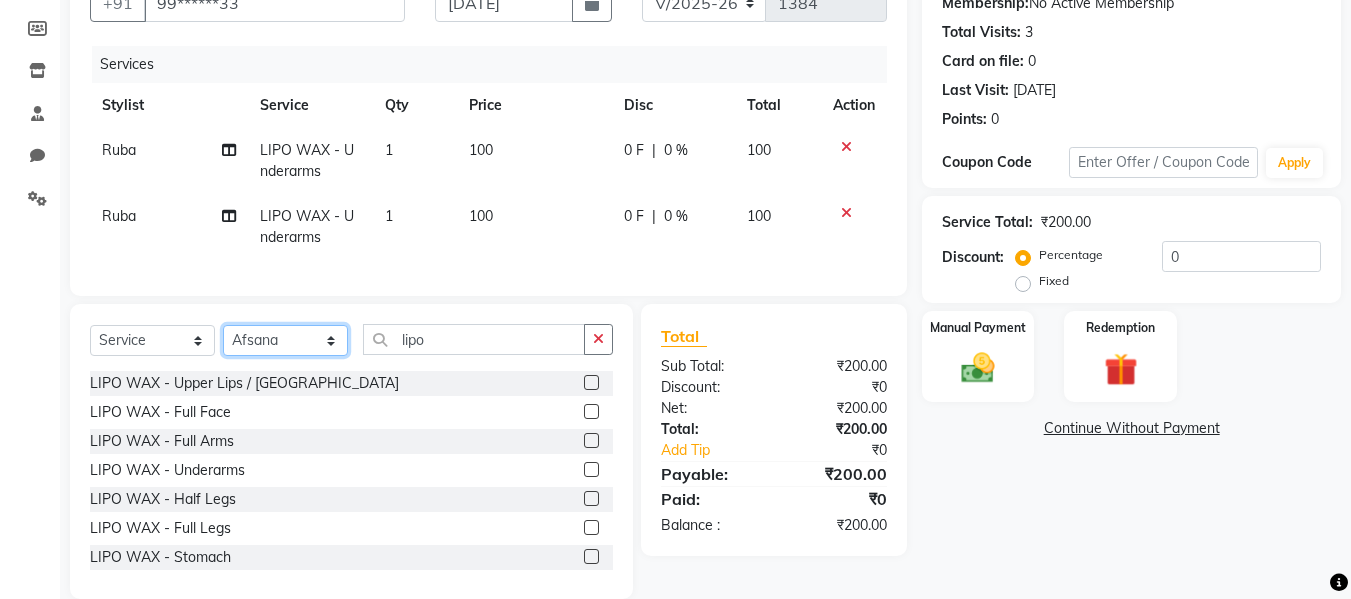 click on "Select Stylist Afsana [PERSON_NAME]  [PERSON_NAME] Maam Nisha  Pari [PERSON_NAME] [PERSON_NAME]" 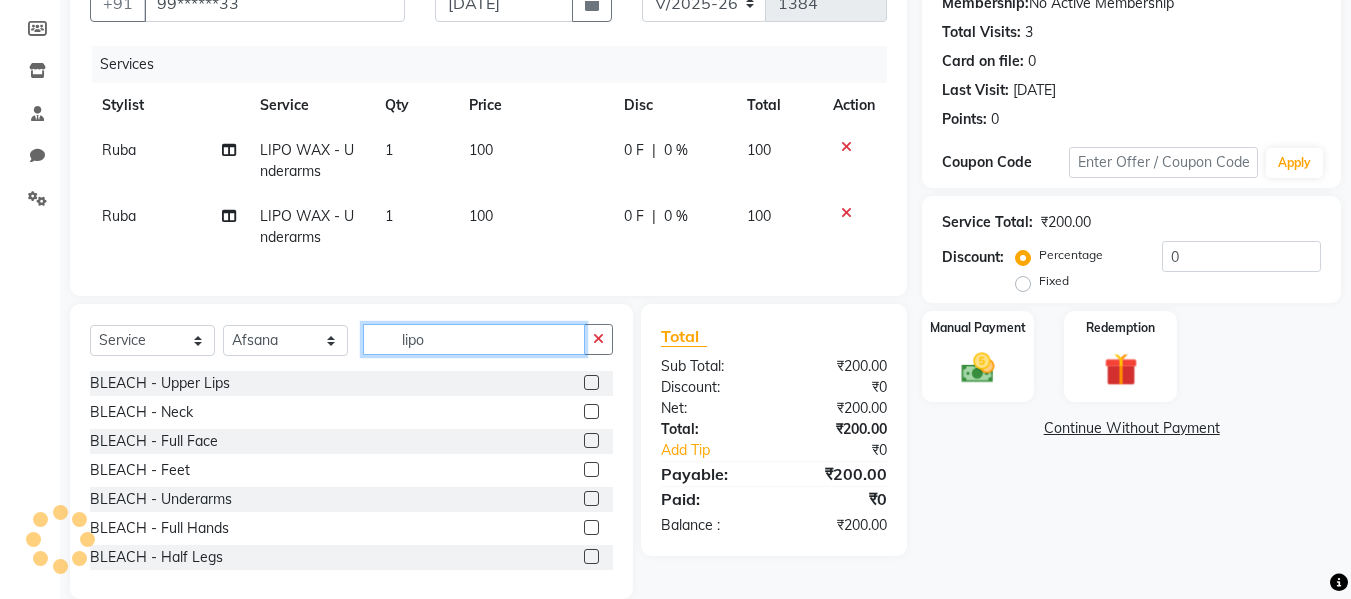 click on "lipo" 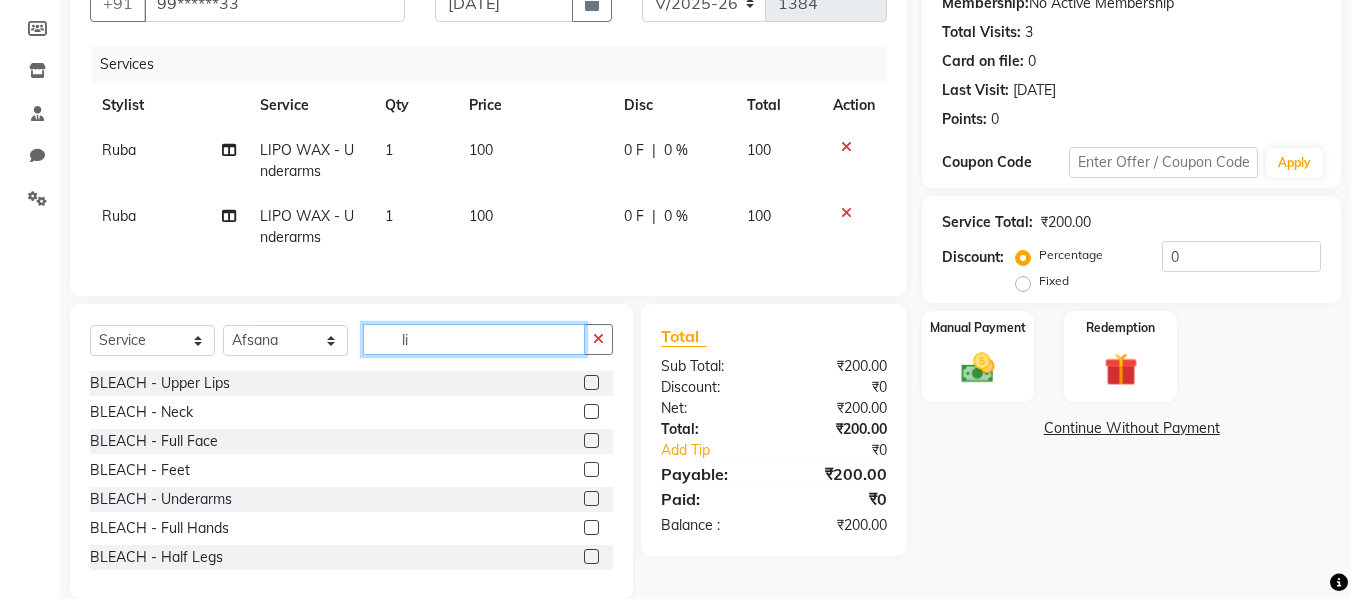 type on "l" 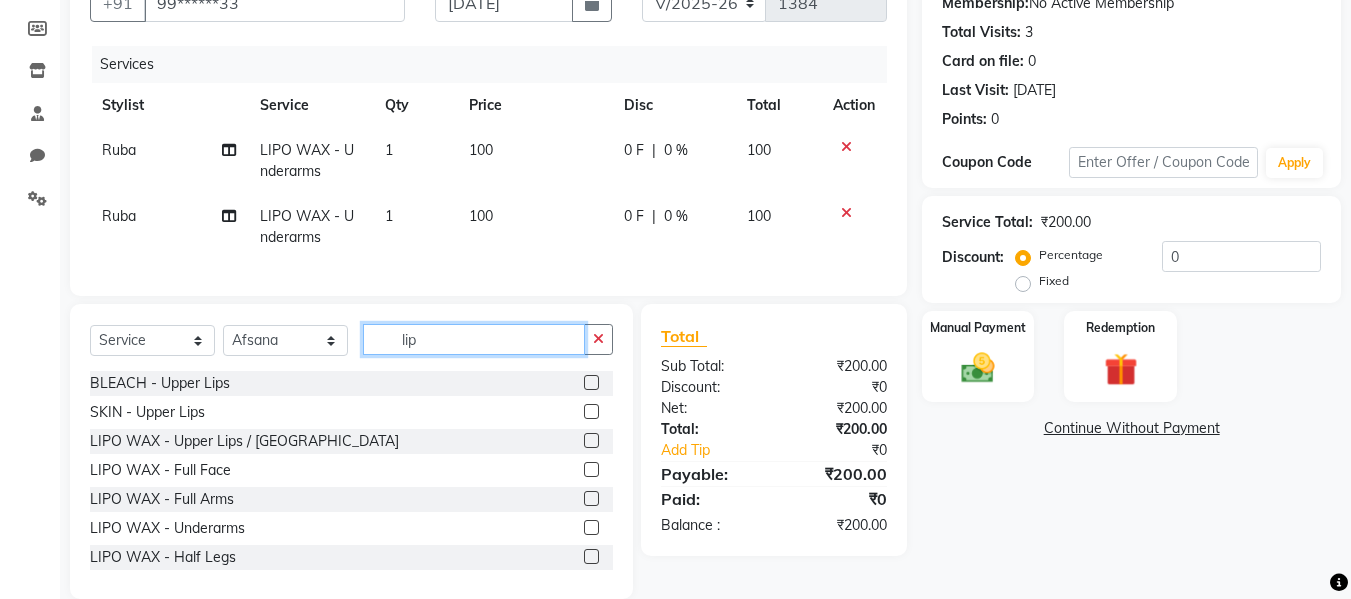 type on "lipo" 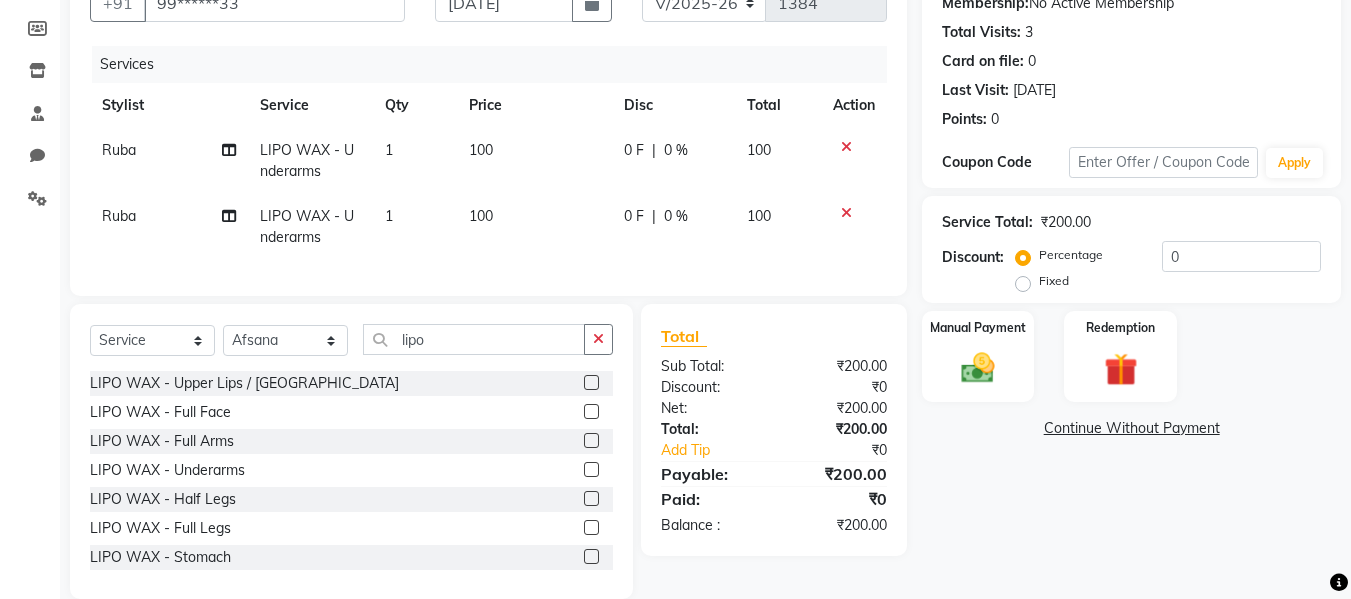 click 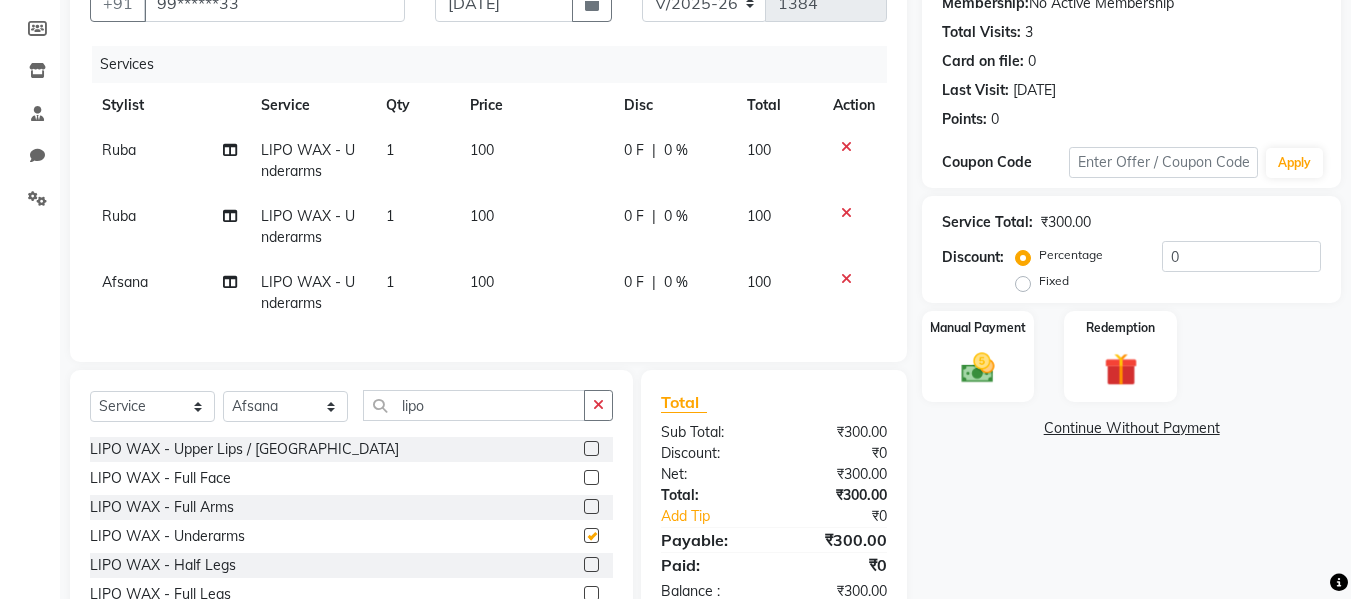 checkbox on "false" 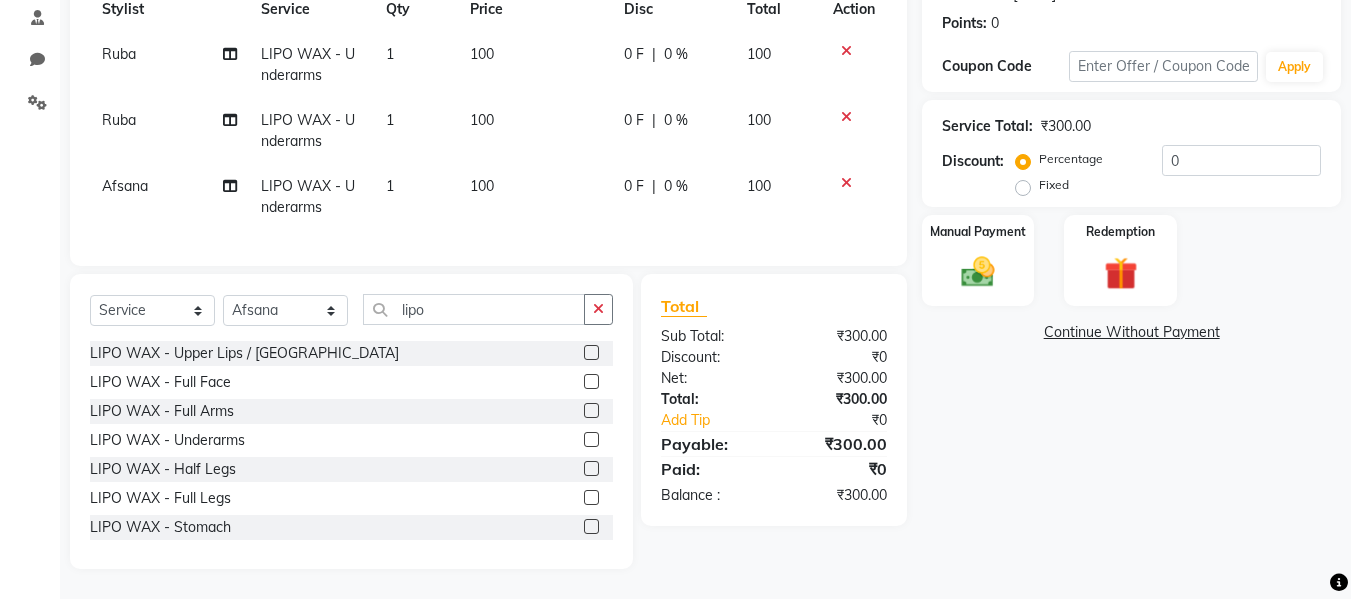 scroll, scrollTop: 313, scrollLeft: 0, axis: vertical 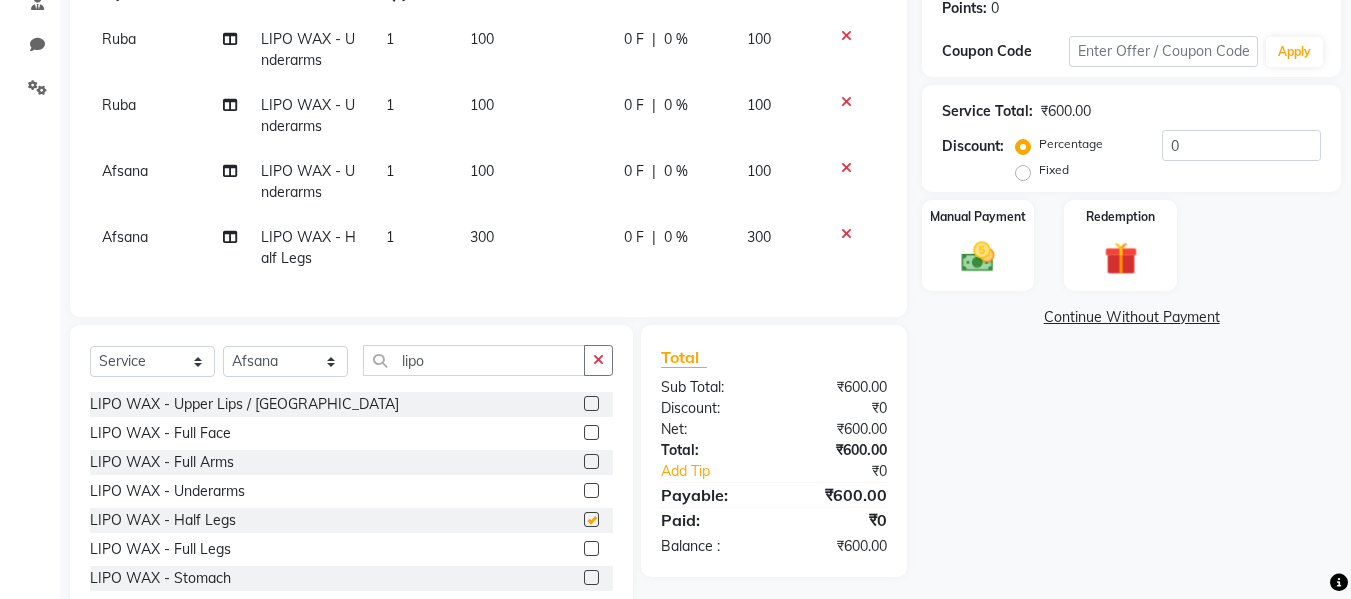 checkbox on "false" 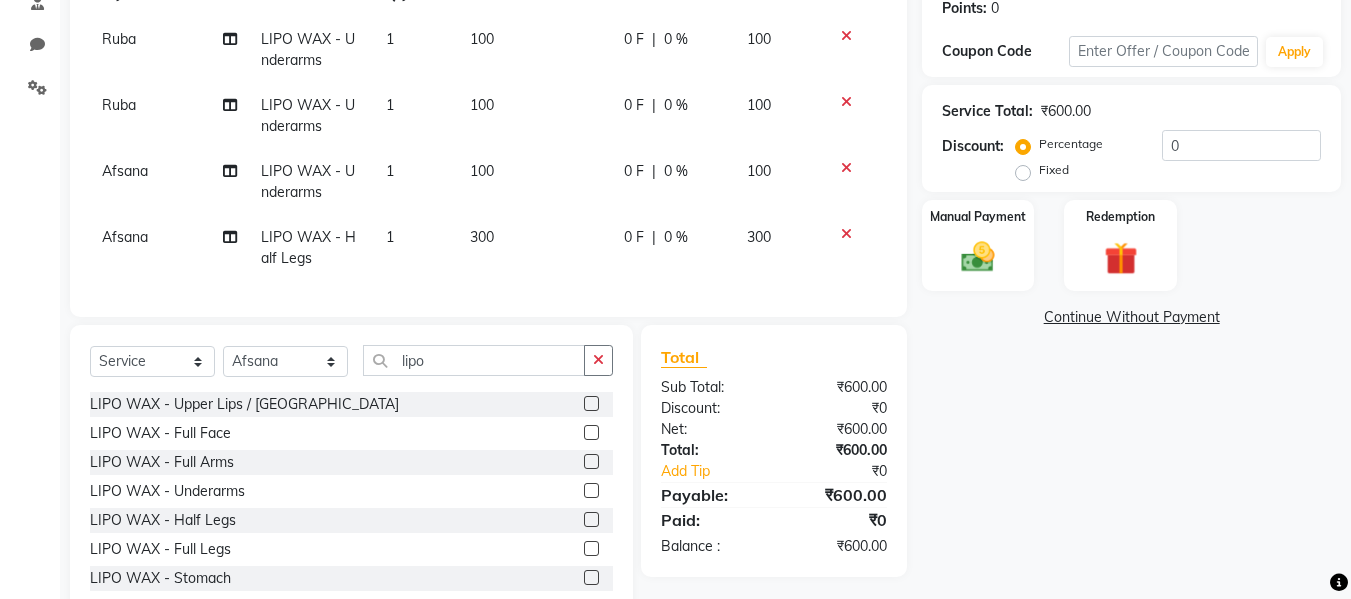 click 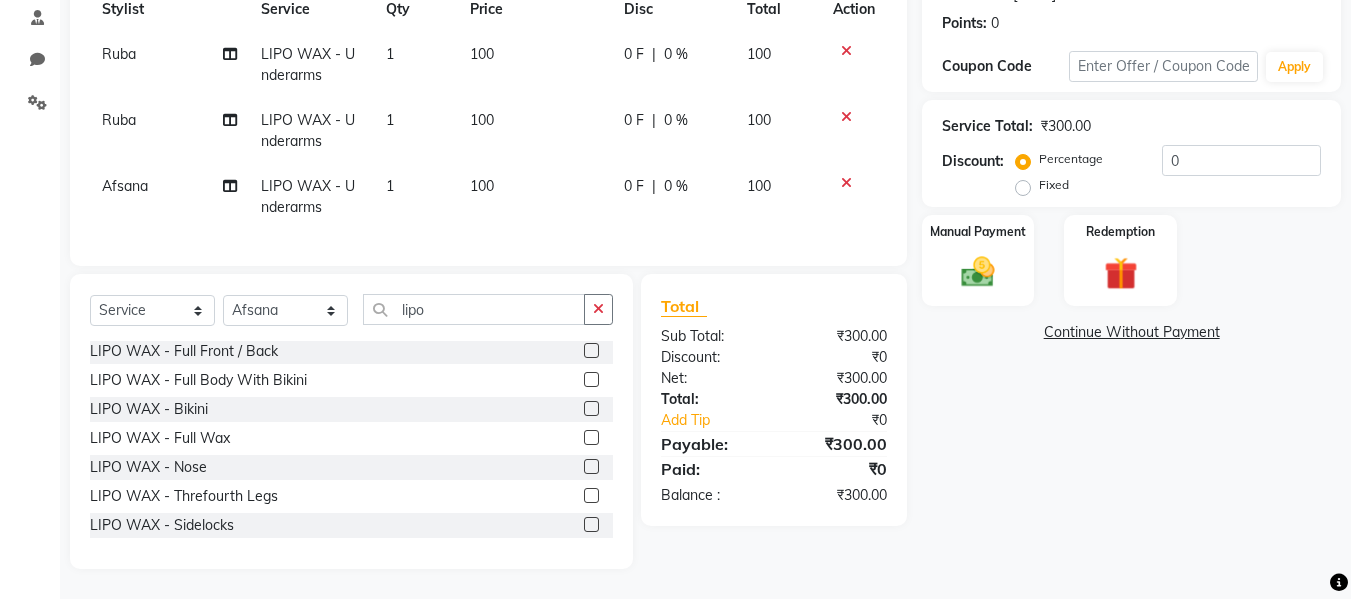 scroll, scrollTop: 235, scrollLeft: 0, axis: vertical 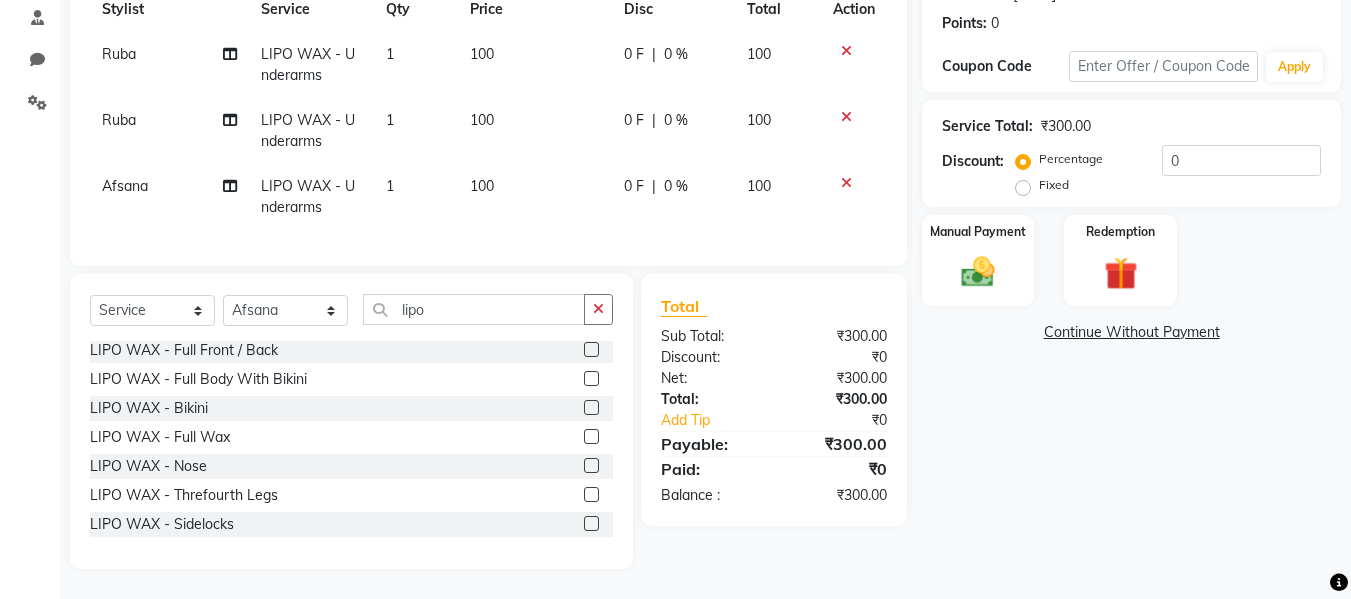 click 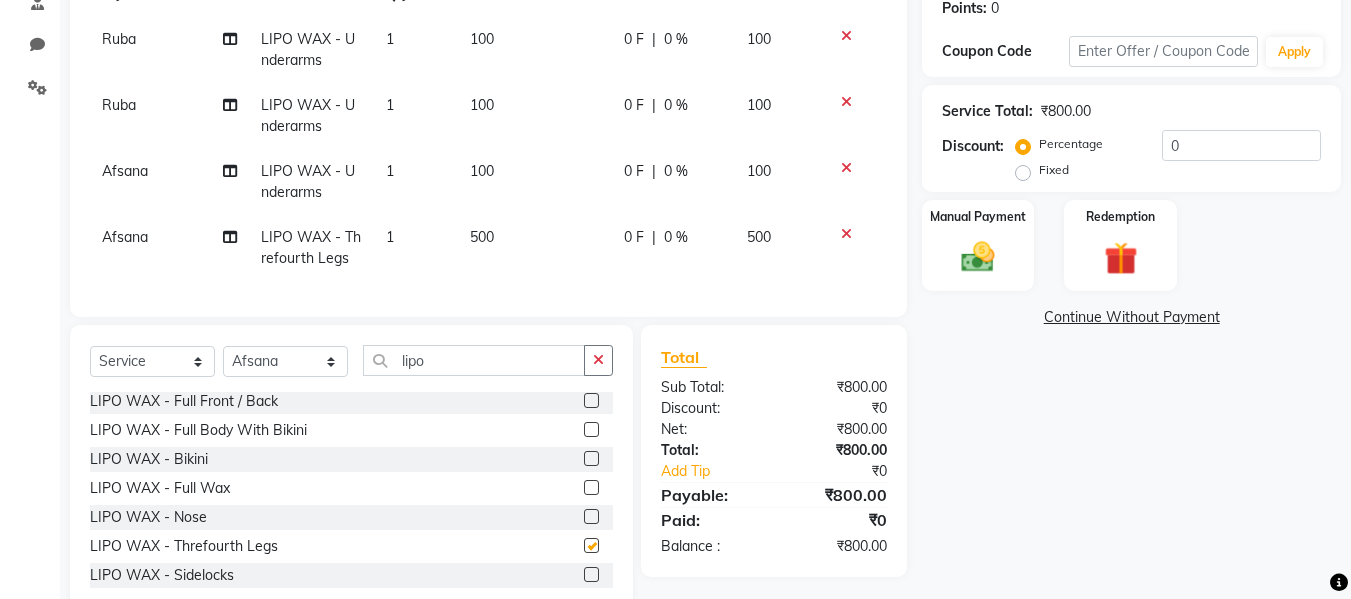 checkbox on "false" 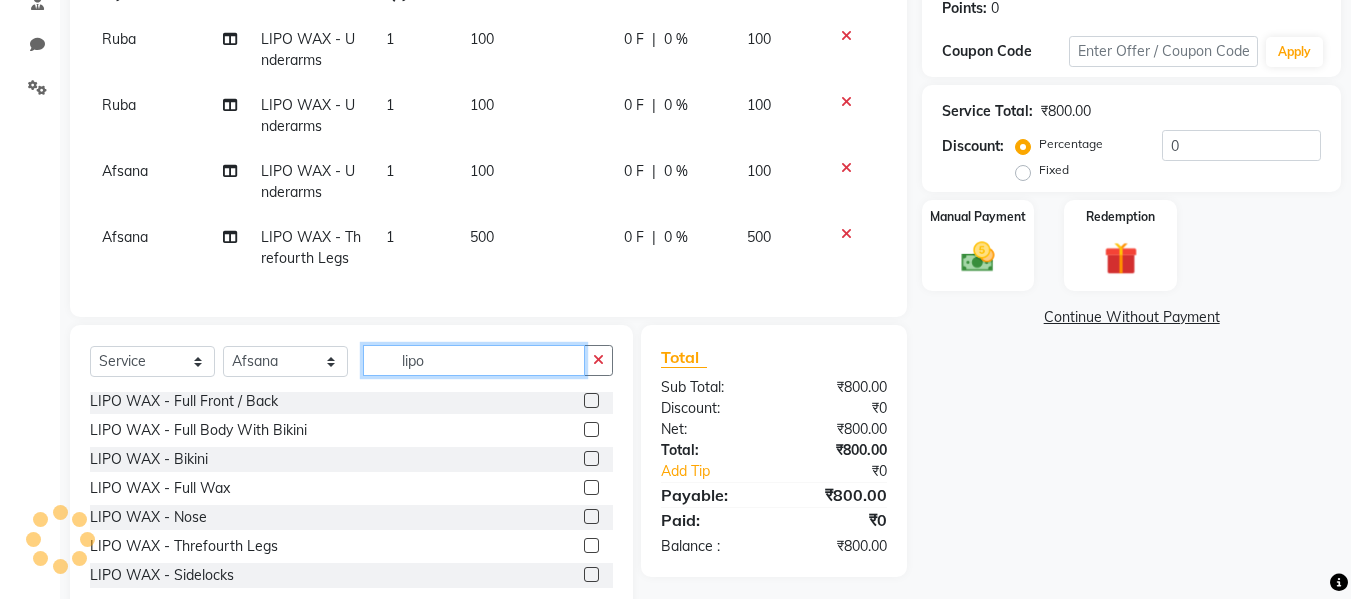 click on "lipo" 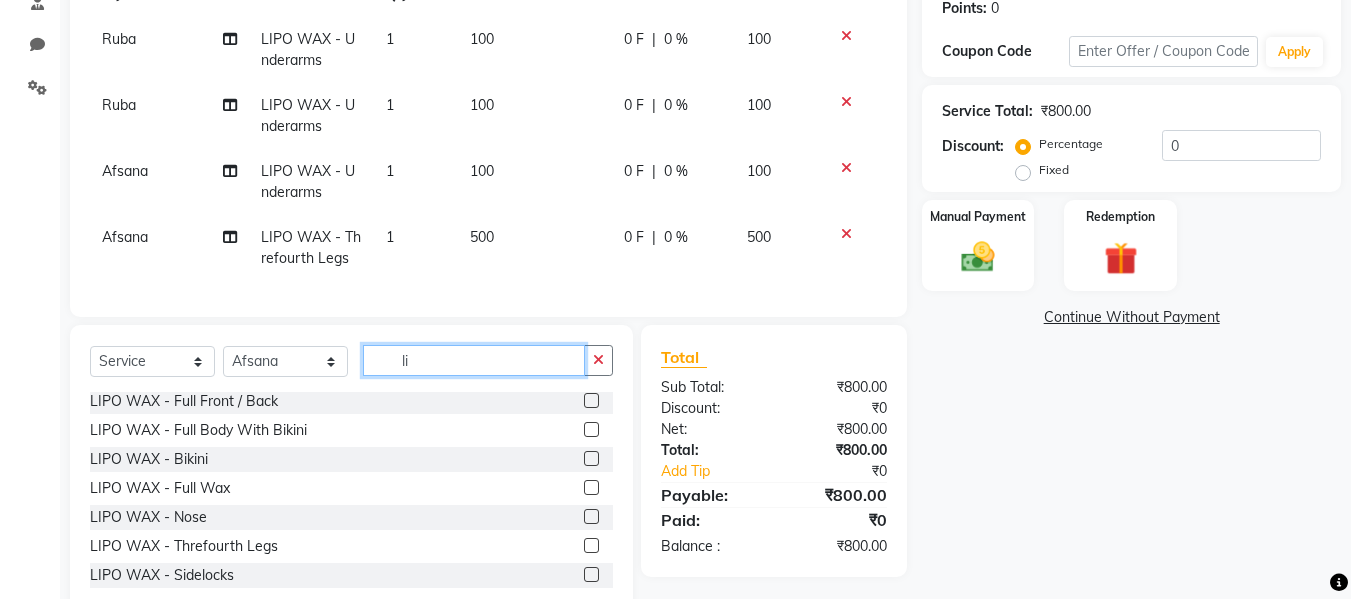 type on "l" 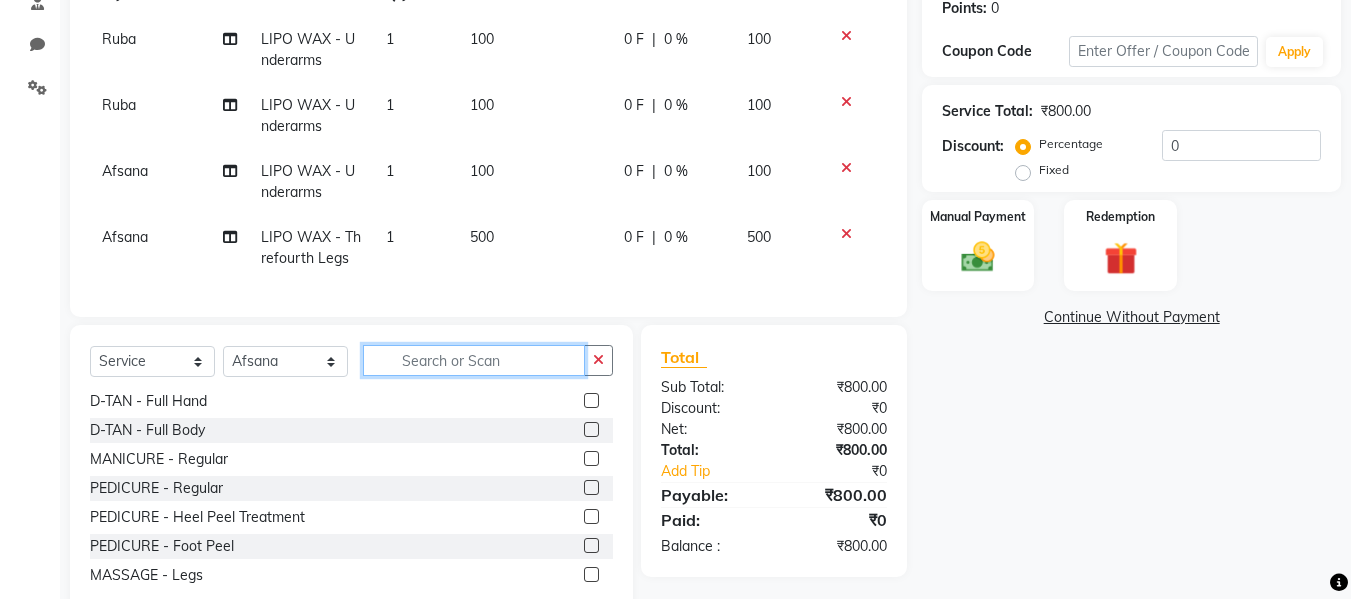scroll, scrollTop: 351, scrollLeft: 0, axis: vertical 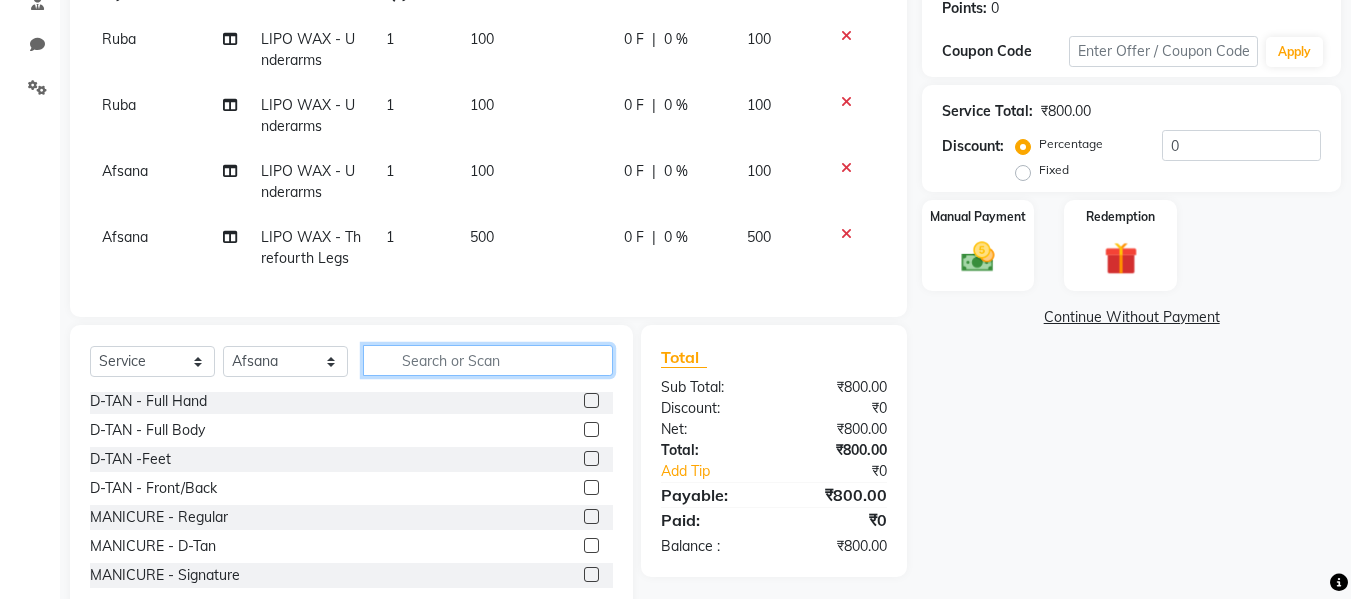type 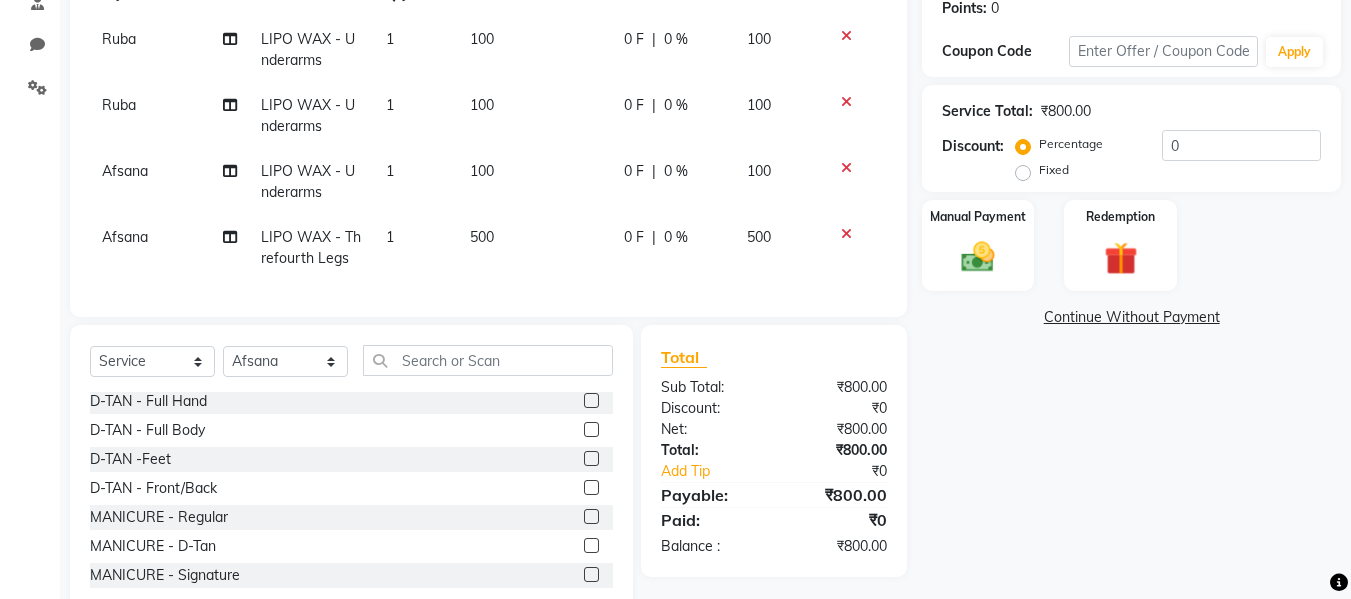 click on "500" 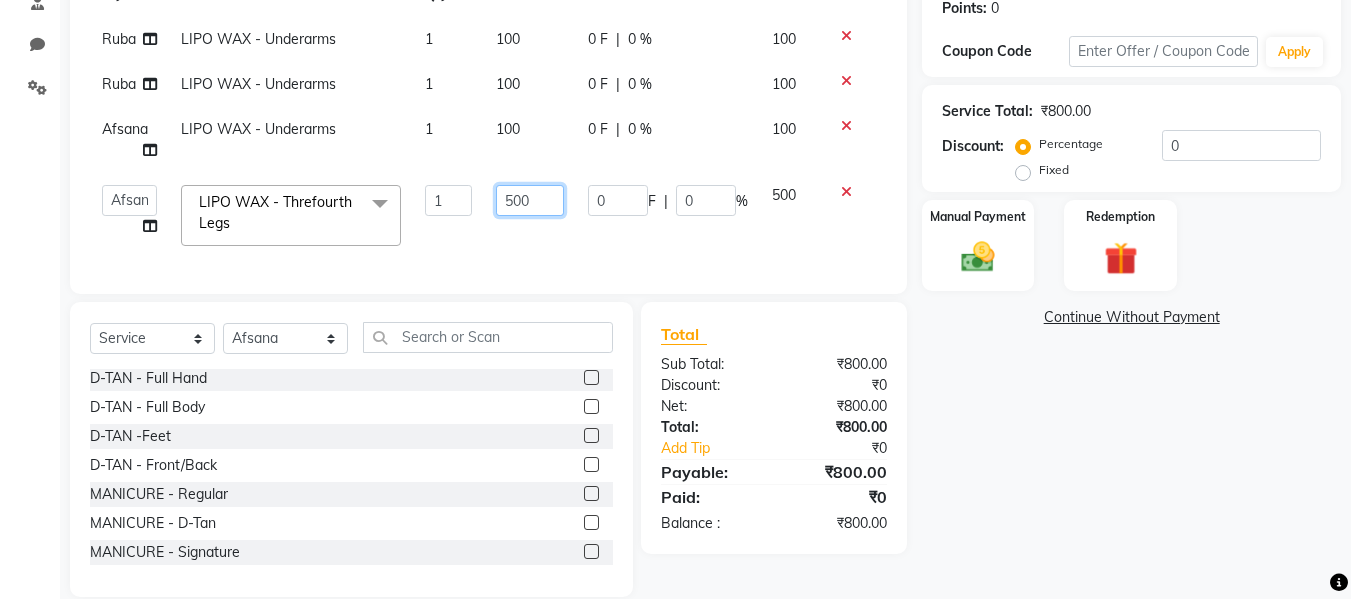 click on "500" 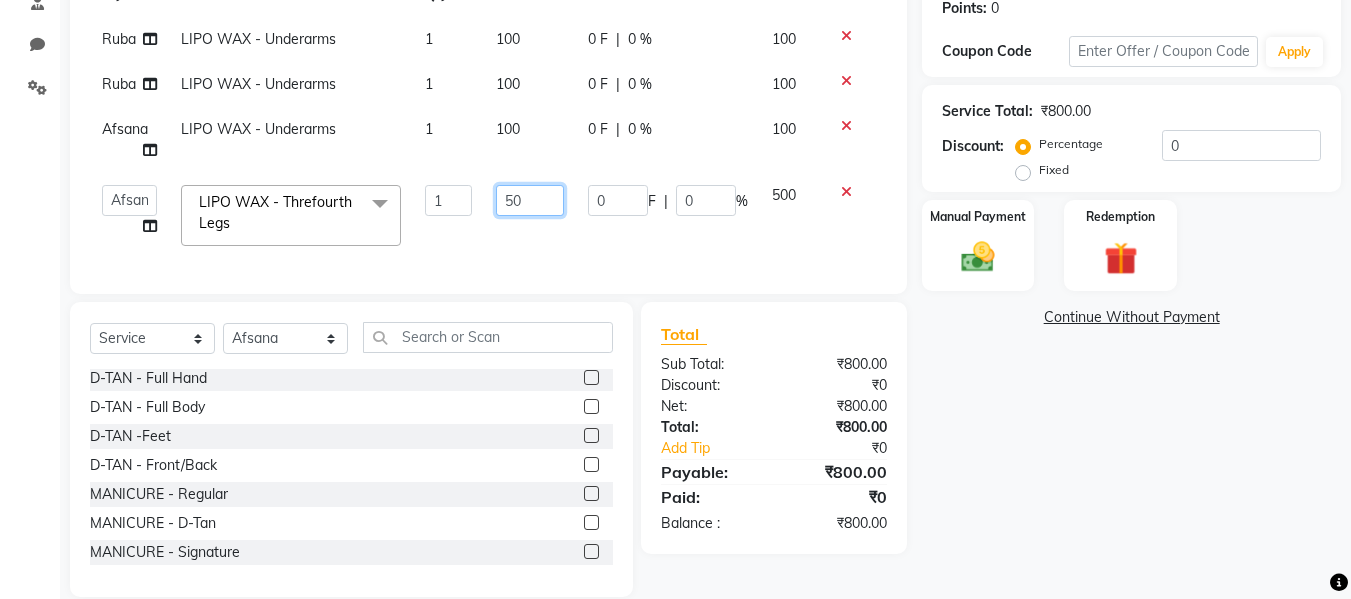 type on "5" 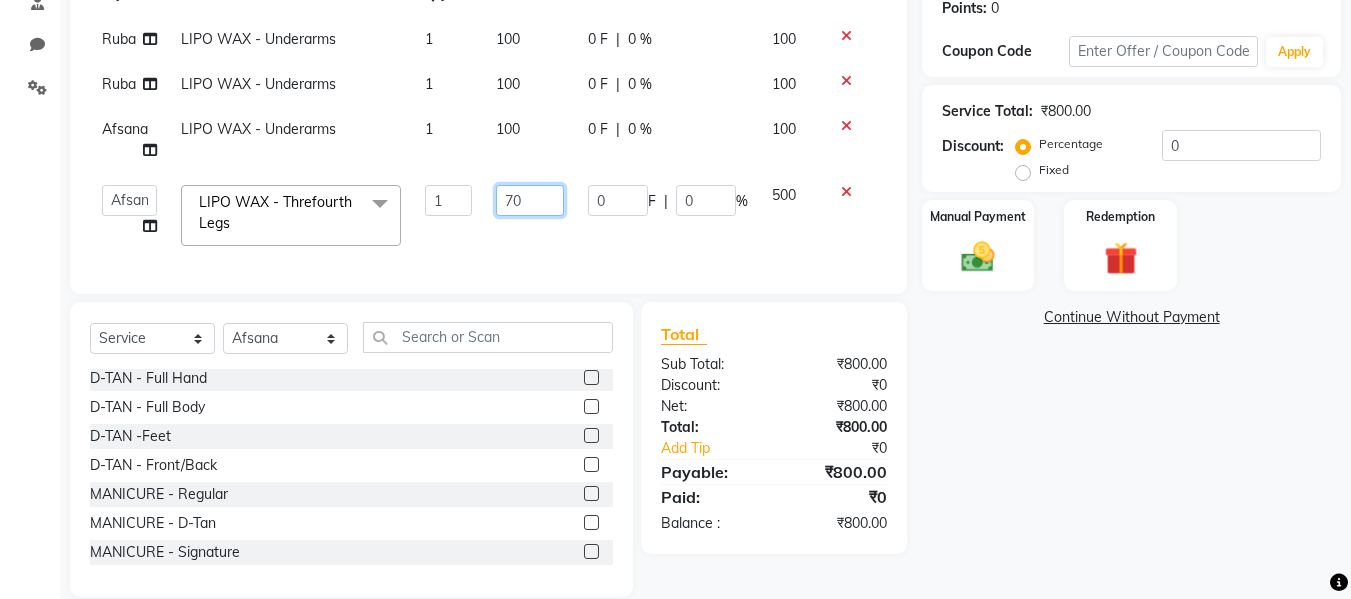 type on "700" 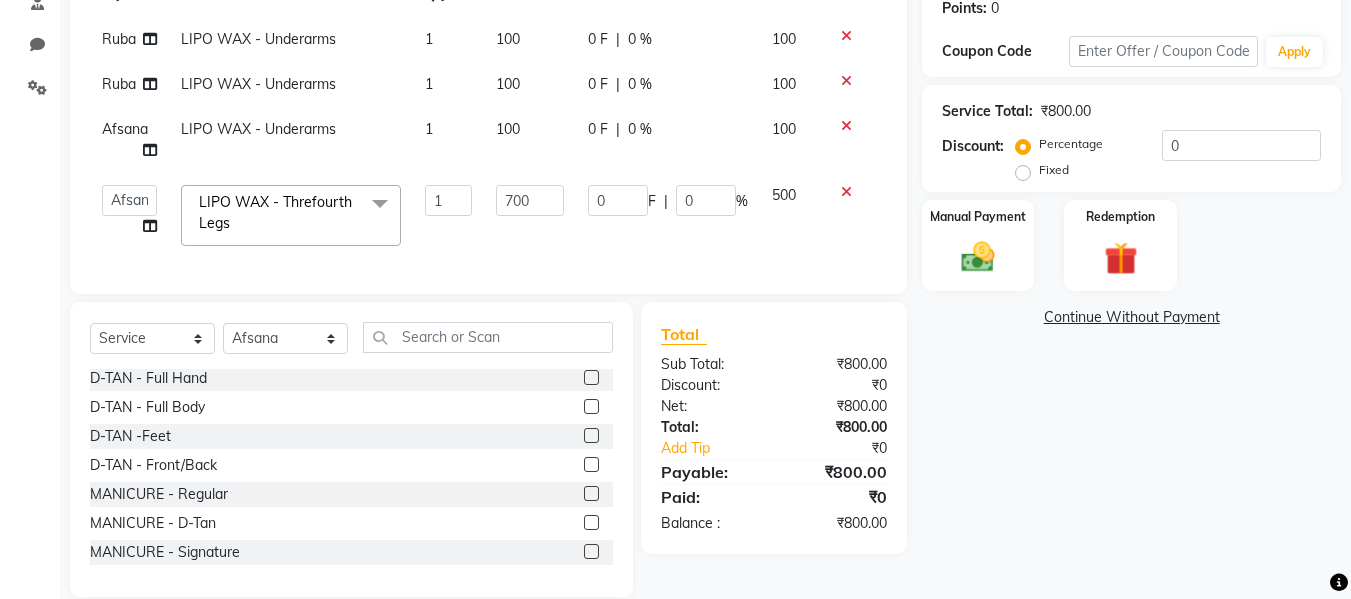 click on "Total Sub Total: ₹800.00 Discount: ₹0 Net: ₹800.00 Total: ₹800.00 Add Tip ₹0 Payable: ₹800.00 Paid: ₹0 Balance   : ₹800.00" 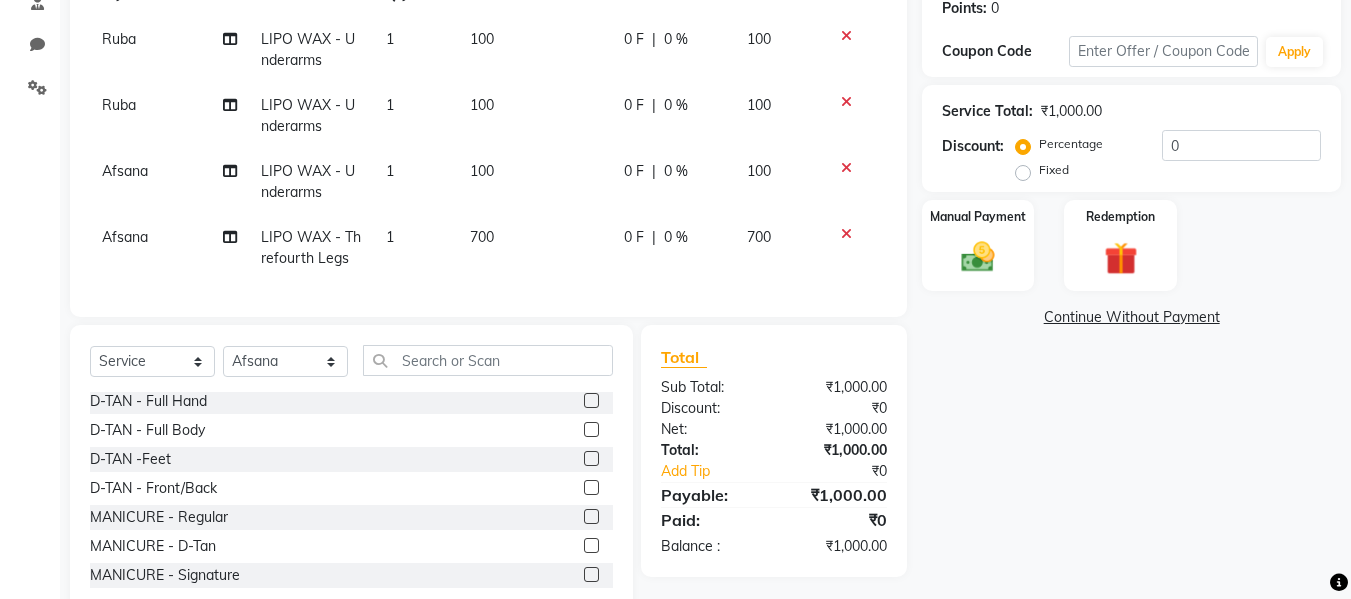 click on "700" 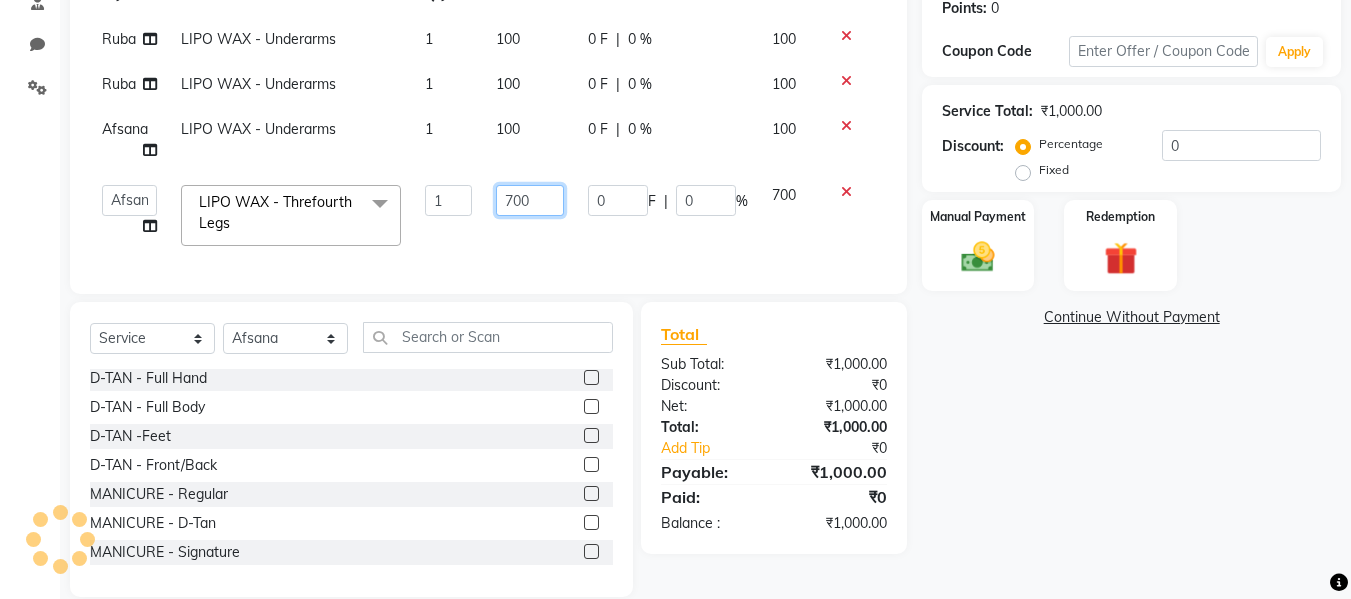 click on "700" 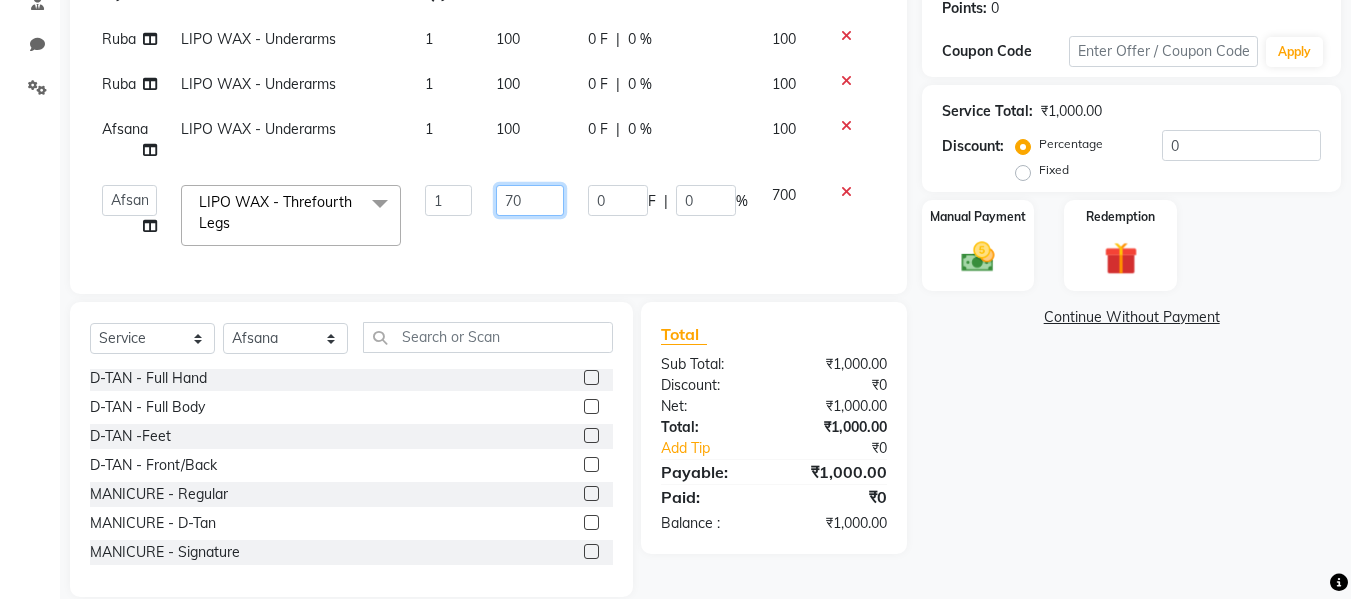 type on "7" 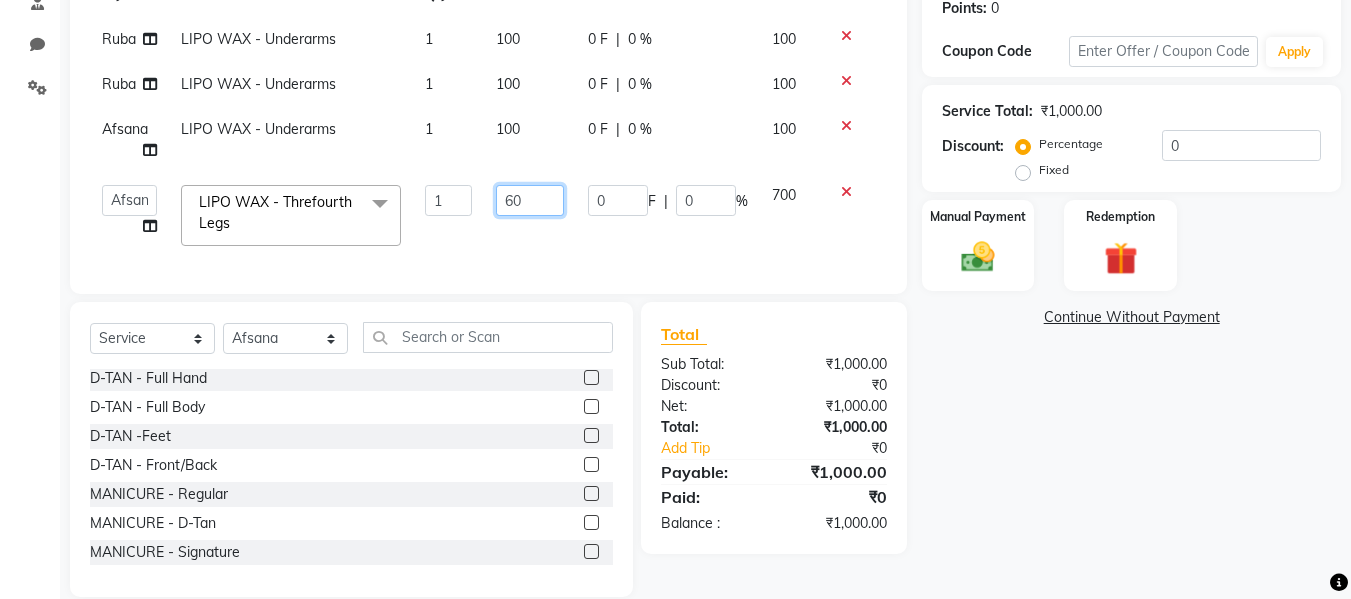 type on "600" 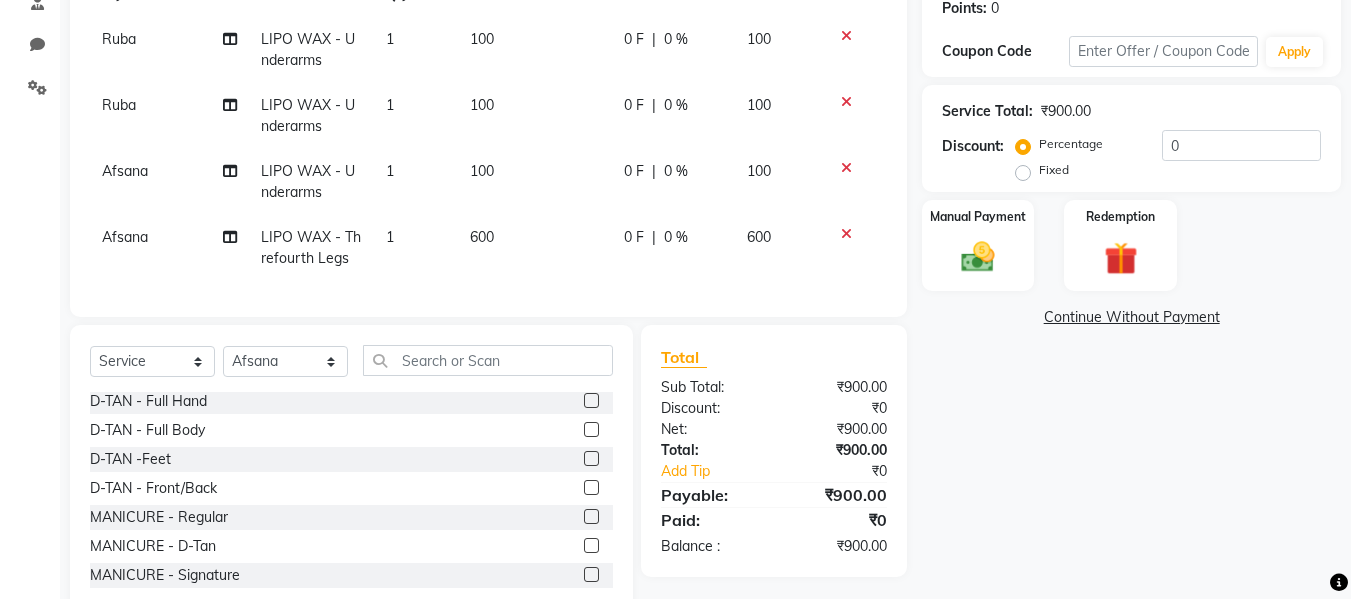 click on "Total Sub Total: ₹900.00 Discount: ₹0 Net: ₹900.00 Total: ₹900.00 Add Tip ₹0 Payable: ₹900.00 Paid: ₹0 Balance   : ₹900.00" 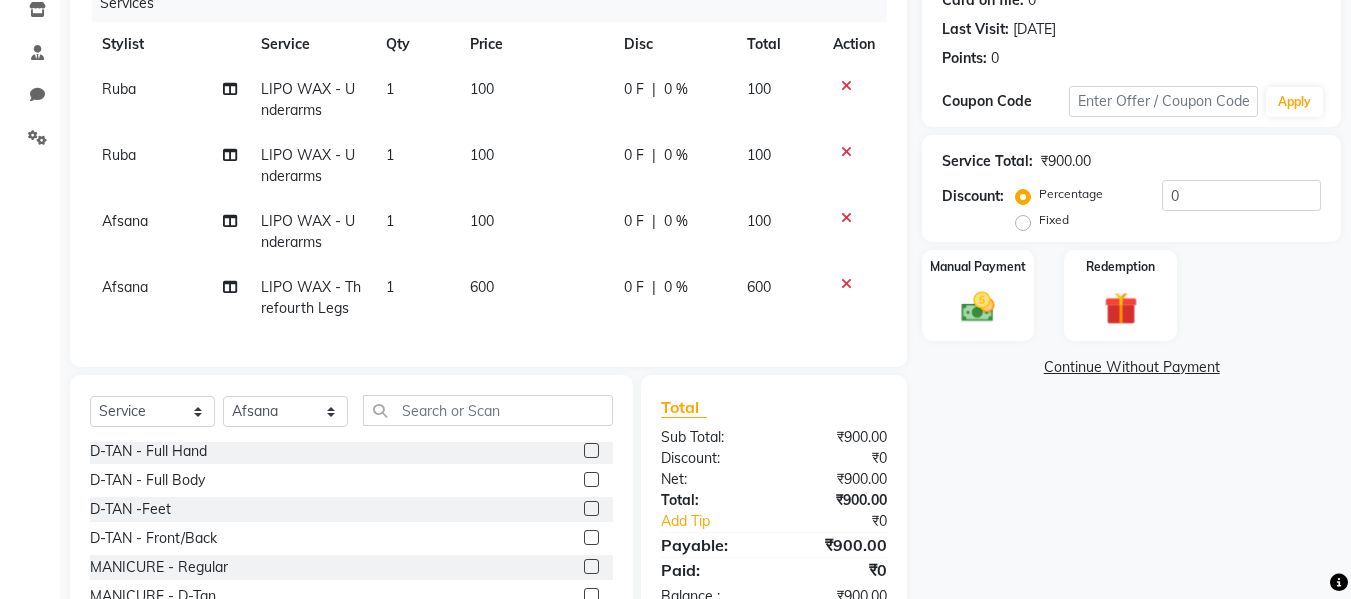 scroll, scrollTop: 260, scrollLeft: 0, axis: vertical 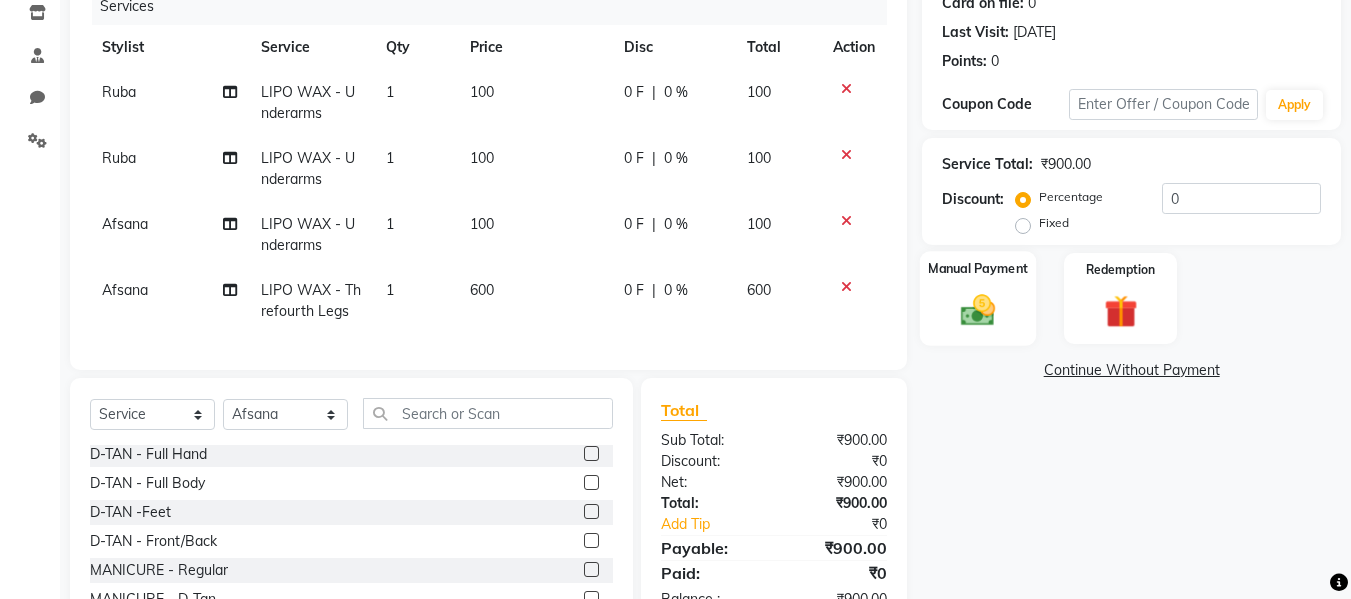 click on "Manual Payment" 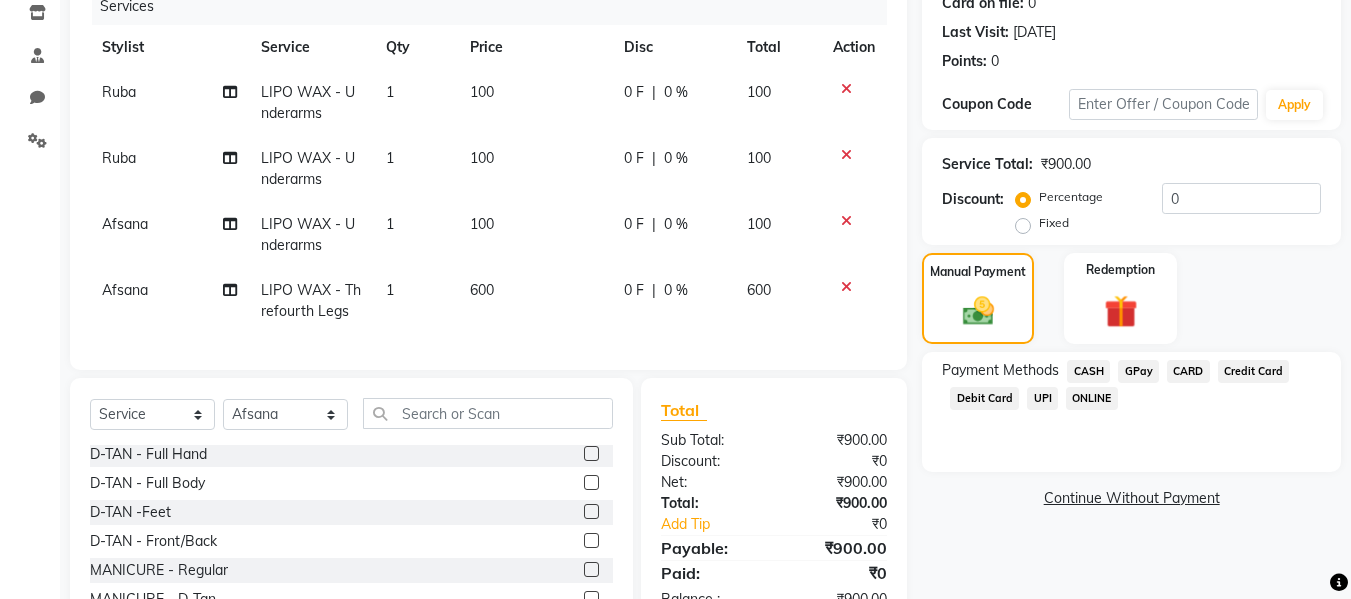 click on "GPay" 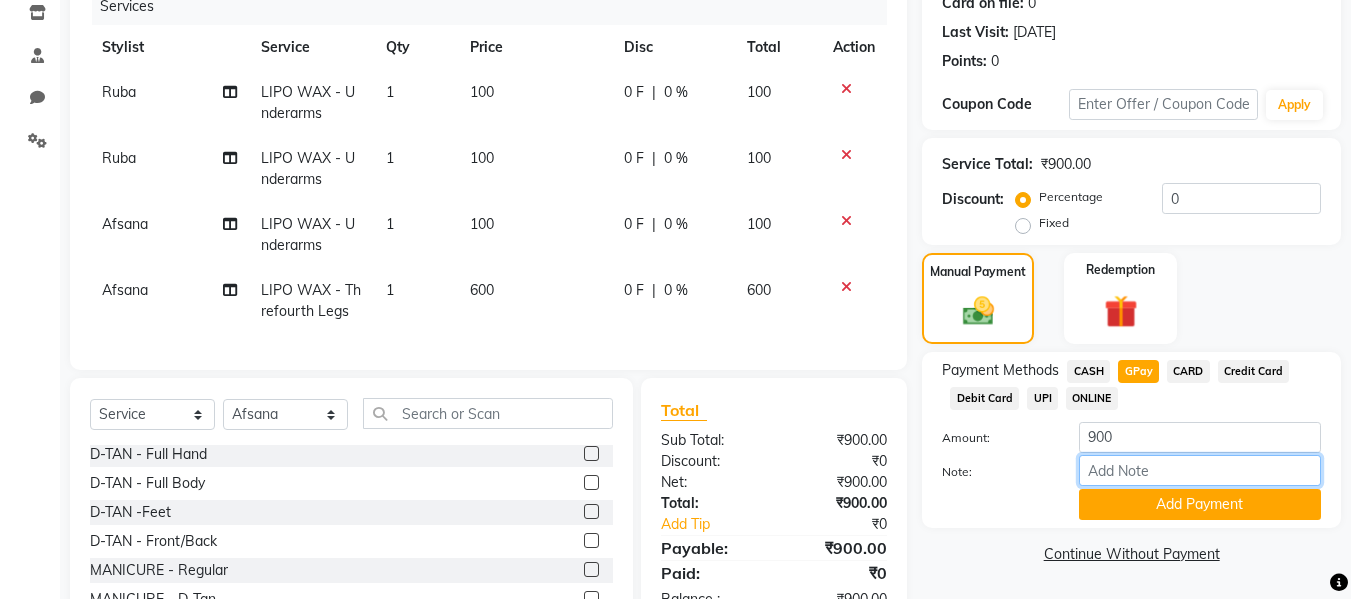 click on "Note:" at bounding box center [1200, 470] 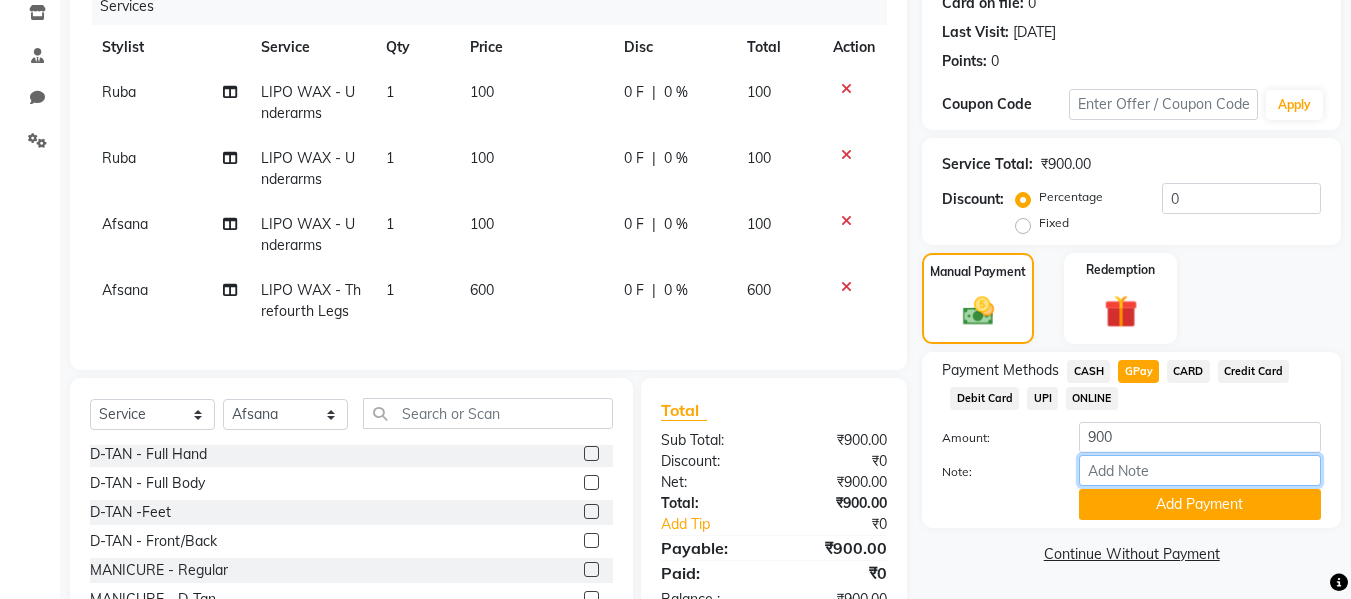 type on "fless" 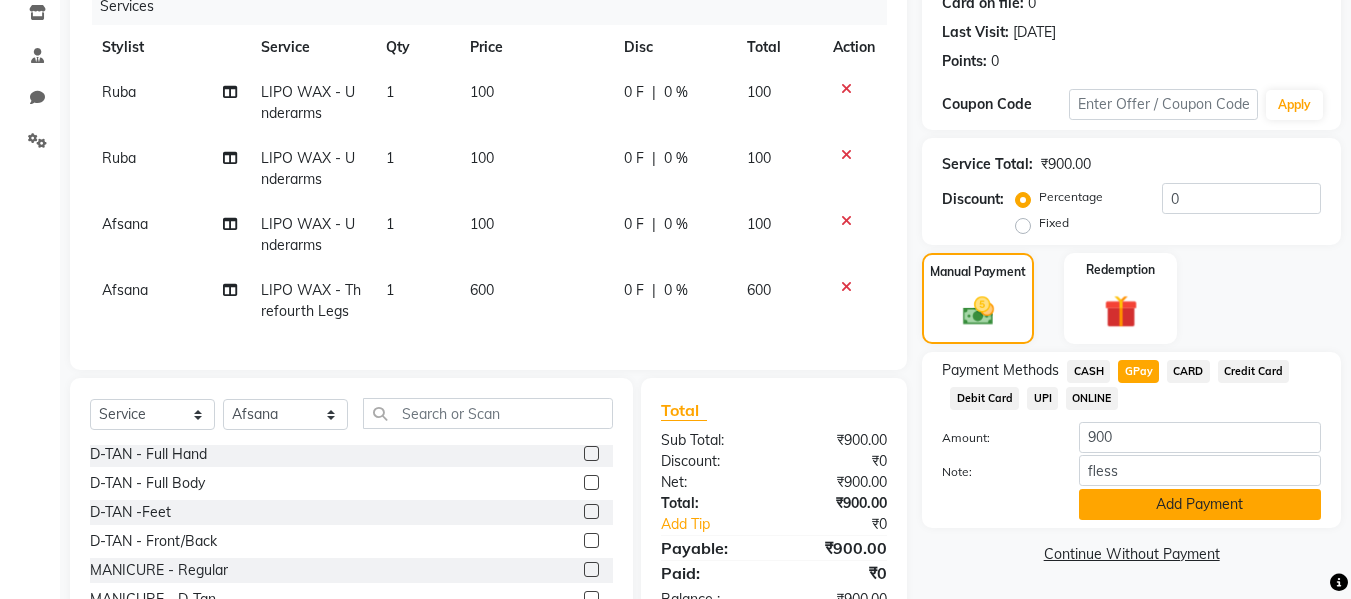 click on "Add Payment" 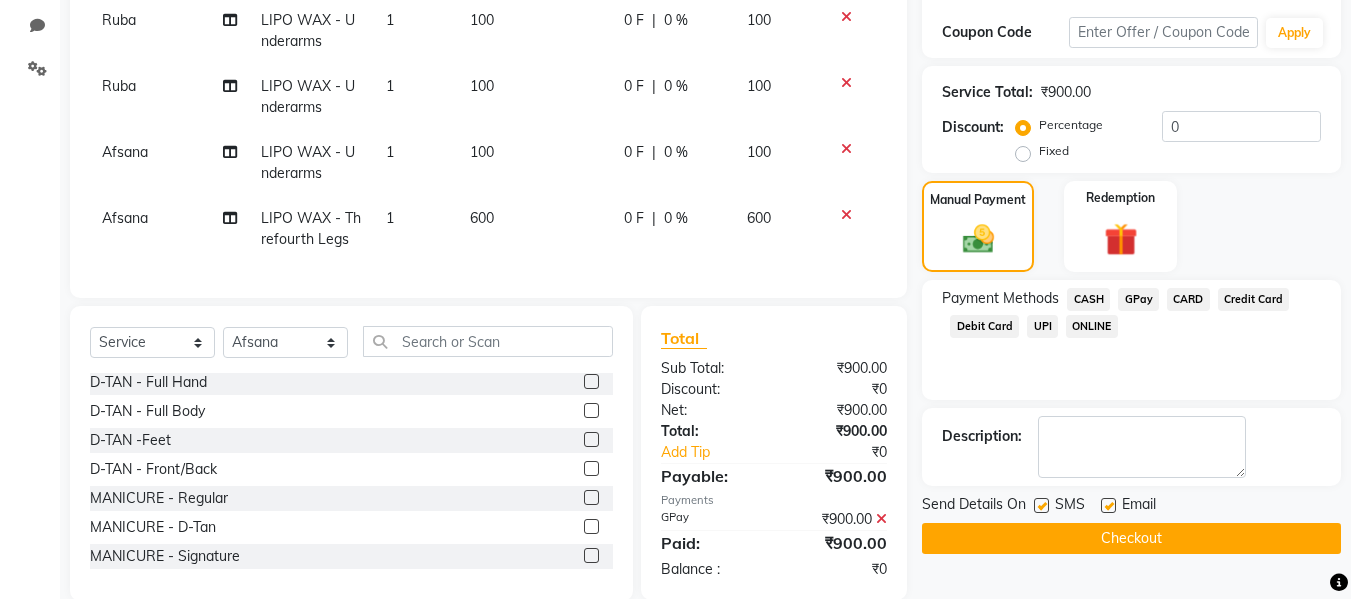 scroll, scrollTop: 337, scrollLeft: 0, axis: vertical 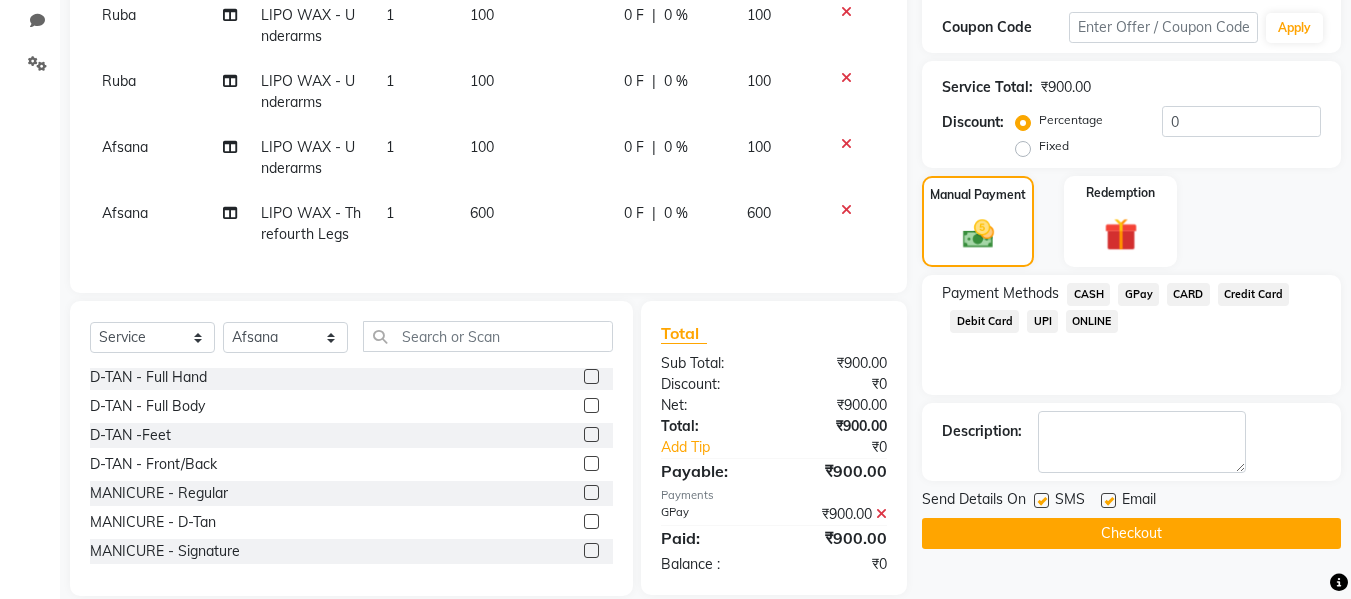 click 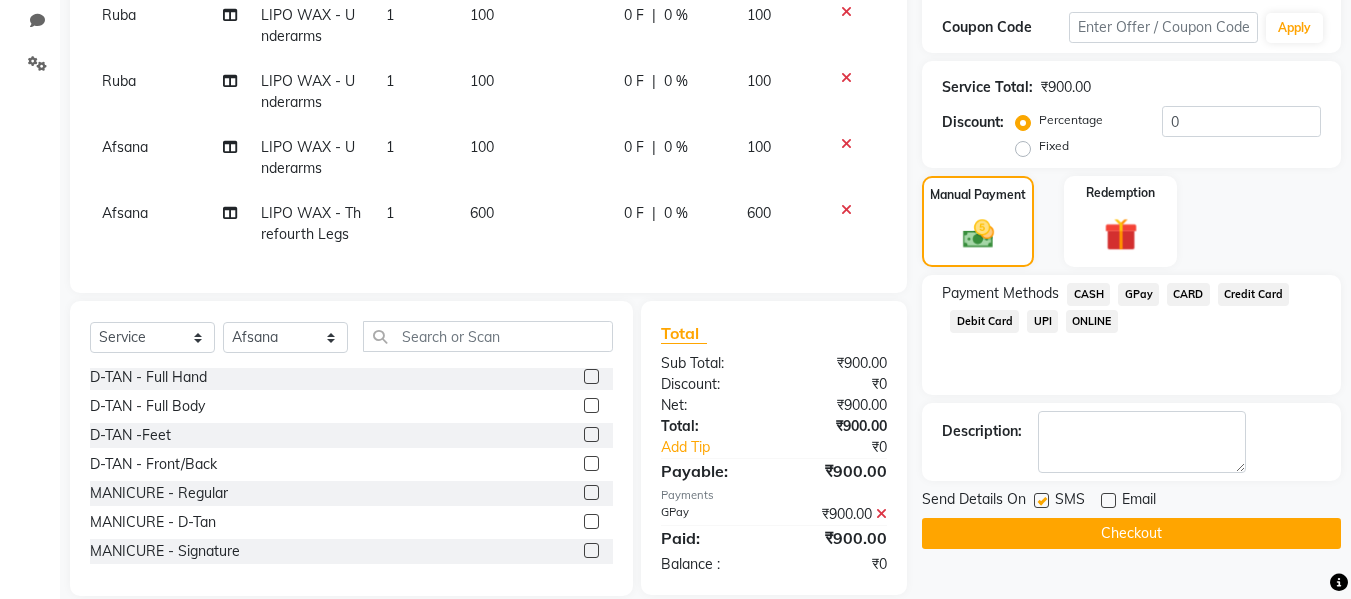 click 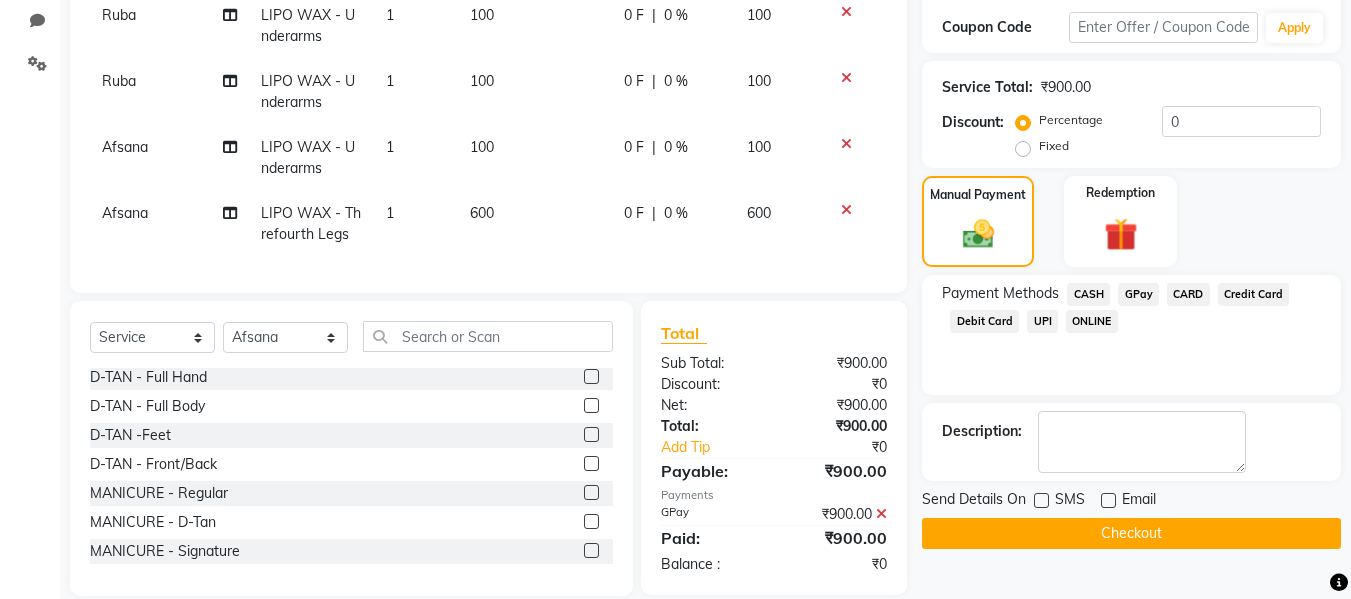 click on "Checkout" 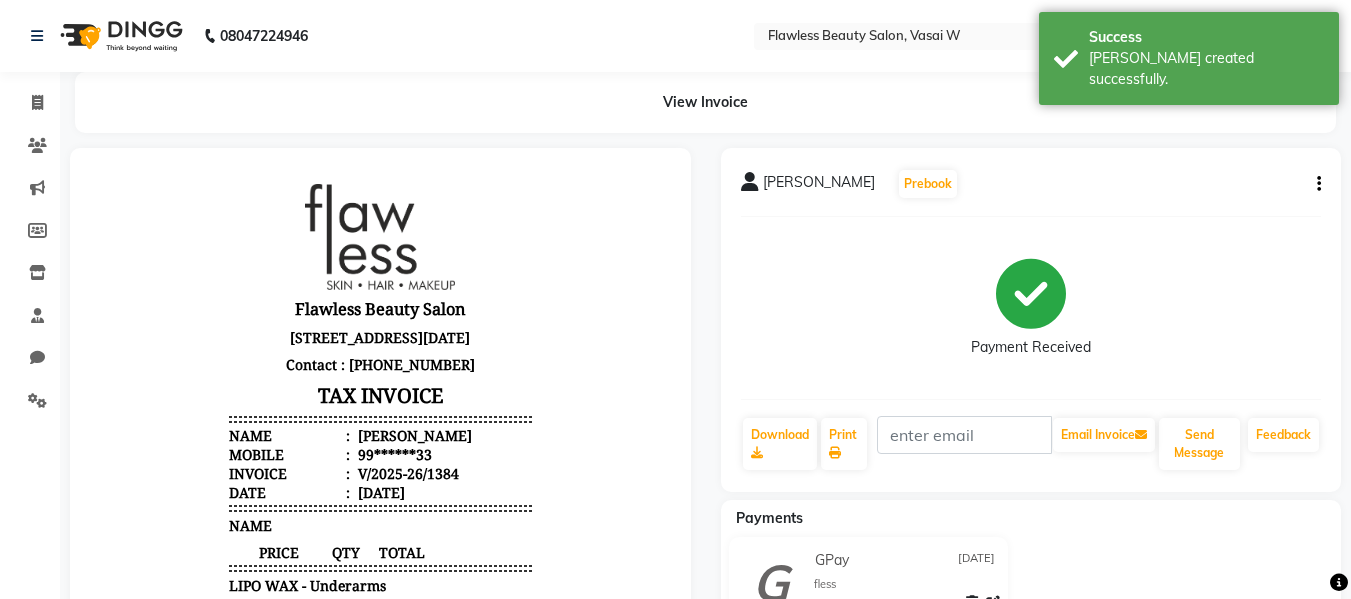 scroll, scrollTop: 0, scrollLeft: 0, axis: both 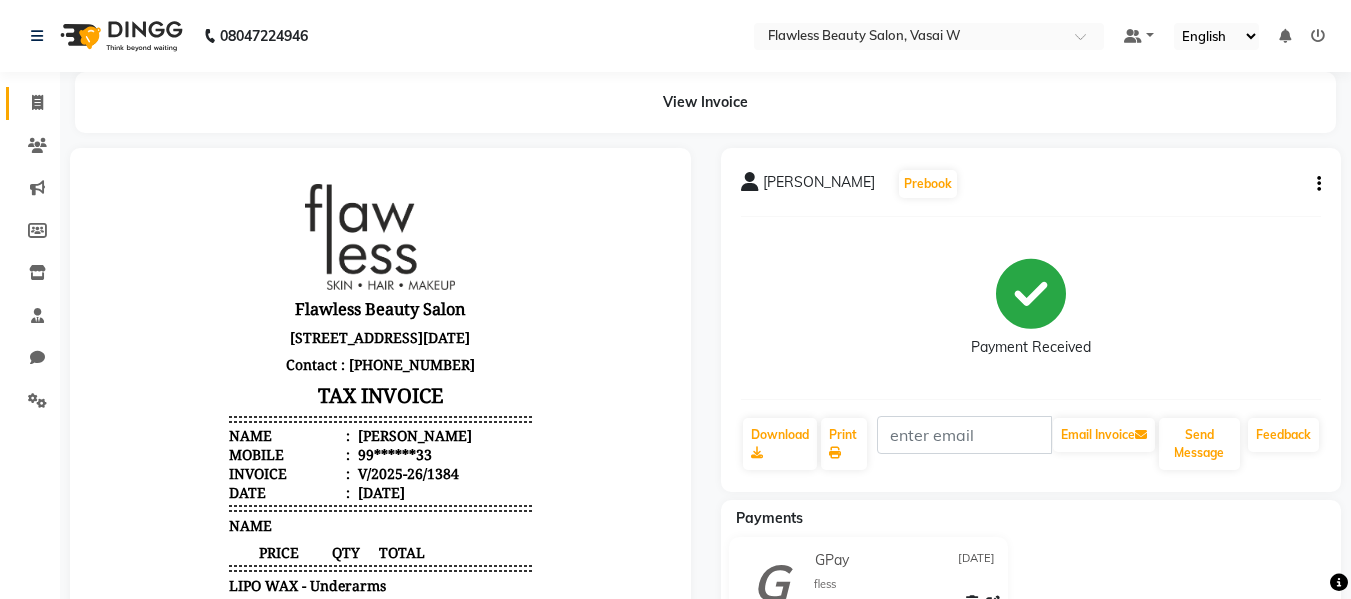 click on "Invoice" 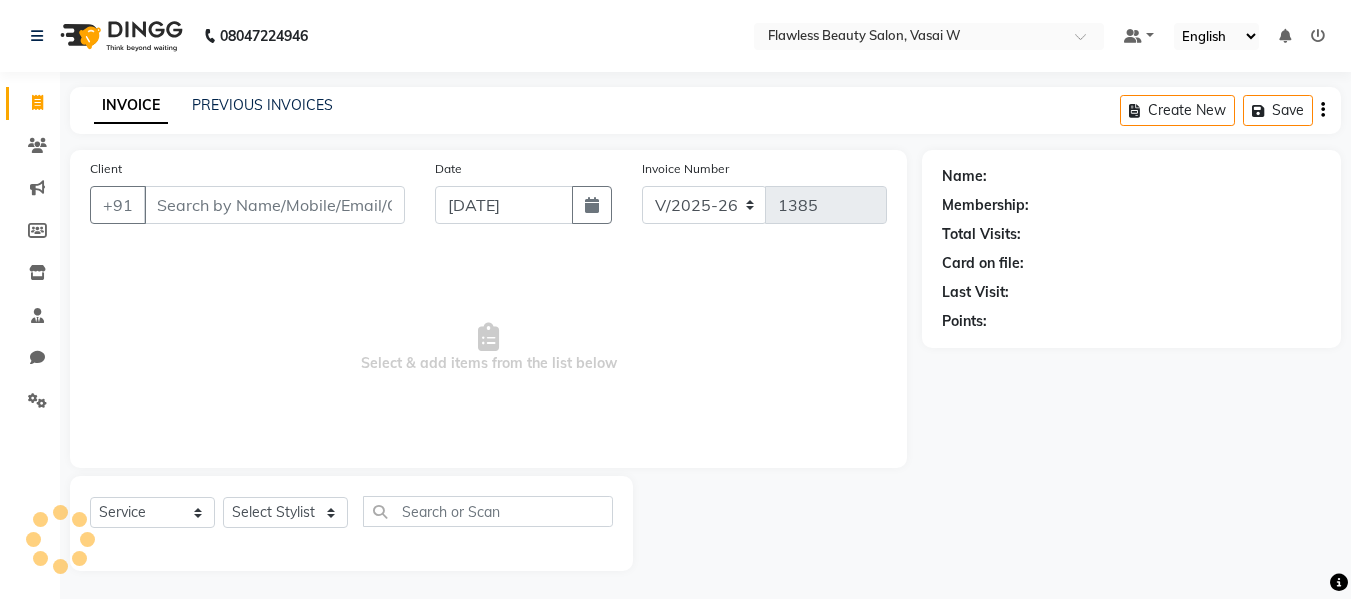 scroll, scrollTop: 2, scrollLeft: 0, axis: vertical 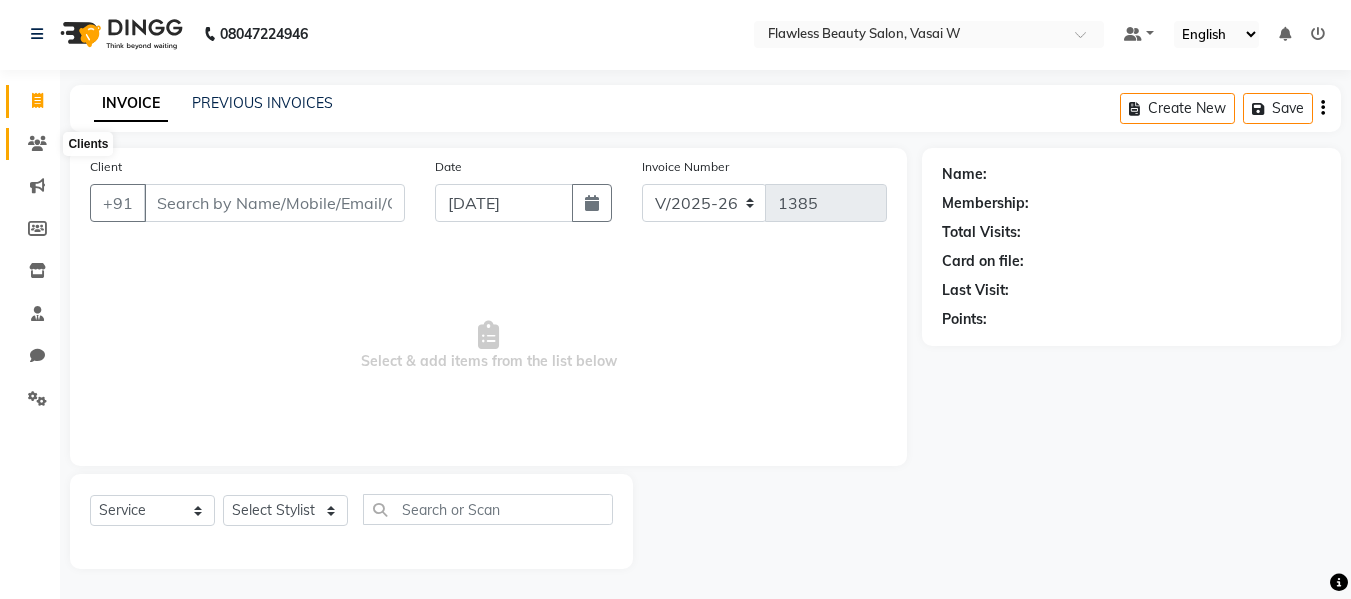 click 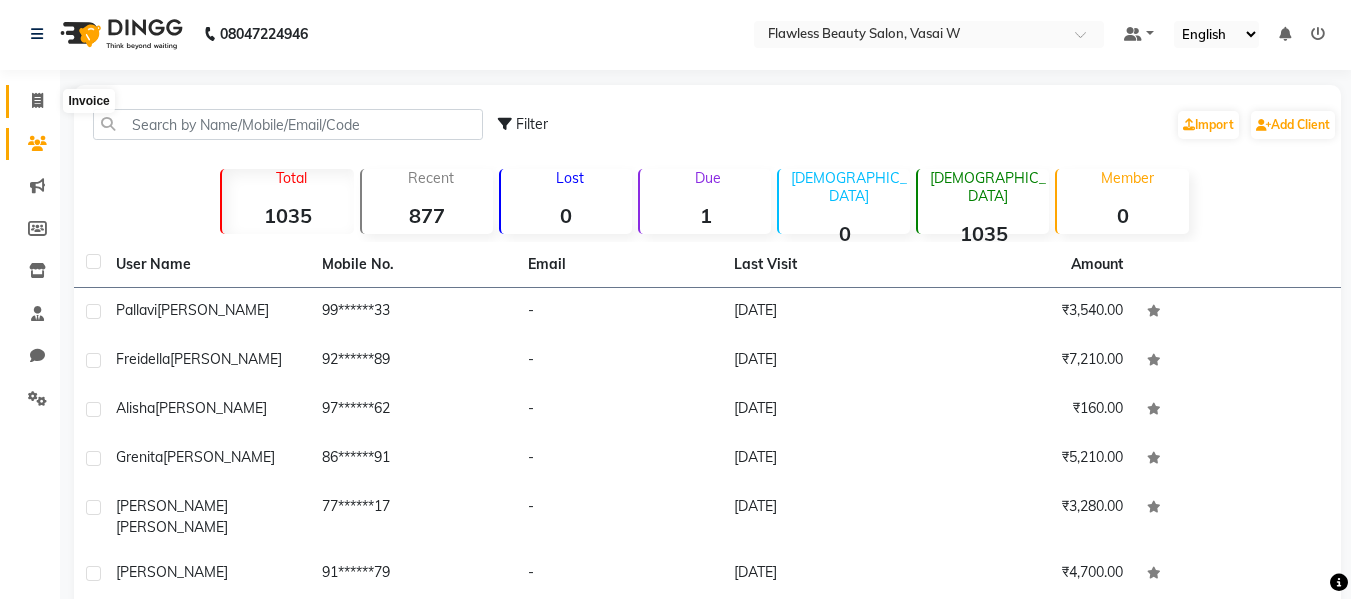 click 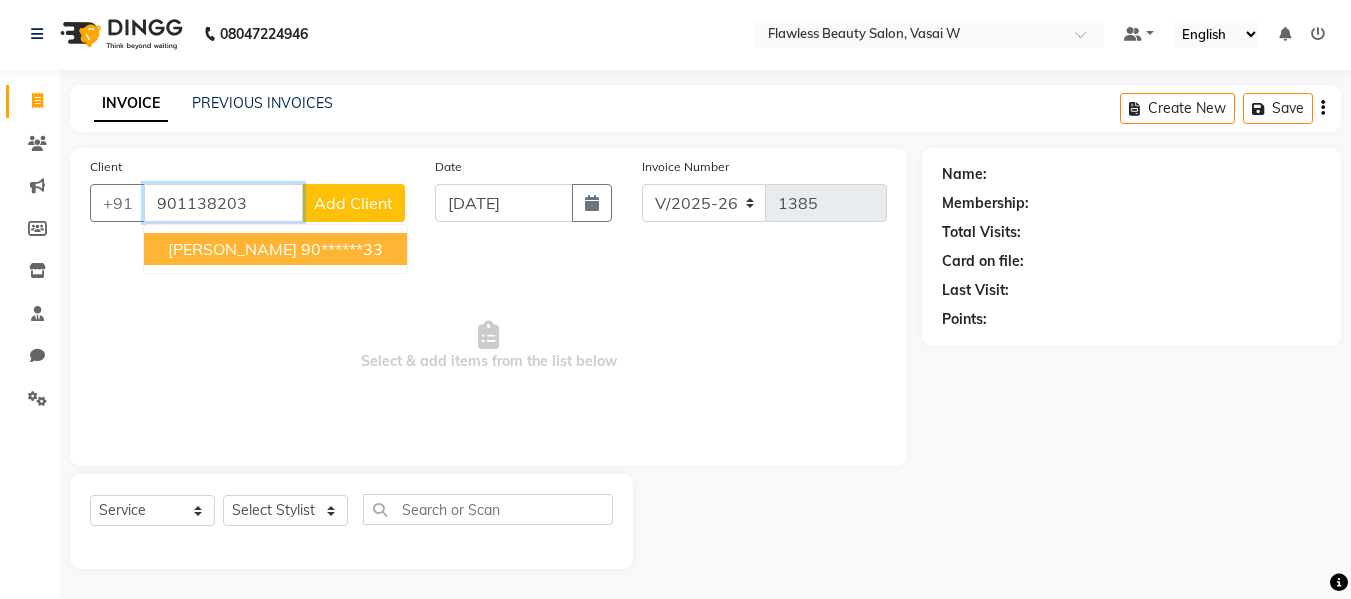 click on "90******33" at bounding box center [342, 249] 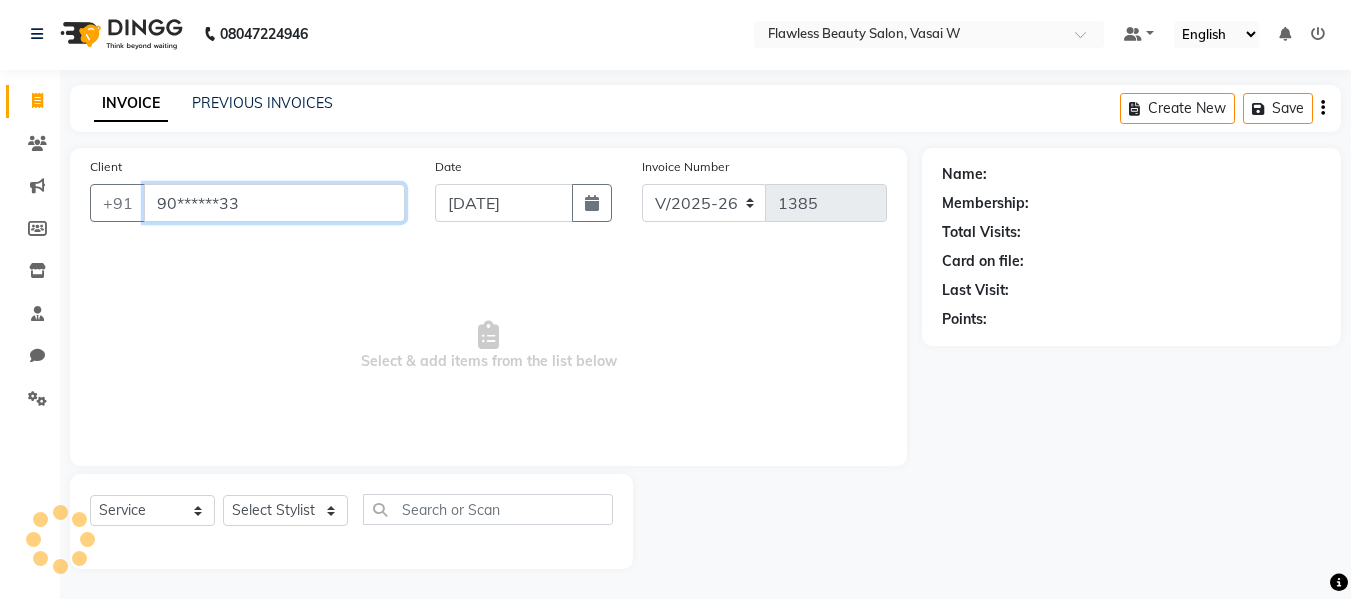 type on "90******33" 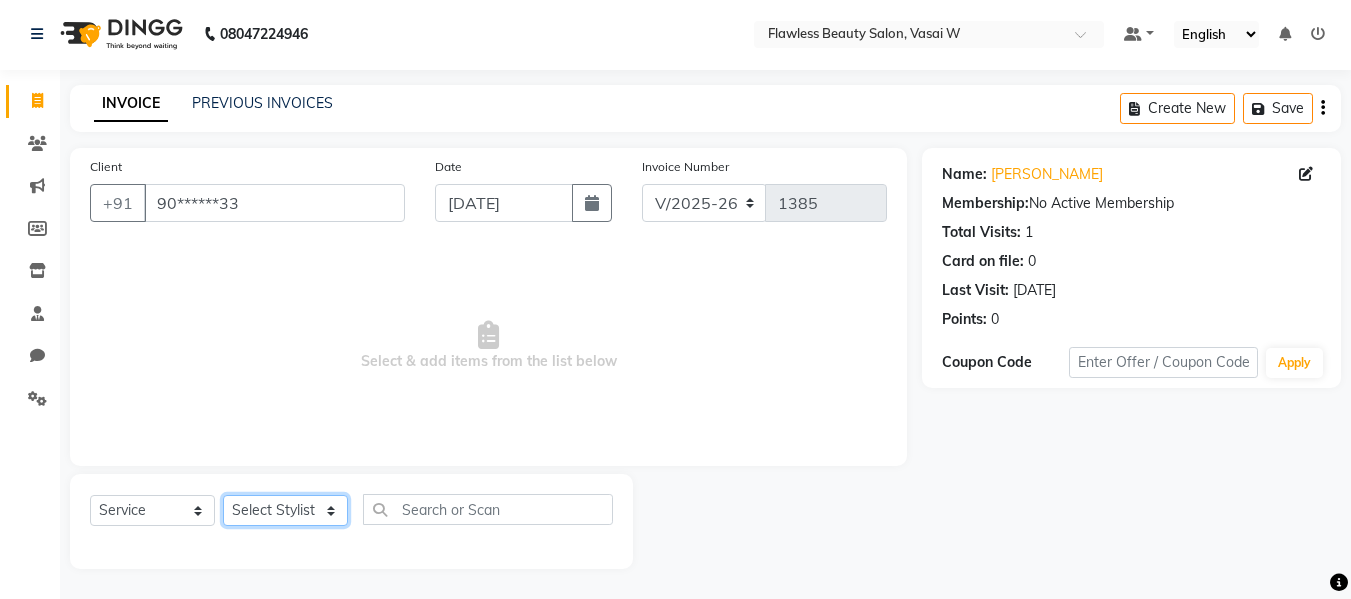 click on "Select Stylist Afsana [PERSON_NAME]  [PERSON_NAME] Maam Nisha  Pari [PERSON_NAME] [PERSON_NAME]" 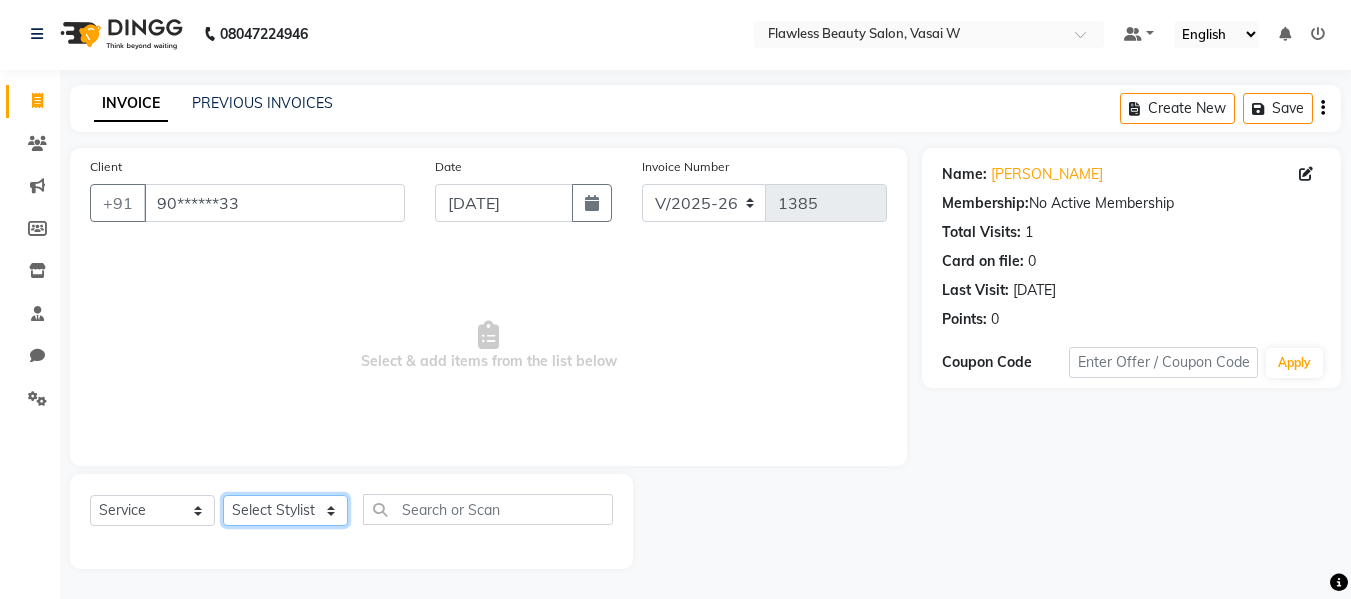 select on "76410" 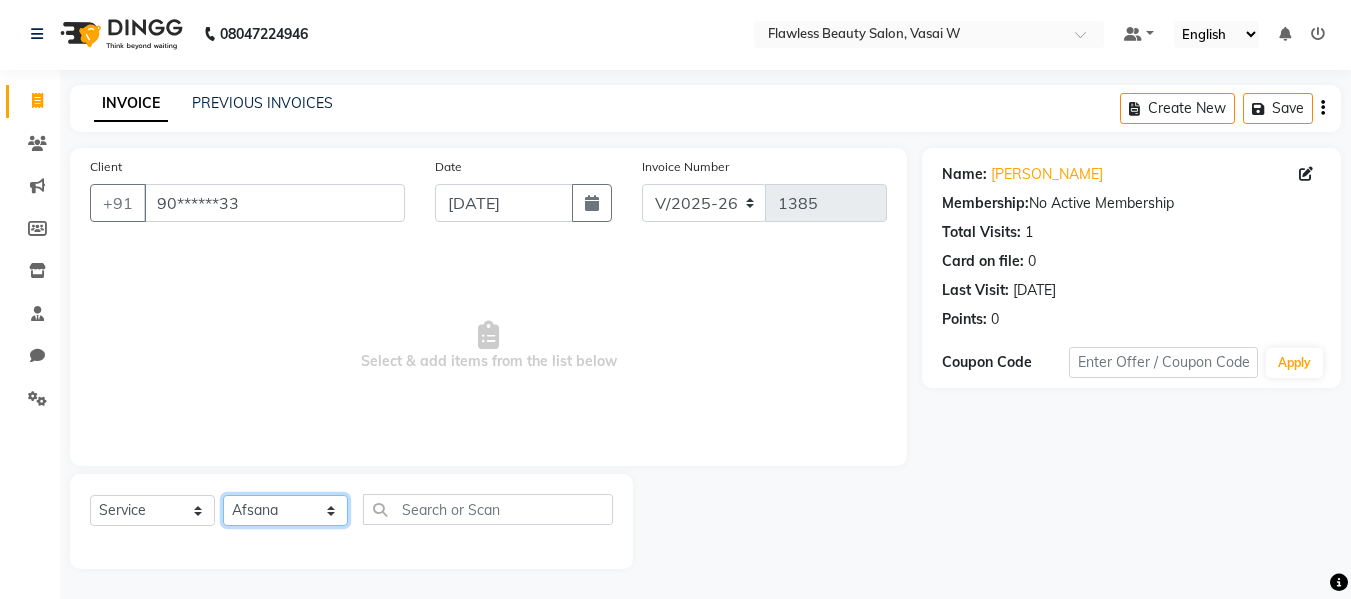 click on "Select Stylist Afsana [PERSON_NAME]  [PERSON_NAME] Maam Nisha  Pari [PERSON_NAME] [PERSON_NAME]" 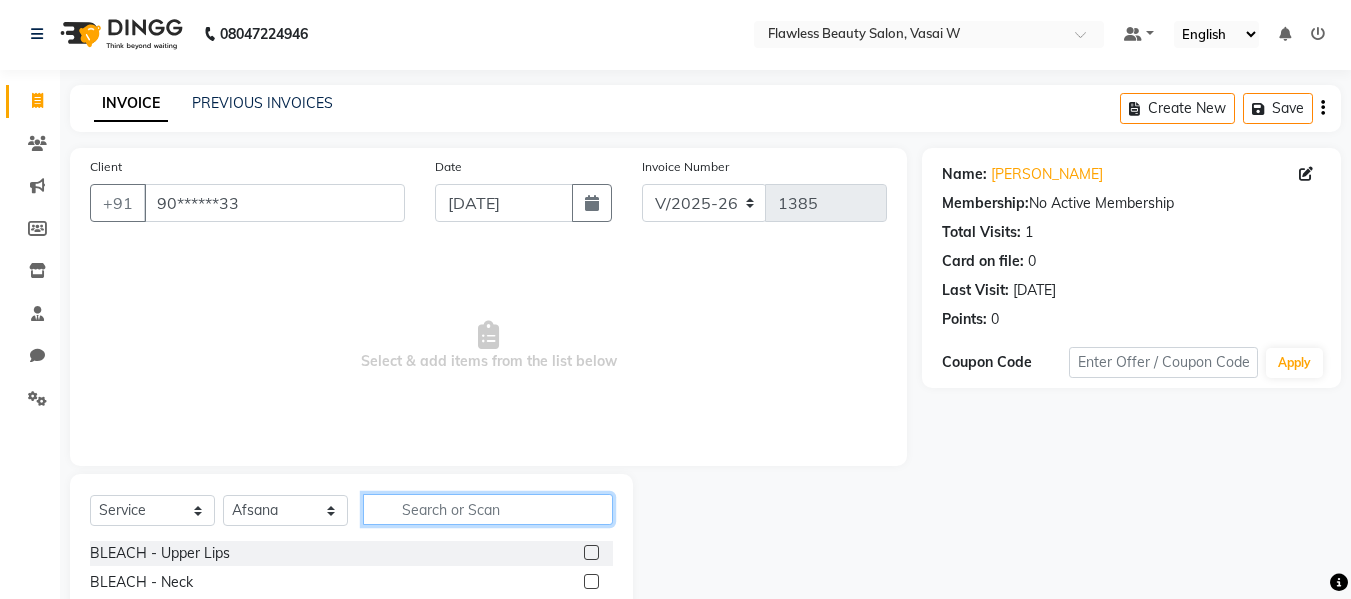 click 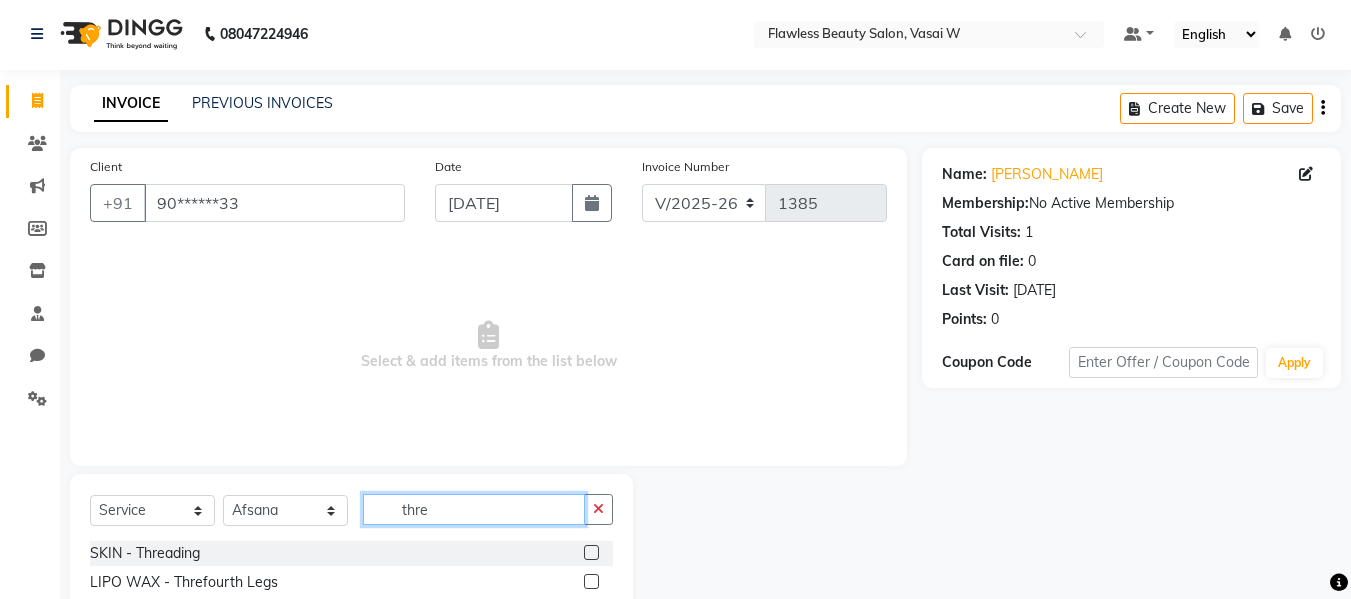 type on "thre" 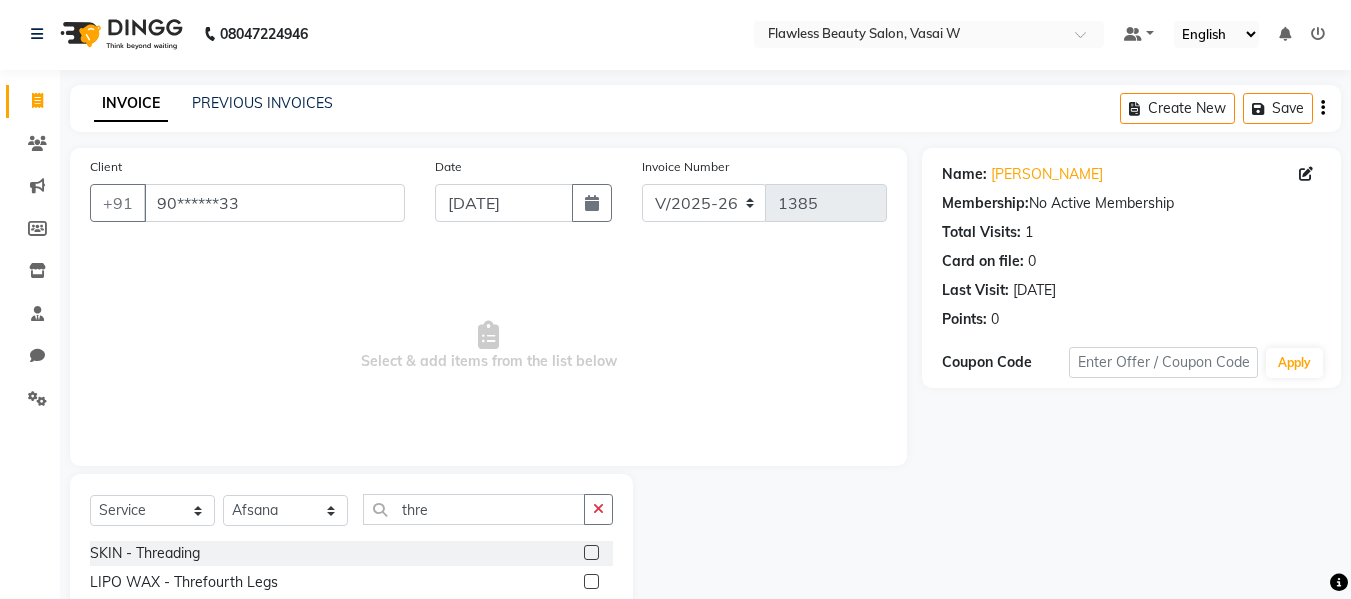click 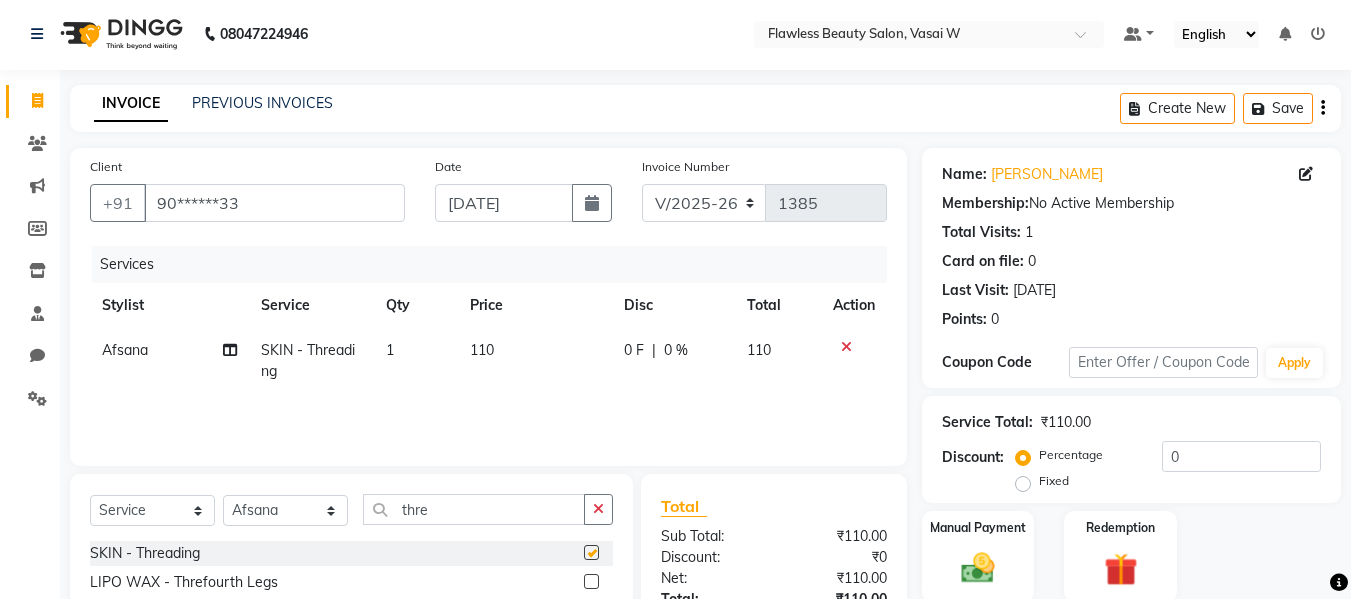 checkbox on "false" 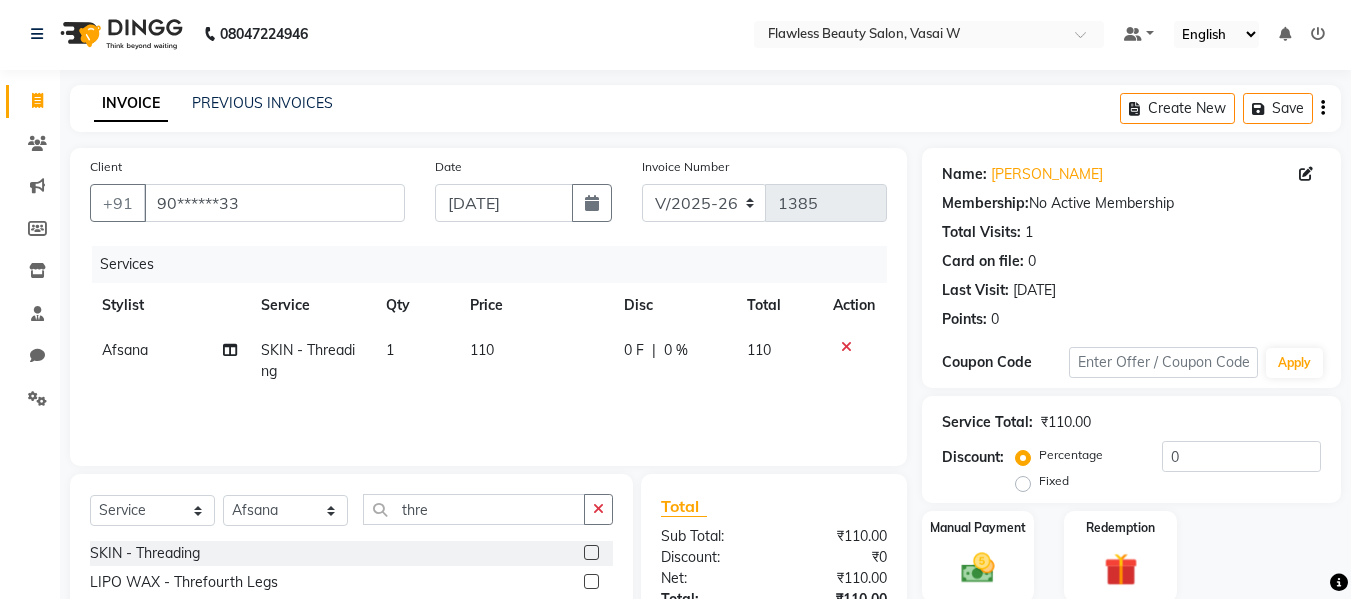 click on "110" 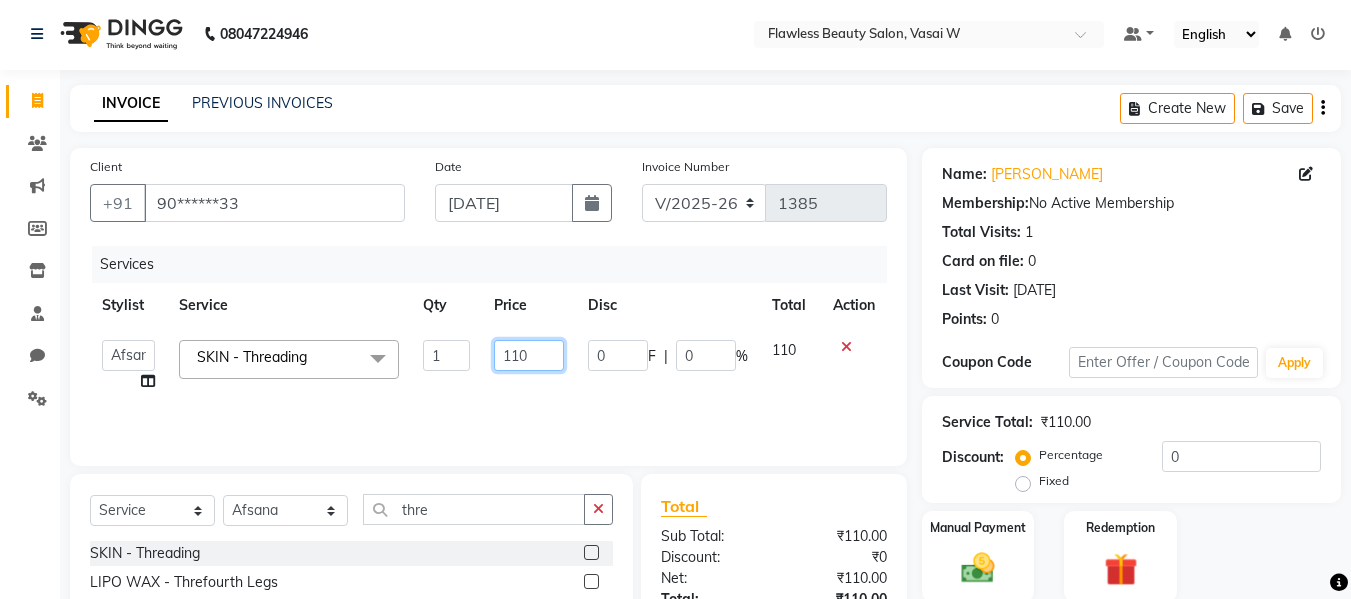 click on "110" 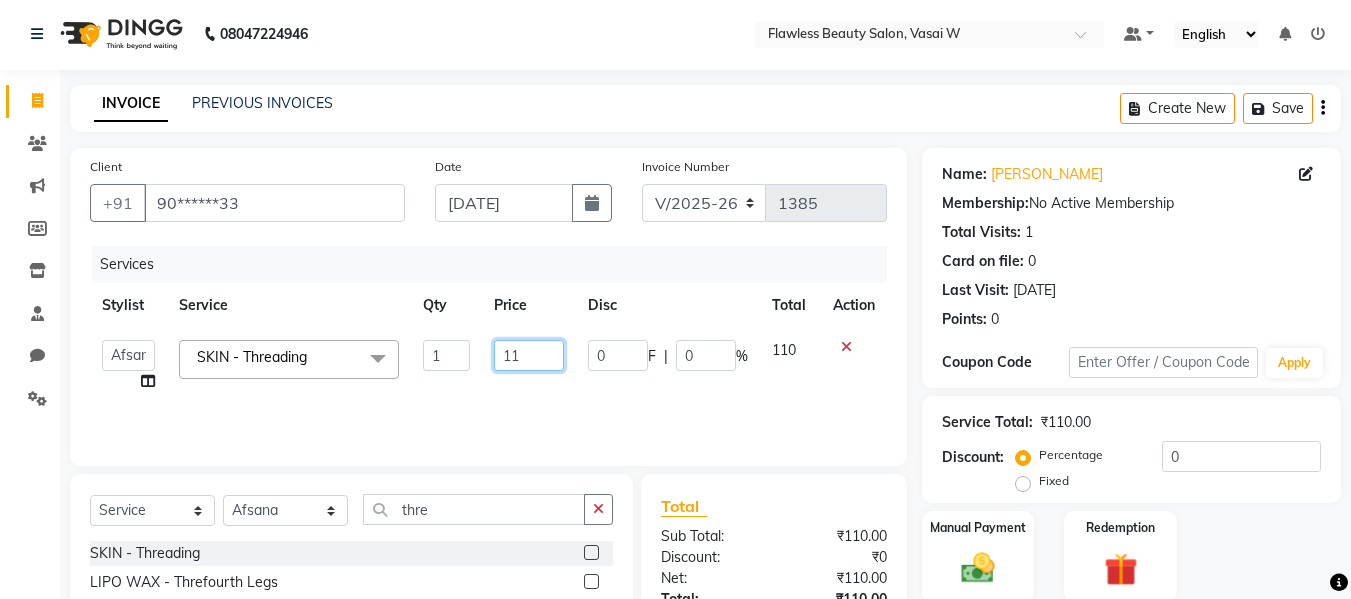 type on "1" 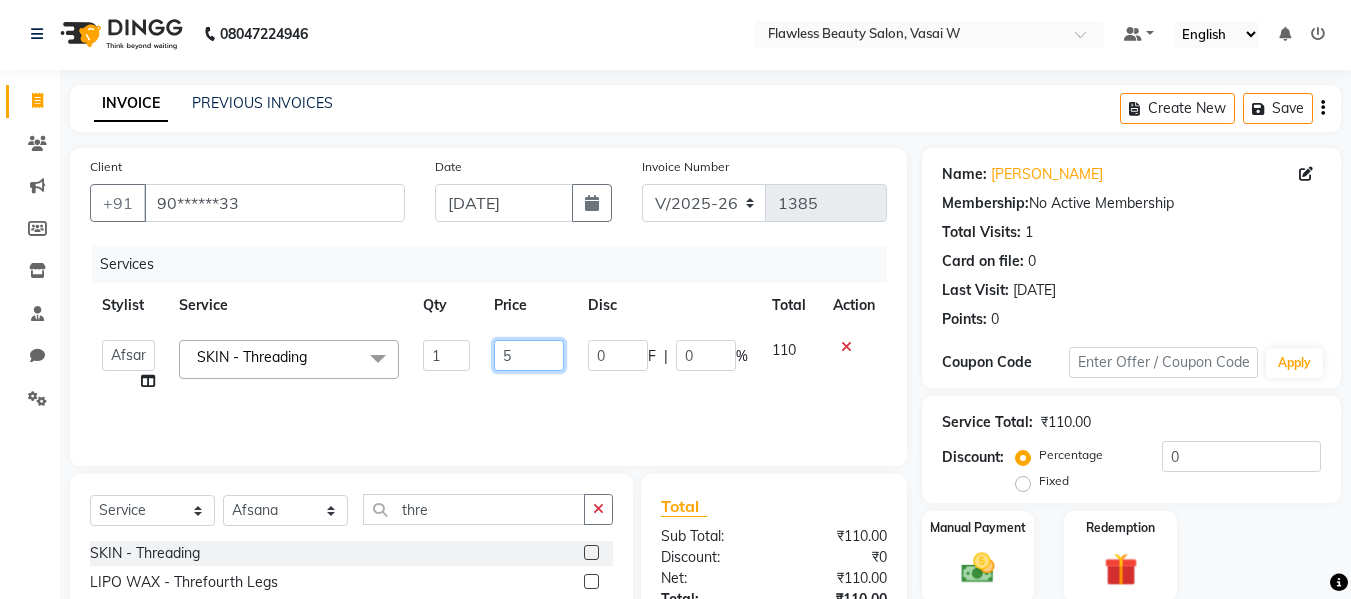 type on "50" 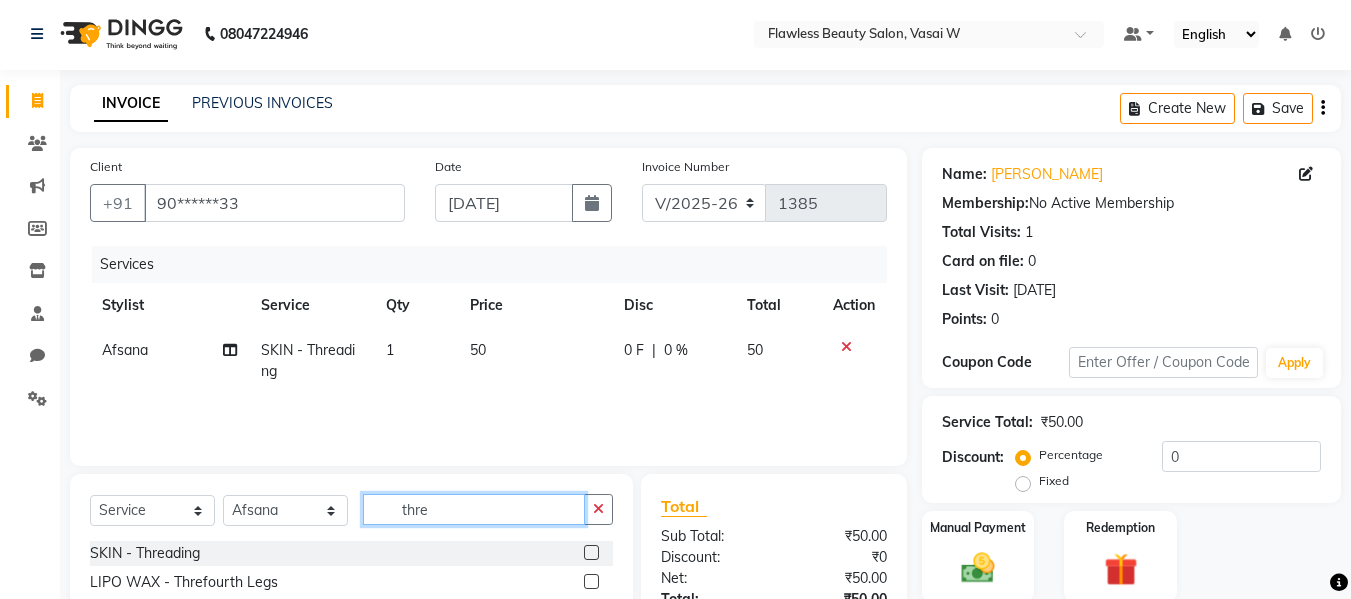 click on "thre" 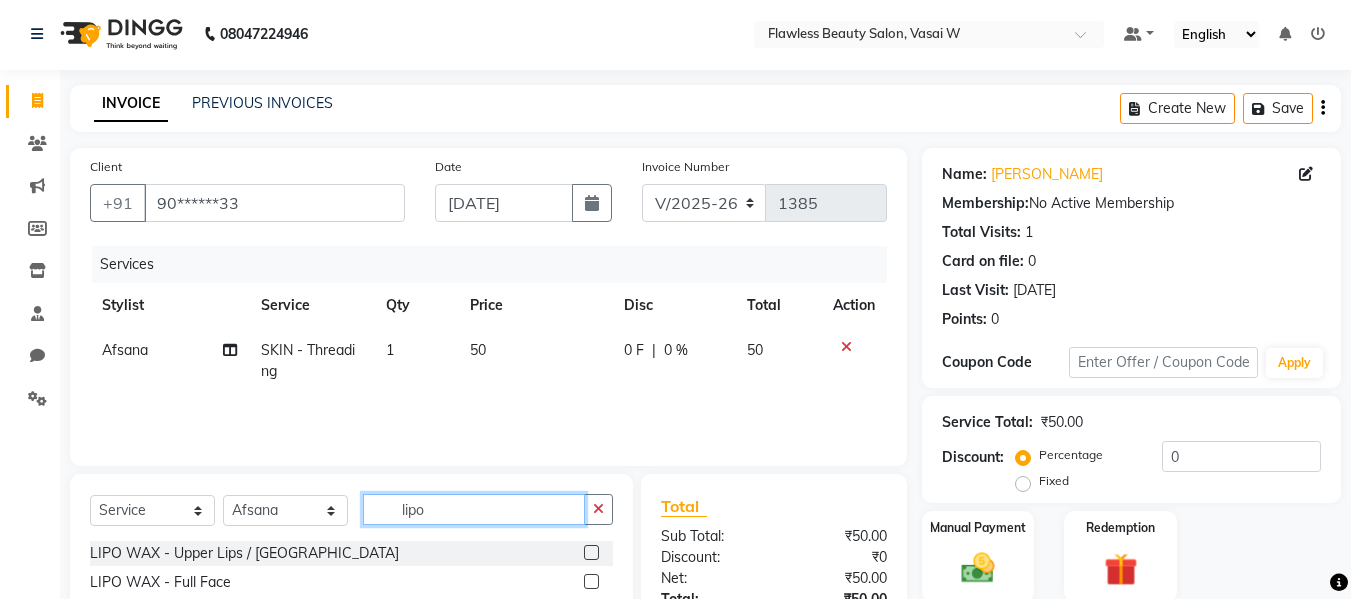 type on "lipo" 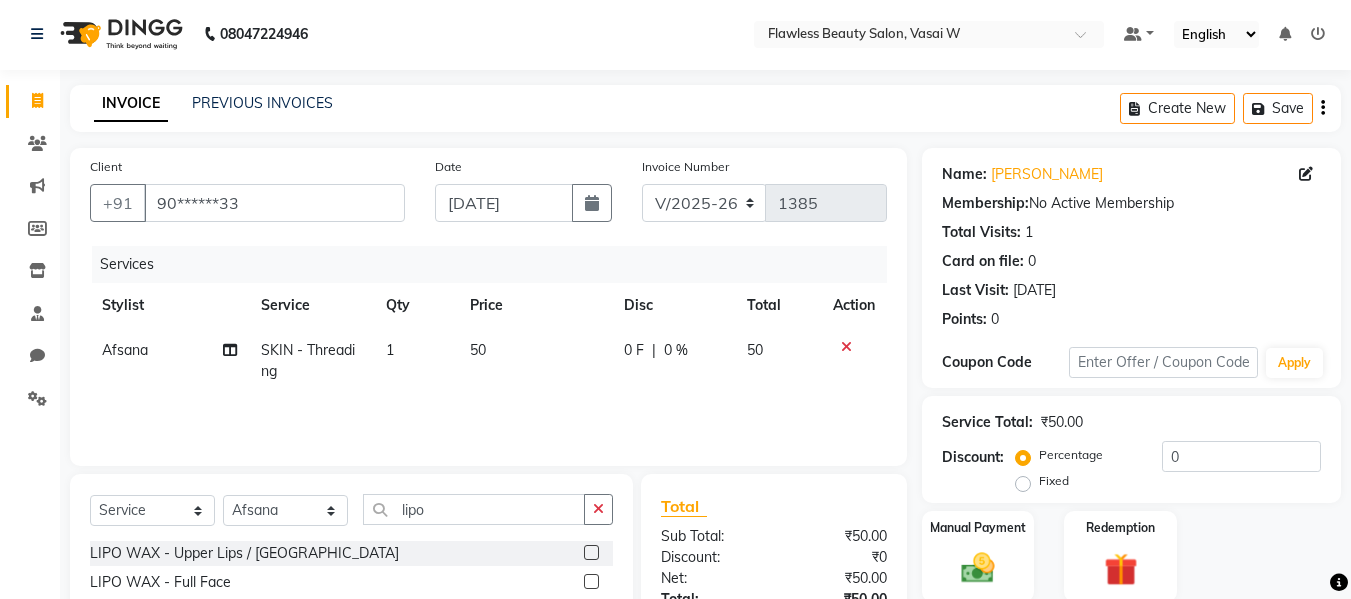 click 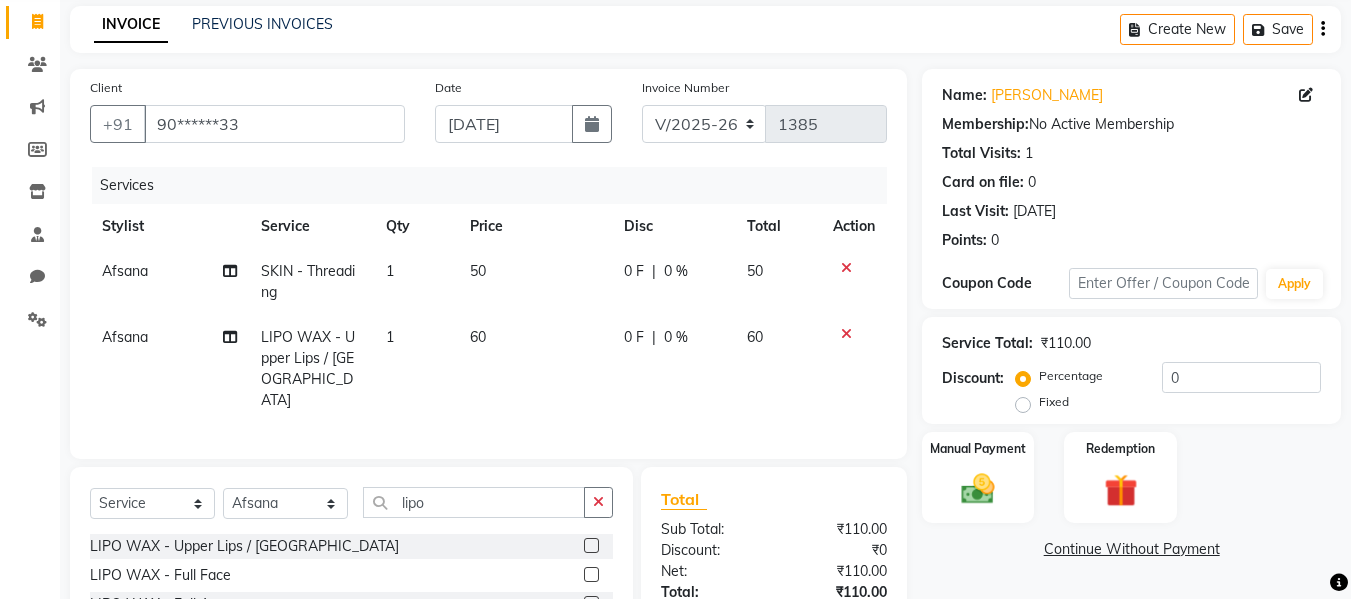scroll, scrollTop: 82, scrollLeft: 0, axis: vertical 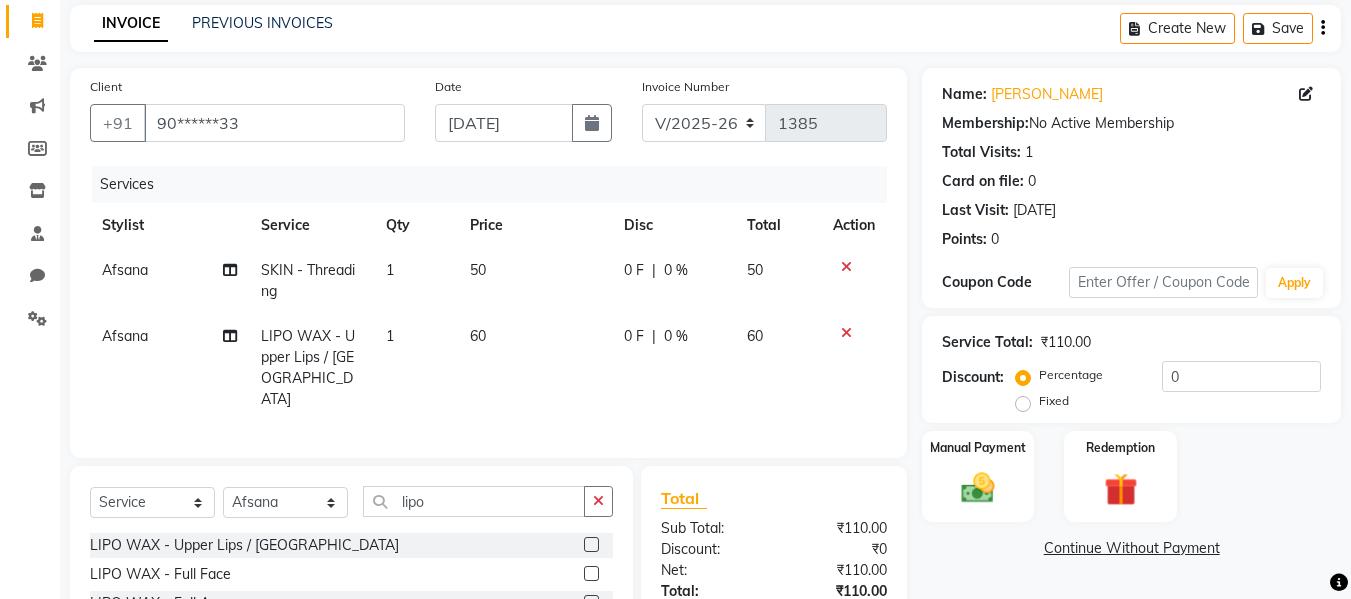 click 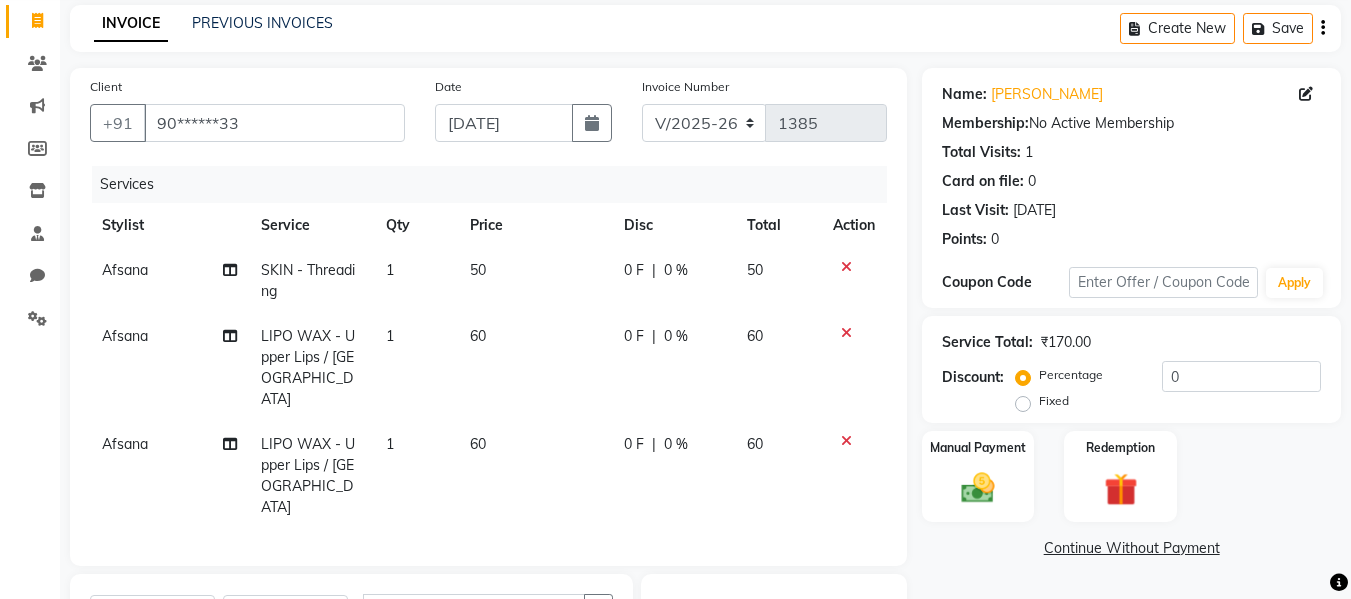 checkbox on "false" 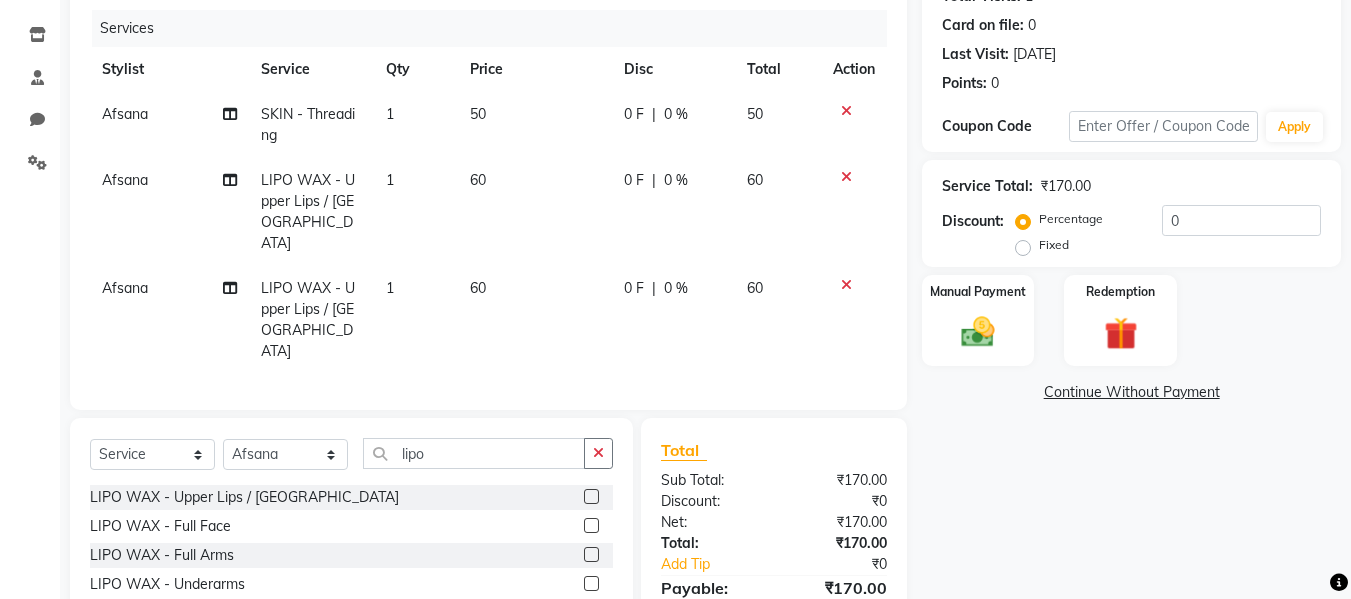 scroll, scrollTop: 313, scrollLeft: 0, axis: vertical 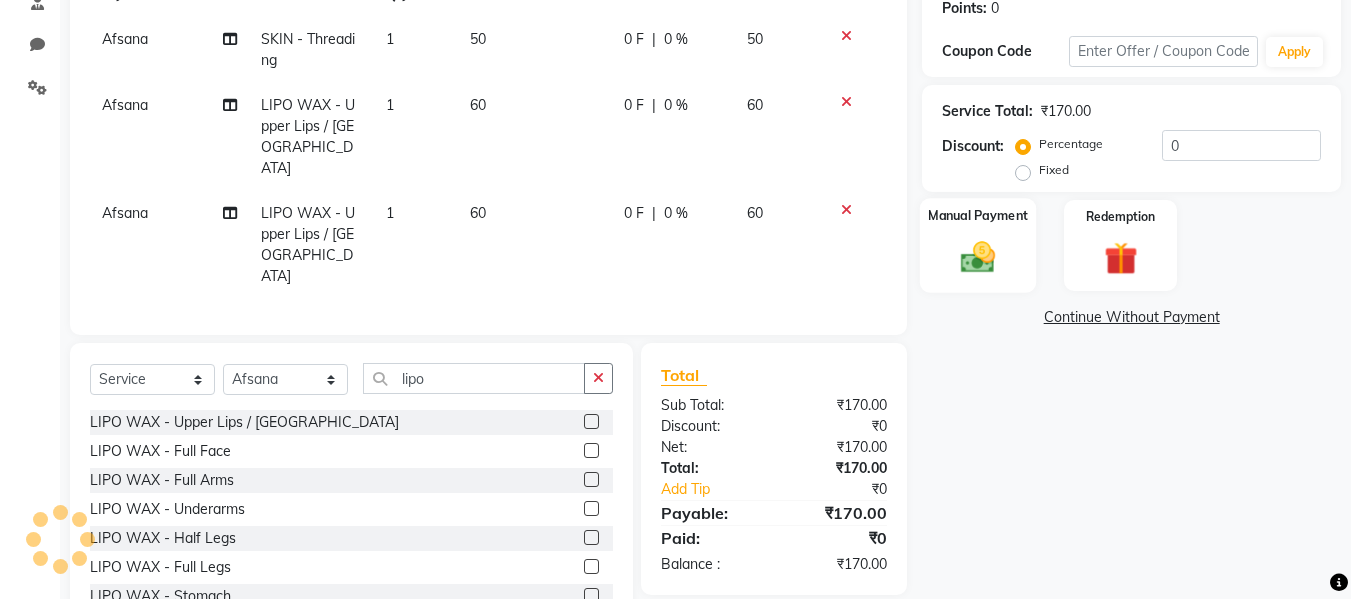 click on "Manual Payment" 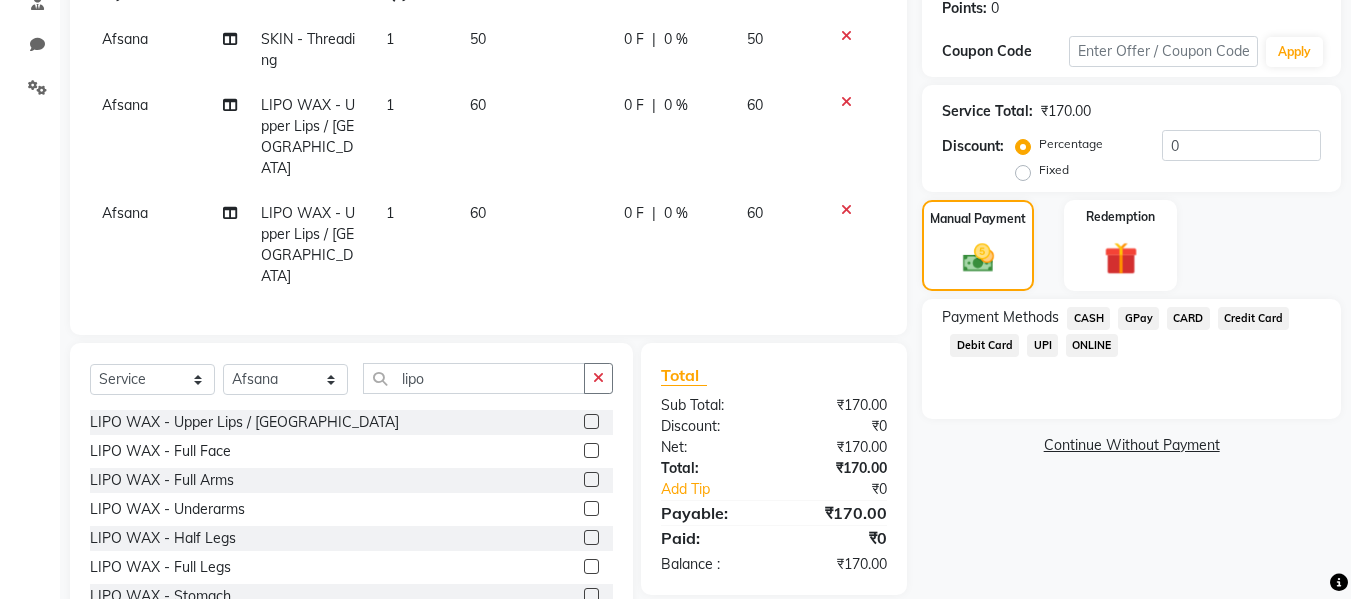click on "CASH" 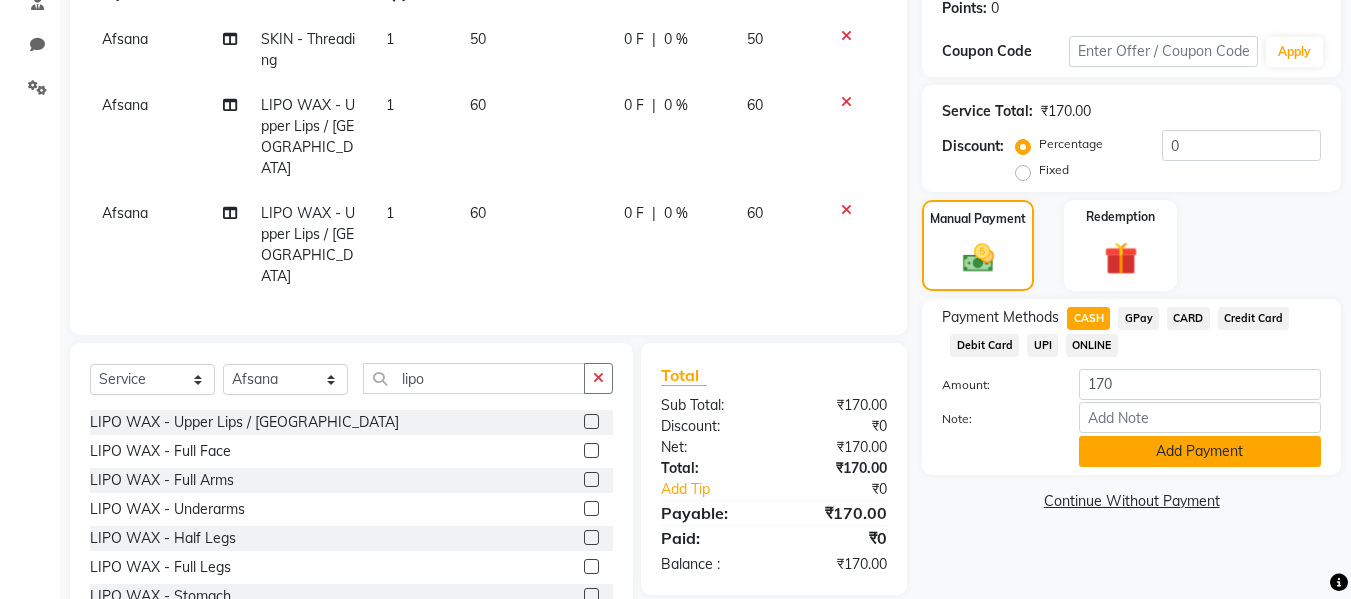 click on "Add Payment" 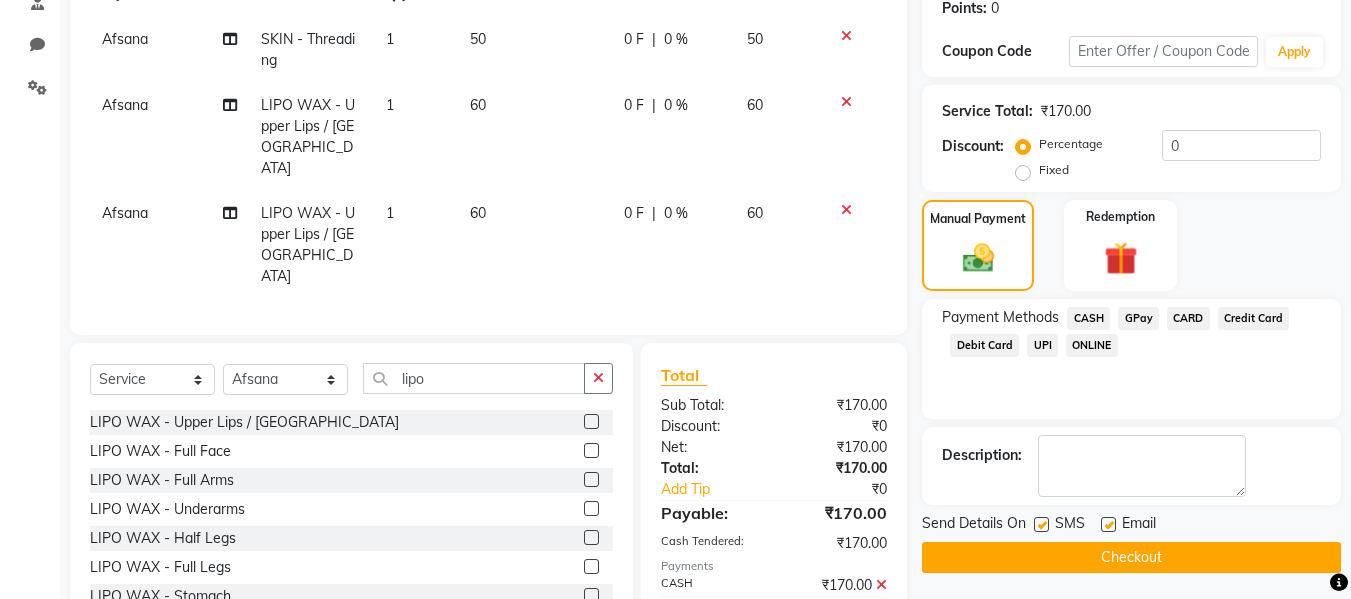 click 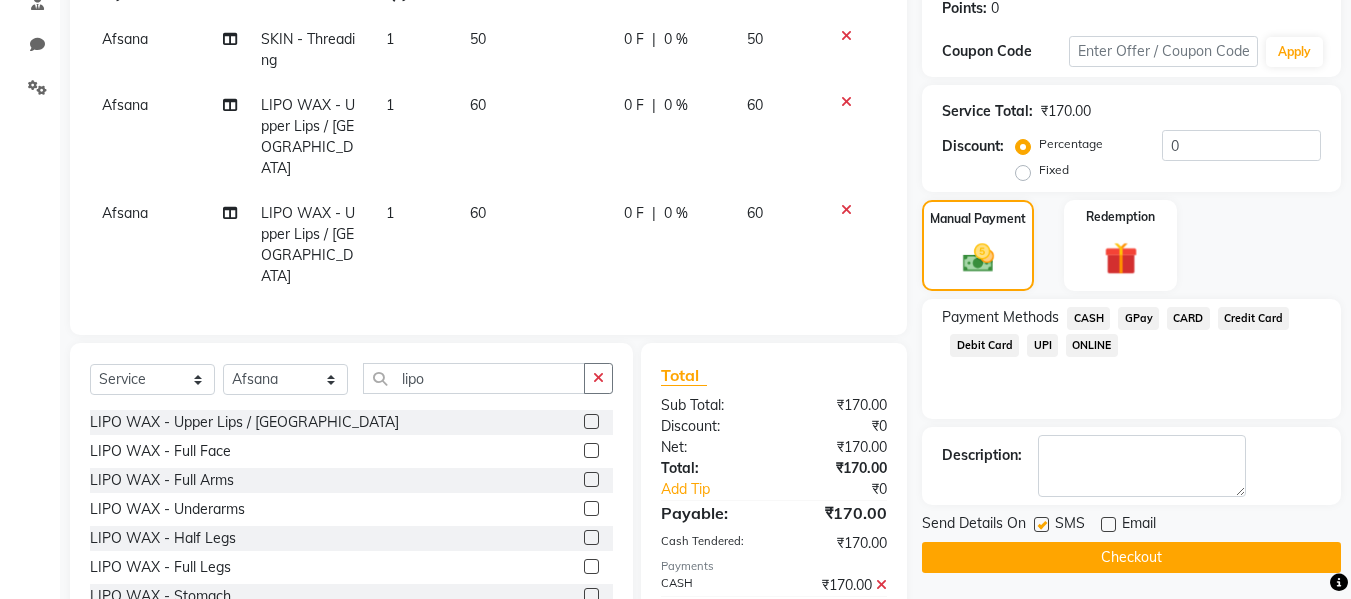 click 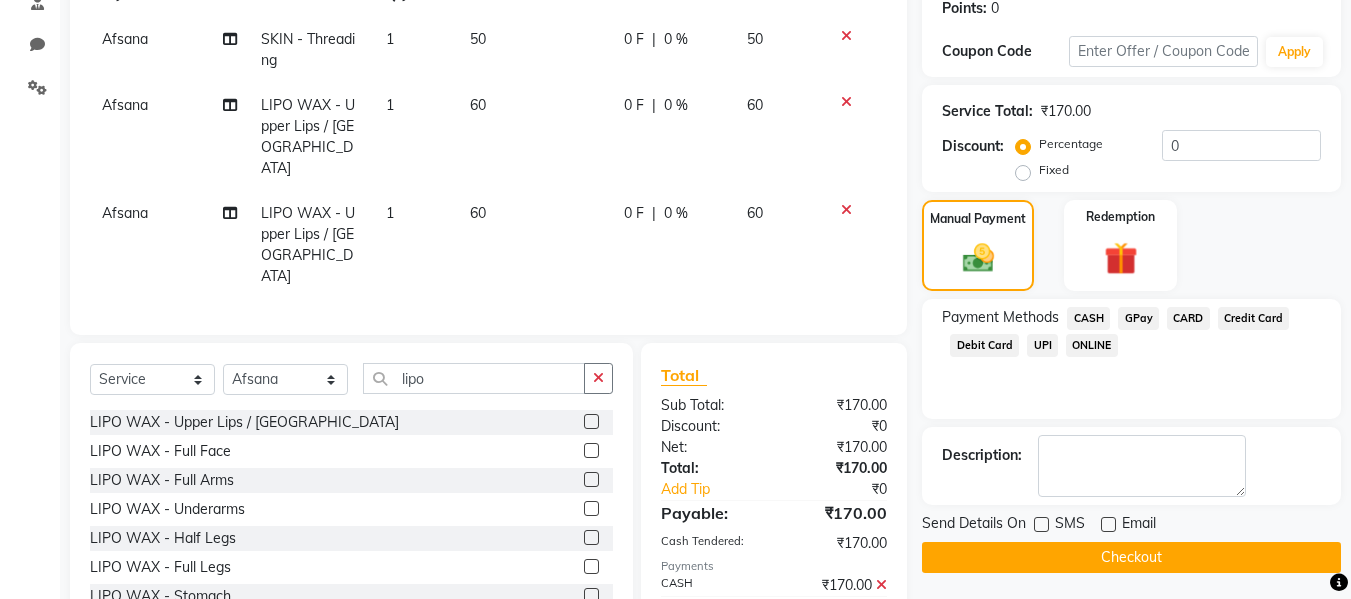 click on "Checkout" 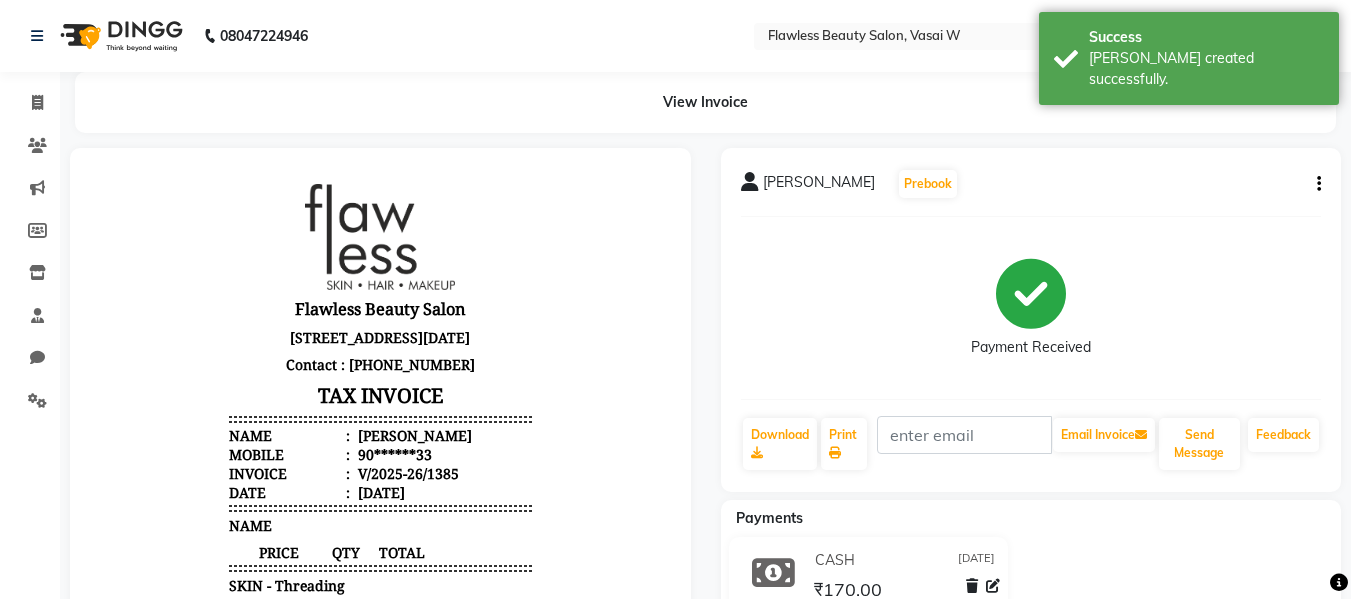 scroll, scrollTop: 0, scrollLeft: 0, axis: both 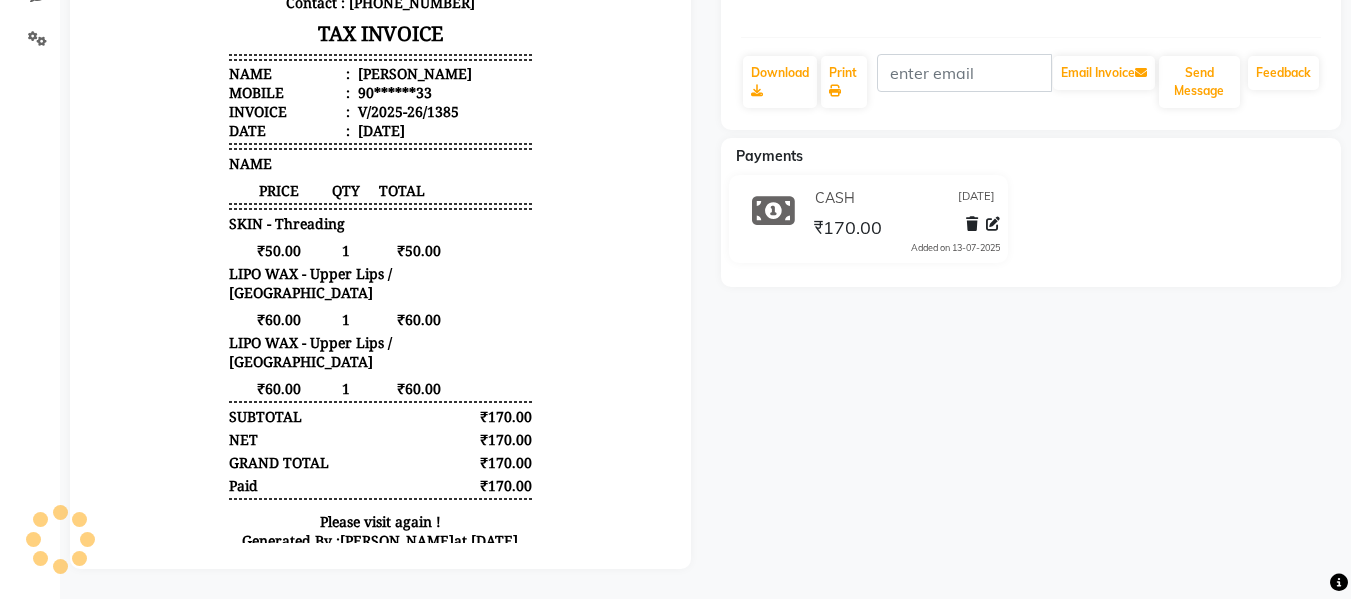drag, startPoint x: 155, startPoint y: 407, endPoint x: 163, endPoint y: 341, distance: 66.48308 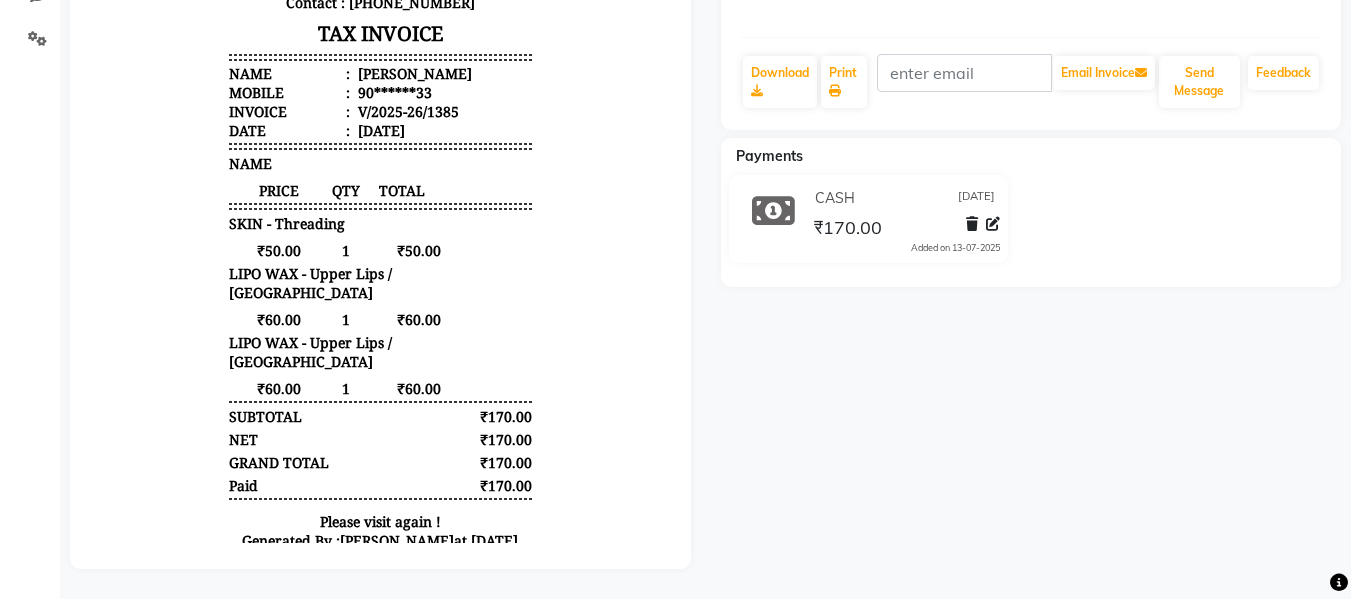click on "Flawless Beauty Salon
[STREET_ADDRESS][DATE]
Contact : [PHONE_NUMBER]
TAX INVOICE
Name  :
[PERSON_NAME]
Mobile :
90******33
Invoice  :
V/2025-26/1385
Date  :
[DATE]
1" at bounding box center [380, 192] 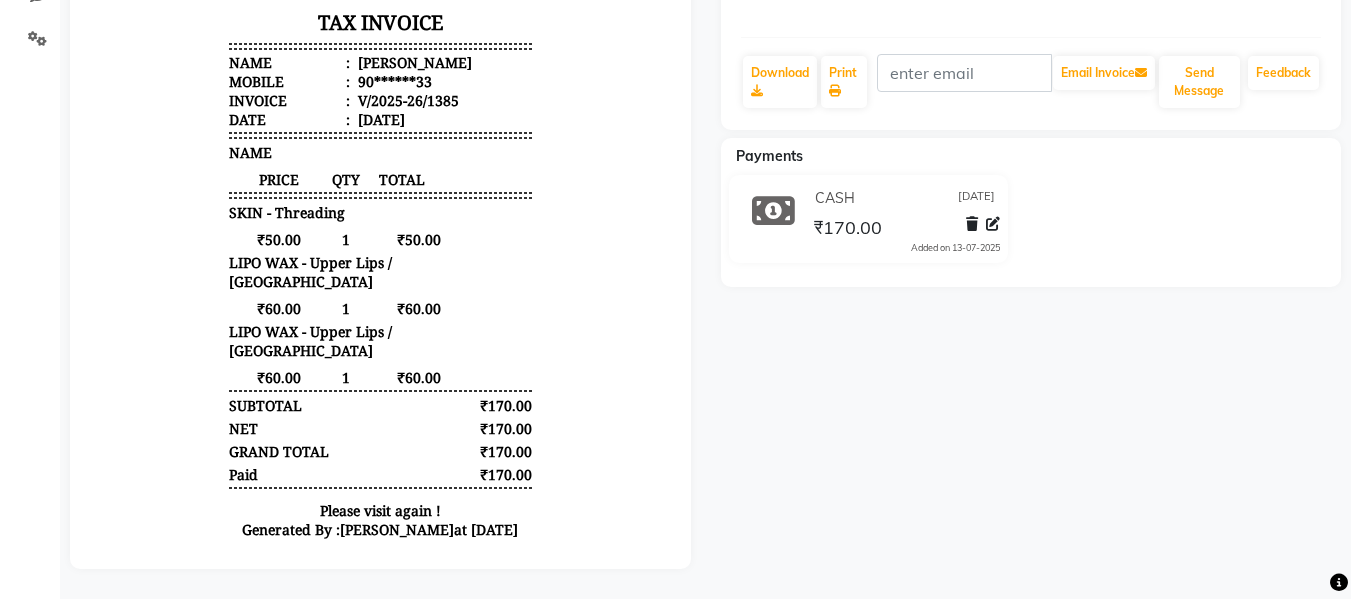 scroll, scrollTop: 16, scrollLeft: 0, axis: vertical 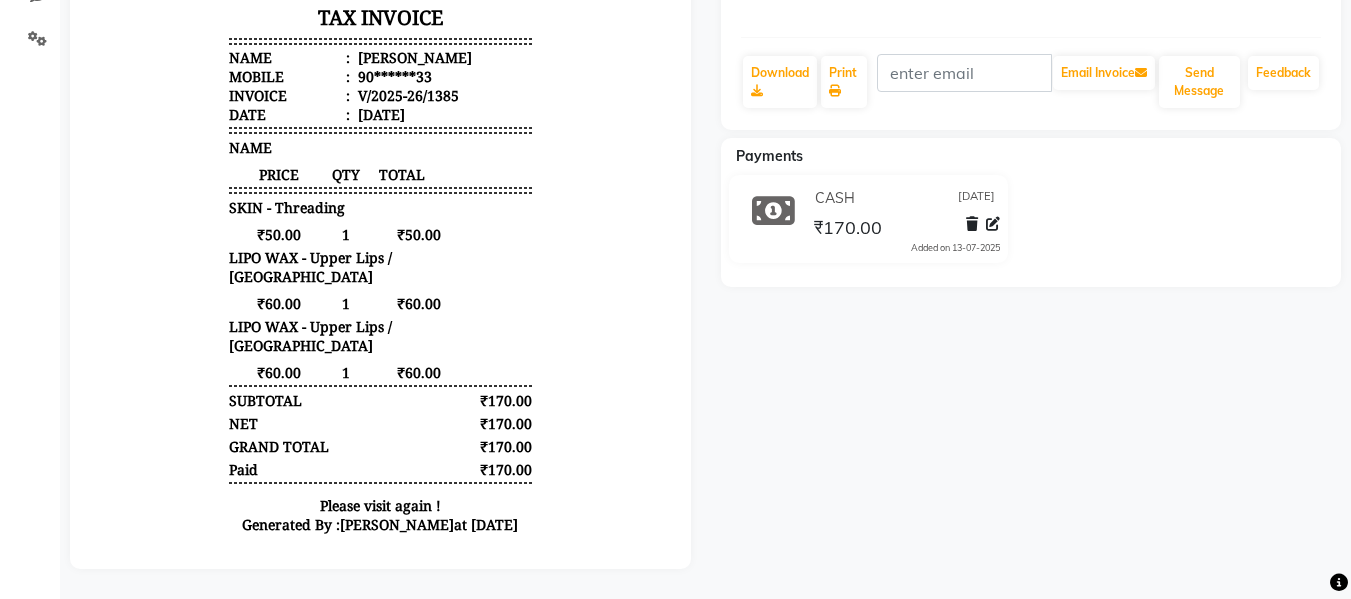 click on "Flawless Beauty Salon
[STREET_ADDRESS][DATE]
Contact : [PHONE_NUMBER]
TAX INVOICE
Name  :
[PERSON_NAME]
Mobile :
90******33
Invoice  :
V/2025-26/1385
Date  :
[DATE]
1" at bounding box center (380, 176) 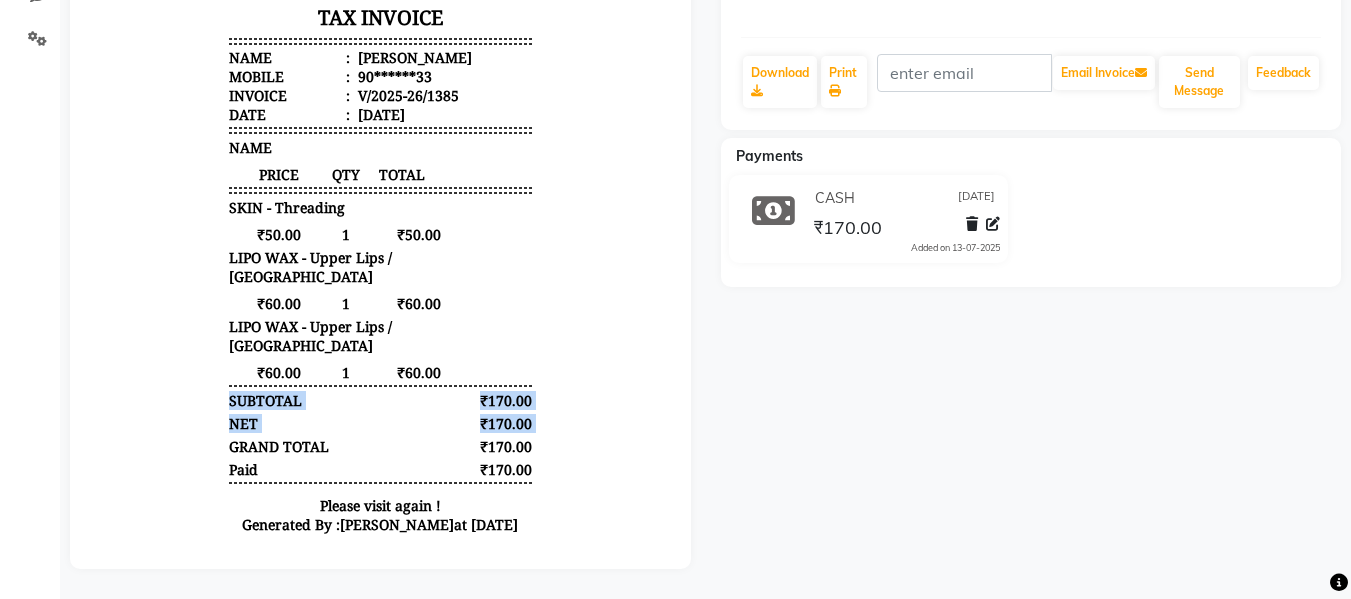 click on "Flawless Beauty Salon
[STREET_ADDRESS][DATE]
Contact : [PHONE_NUMBER]
TAX INVOICE
Name  :
[PERSON_NAME]
Mobile :
90******33
Invoice  :
V/2025-26/1385
Date  :
[DATE]" at bounding box center (380, 176) 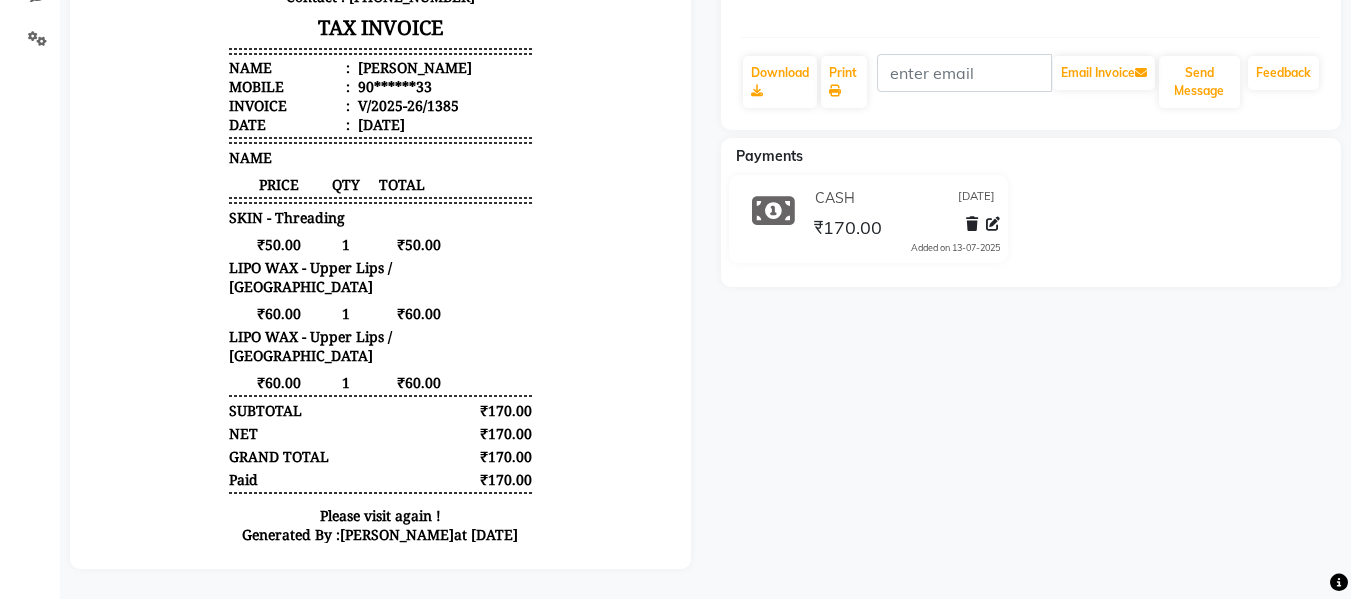 scroll, scrollTop: 0, scrollLeft: 0, axis: both 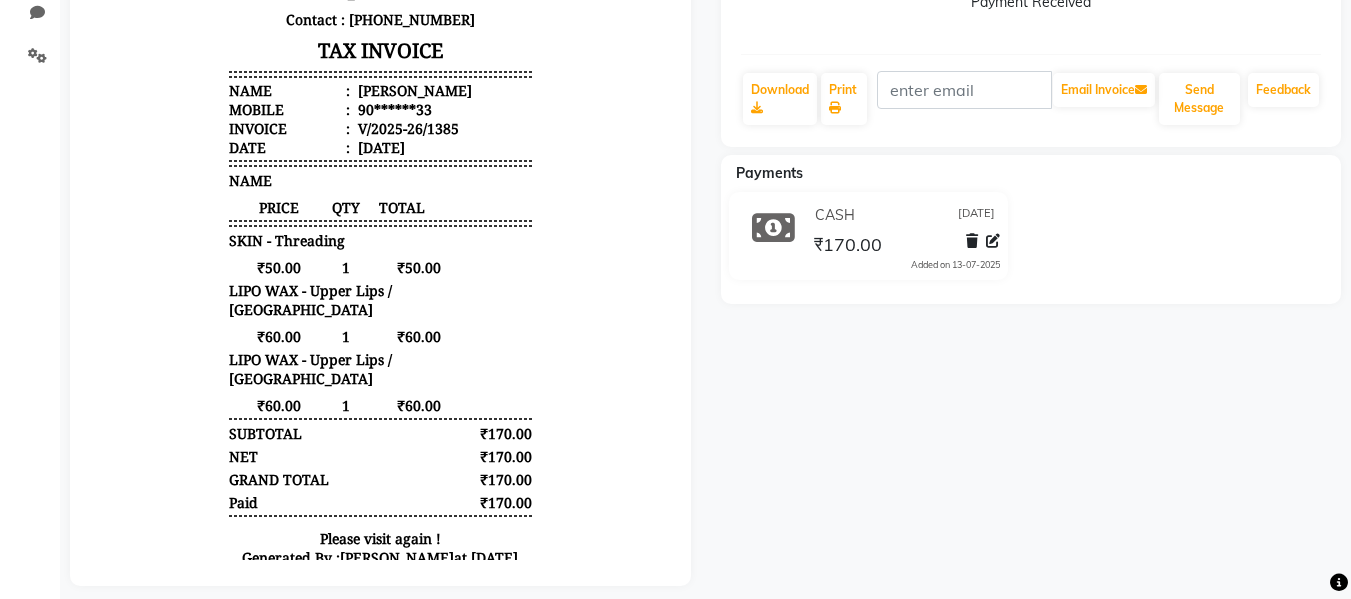 click on "Flawless Beauty Salon
[STREET_ADDRESS][DATE]
Contact : [PHONE_NUMBER]
TAX INVOICE
Name  :
[PERSON_NAME]
Mobile :
90******33
Invoice  :
V/2025-26/1385
Date  :
[DATE]" at bounding box center (380, 209) 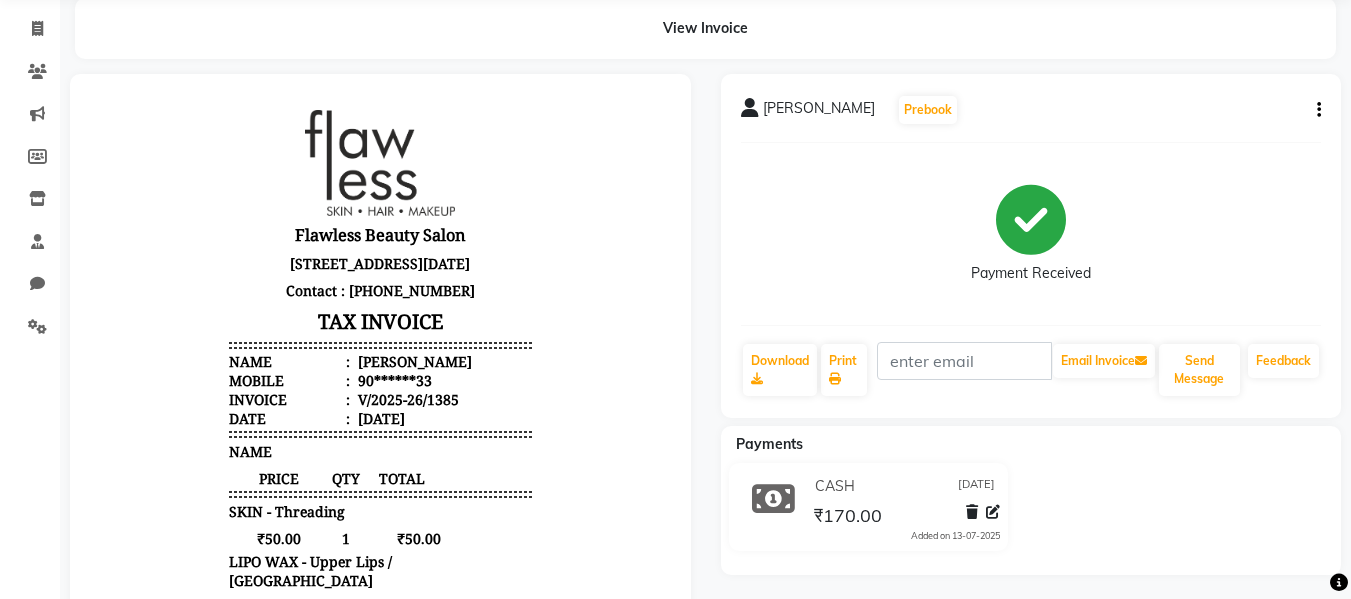 scroll, scrollTop: 0, scrollLeft: 0, axis: both 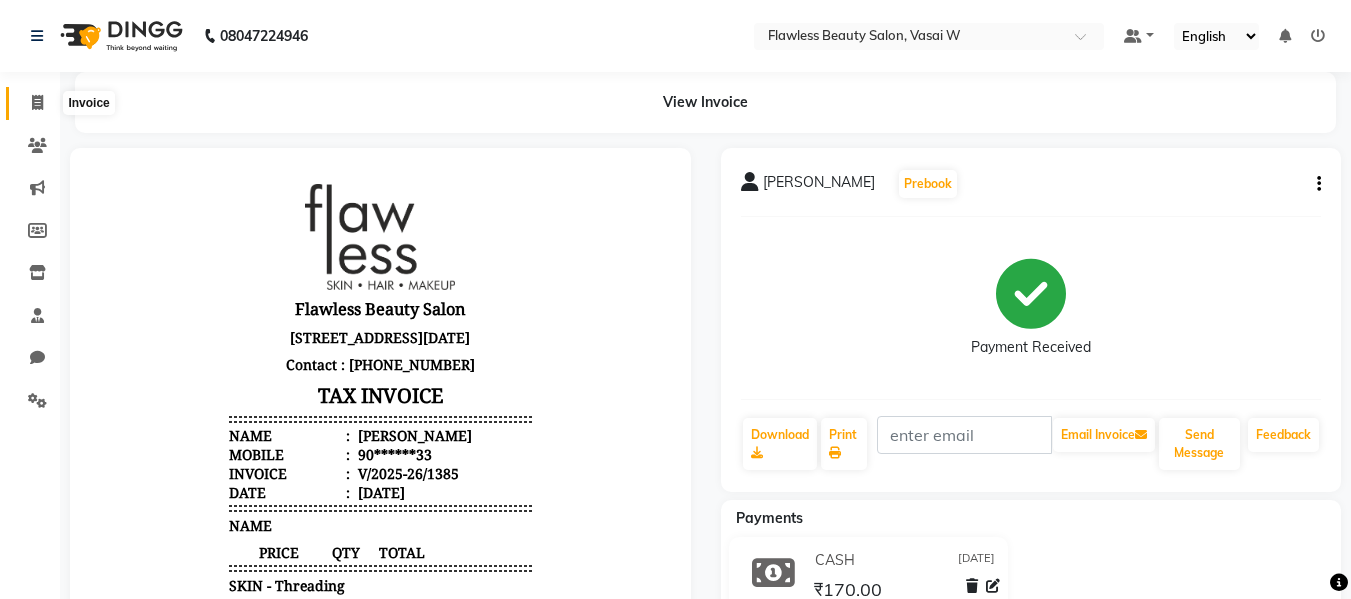 click 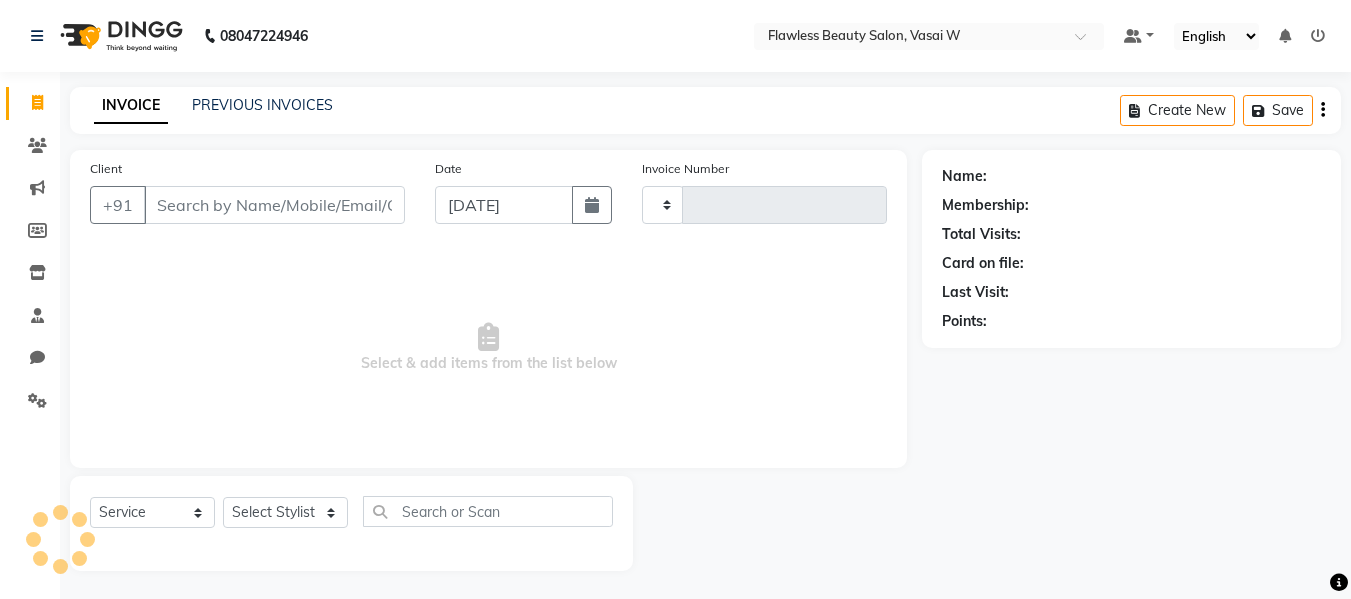 scroll, scrollTop: 2, scrollLeft: 0, axis: vertical 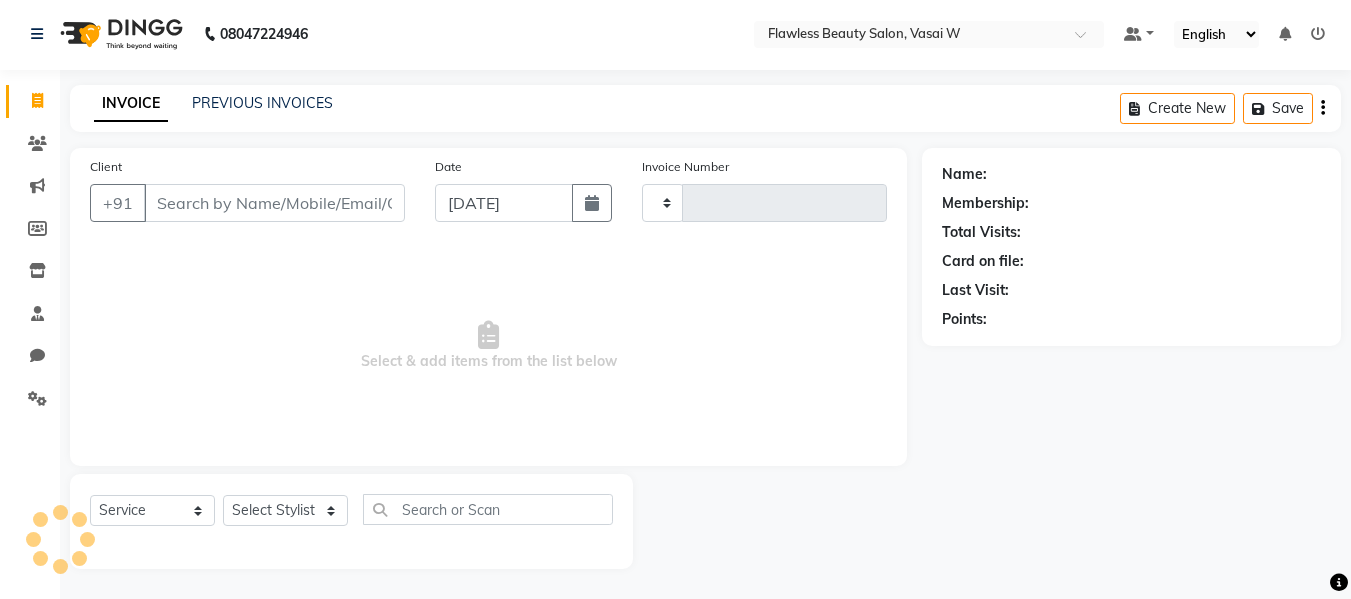 type on "1386" 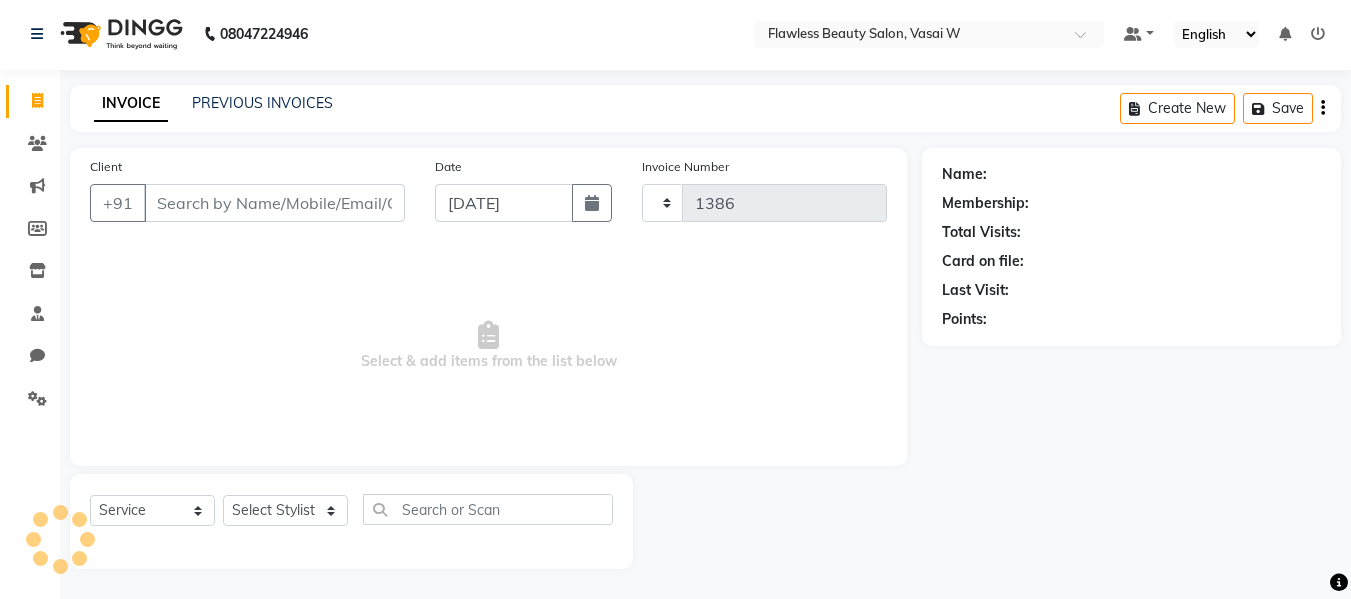 select on "8090" 